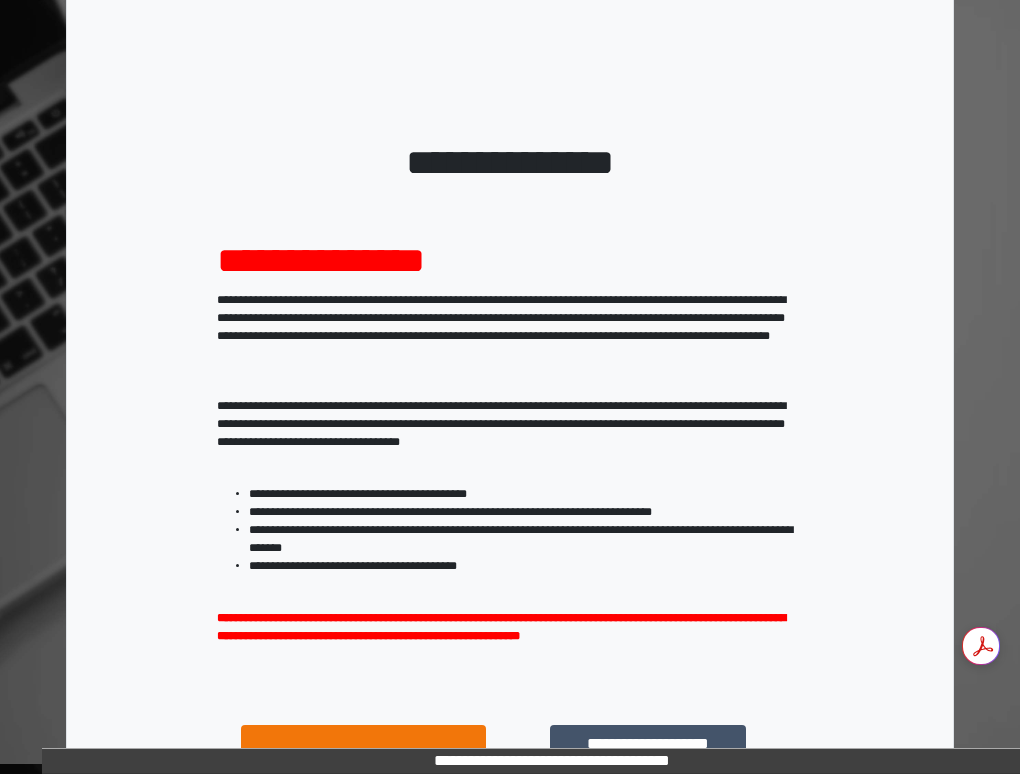 scroll, scrollTop: 21, scrollLeft: 0, axis: vertical 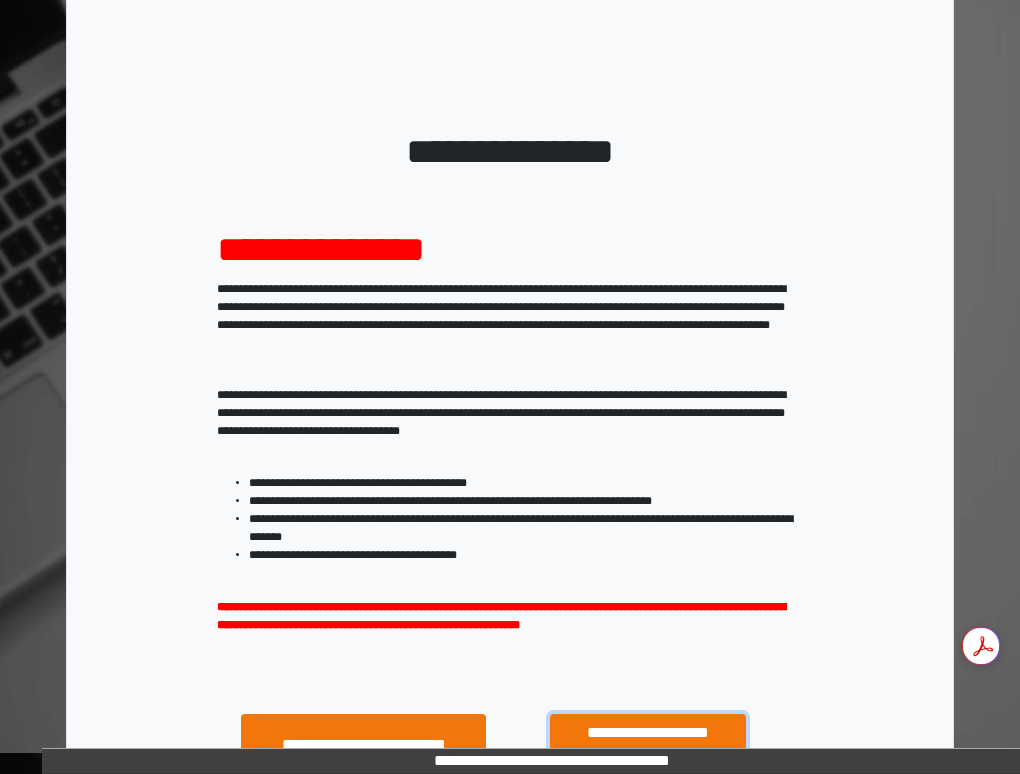 click on "**********" at bounding box center [648, 733] 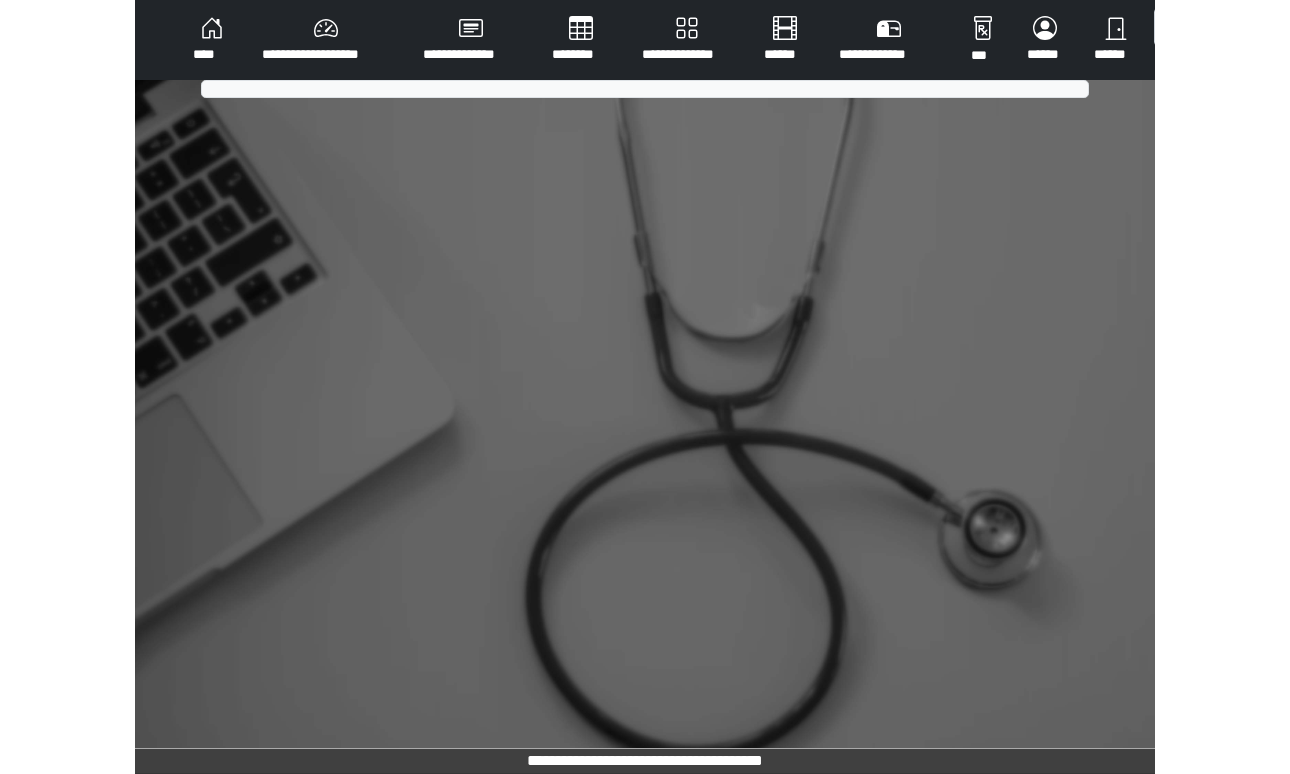 scroll, scrollTop: 0, scrollLeft: 0, axis: both 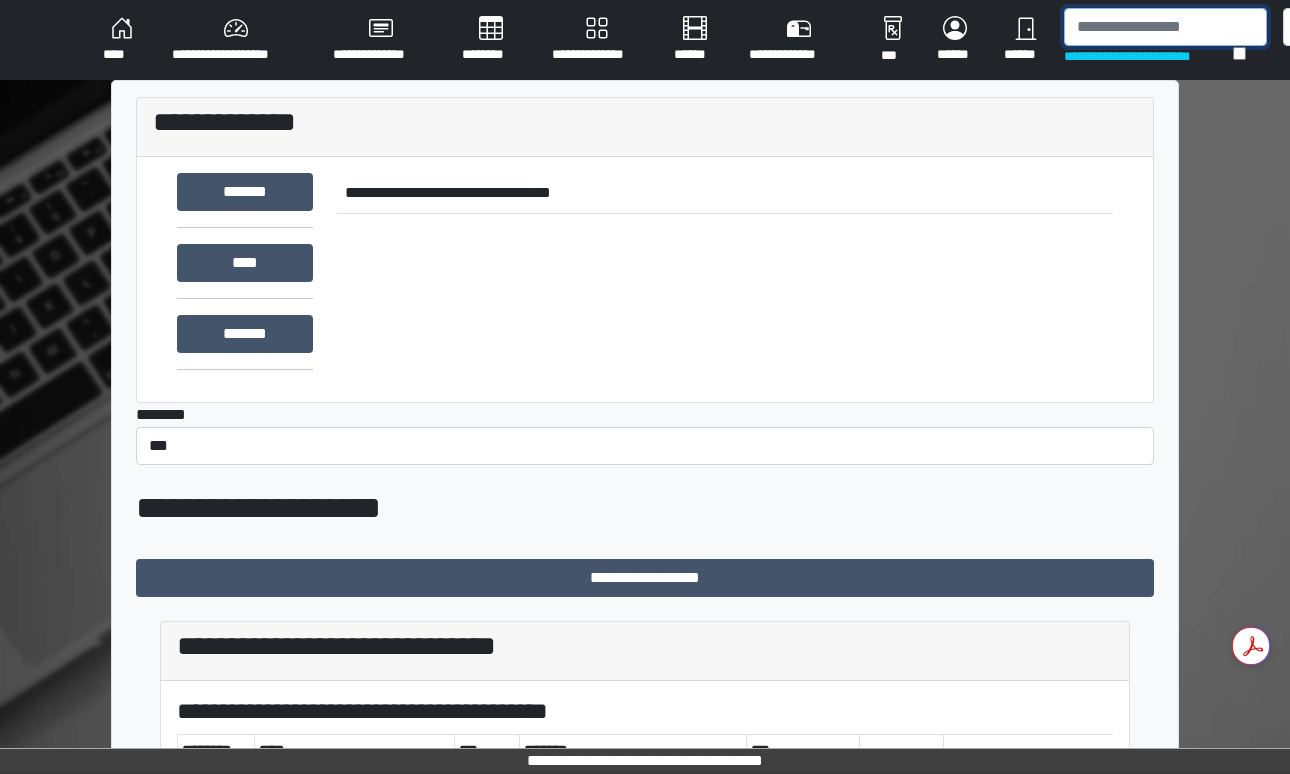 click at bounding box center (1165, 27) 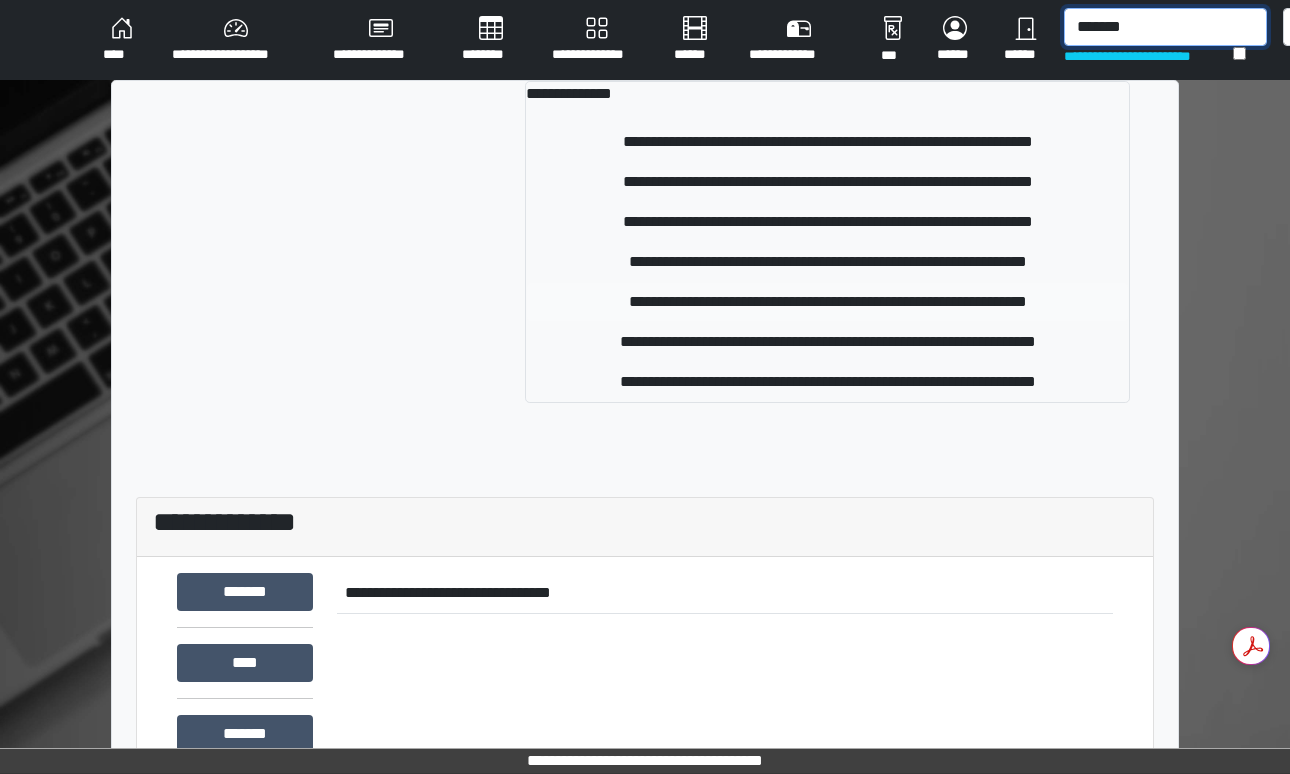 type on "*******" 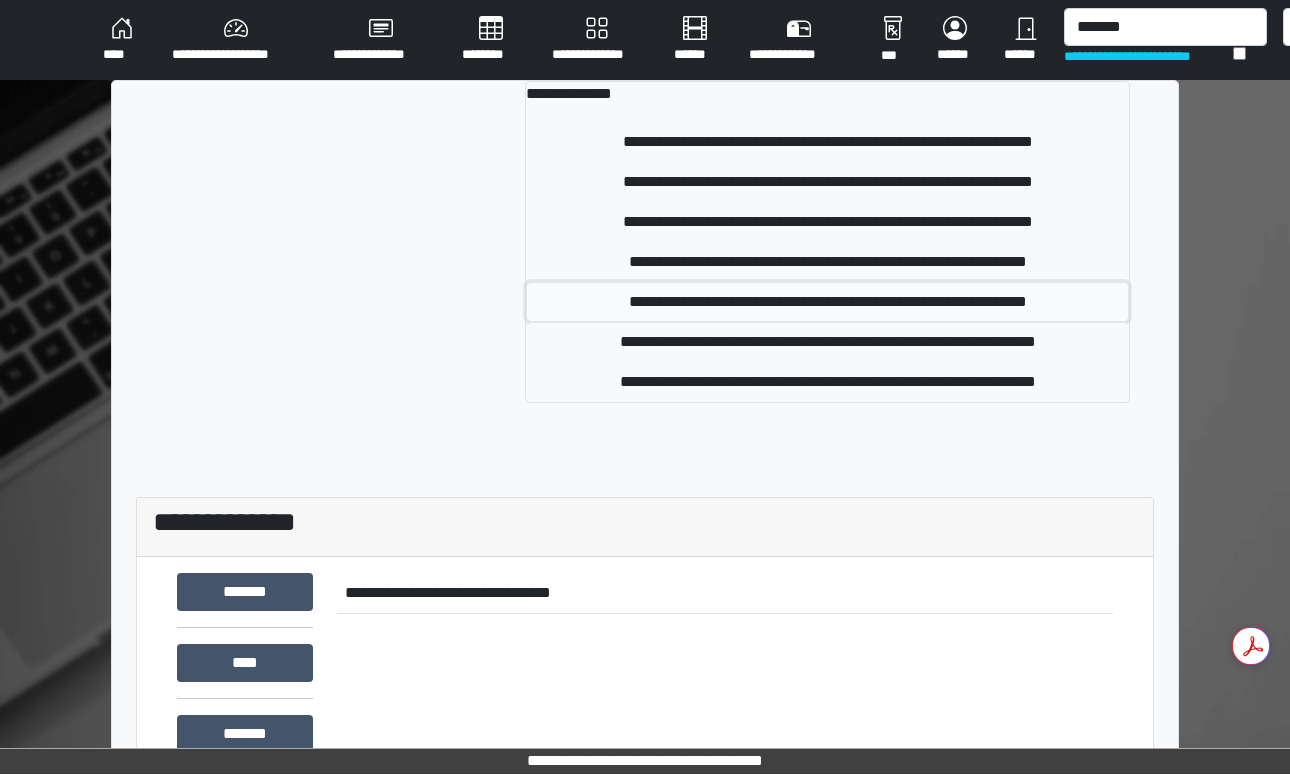 click on "**********" at bounding box center (827, 302) 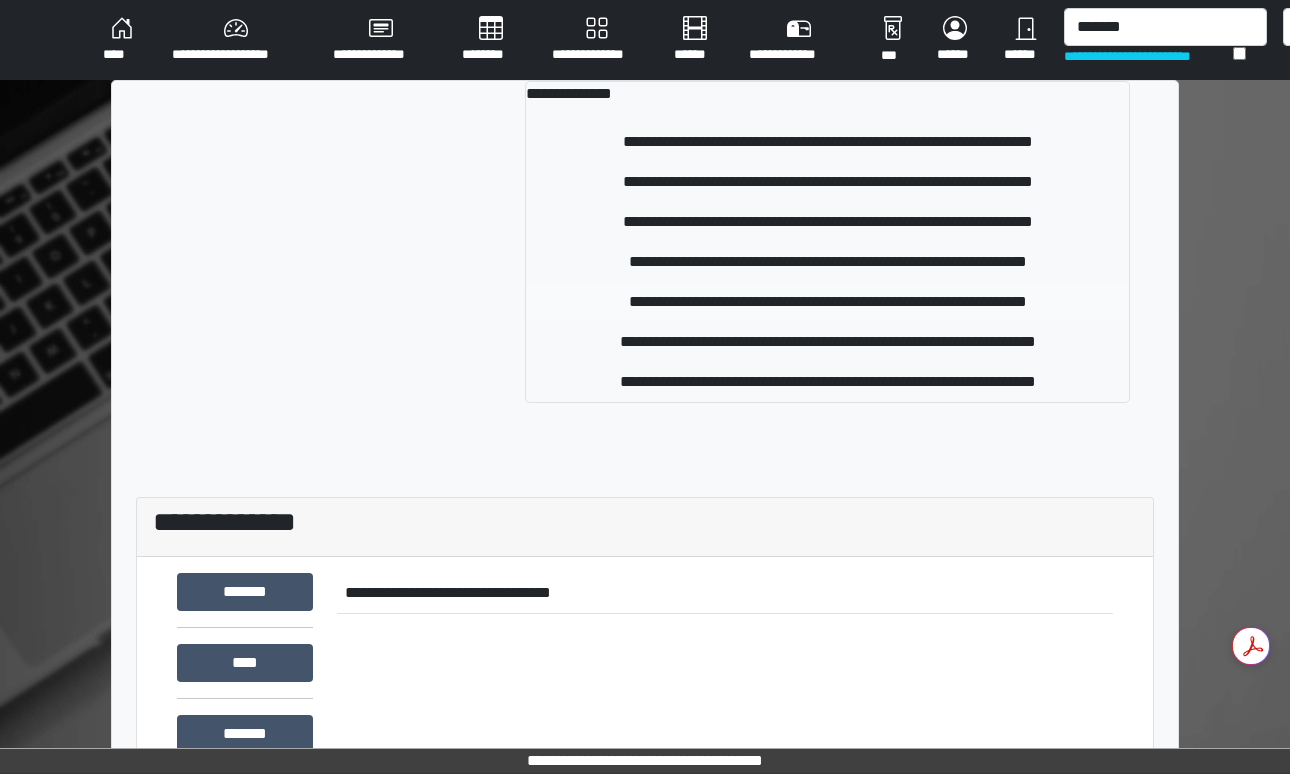 type 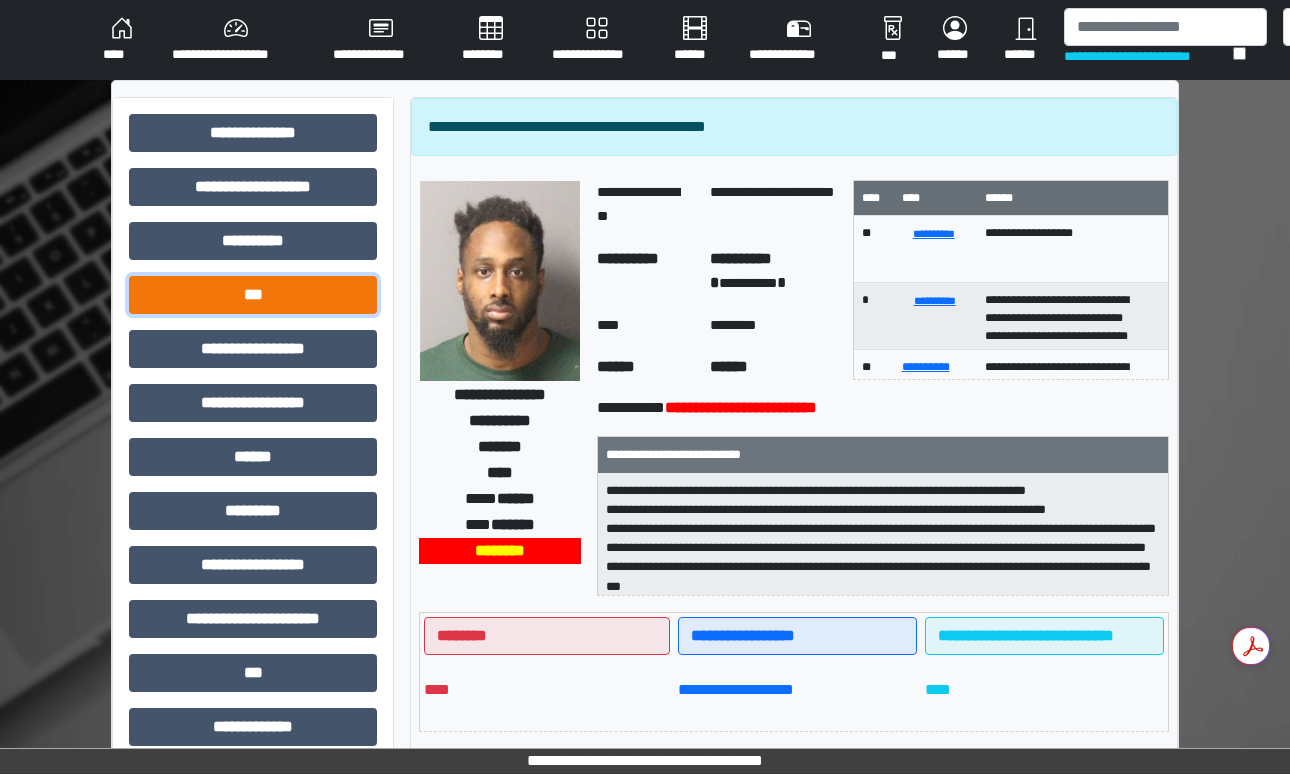 click on "***" at bounding box center (253, 295) 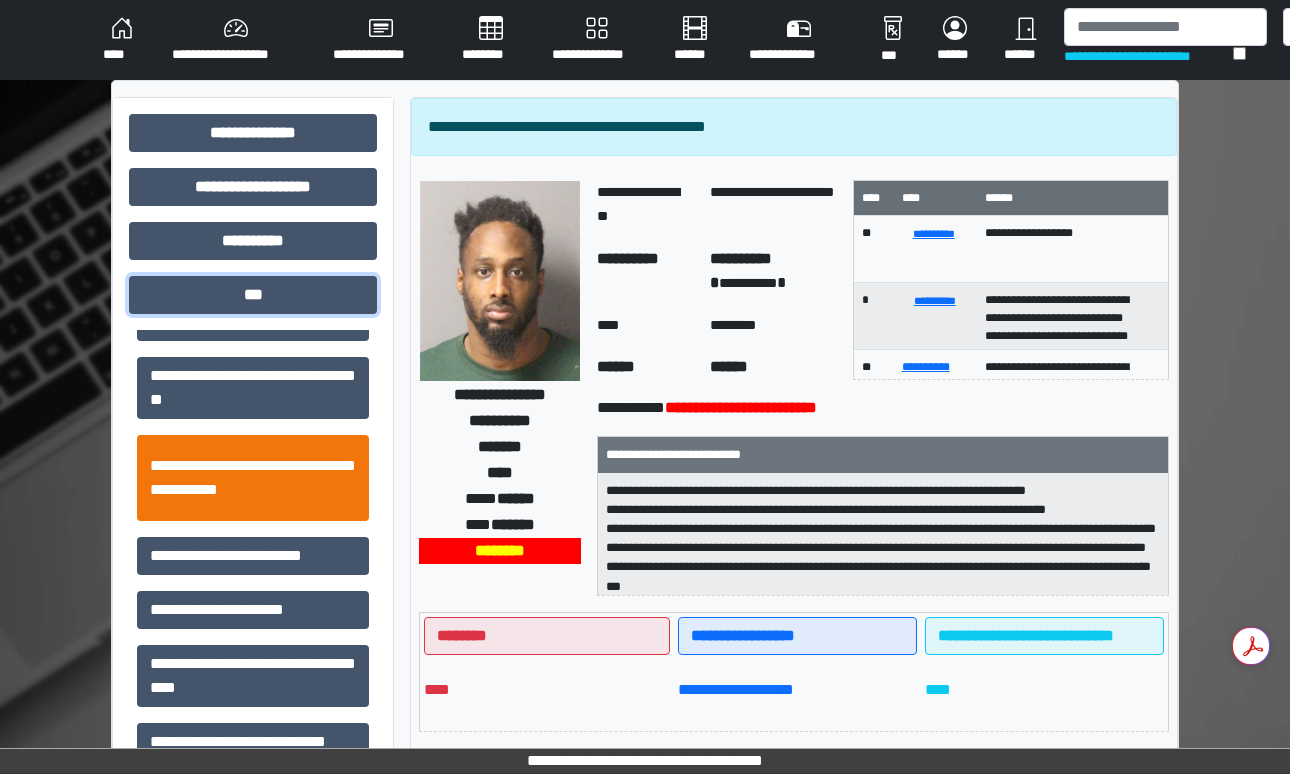 scroll, scrollTop: 175, scrollLeft: 0, axis: vertical 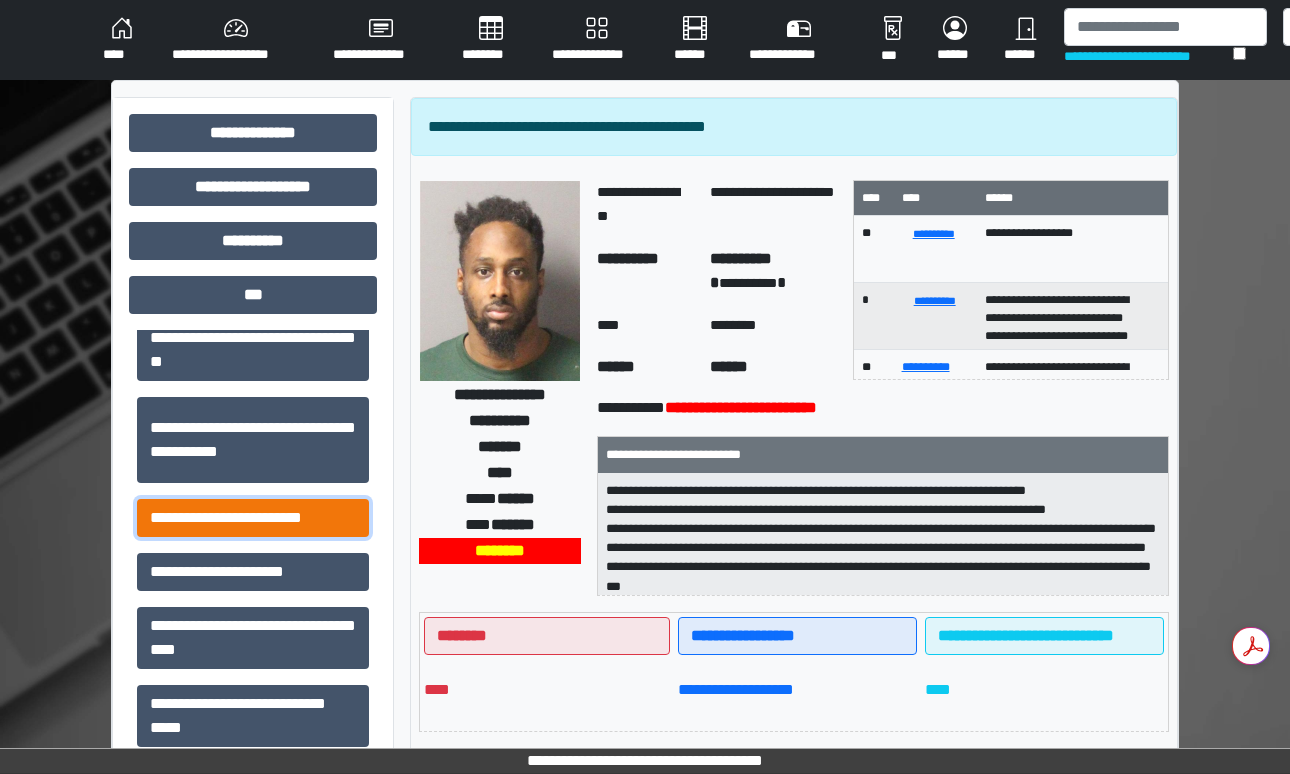 click on "**********" at bounding box center [253, 518] 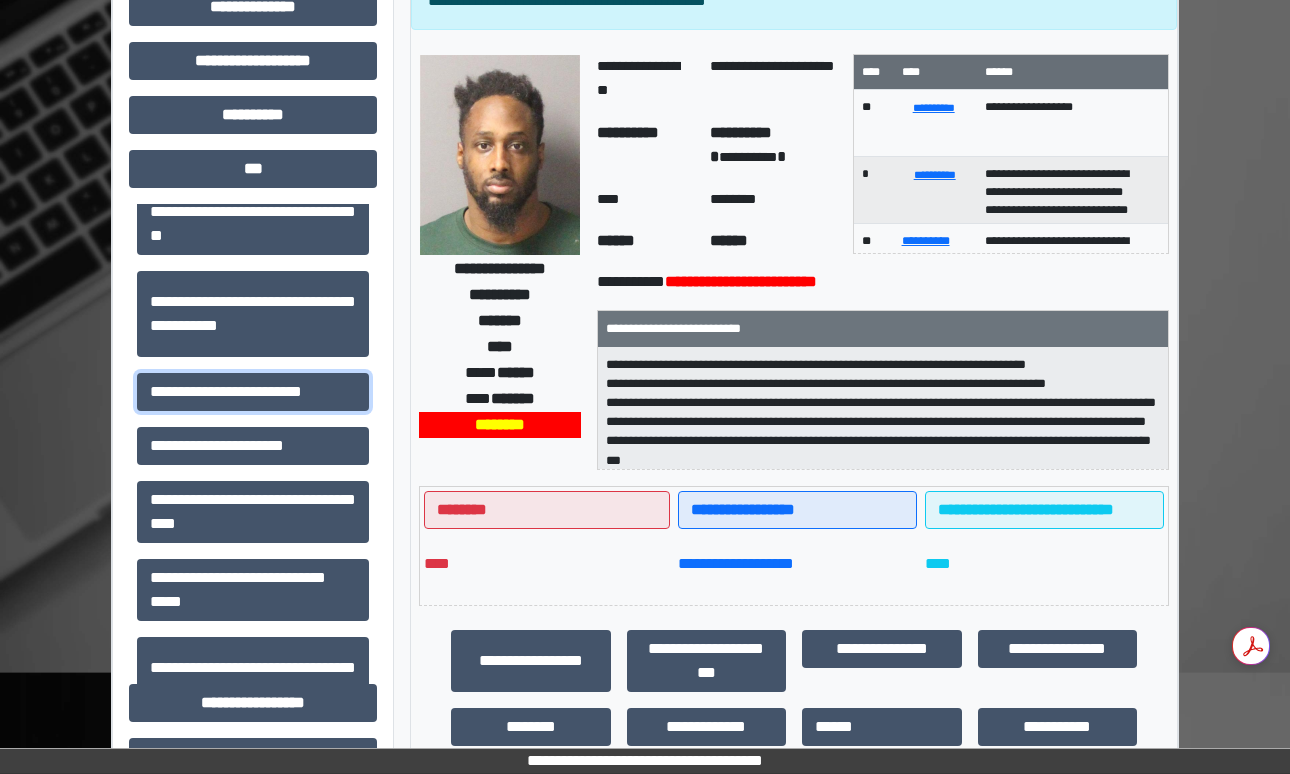scroll, scrollTop: 435, scrollLeft: 0, axis: vertical 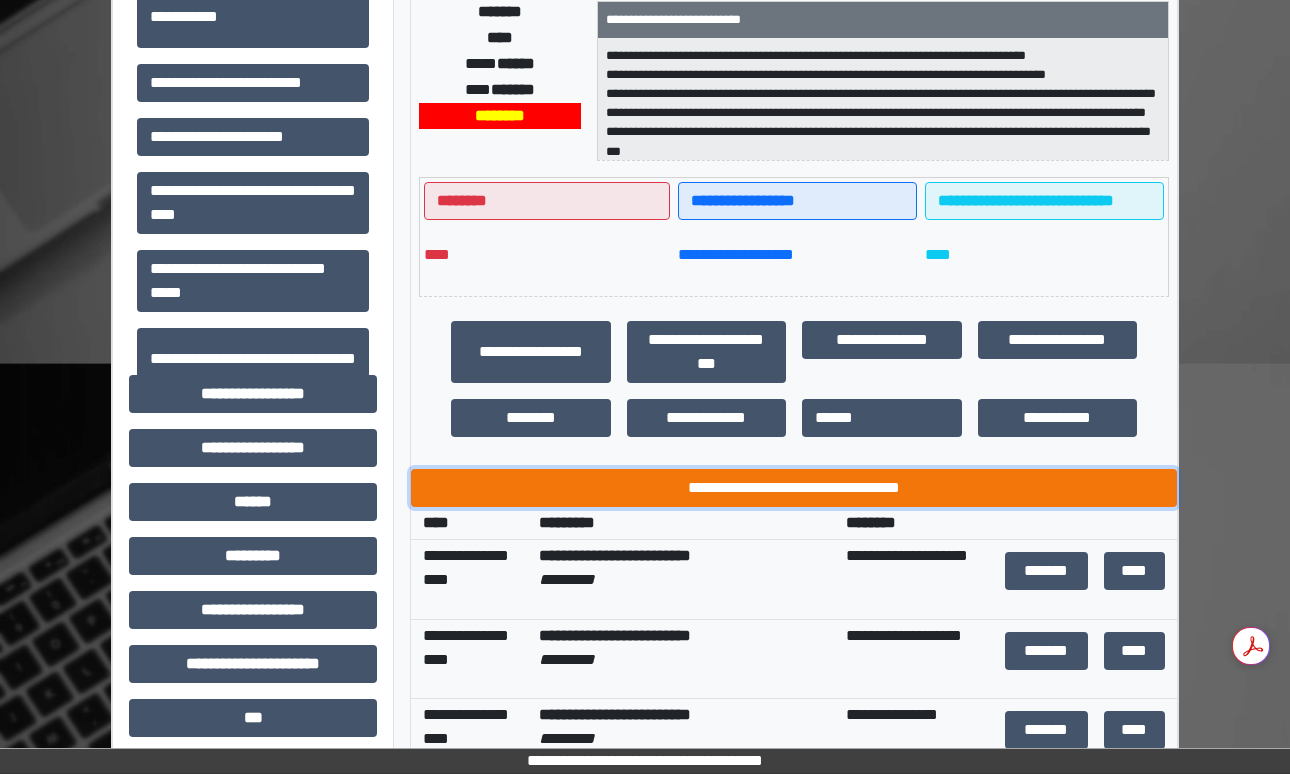 click on "**********" at bounding box center [794, 488] 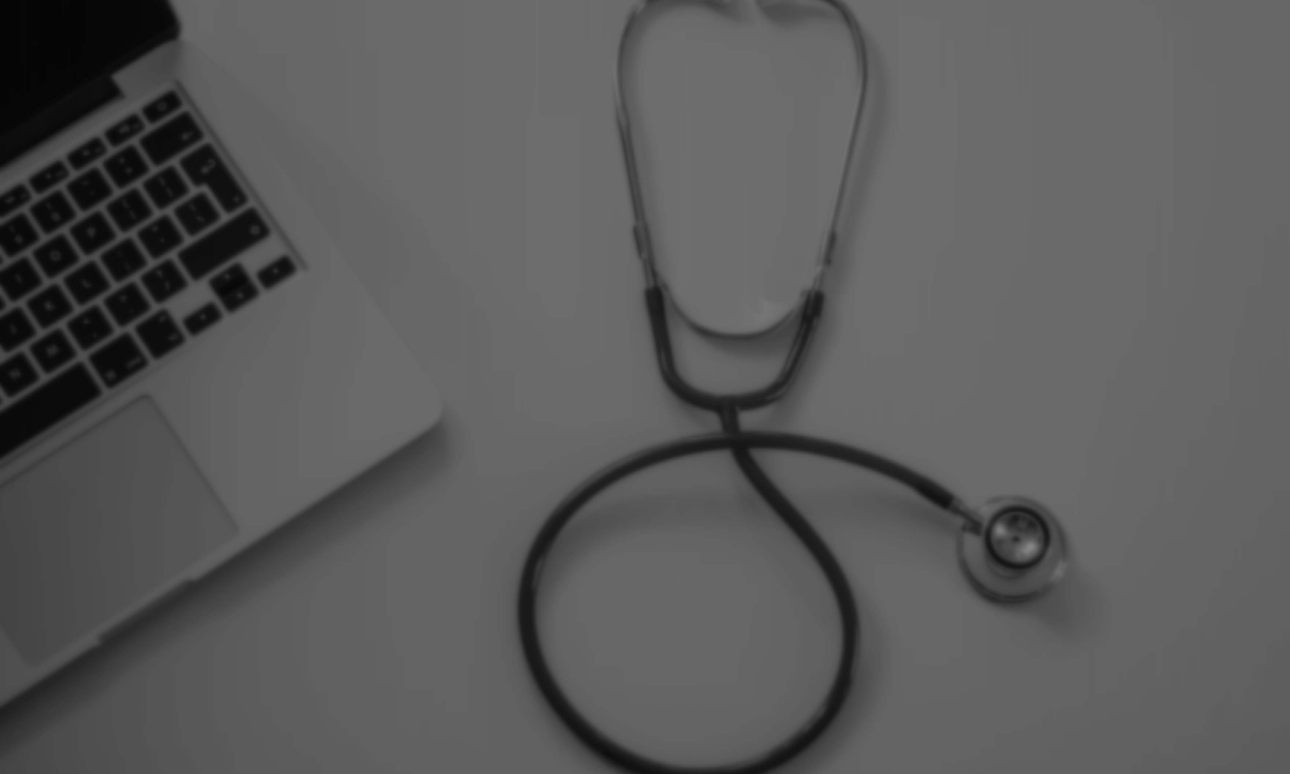 scroll, scrollTop: 0, scrollLeft: 0, axis: both 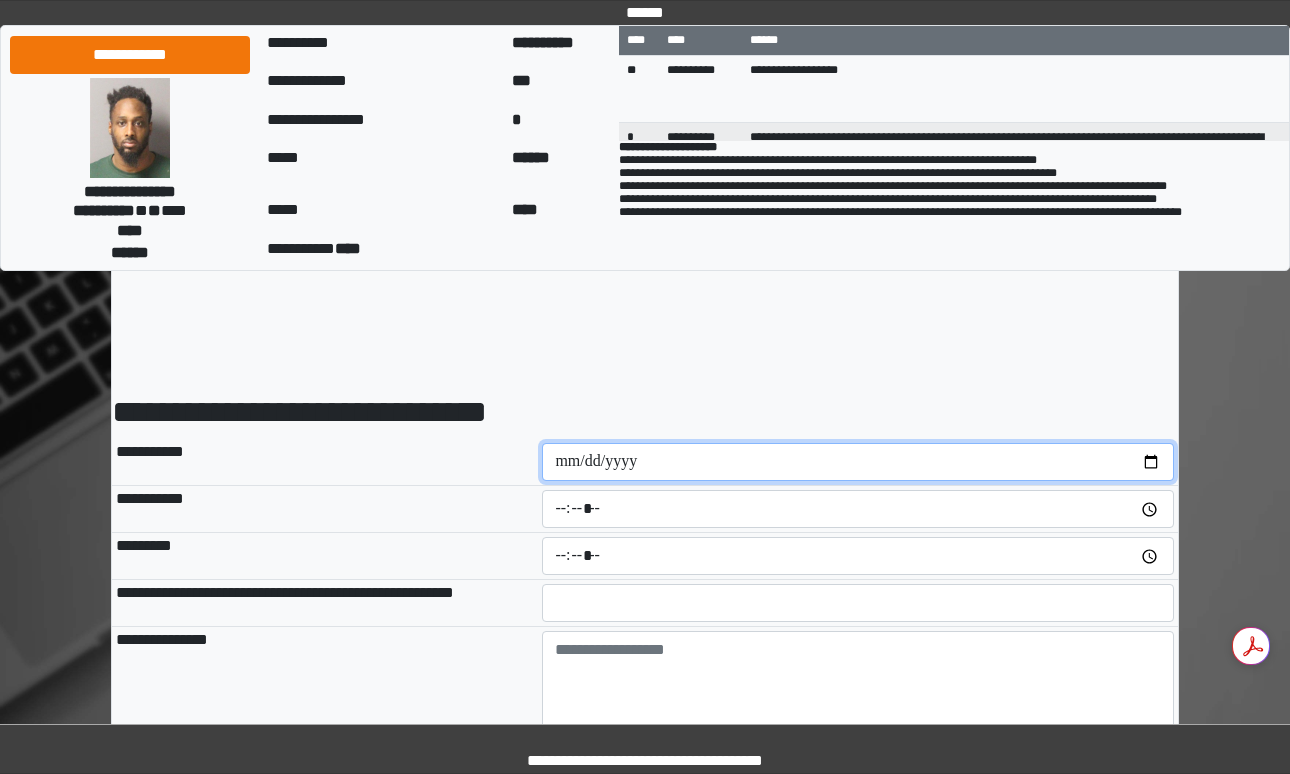 click at bounding box center [858, 462] 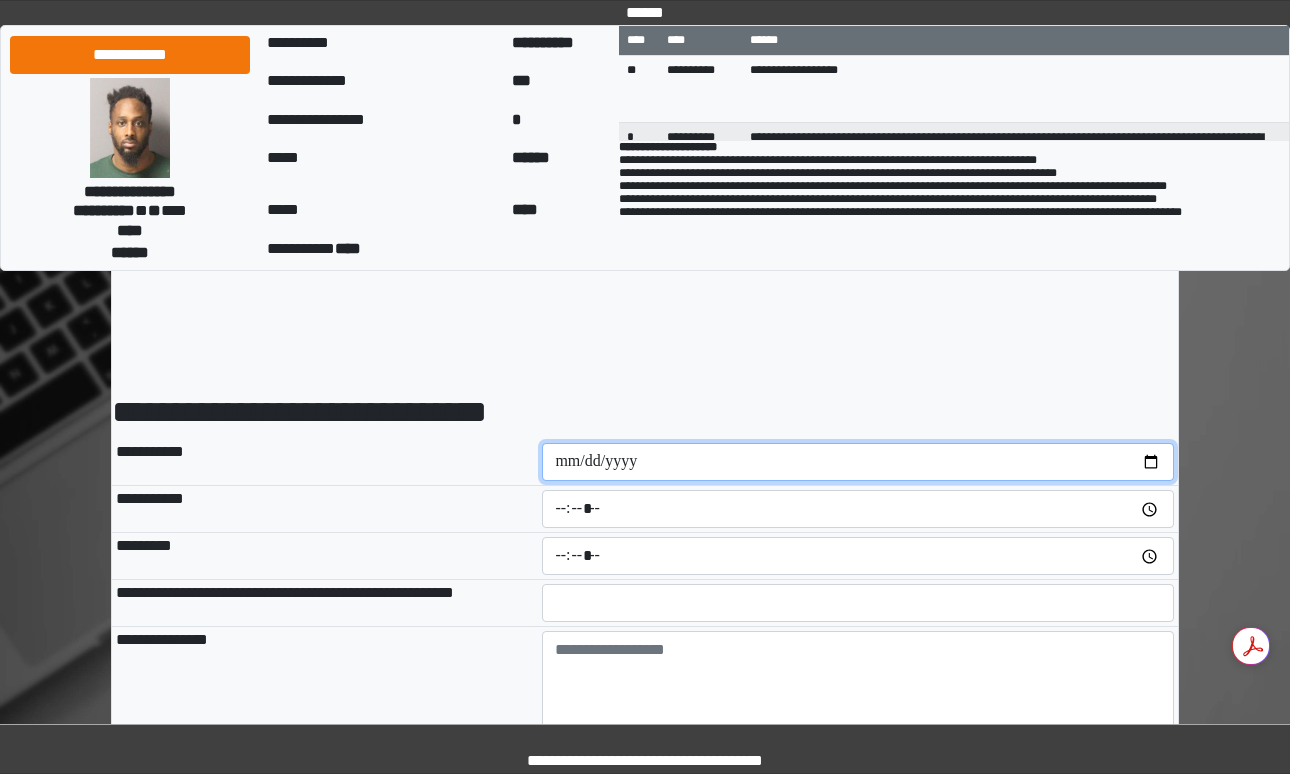 click at bounding box center [858, 462] 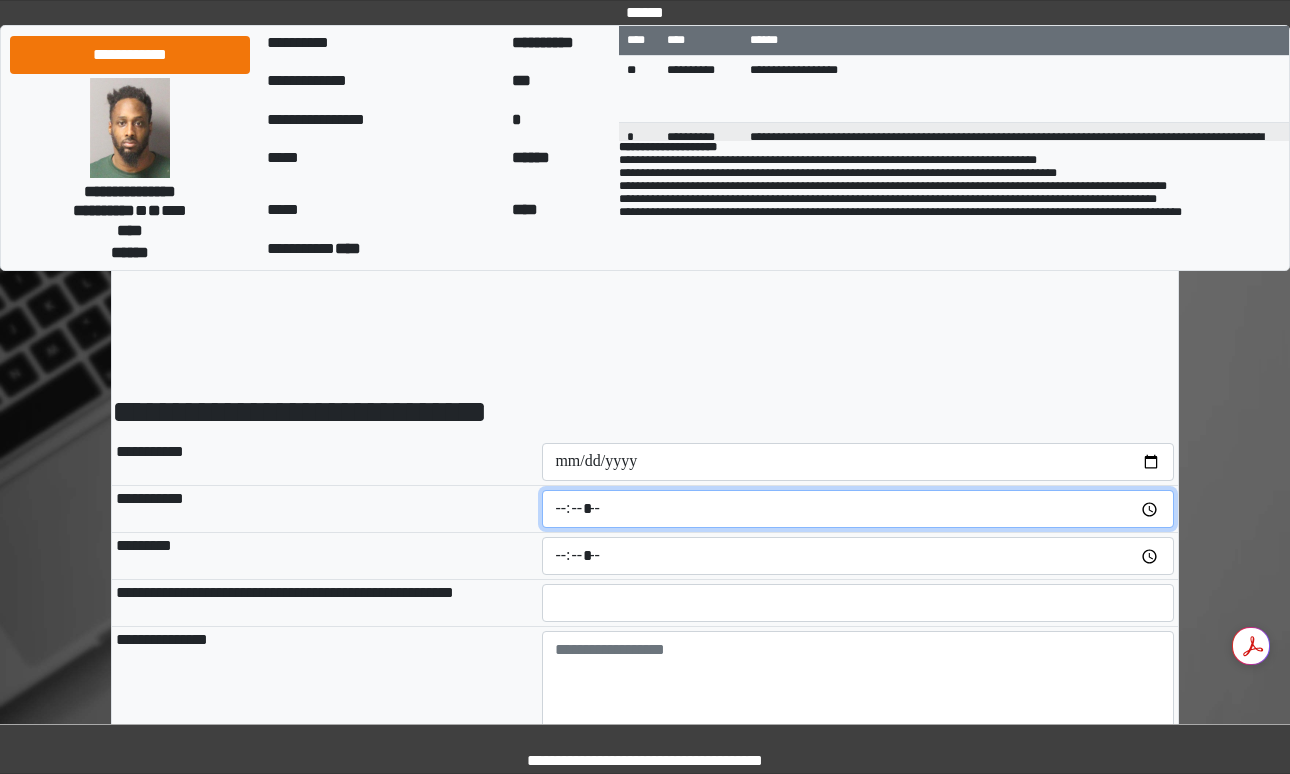 type on "*****" 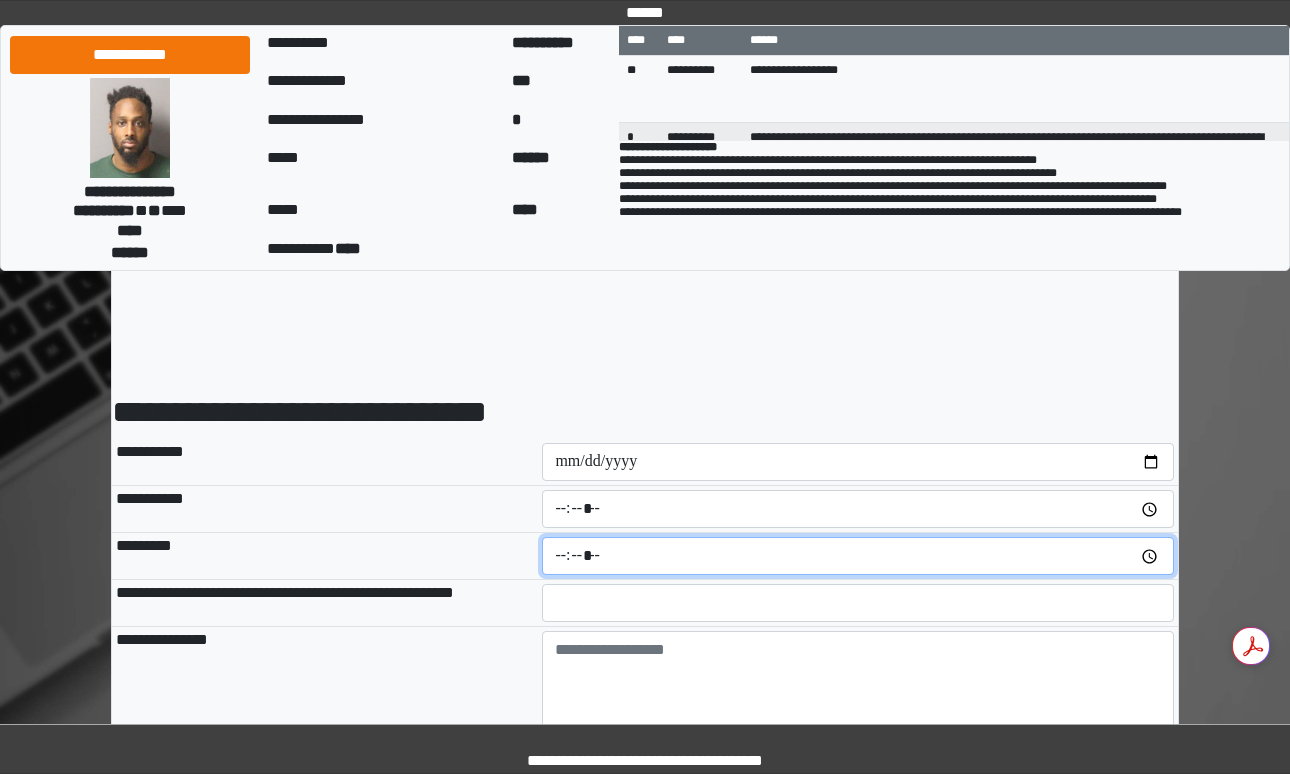 type on "*****" 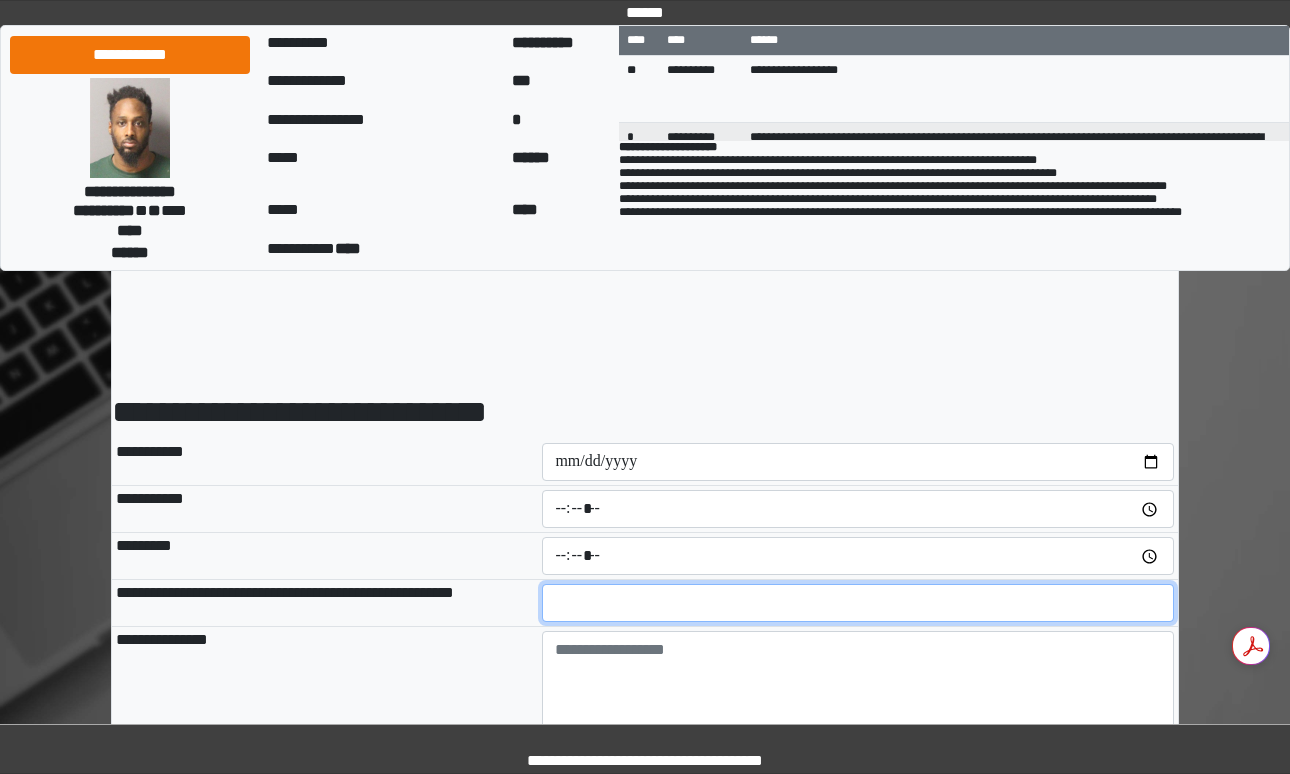 type on "**" 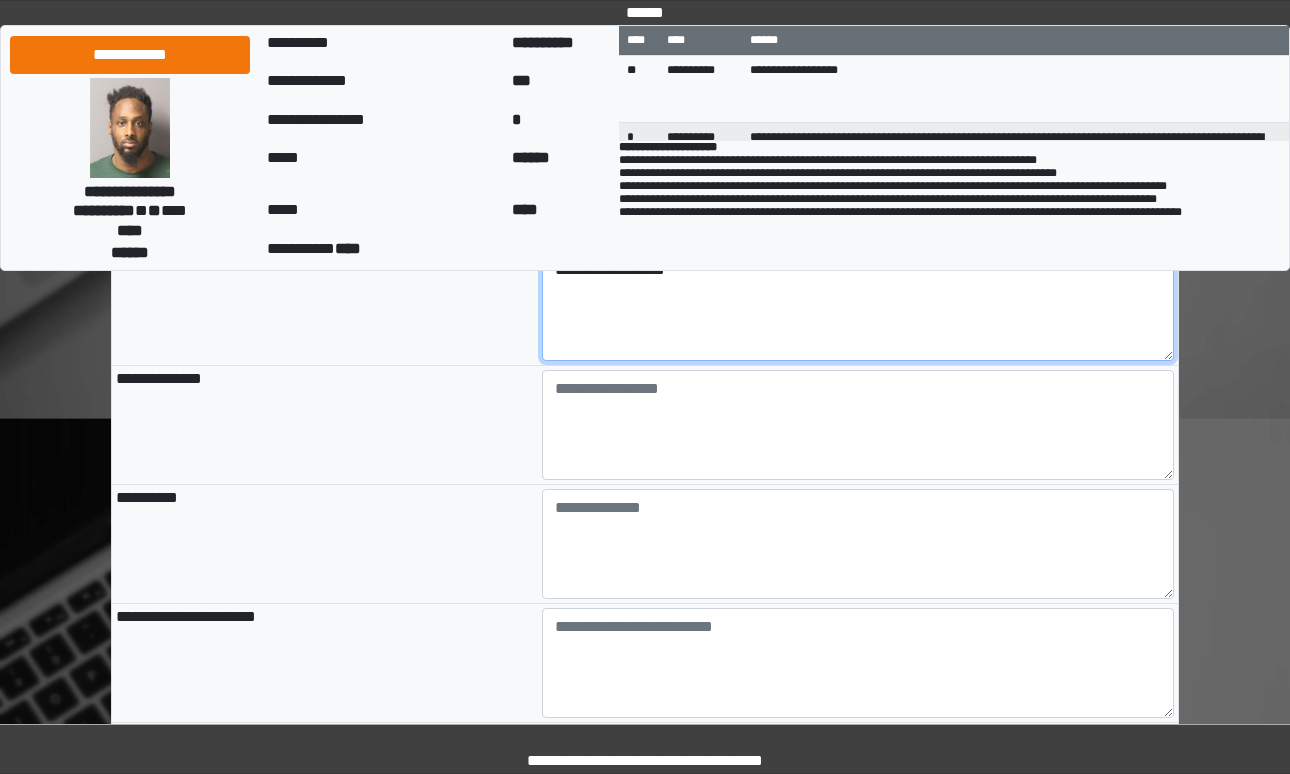 scroll, scrollTop: 401, scrollLeft: 0, axis: vertical 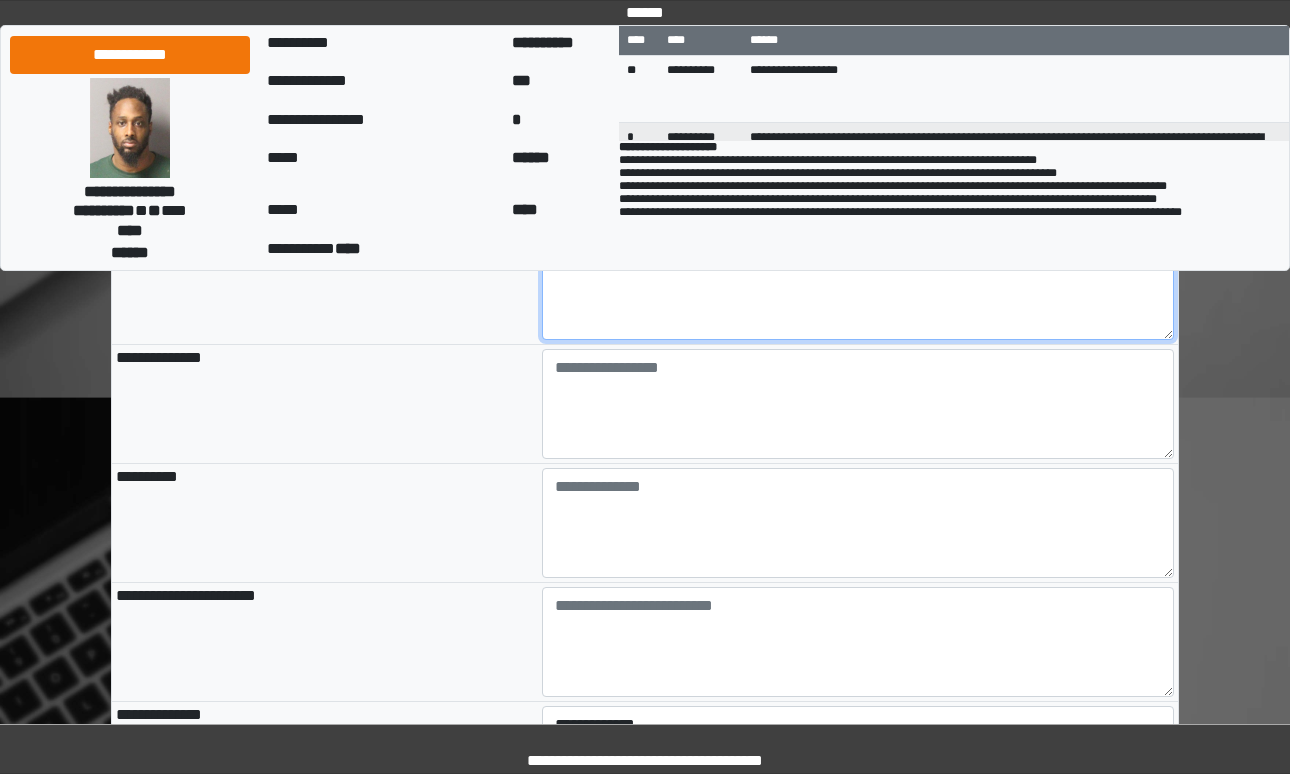 type on "**********" 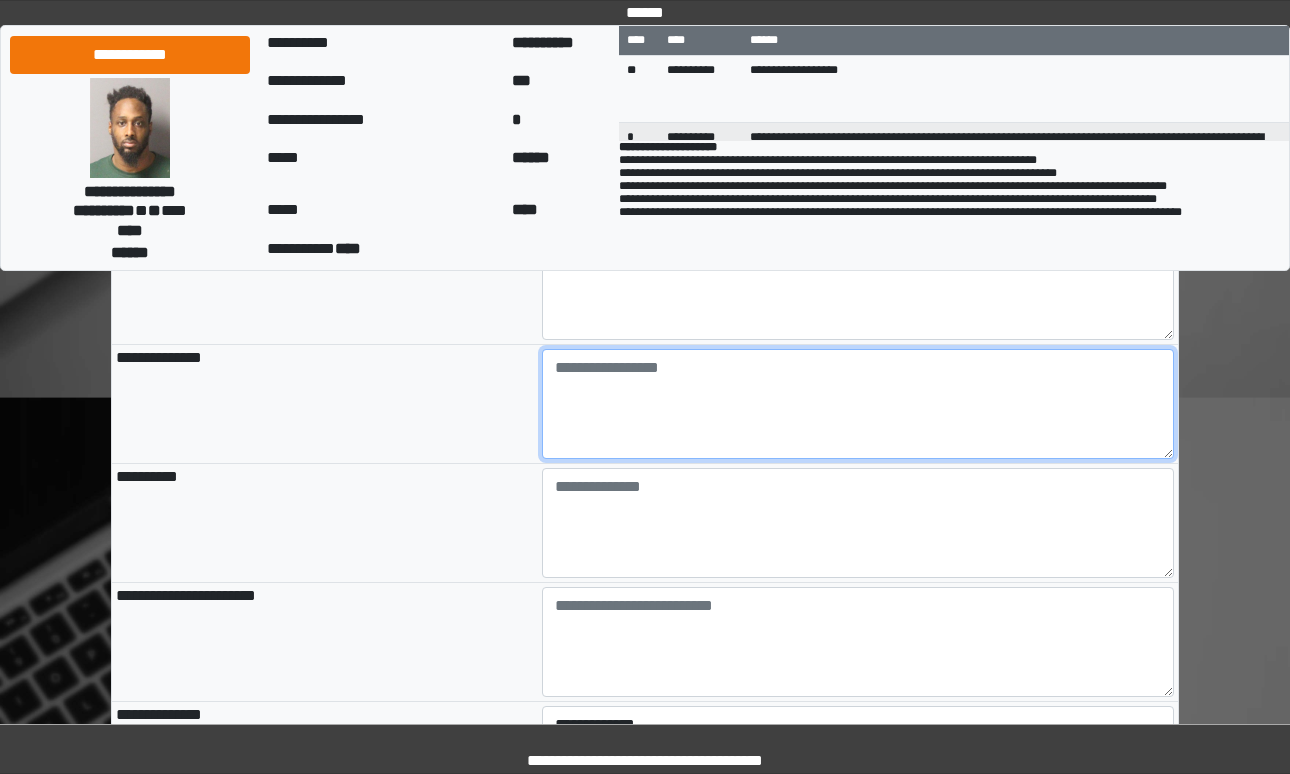 click at bounding box center [858, 404] 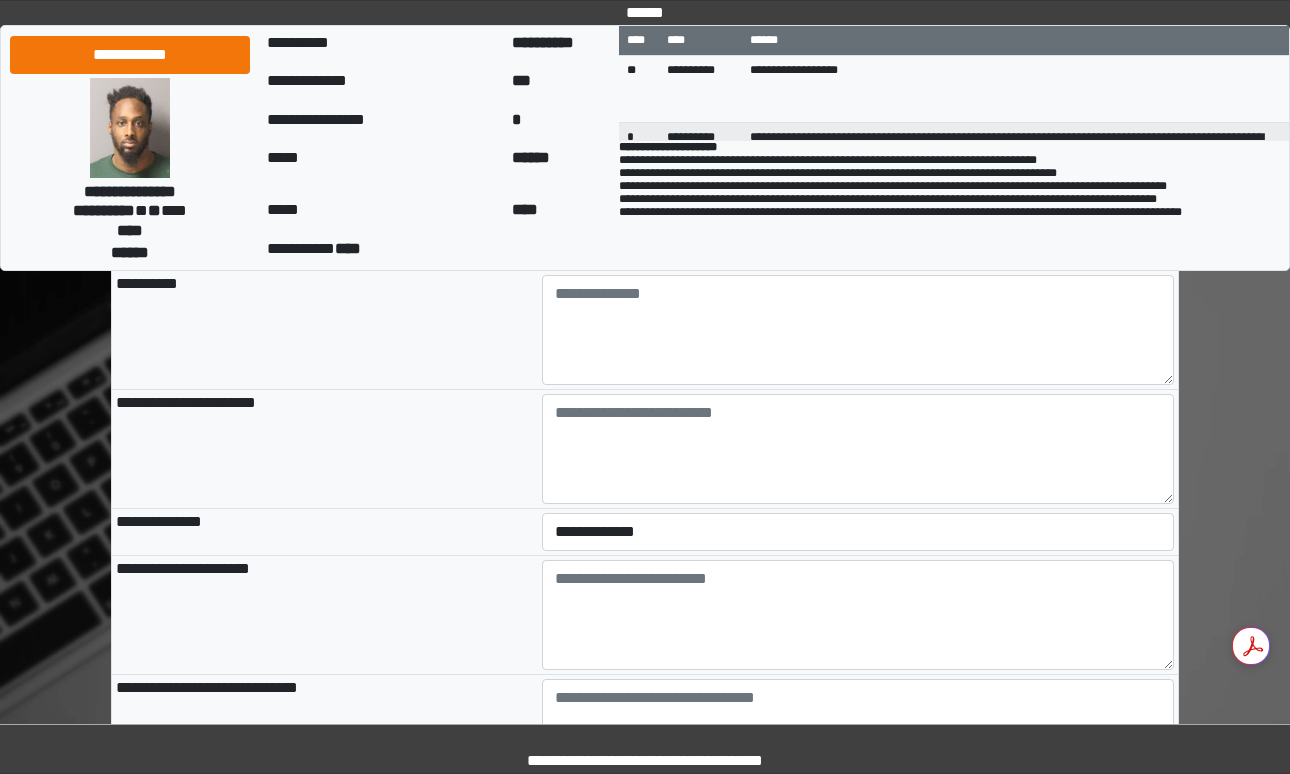 scroll, scrollTop: 601, scrollLeft: 0, axis: vertical 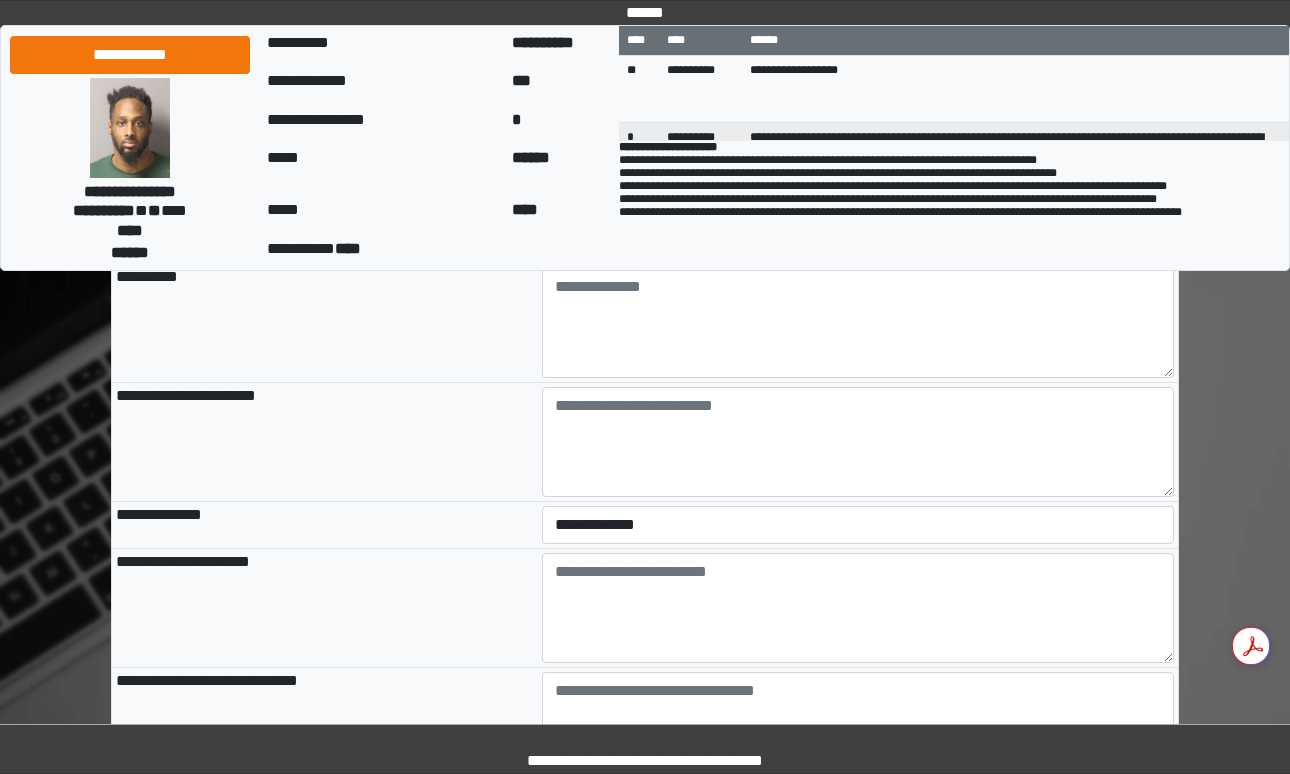 type on "**********" 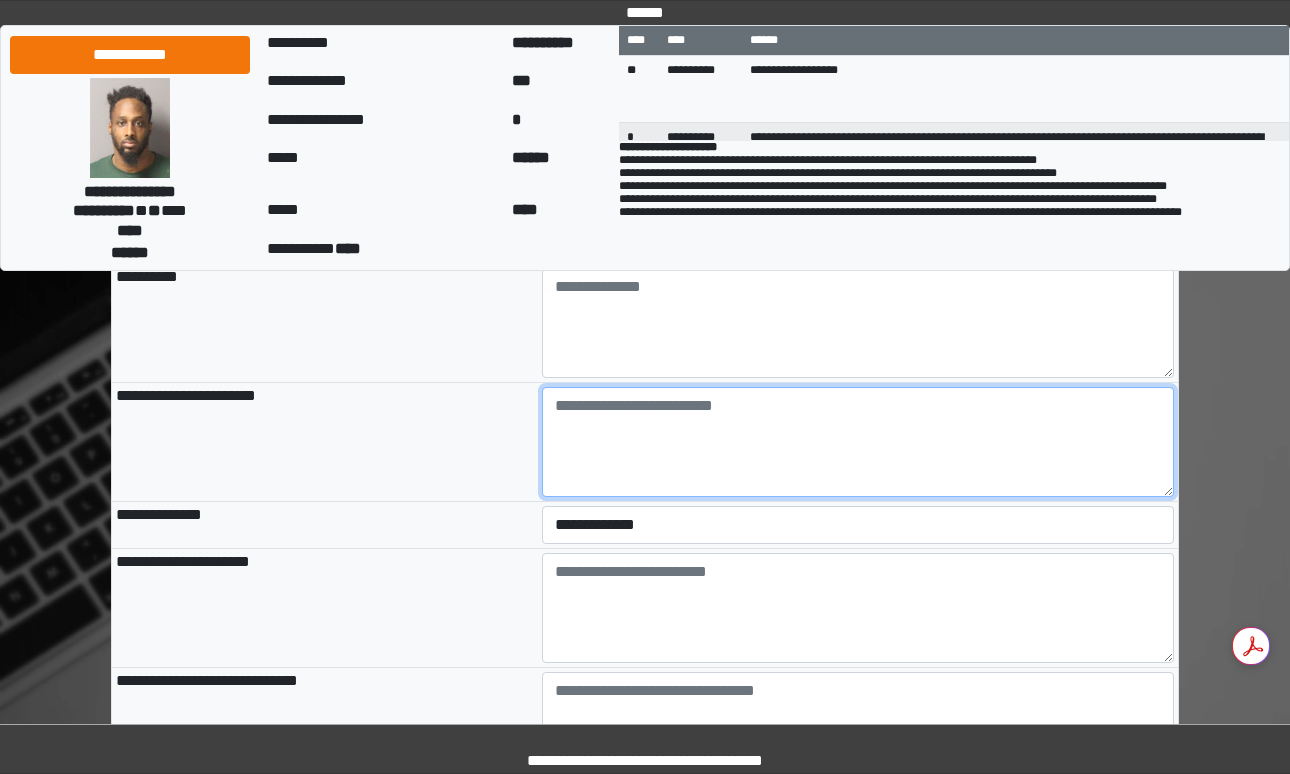 click at bounding box center (858, 442) 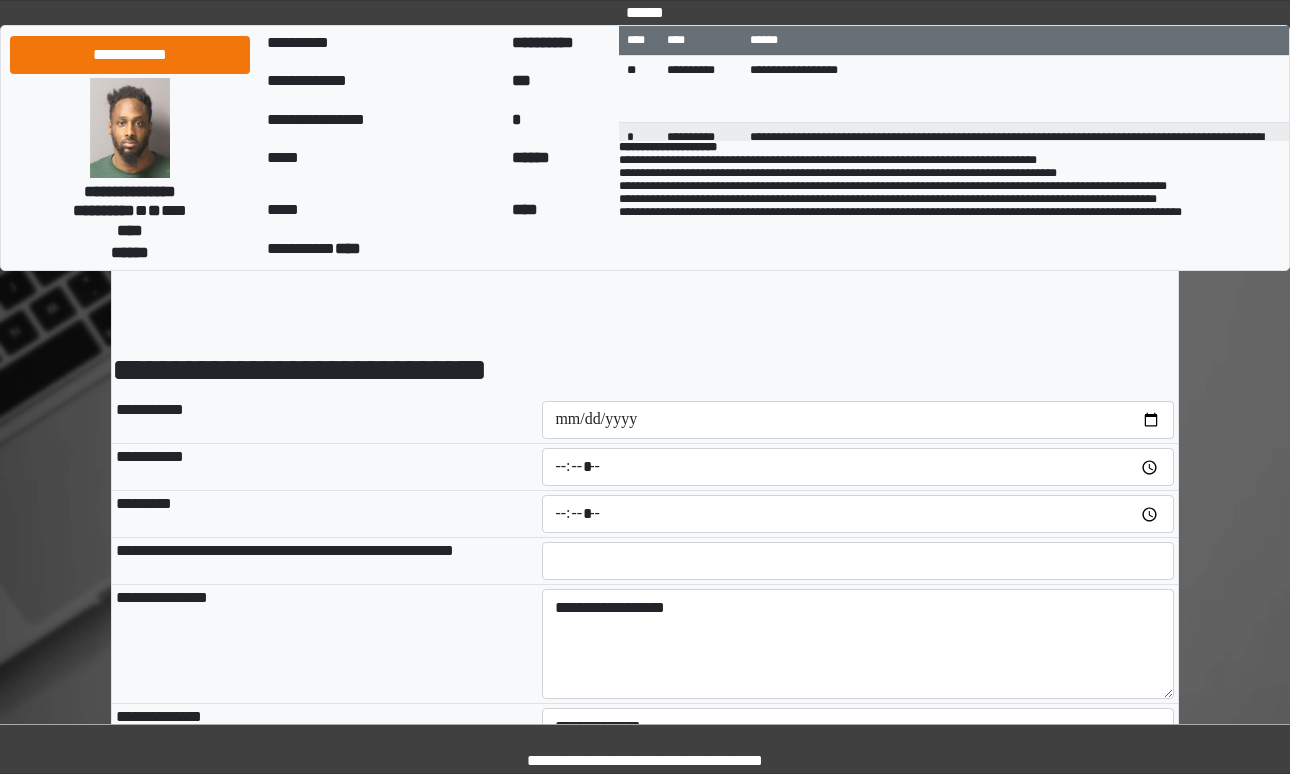 scroll, scrollTop: 0, scrollLeft: 0, axis: both 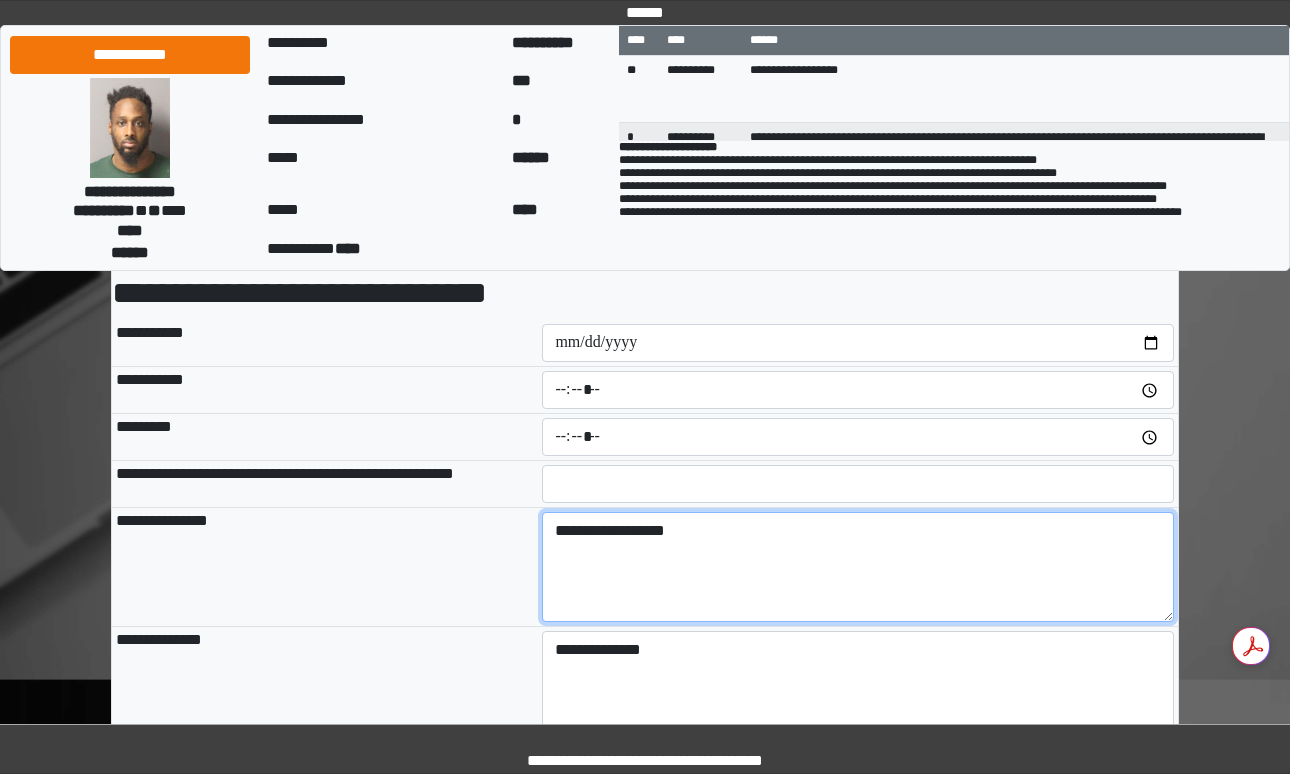 click on "**********" at bounding box center (858, 567) 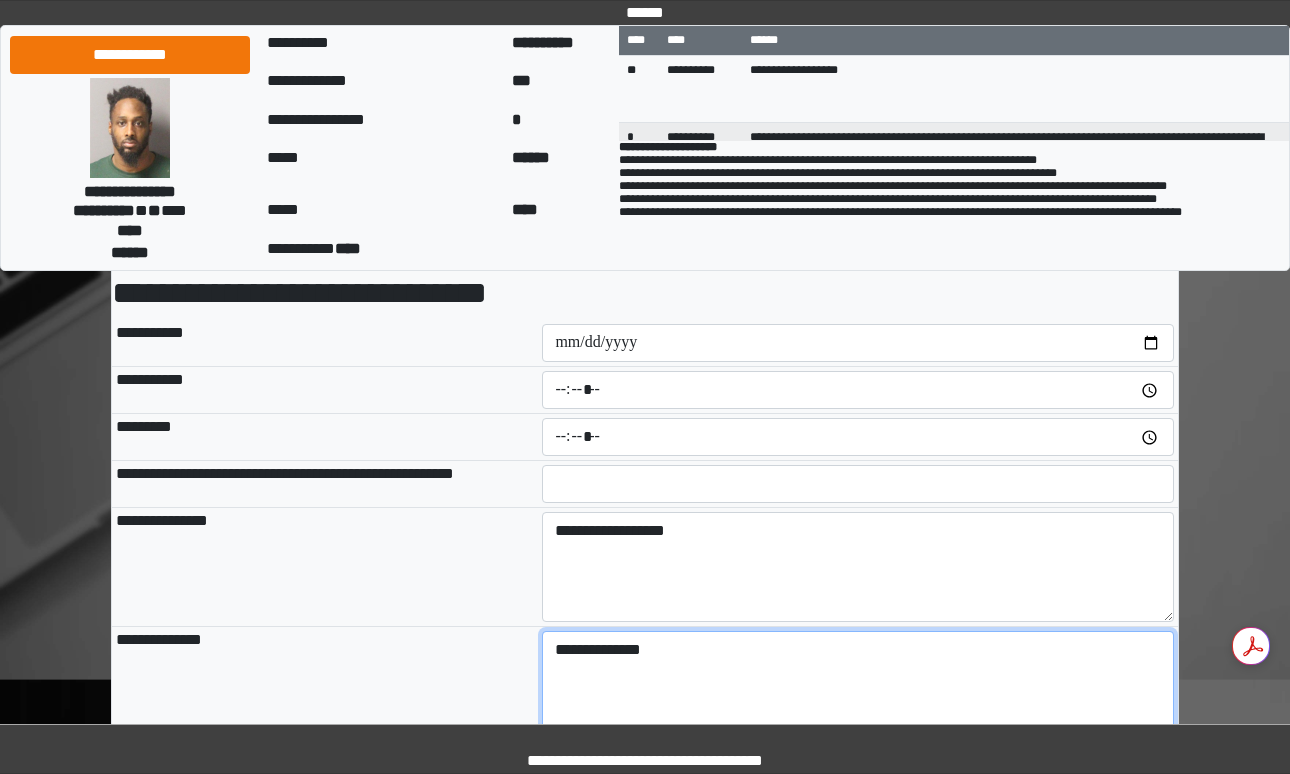 click on "**********" at bounding box center (858, 686) 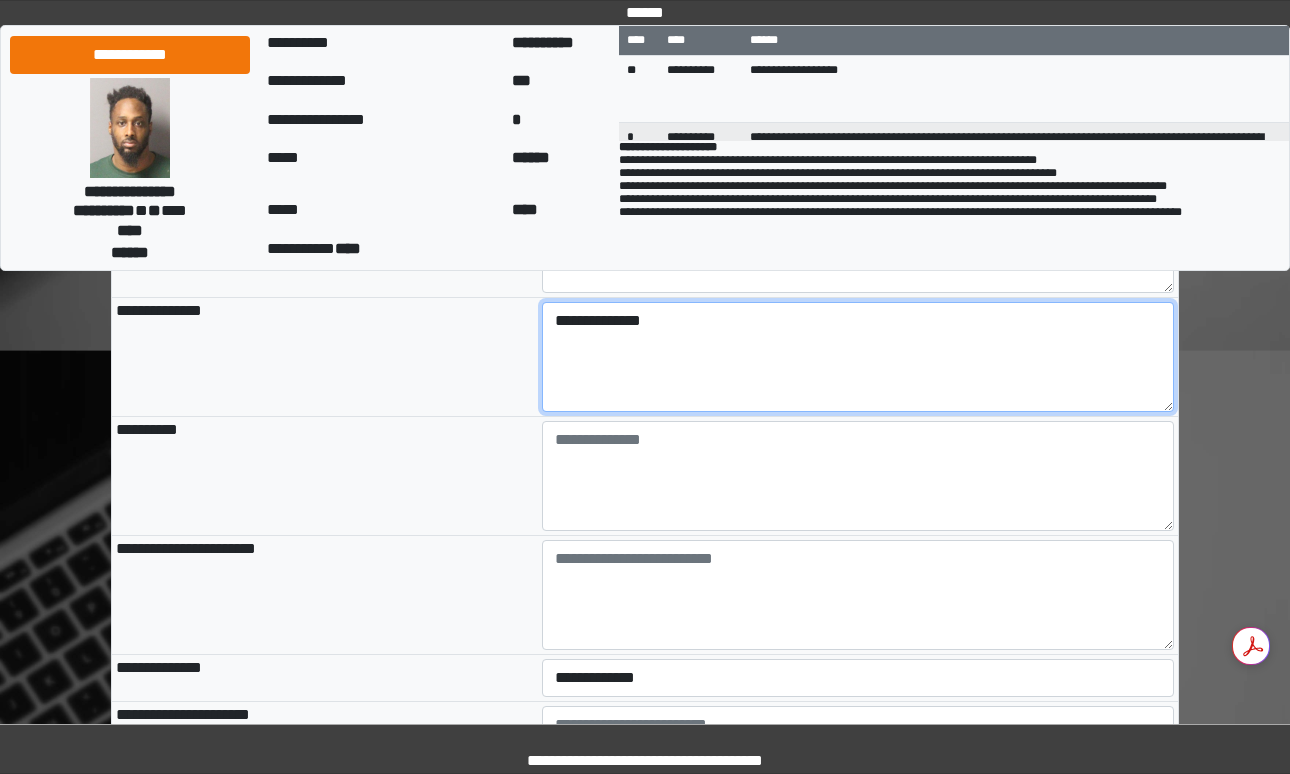 scroll, scrollTop: 449, scrollLeft: 0, axis: vertical 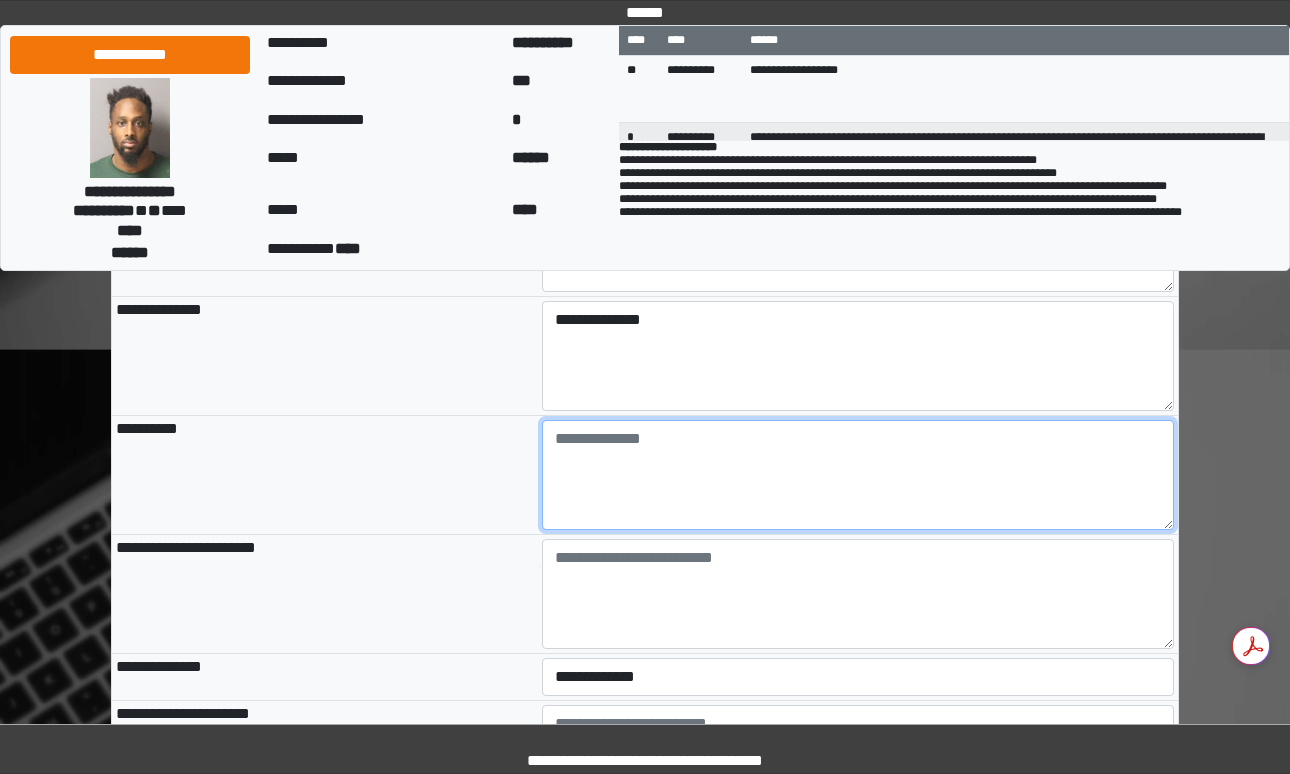 click at bounding box center (858, 475) 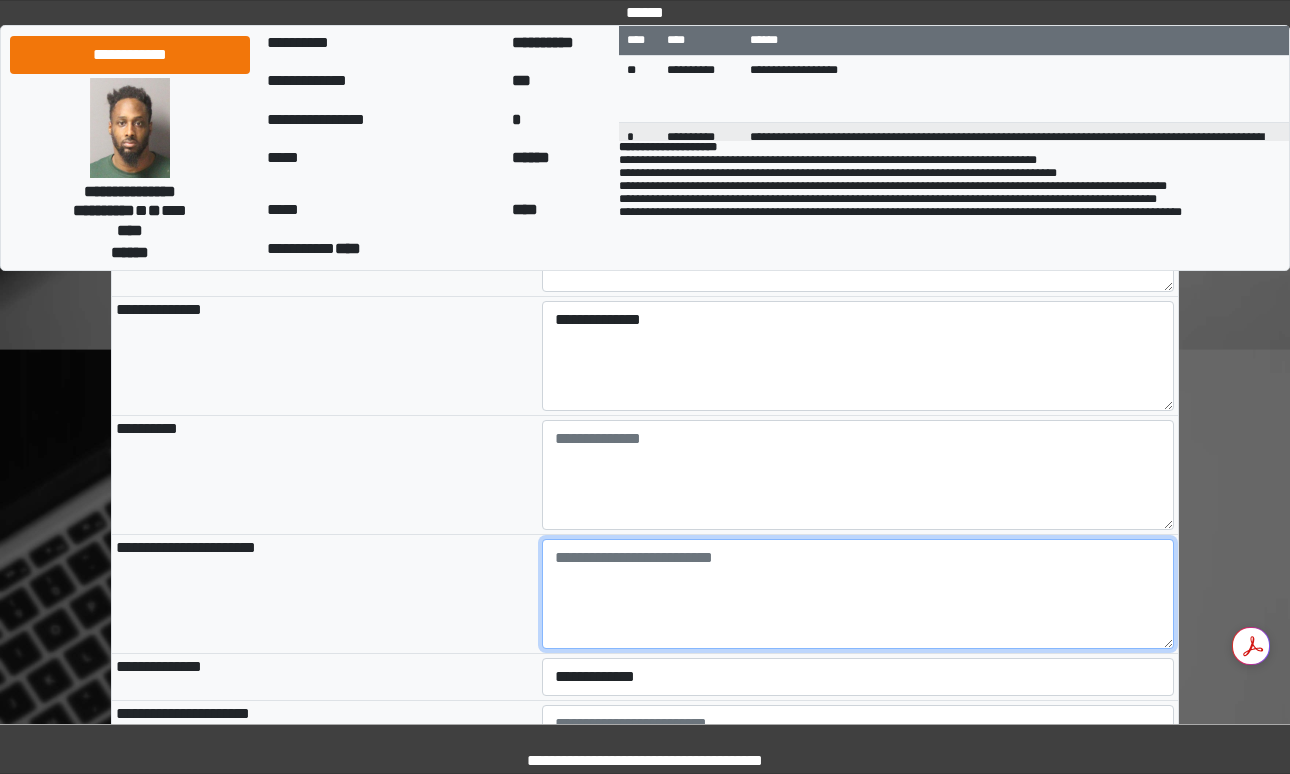 click at bounding box center (858, 594) 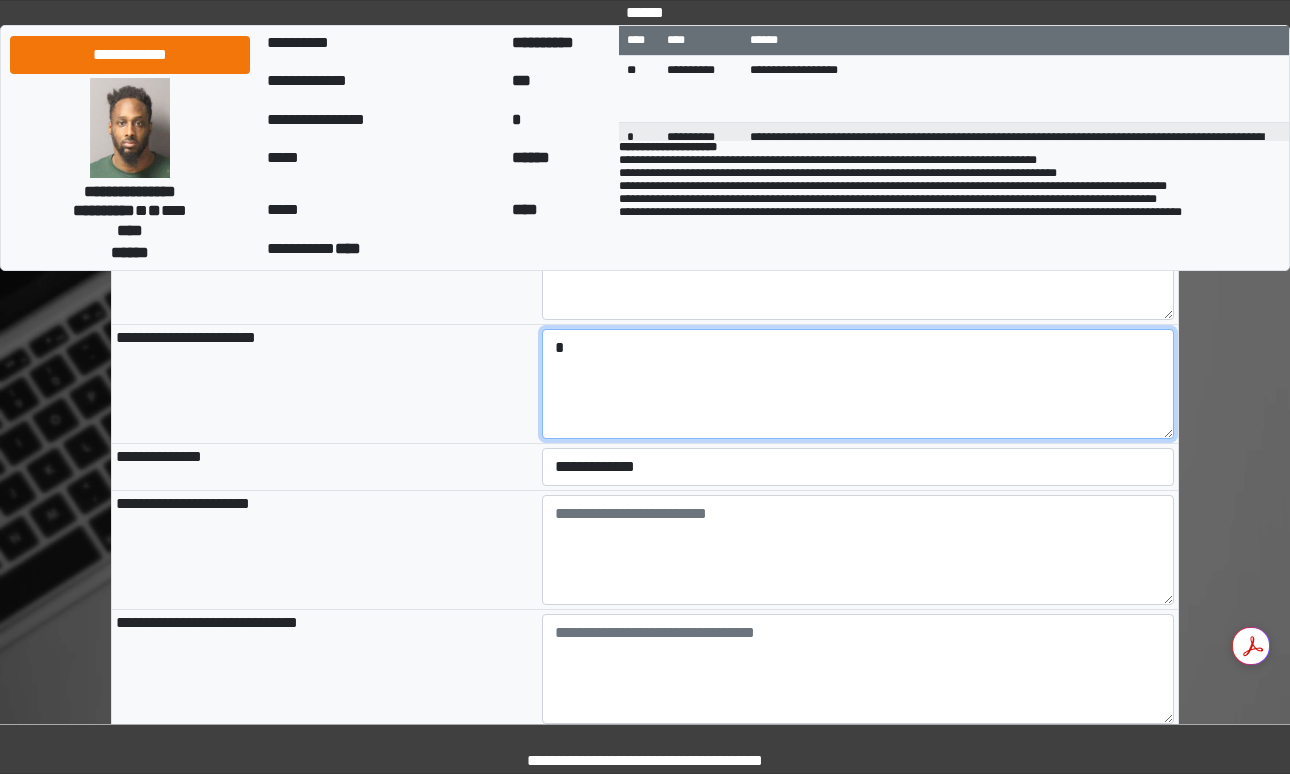 scroll, scrollTop: 675, scrollLeft: 0, axis: vertical 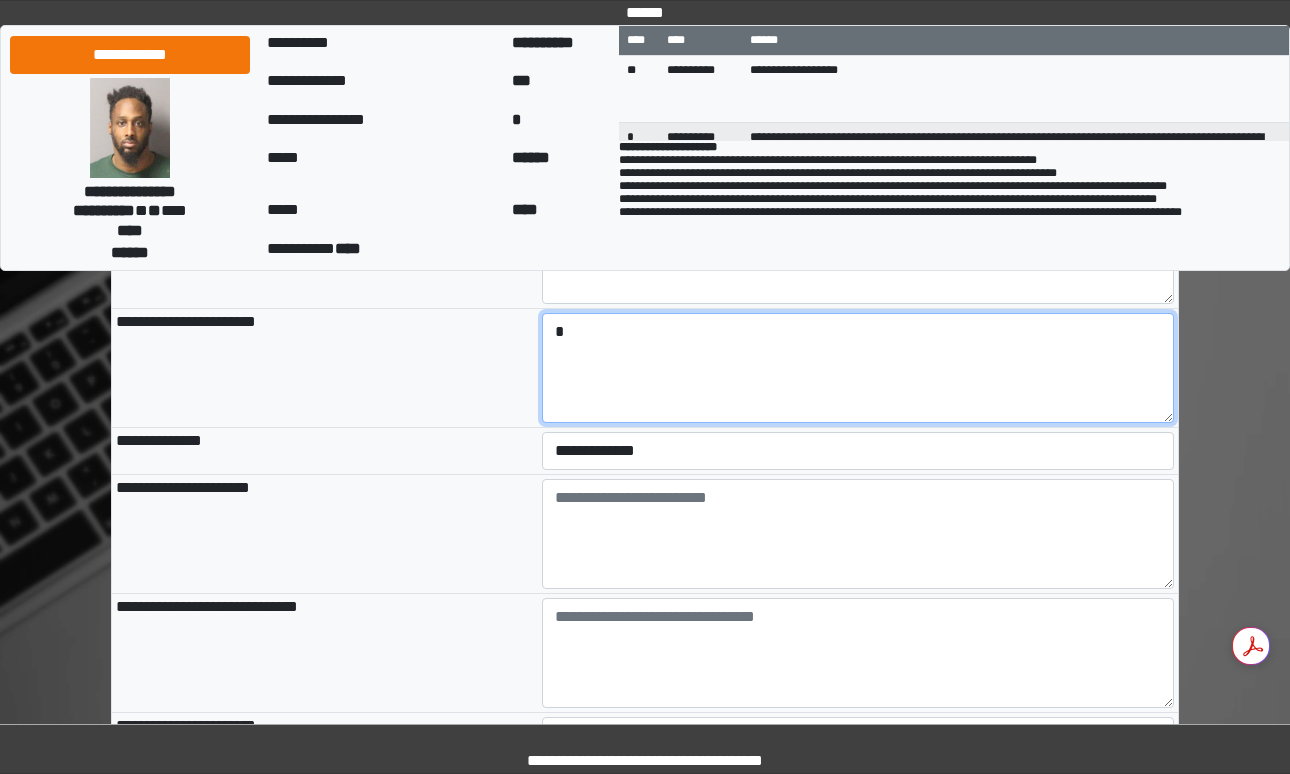 type on "*" 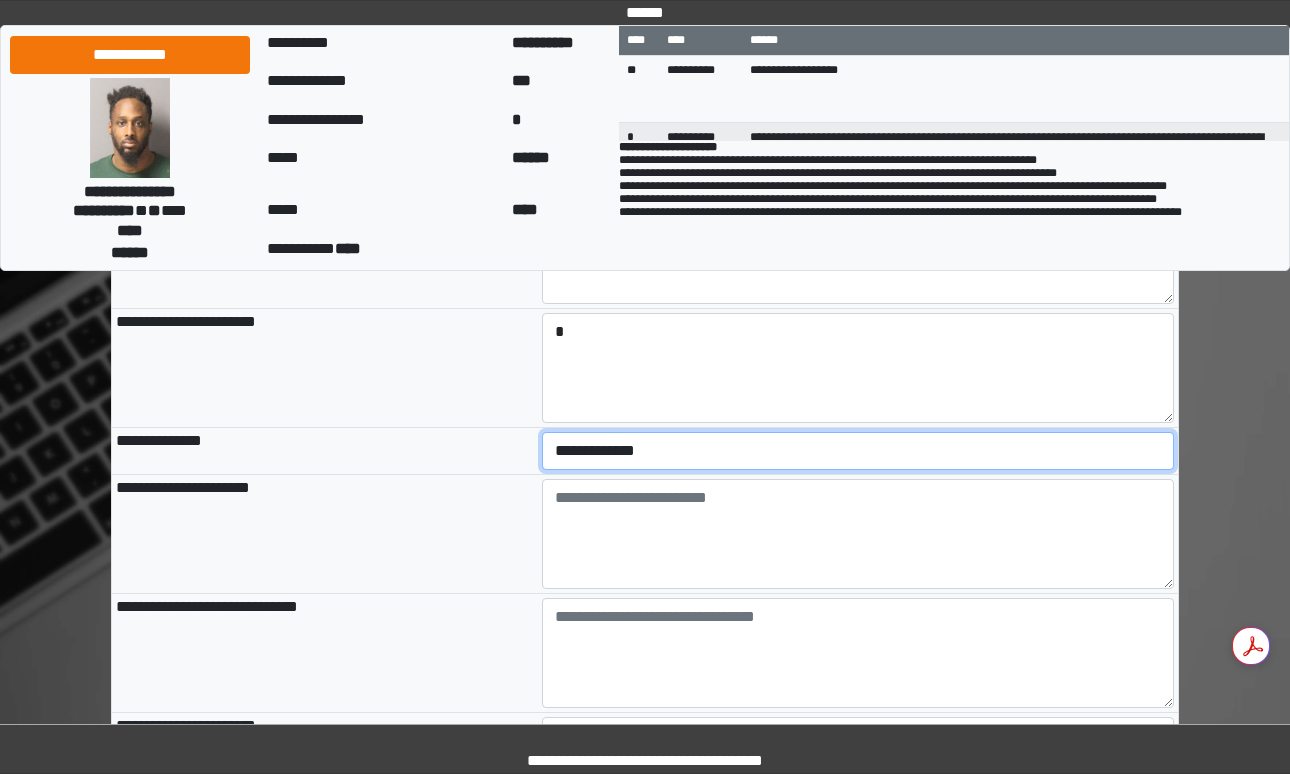 click on "**********" at bounding box center (858, 451) 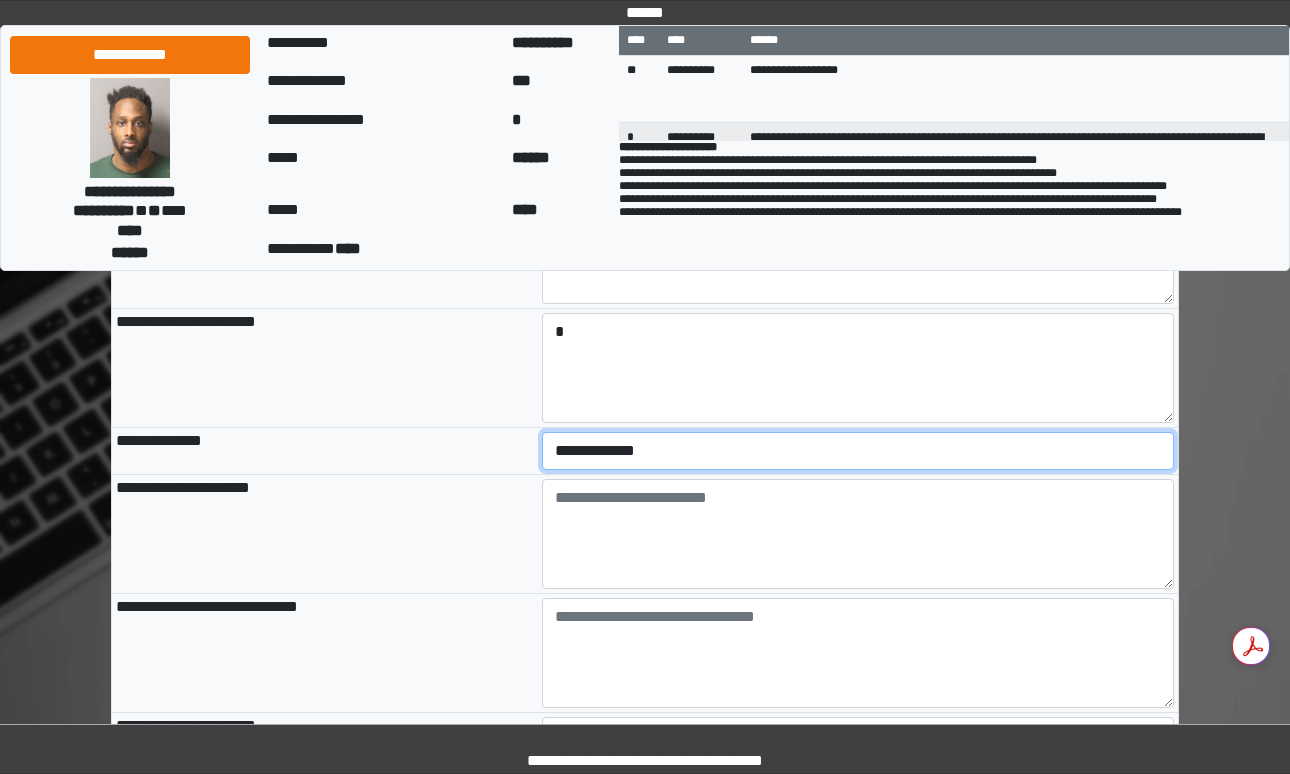 select on "***" 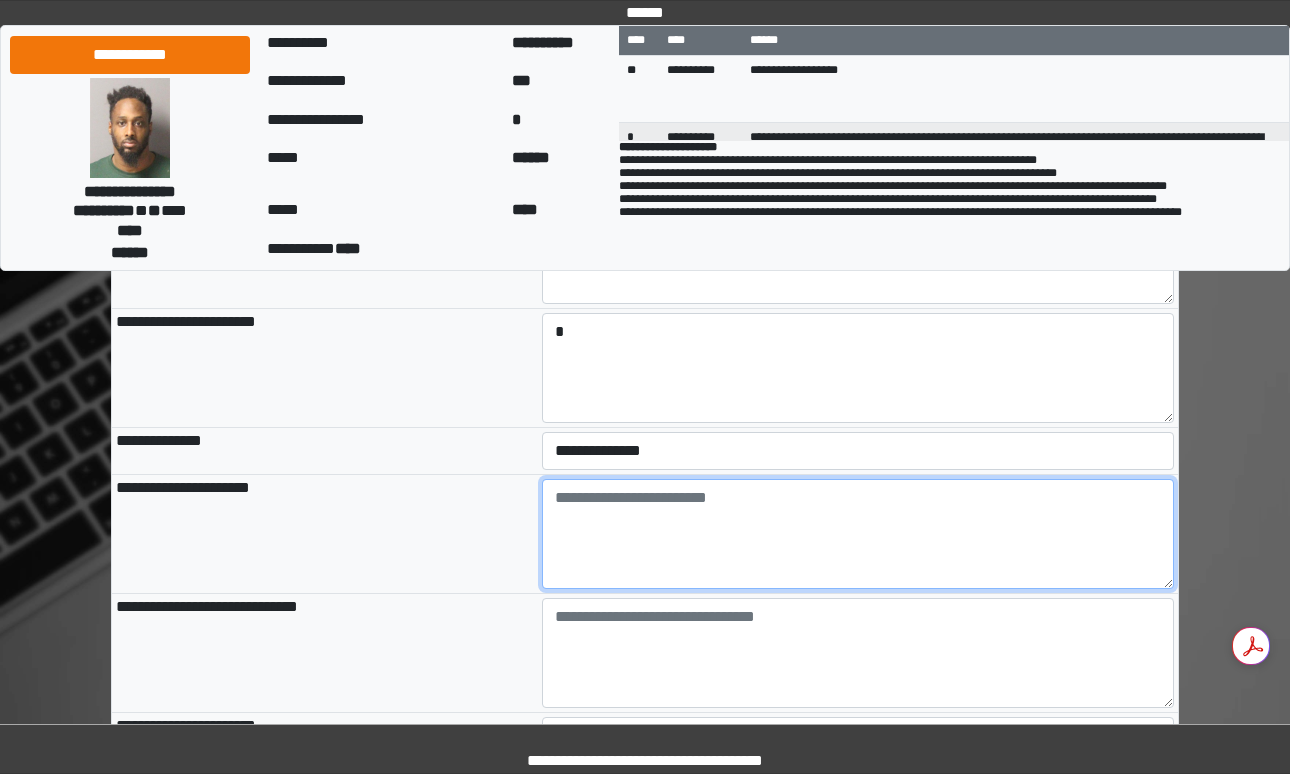 click at bounding box center [858, 534] 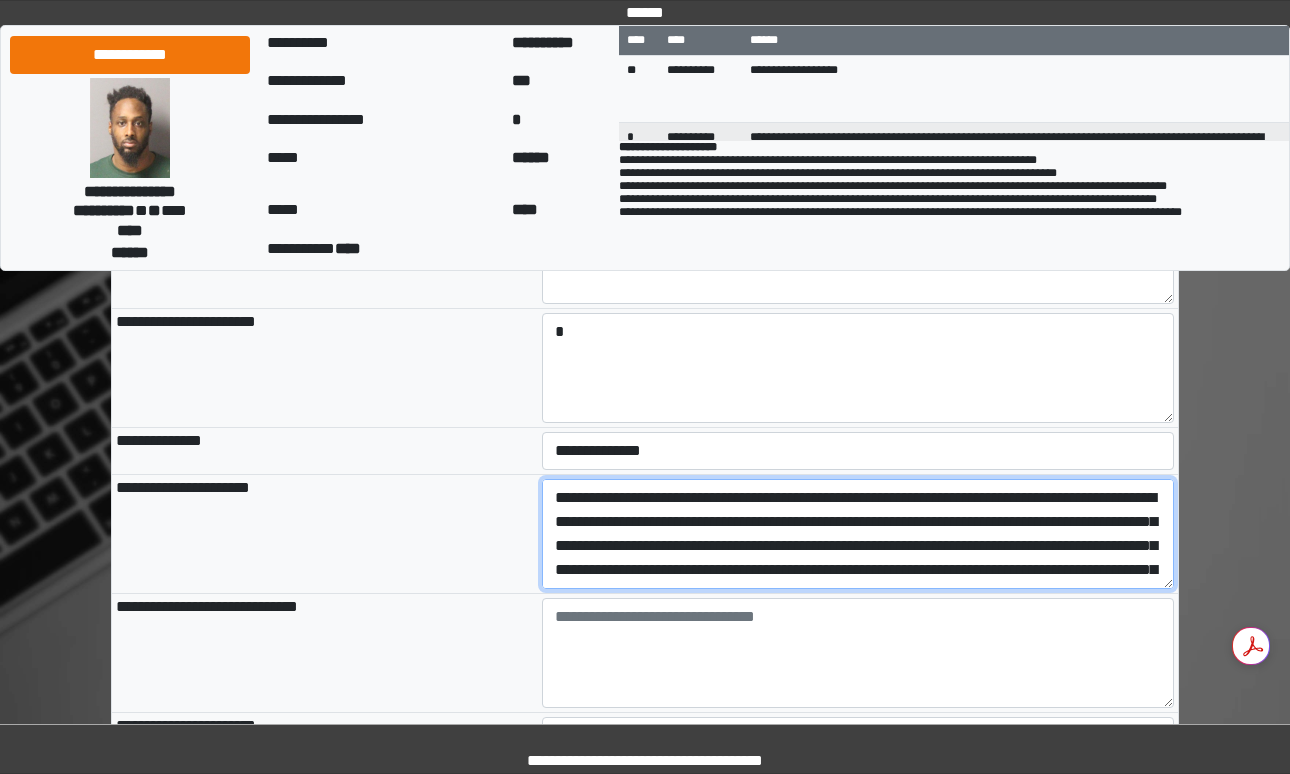 scroll, scrollTop: 87, scrollLeft: 0, axis: vertical 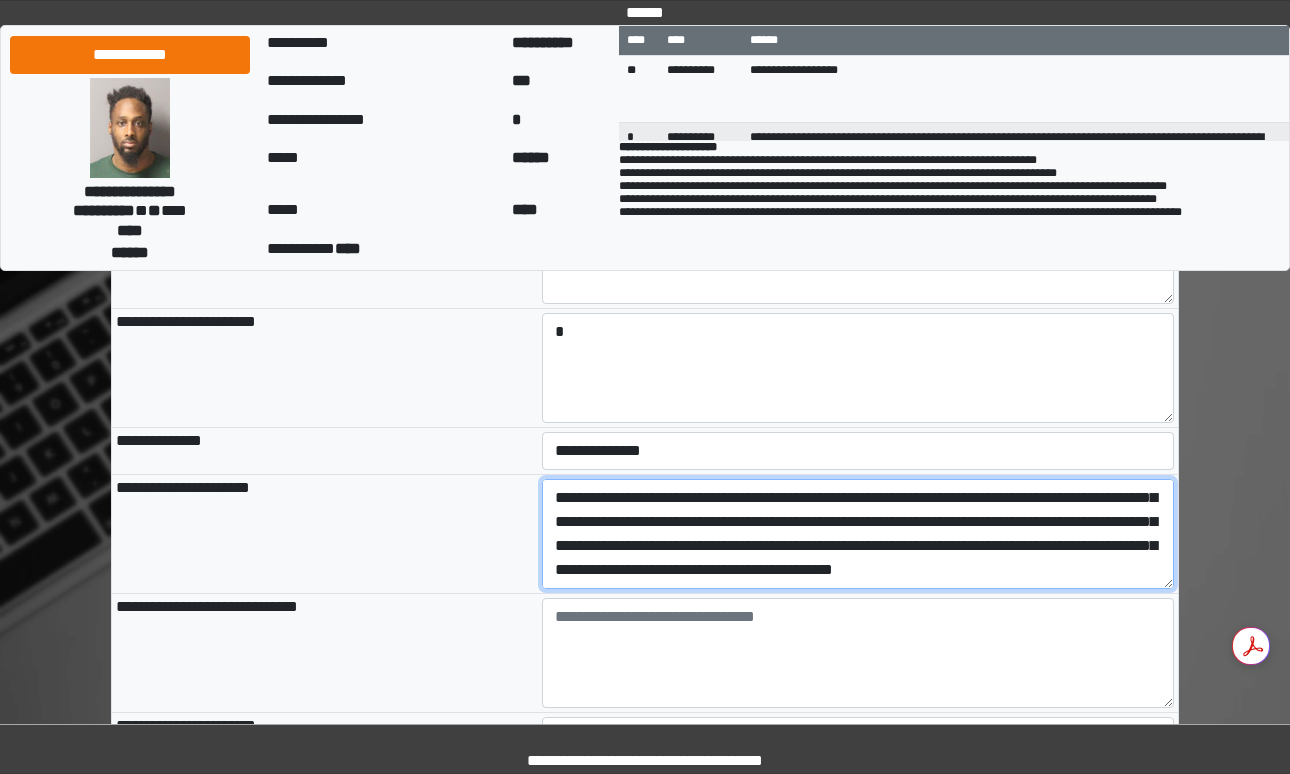 type on "**********" 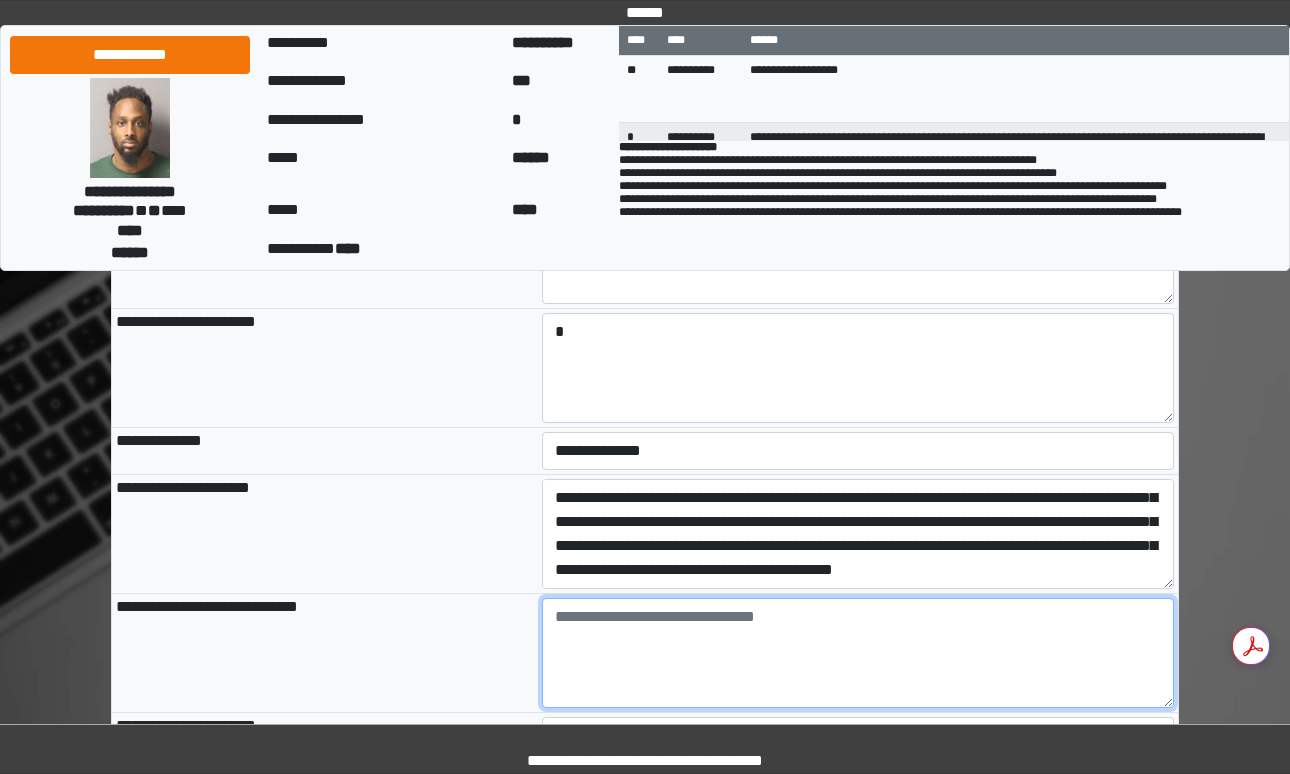 click at bounding box center (858, 653) 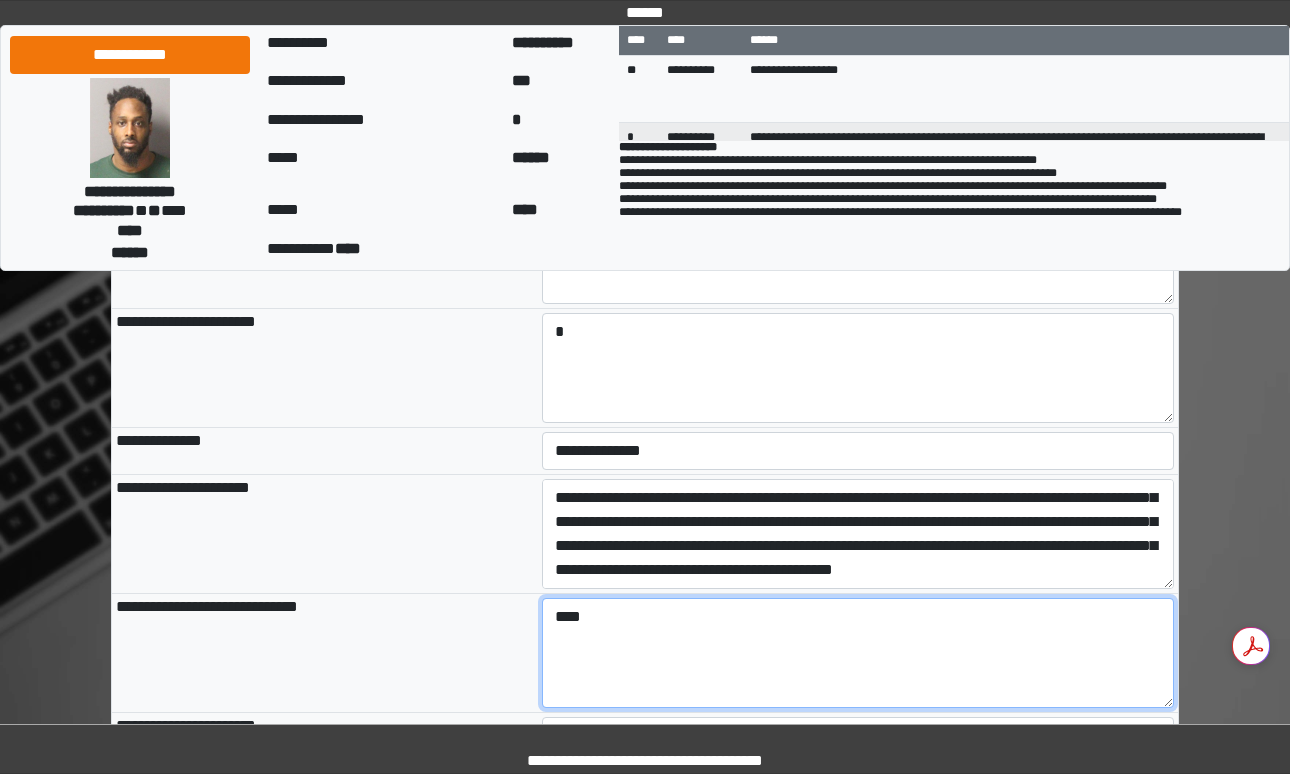 scroll, scrollTop: 891, scrollLeft: 0, axis: vertical 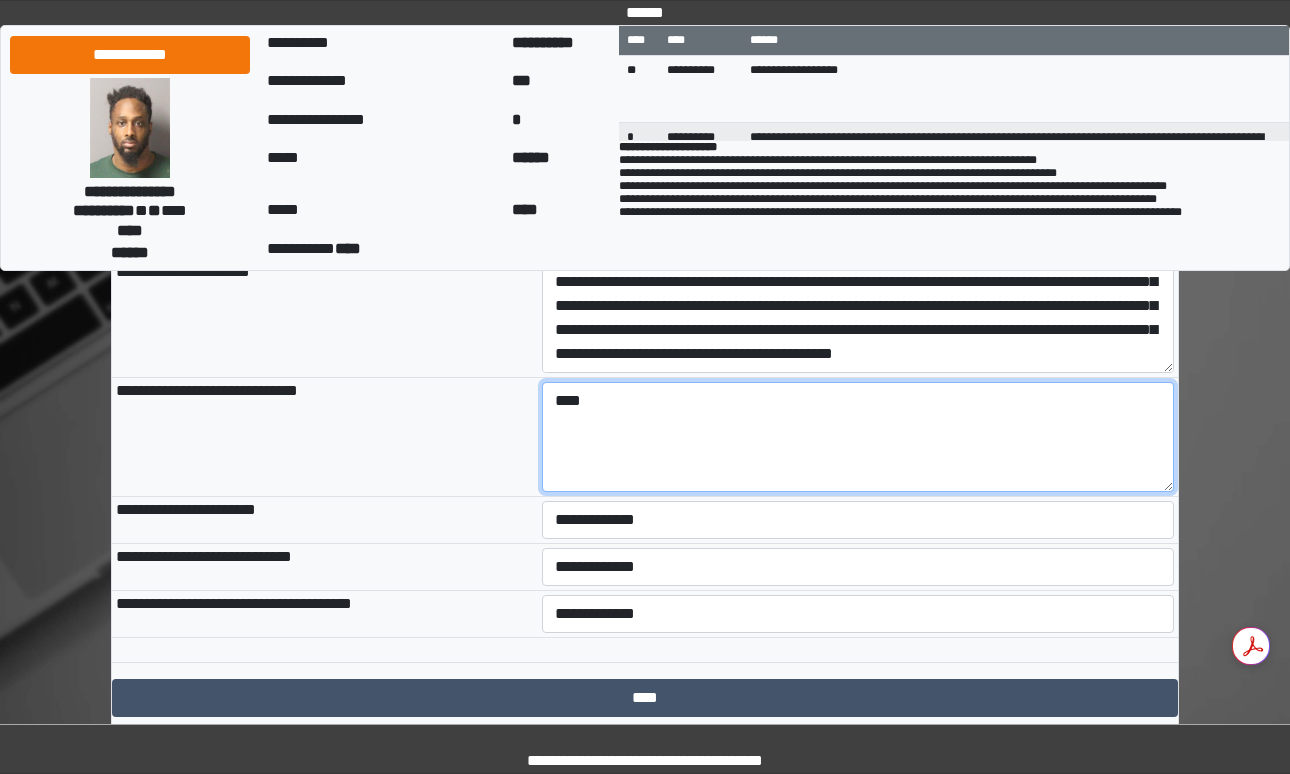 type on "****" 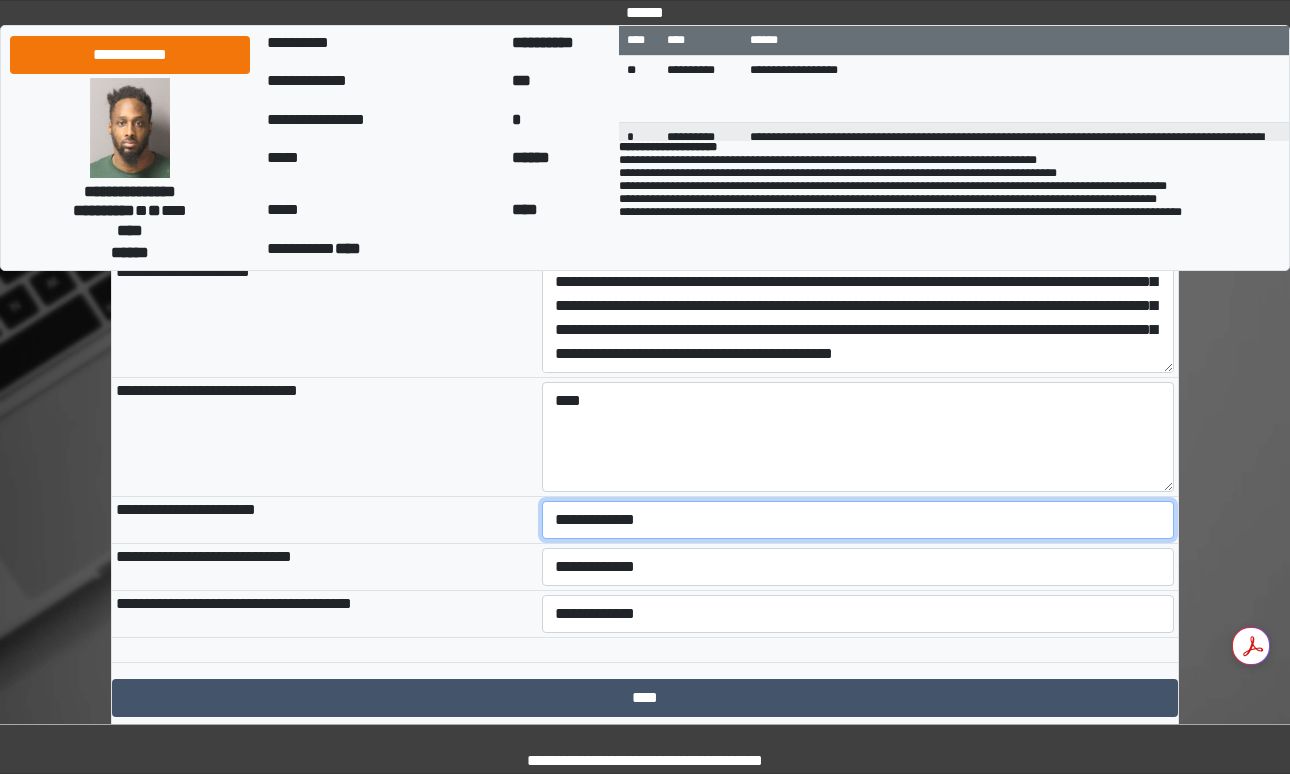 click on "**********" at bounding box center (858, 520) 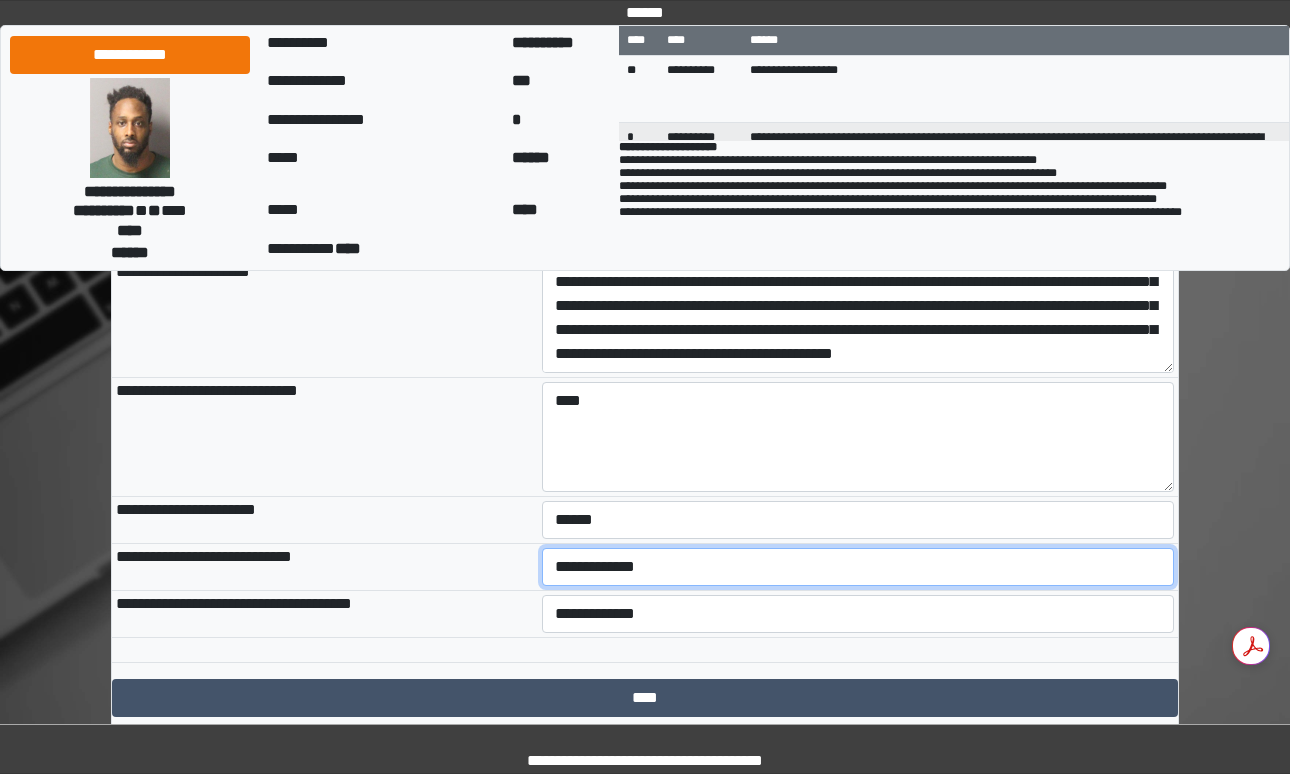 click on "**********" at bounding box center (858, 567) 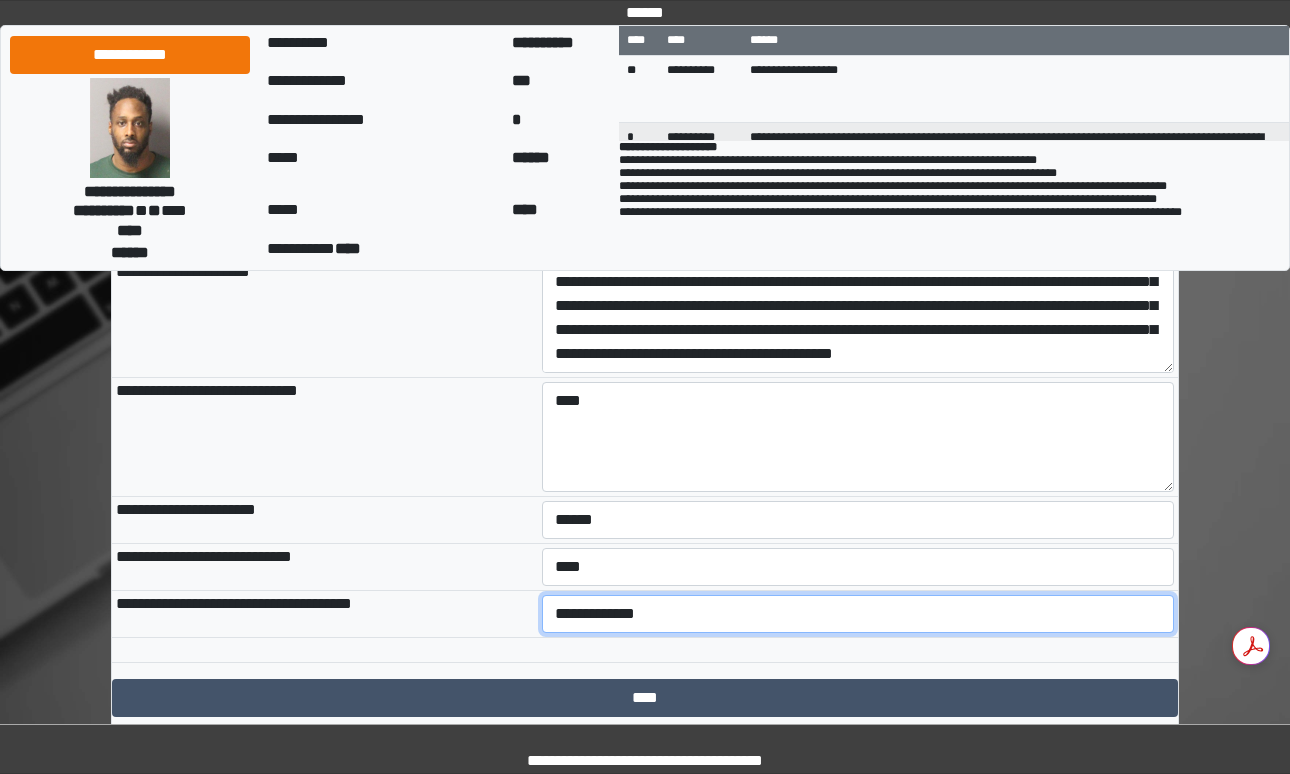 click on "**********" at bounding box center [858, 614] 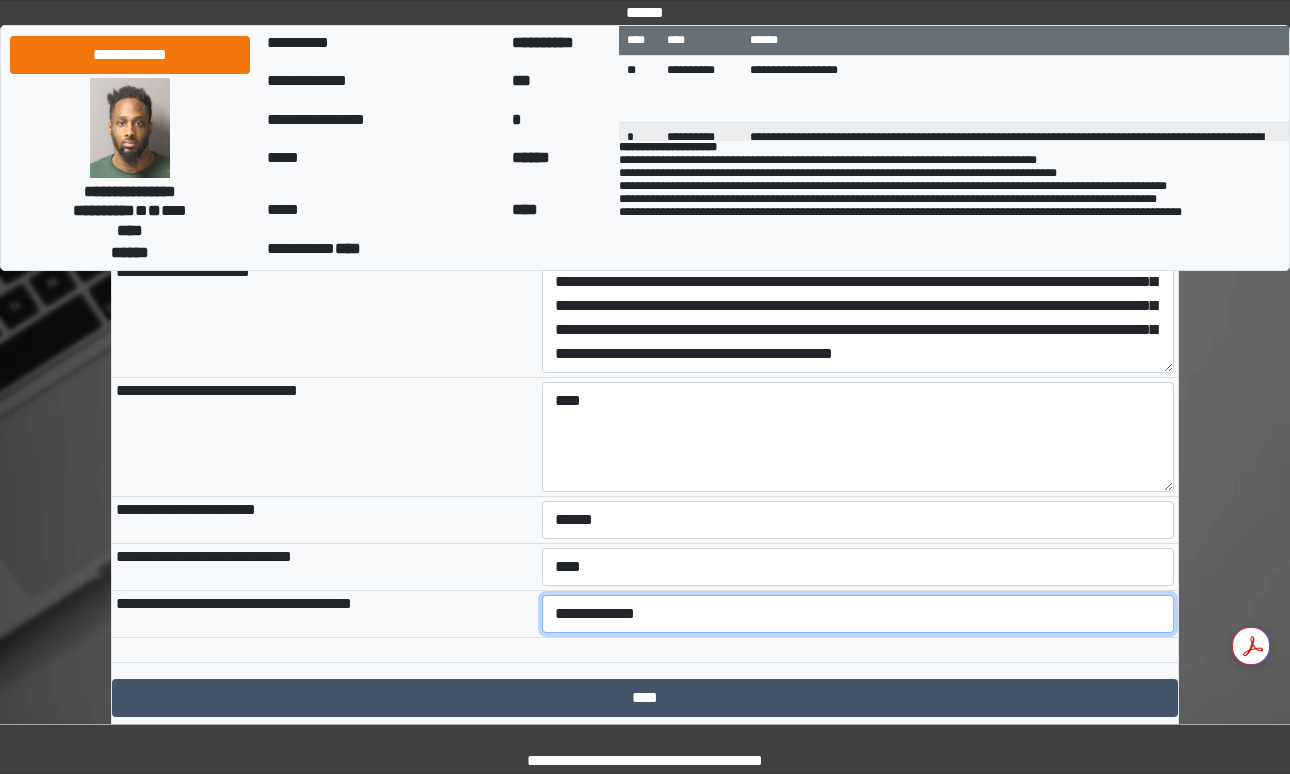 select on "***" 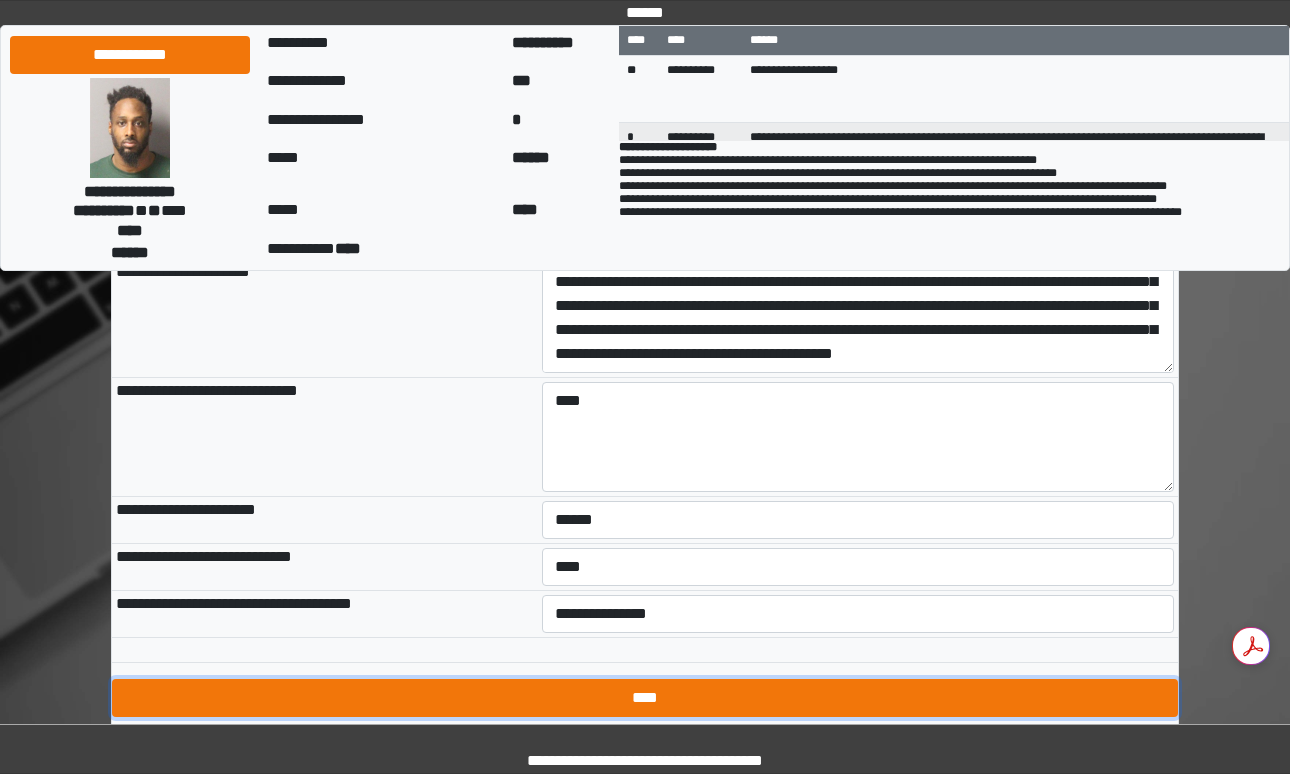 click on "****" at bounding box center (645, 698) 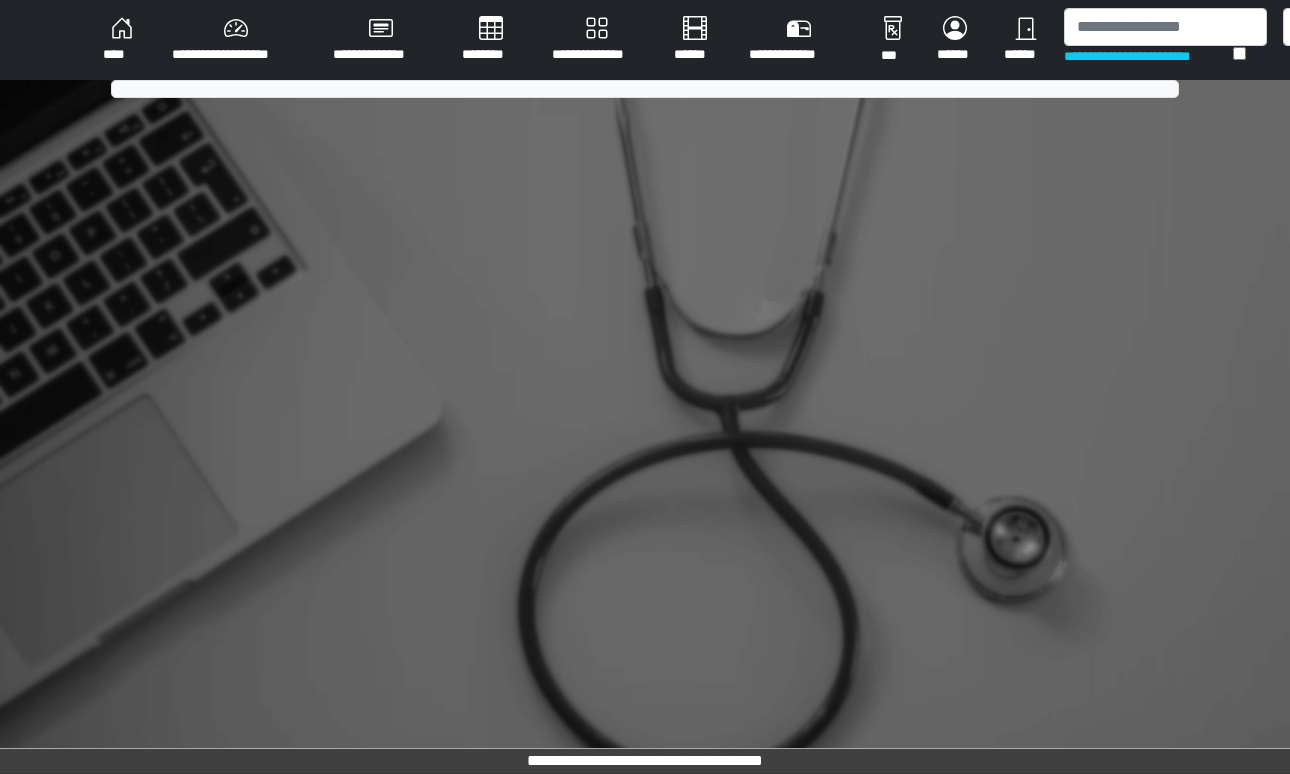 scroll, scrollTop: 0, scrollLeft: 0, axis: both 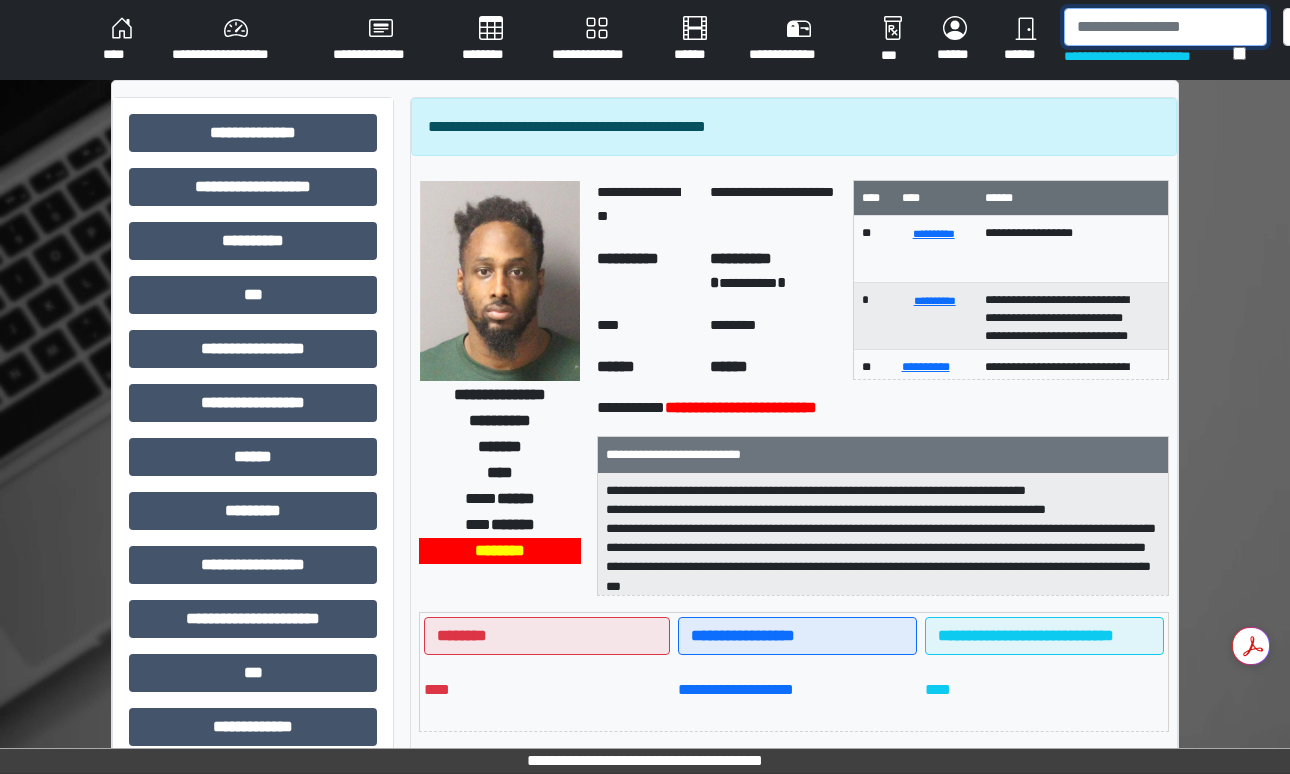 click at bounding box center [1165, 27] 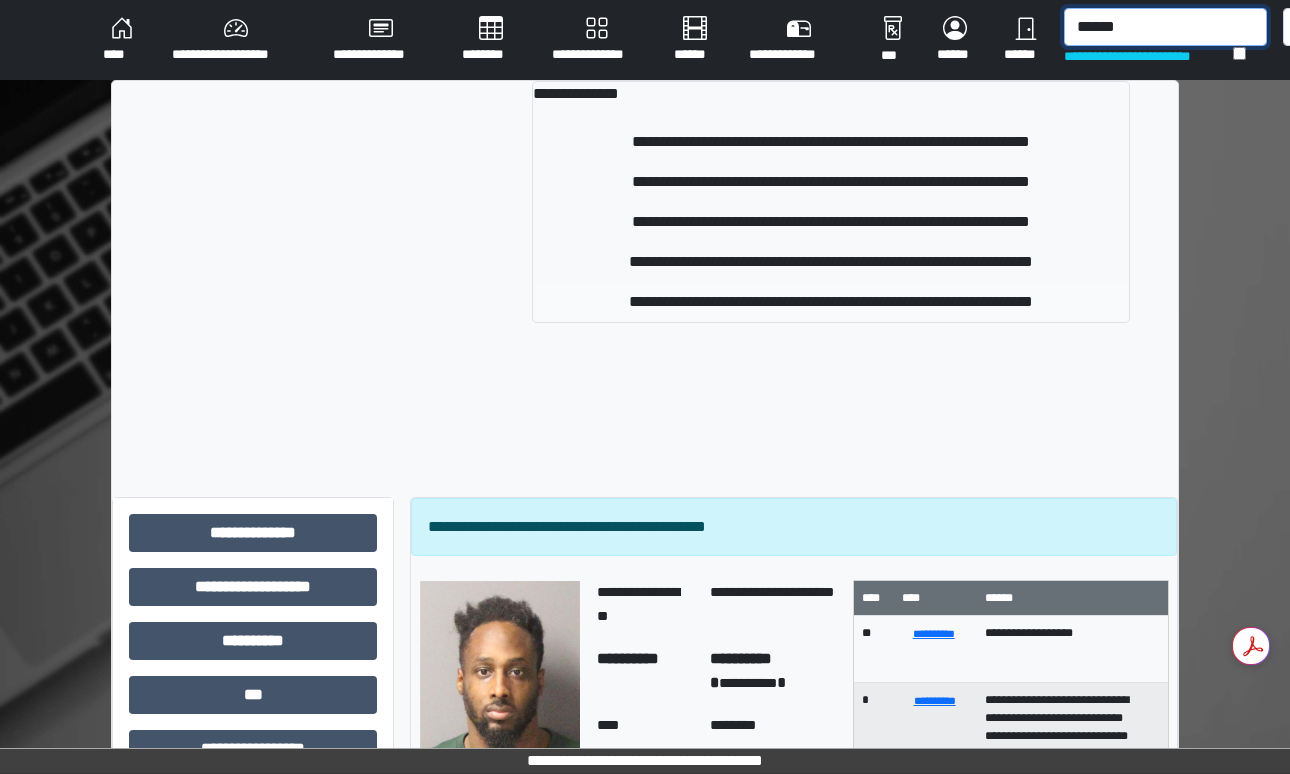 type on "******" 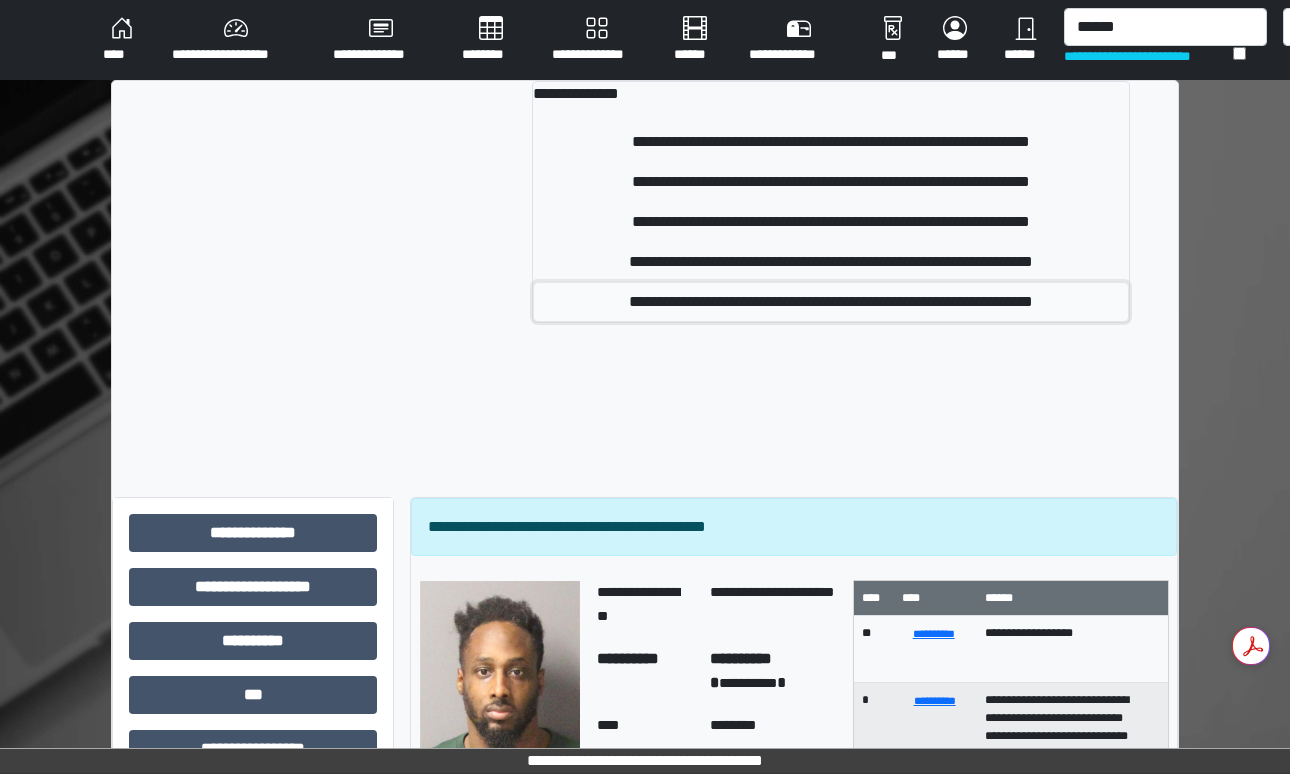 click on "**********" at bounding box center [831, 302] 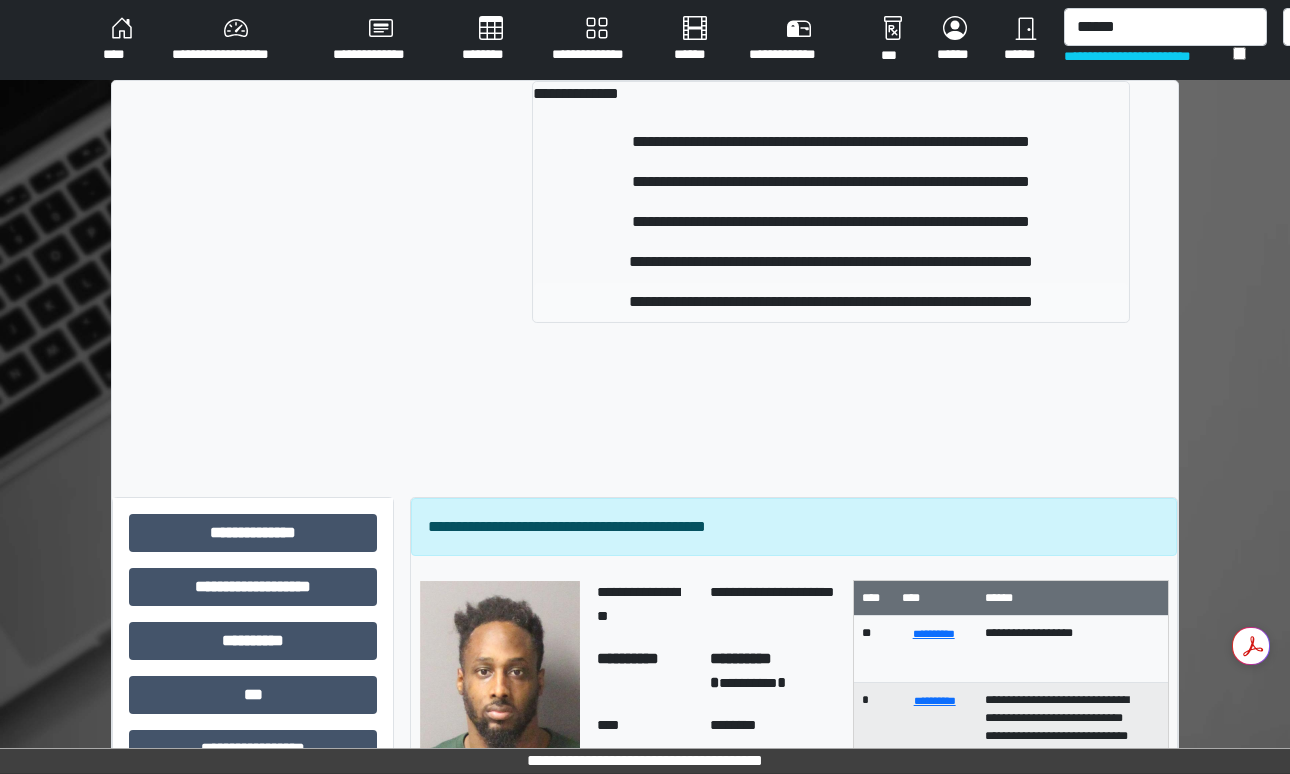 type 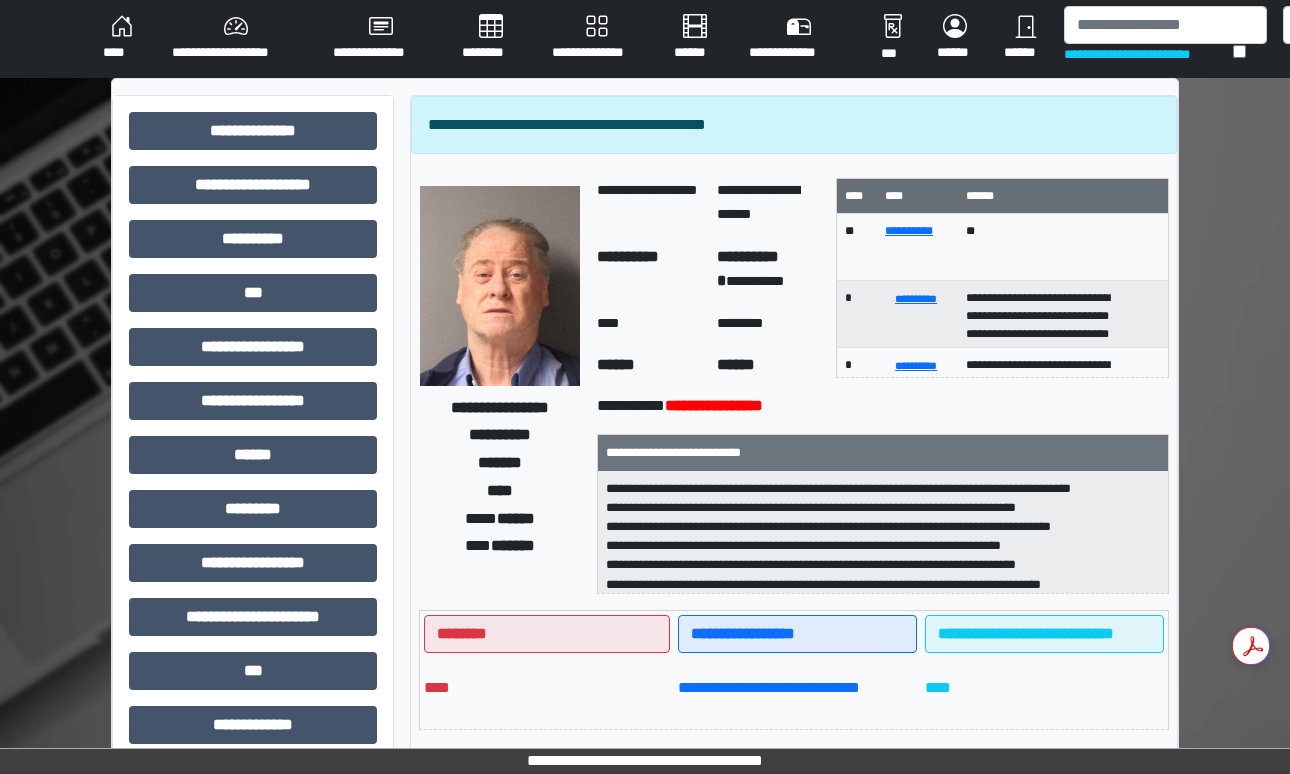 scroll, scrollTop: 34, scrollLeft: 0, axis: vertical 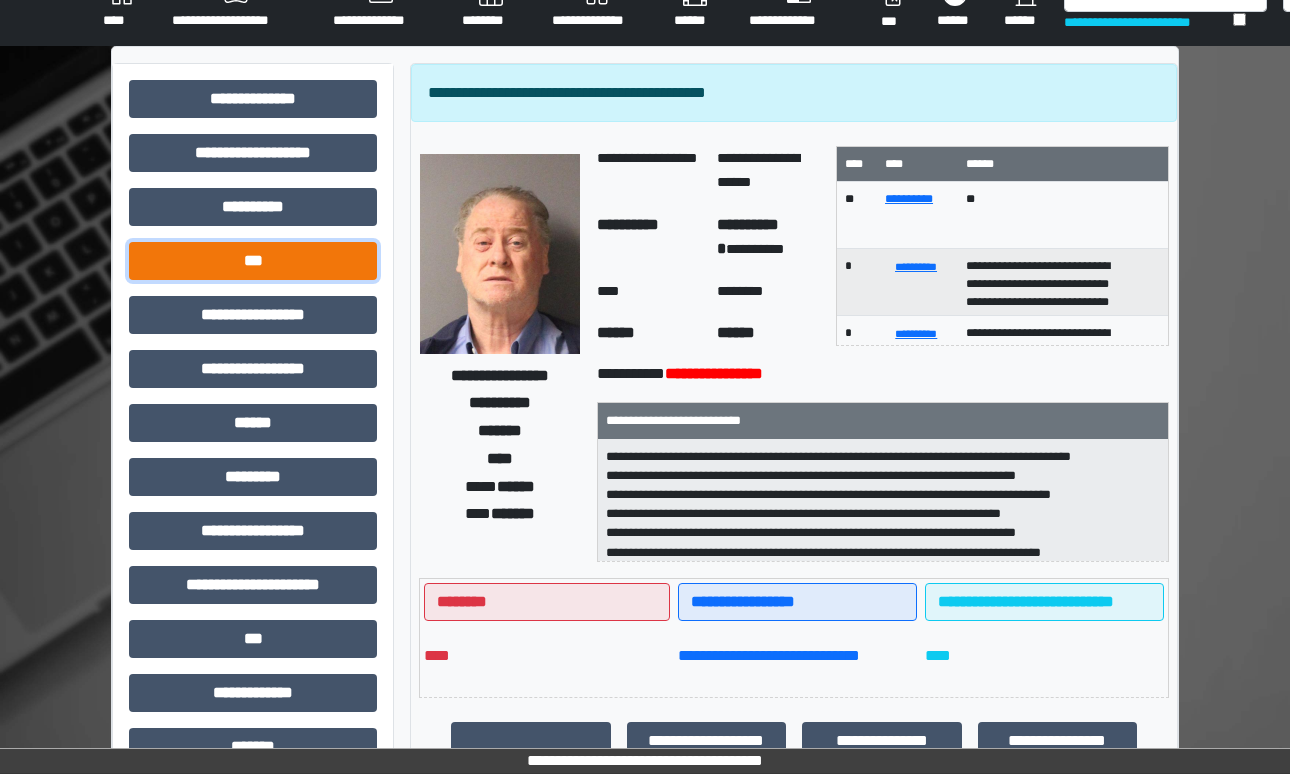 click on "***" at bounding box center (253, 261) 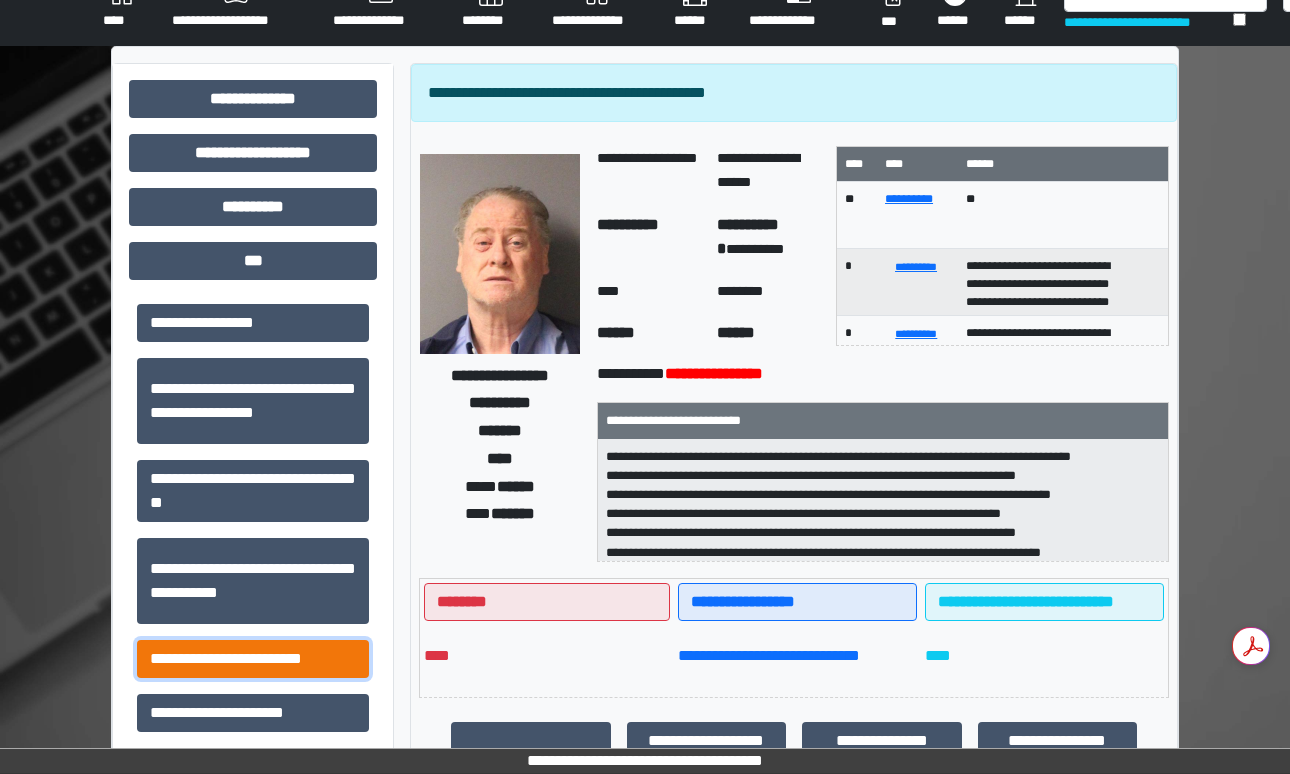 click on "**********" at bounding box center [253, 659] 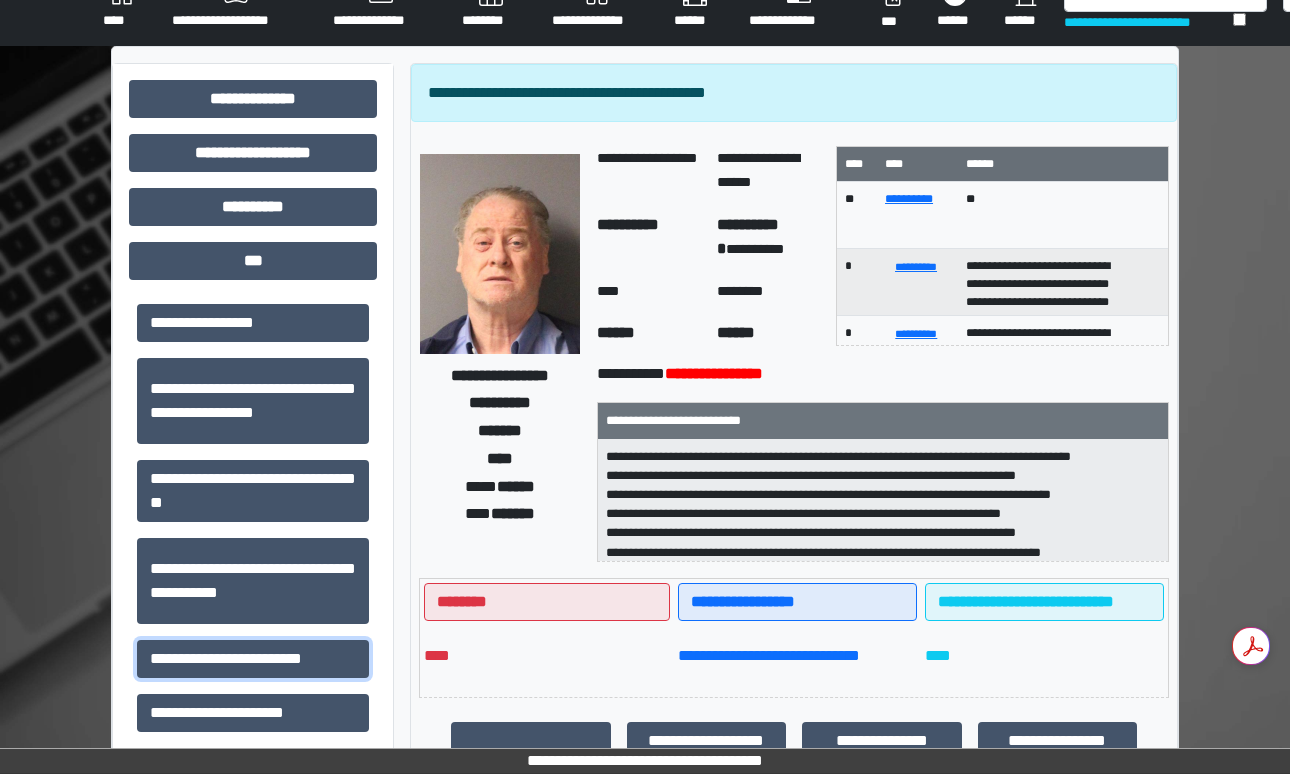 scroll, scrollTop: 332, scrollLeft: 0, axis: vertical 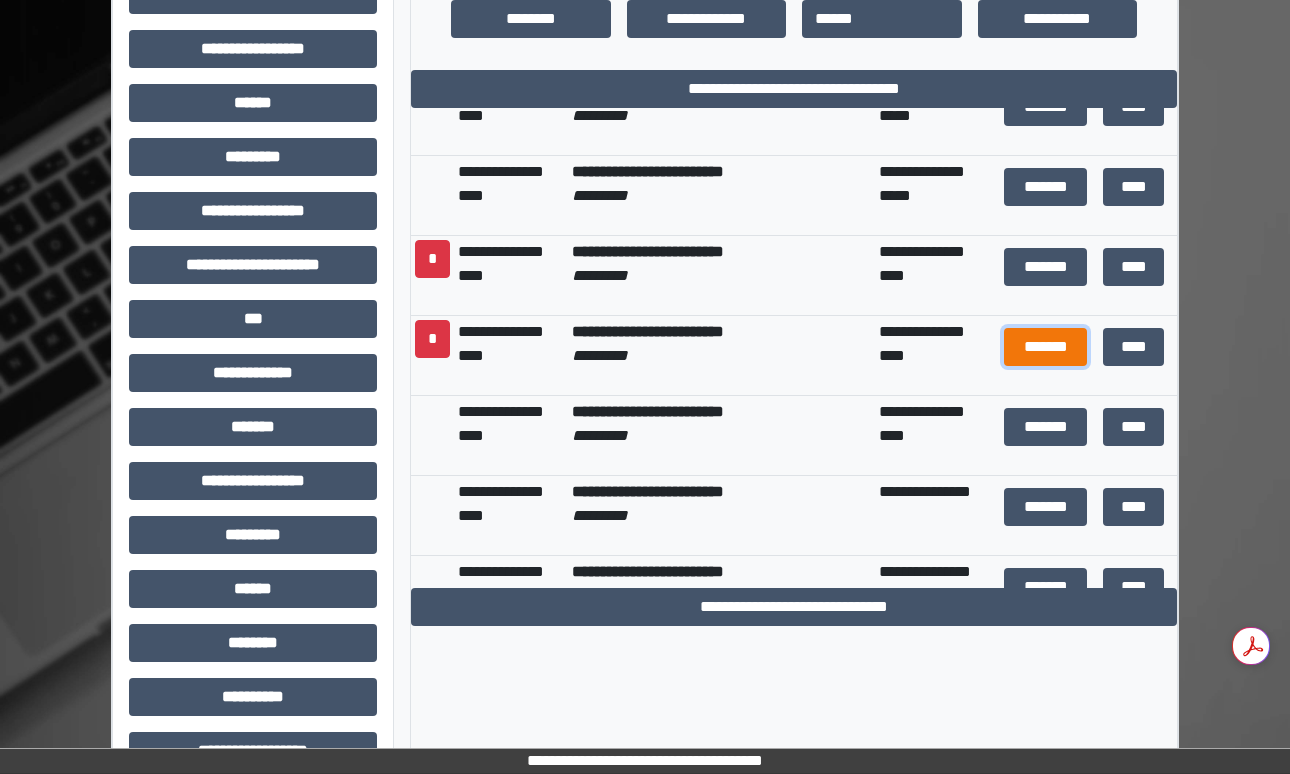 click on "*******" at bounding box center (1045, 347) 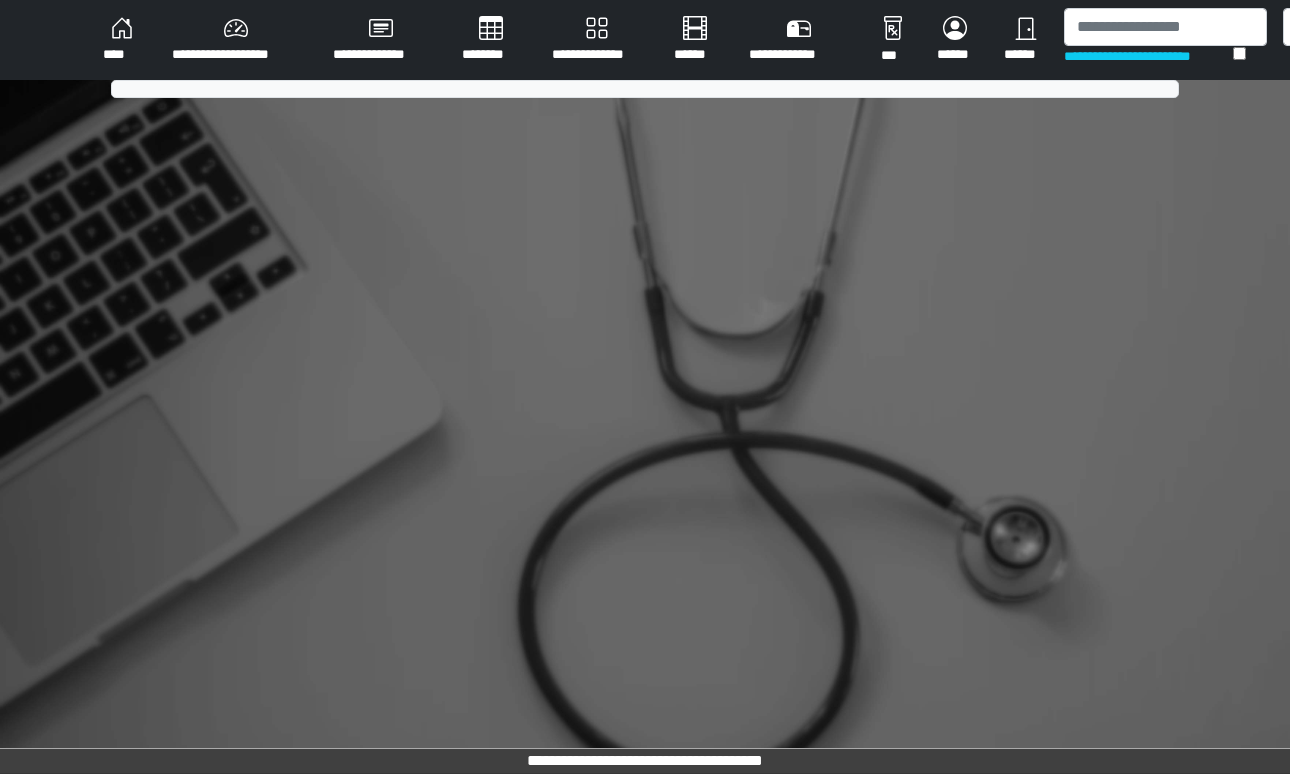scroll, scrollTop: 0, scrollLeft: 0, axis: both 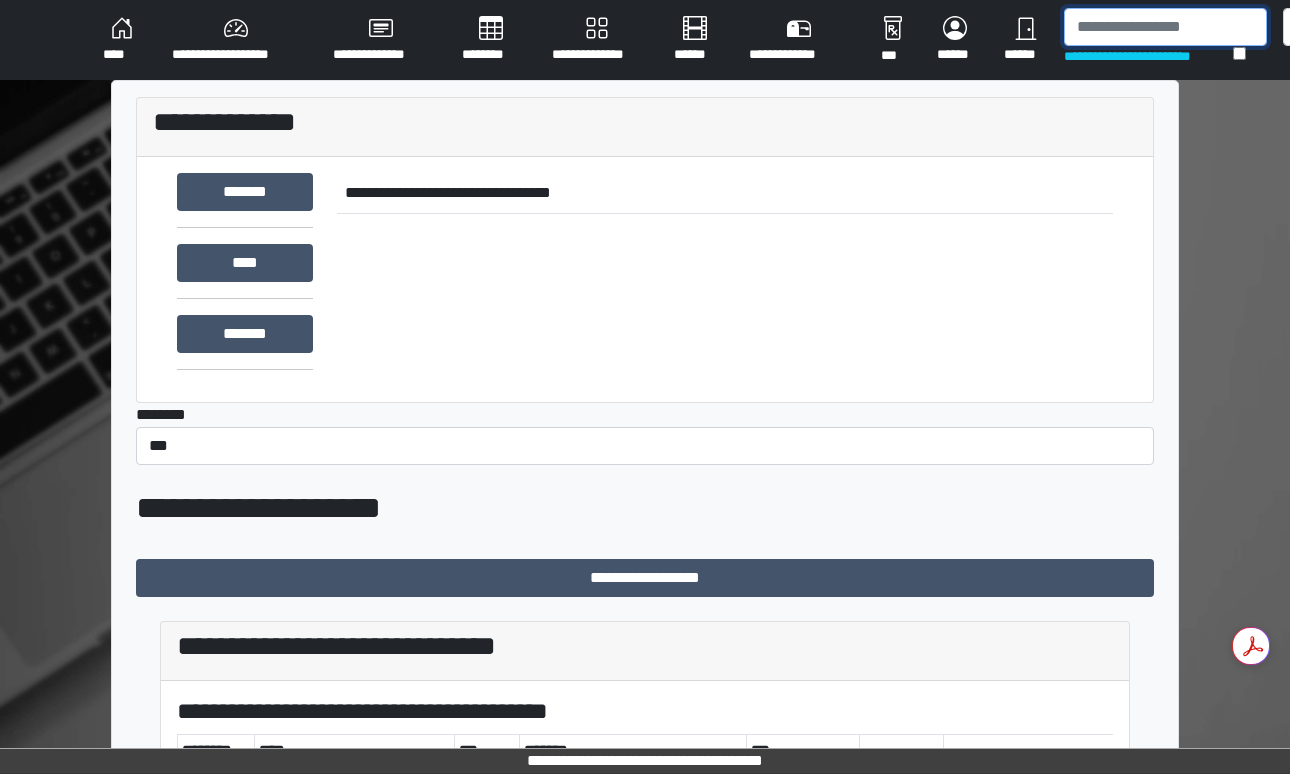 click at bounding box center [1165, 27] 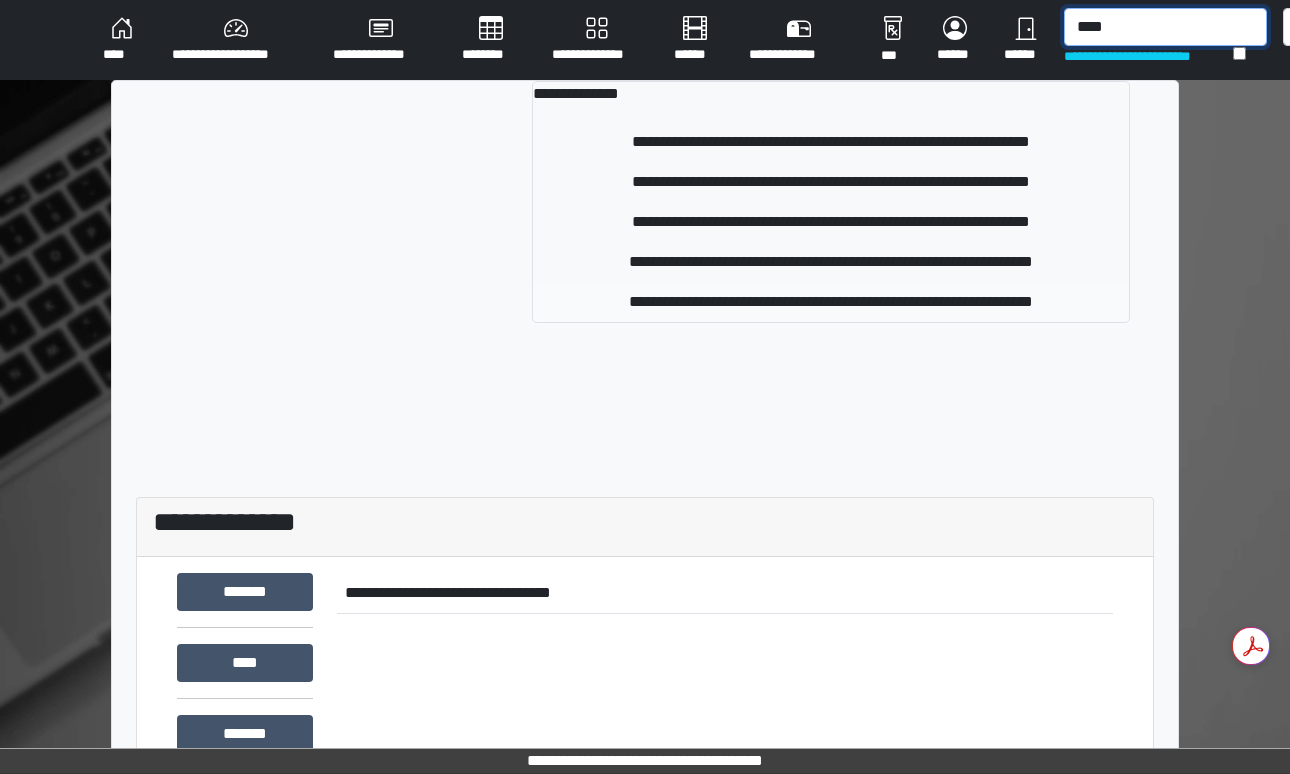type on "****" 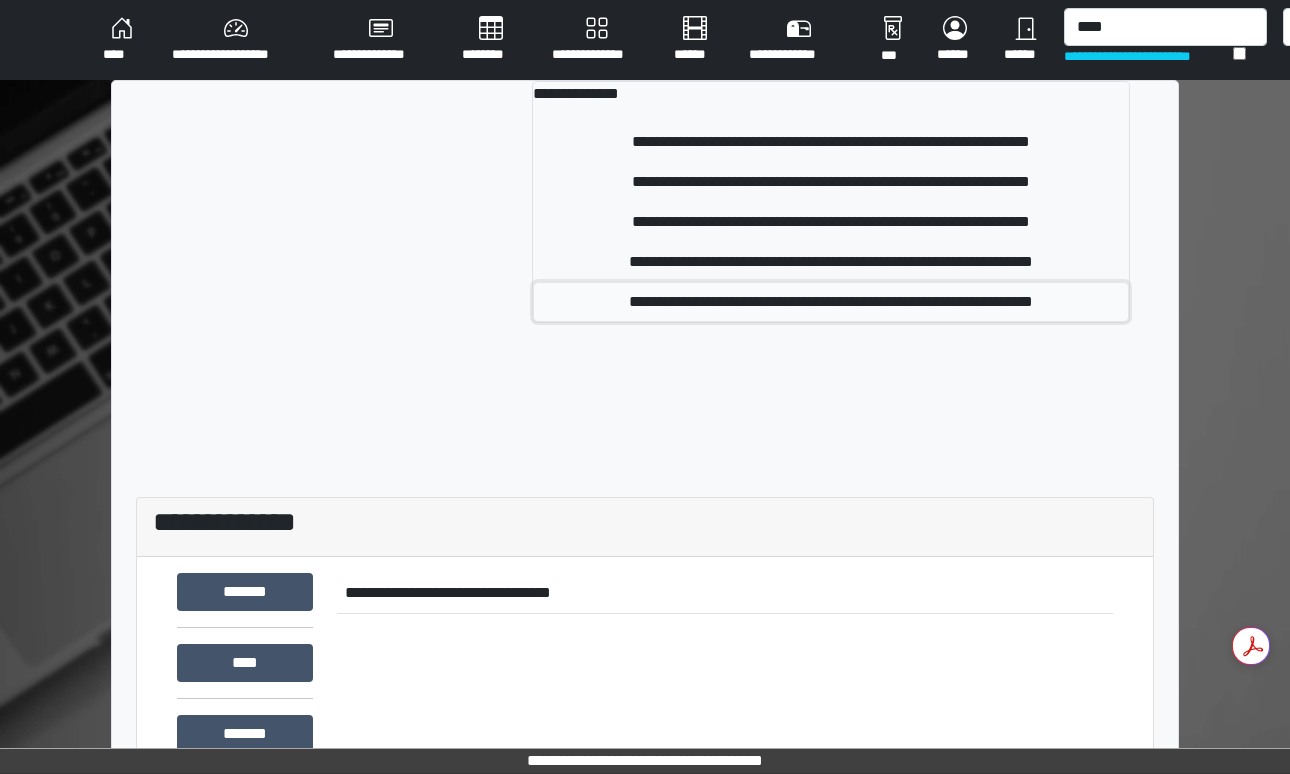 click on "**********" at bounding box center [831, 302] 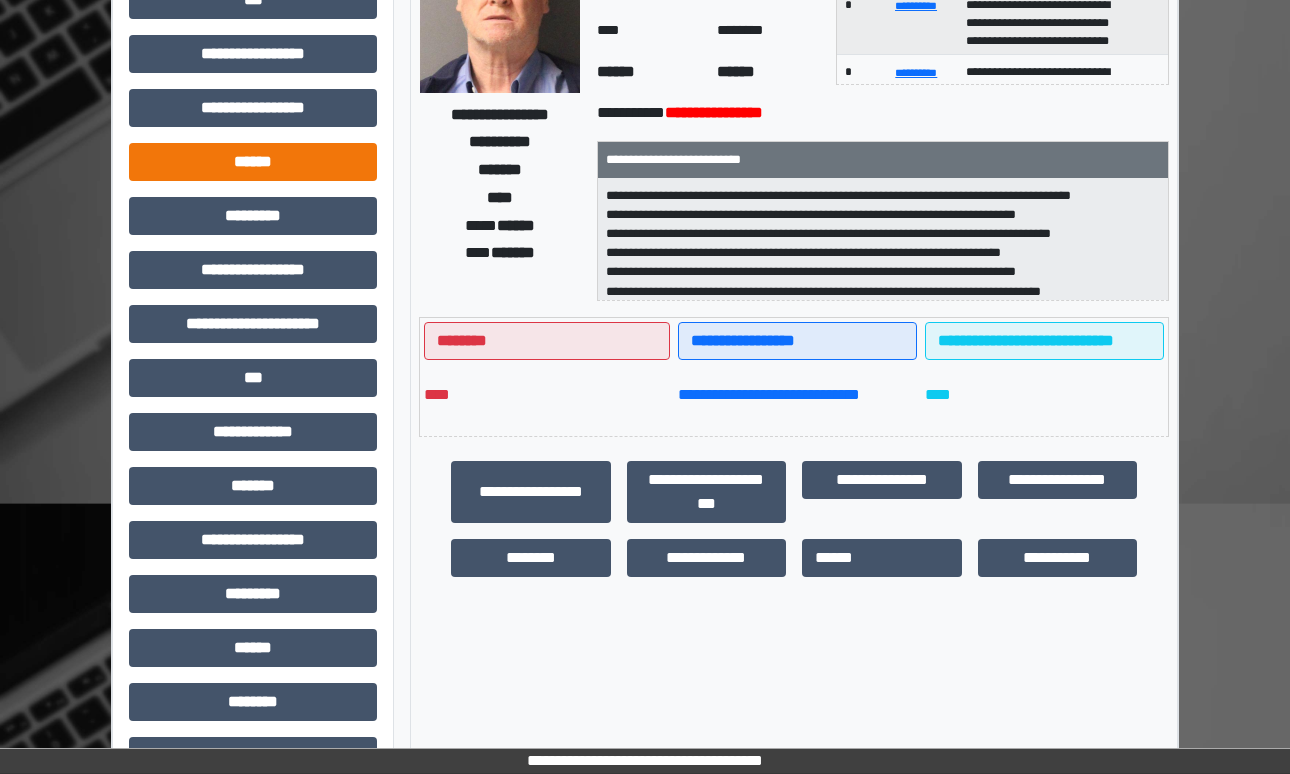 scroll, scrollTop: 276, scrollLeft: 0, axis: vertical 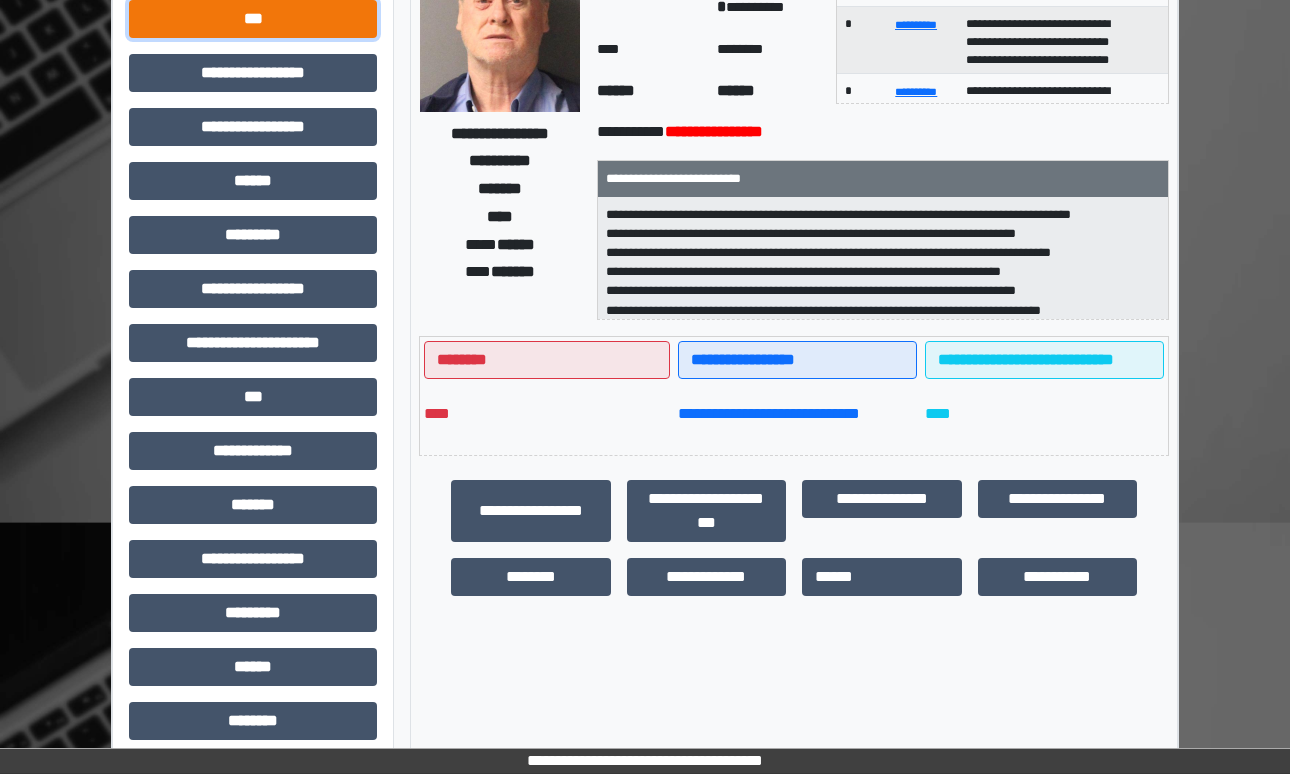 click on "***" at bounding box center (253, 19) 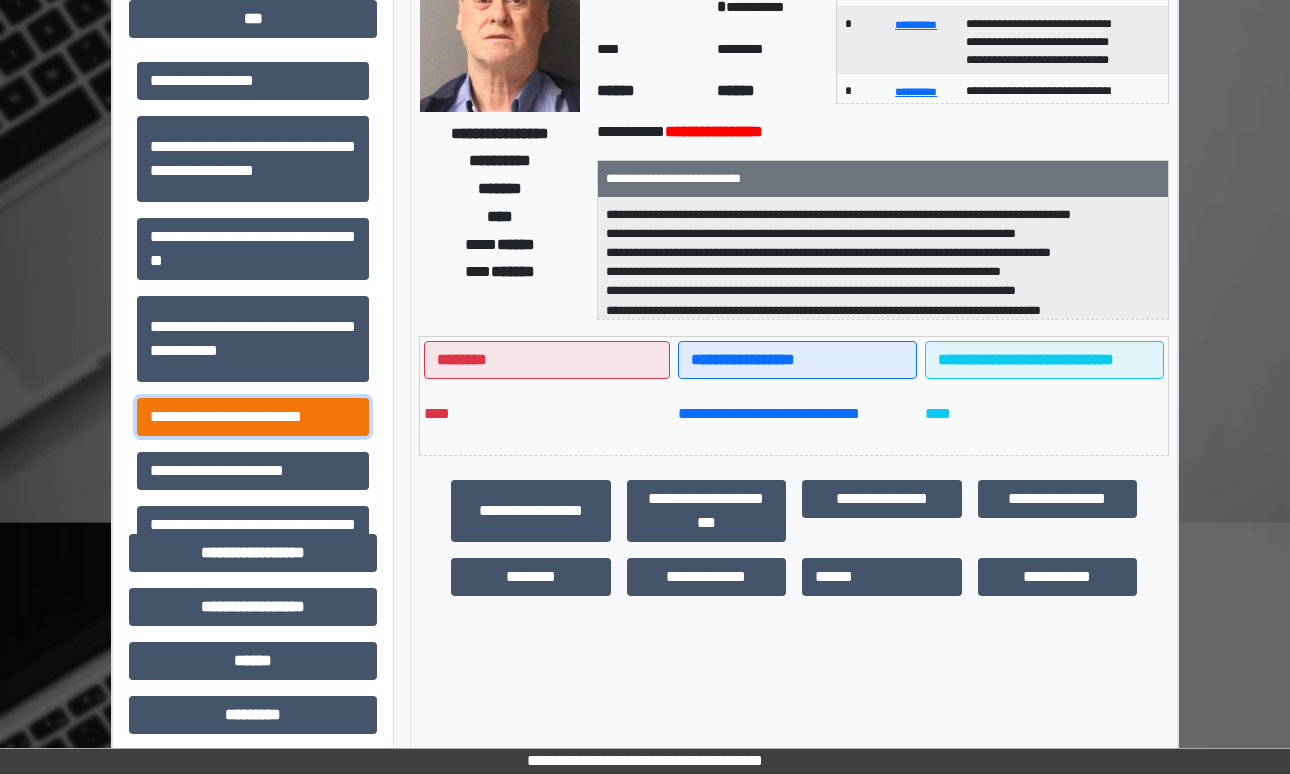 click on "**********" at bounding box center (253, 417) 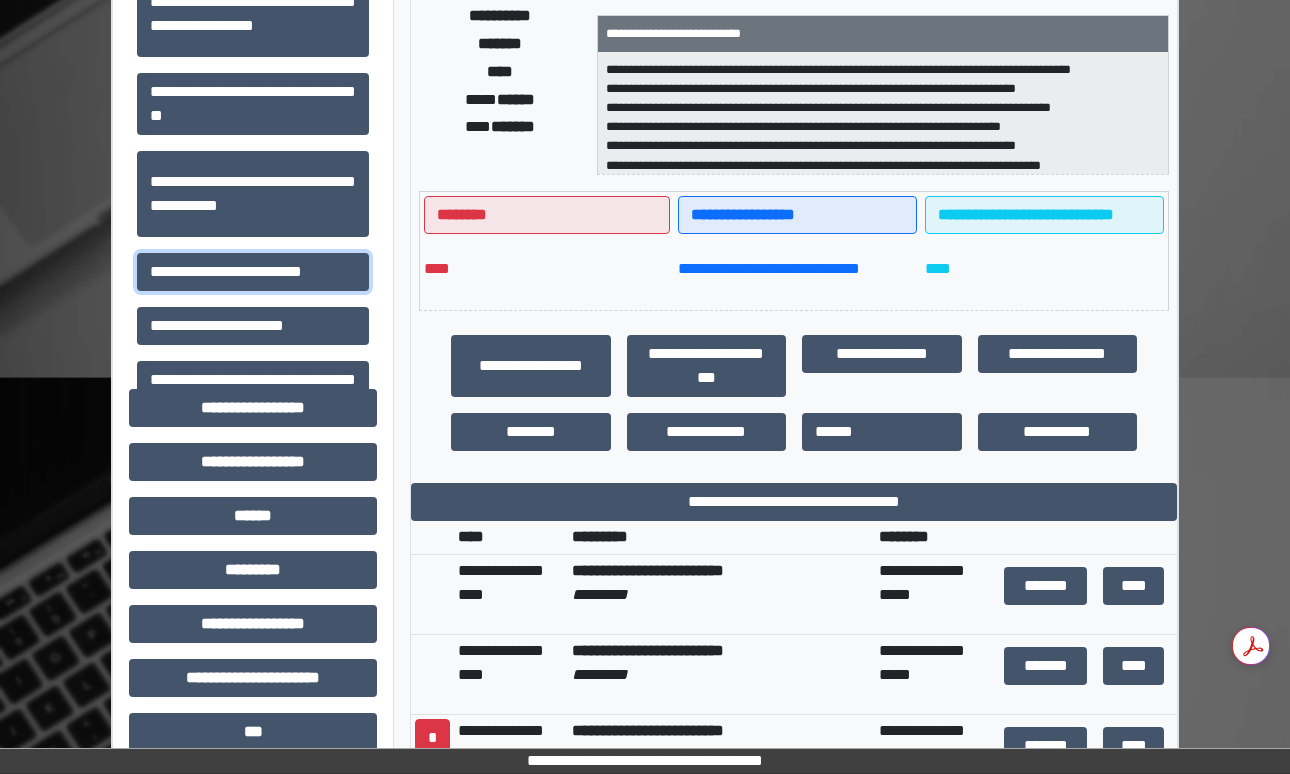 scroll, scrollTop: 741, scrollLeft: 0, axis: vertical 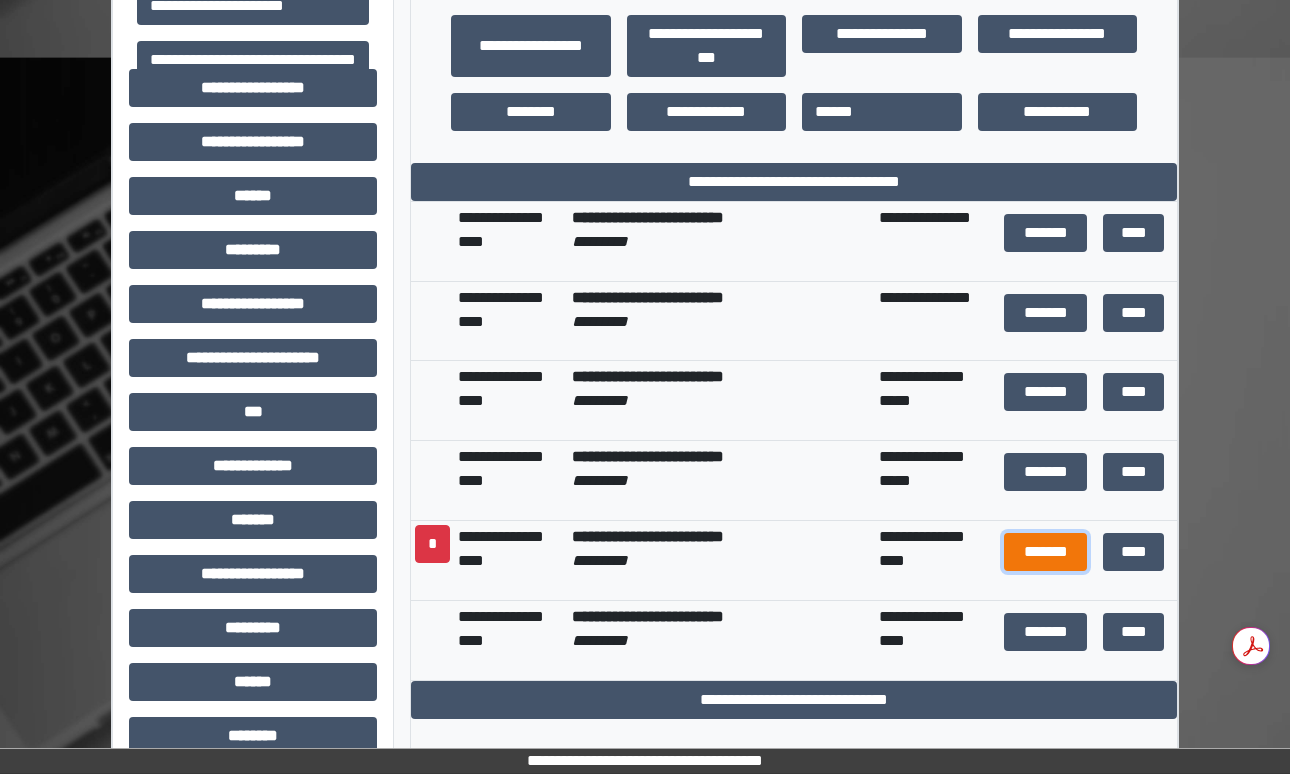 click on "*******" at bounding box center (1045, 552) 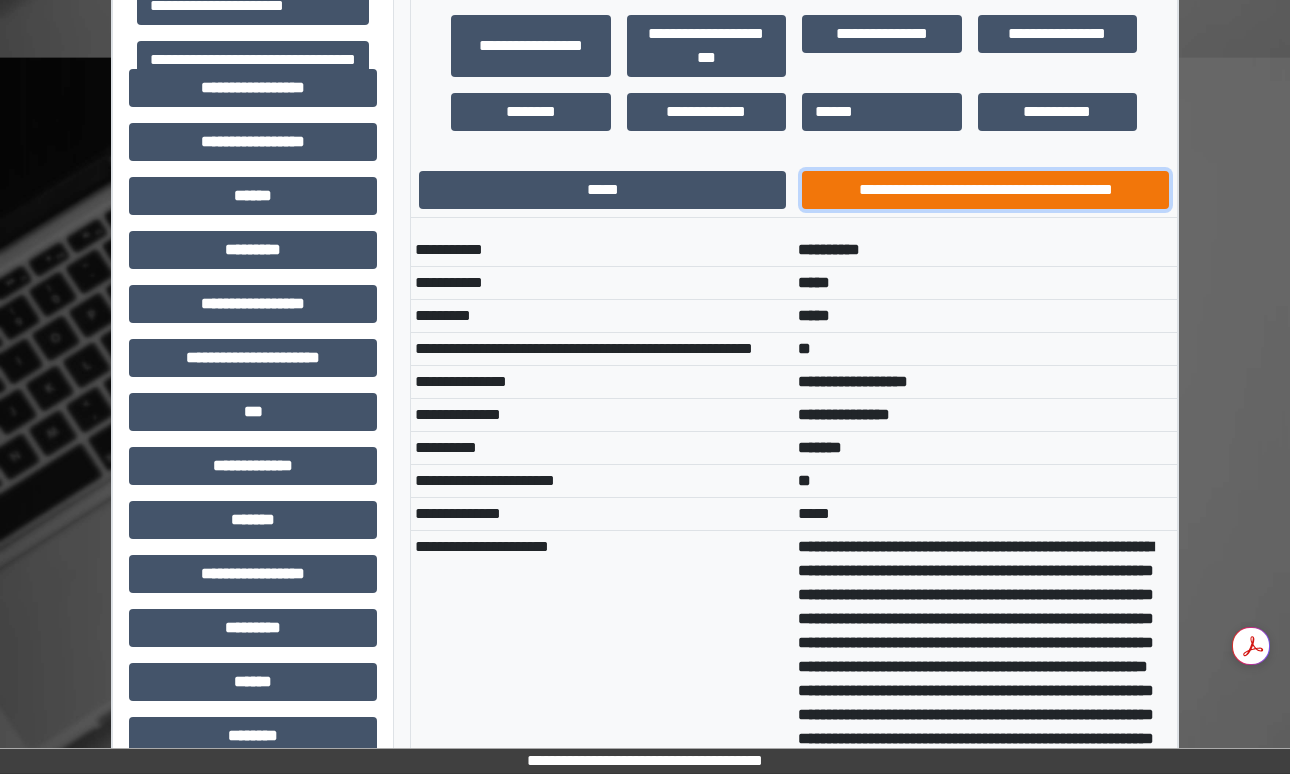 click on "**********" at bounding box center [985, 190] 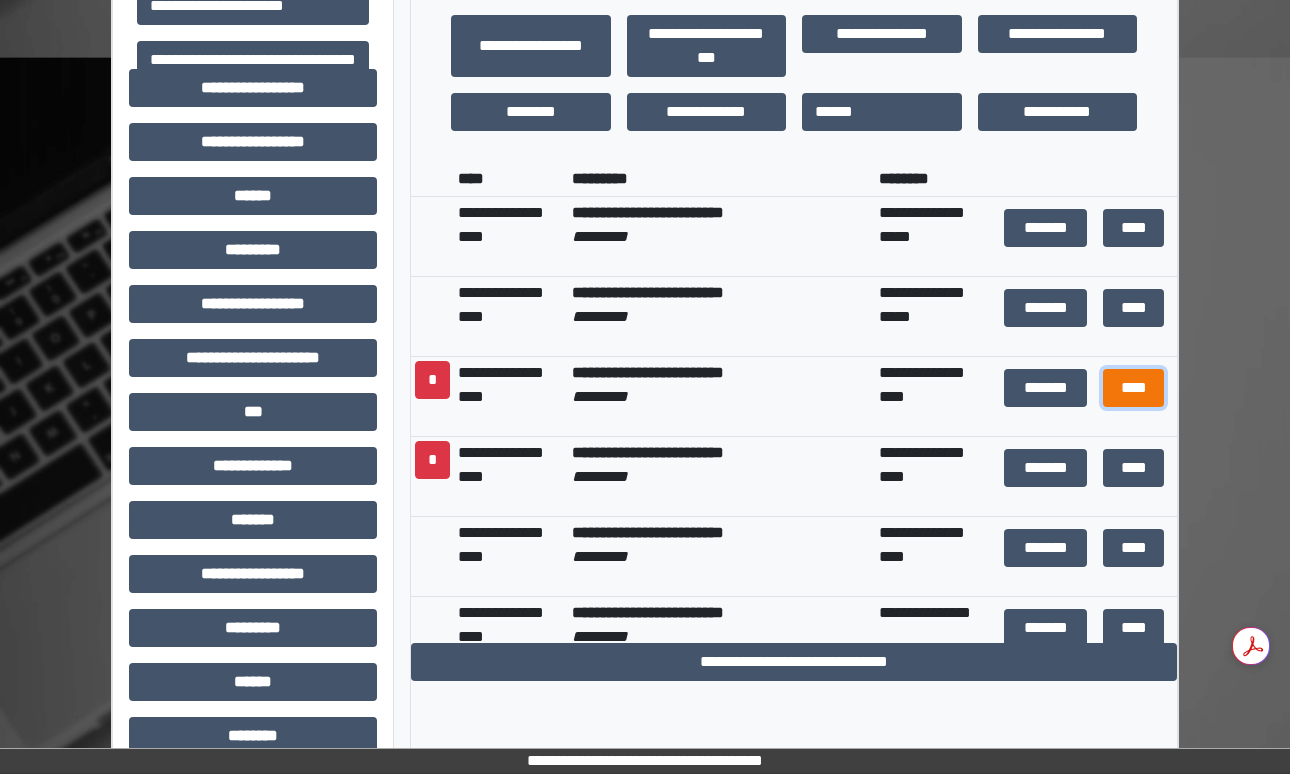 click on "****" at bounding box center (1133, 388) 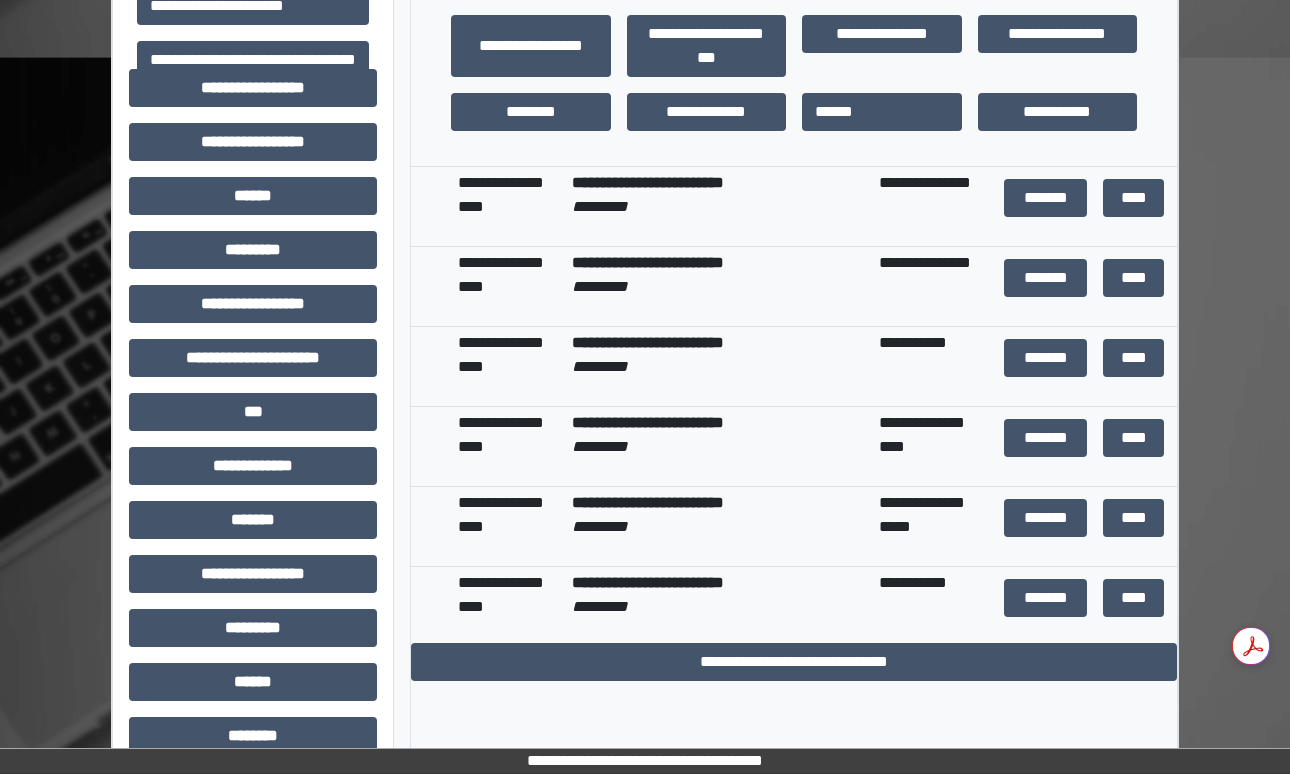 scroll, scrollTop: 0, scrollLeft: 0, axis: both 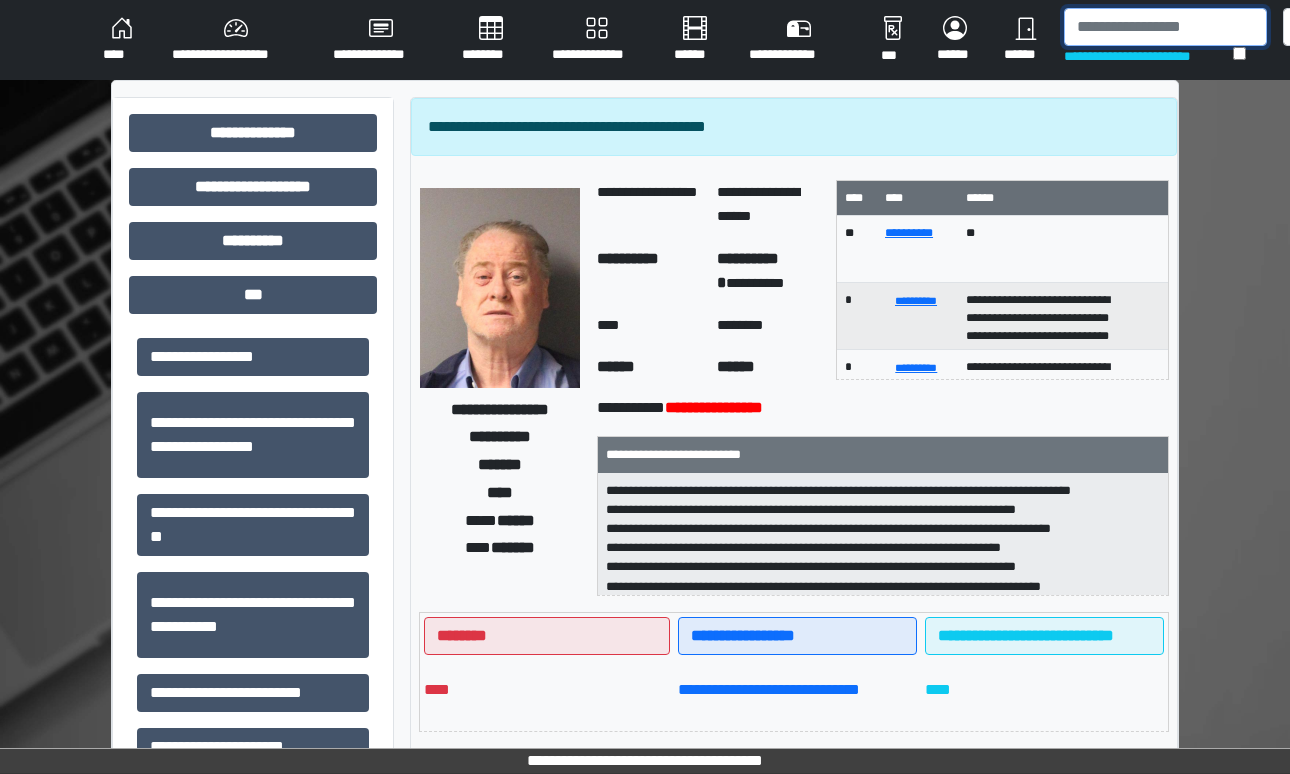 click at bounding box center [1165, 27] 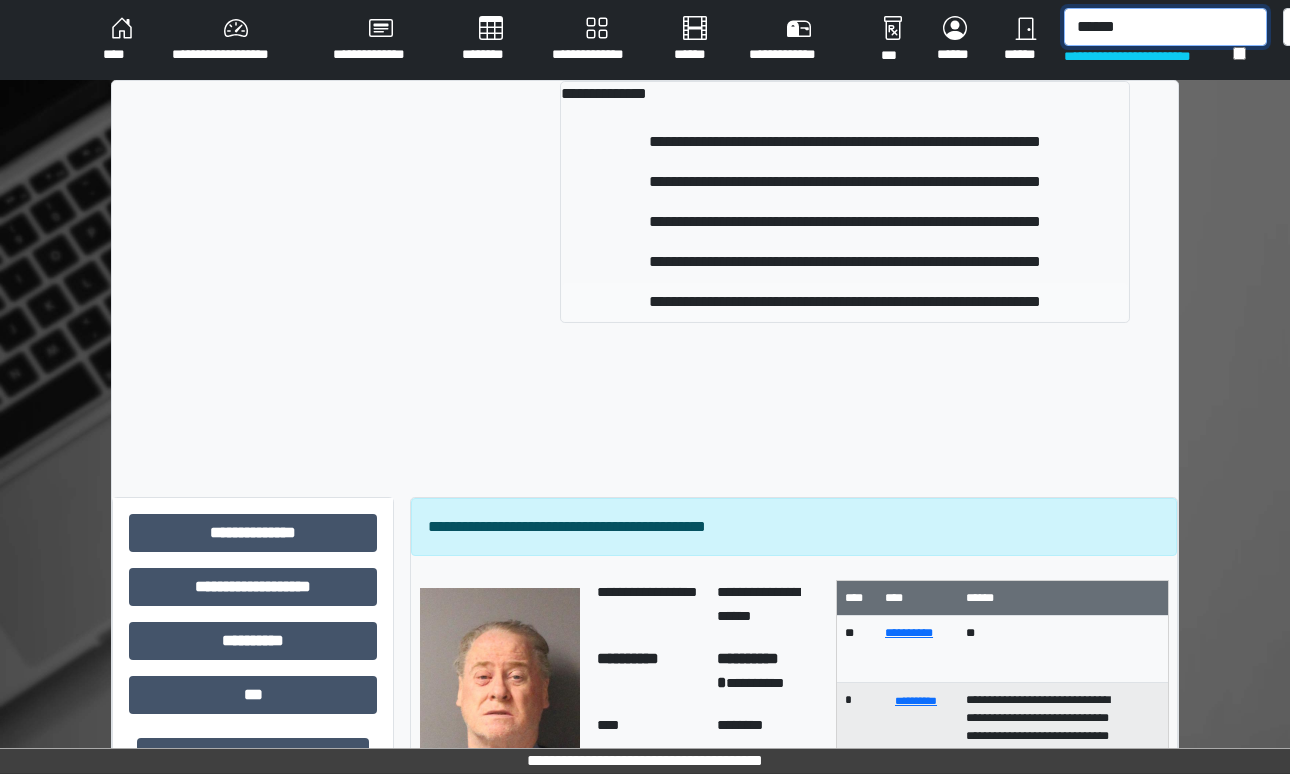 type on "******" 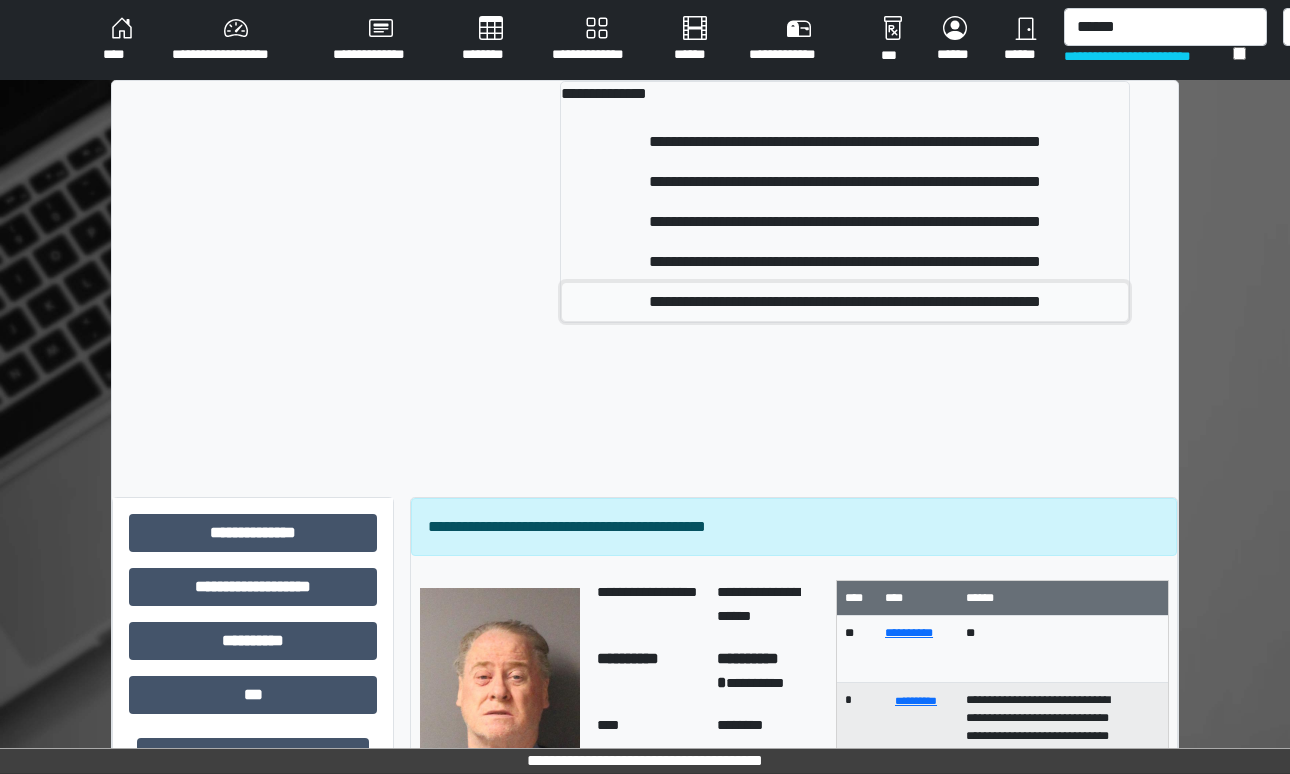 click on "**********" at bounding box center [845, 302] 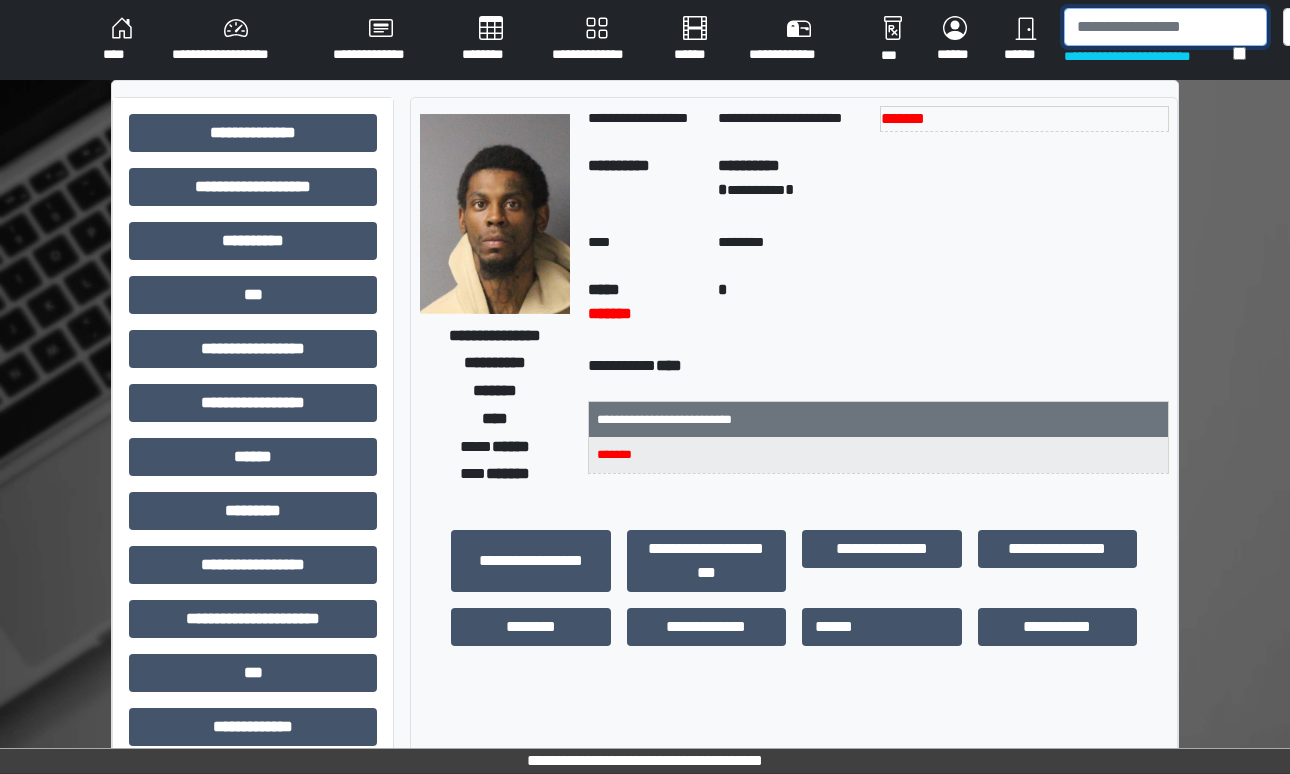 click at bounding box center (1165, 27) 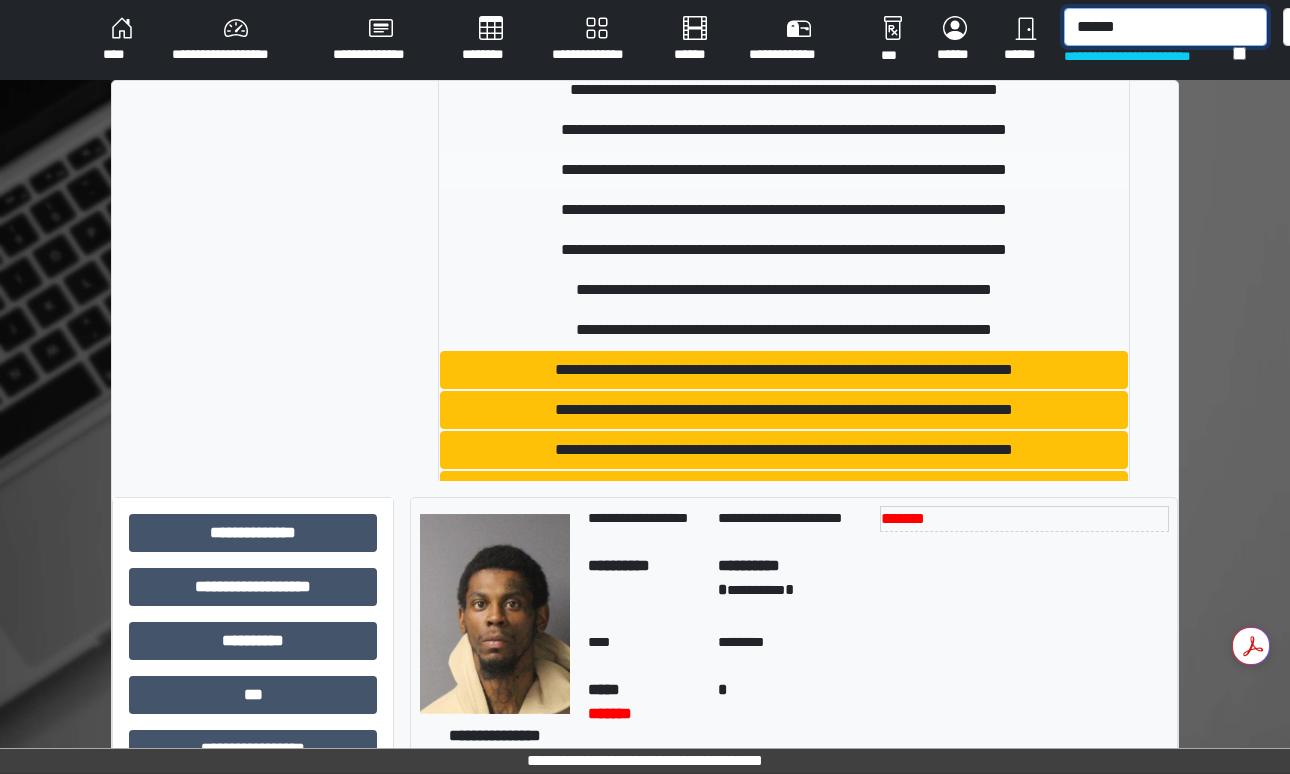 scroll, scrollTop: 698, scrollLeft: 0, axis: vertical 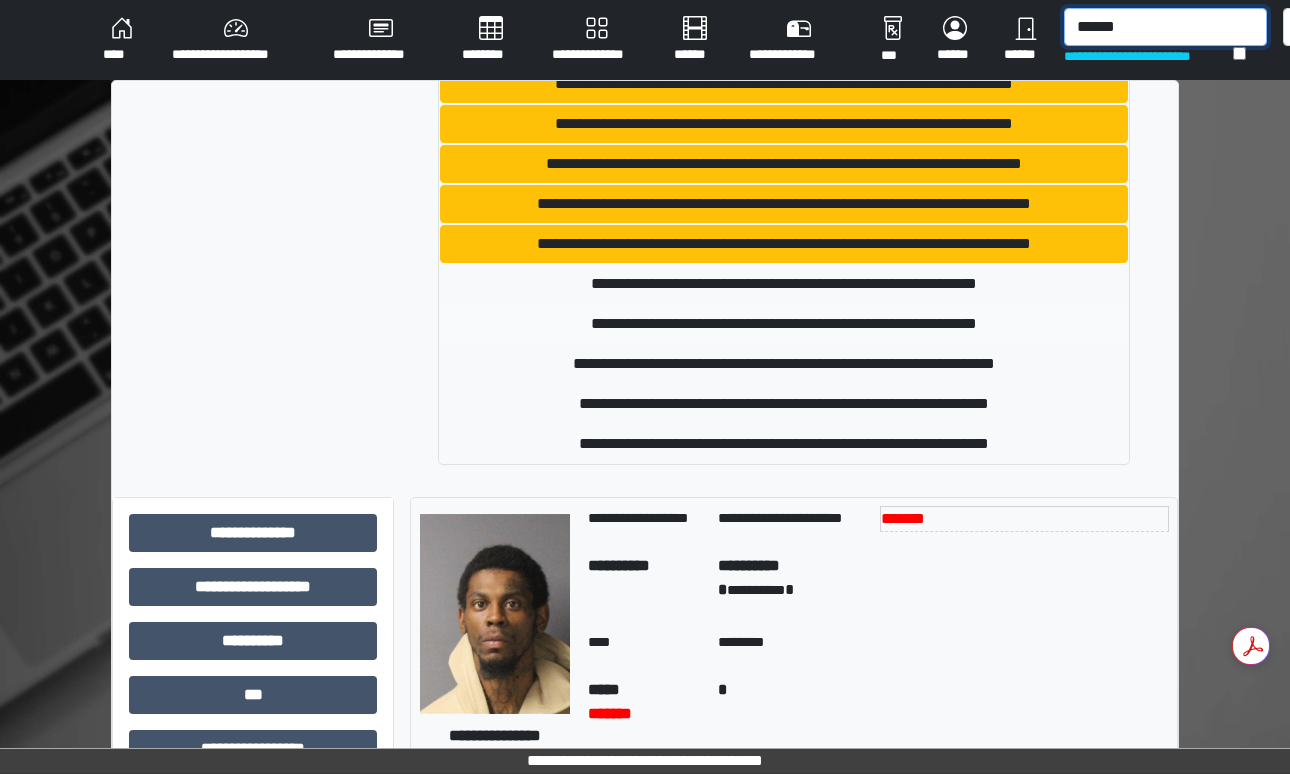 type on "******" 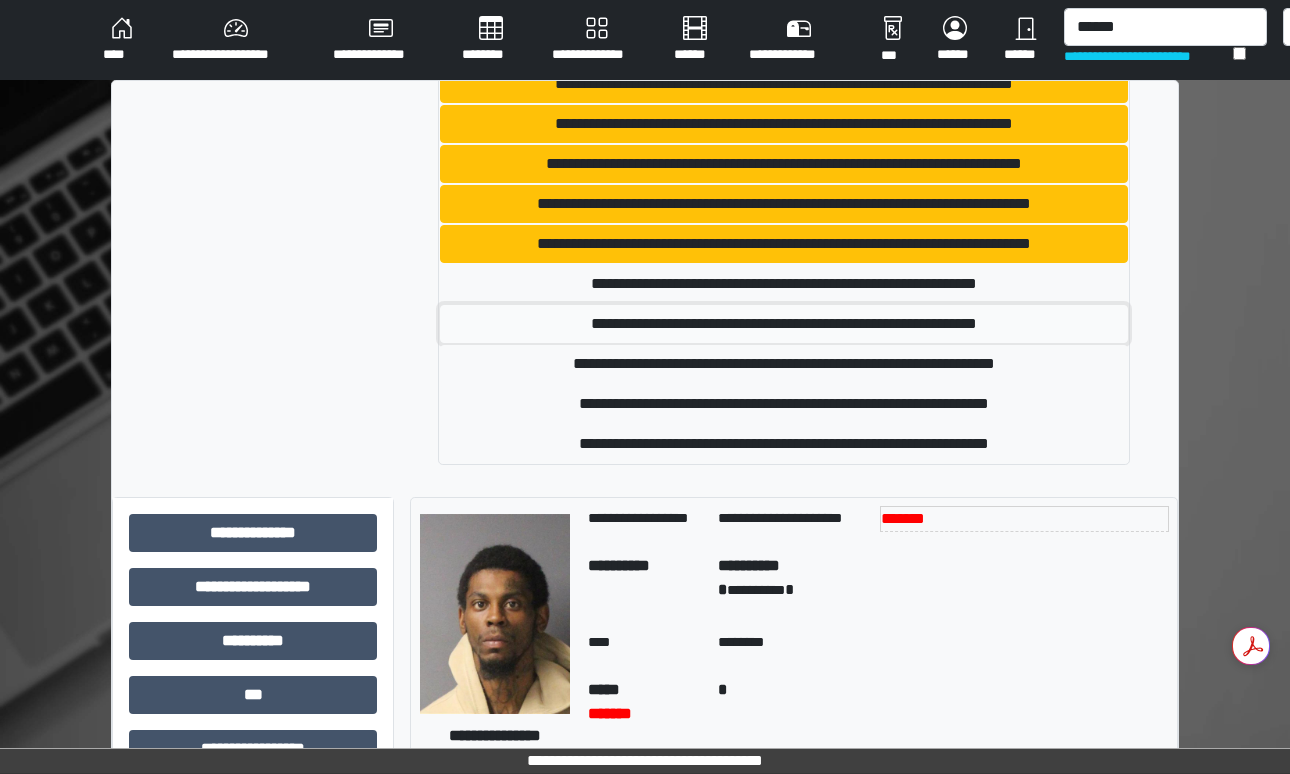 click on "**********" at bounding box center (784, 324) 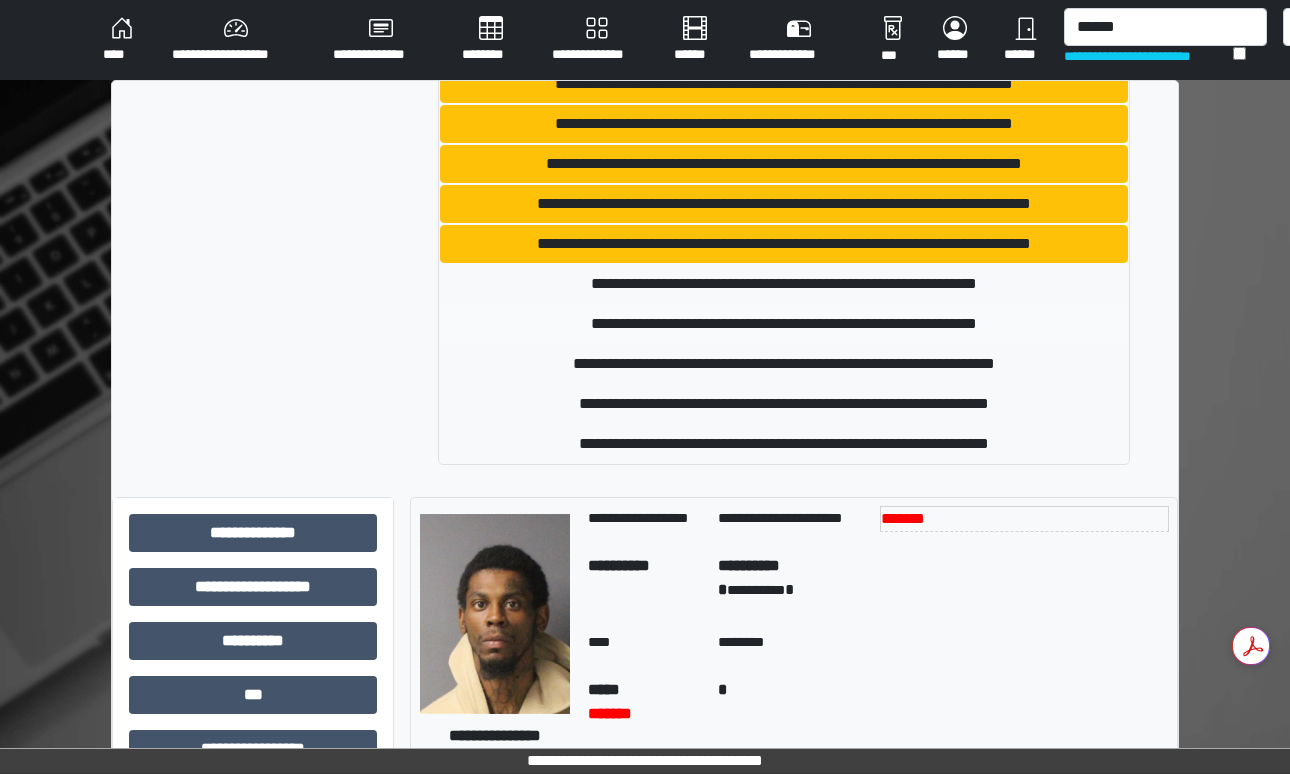 type 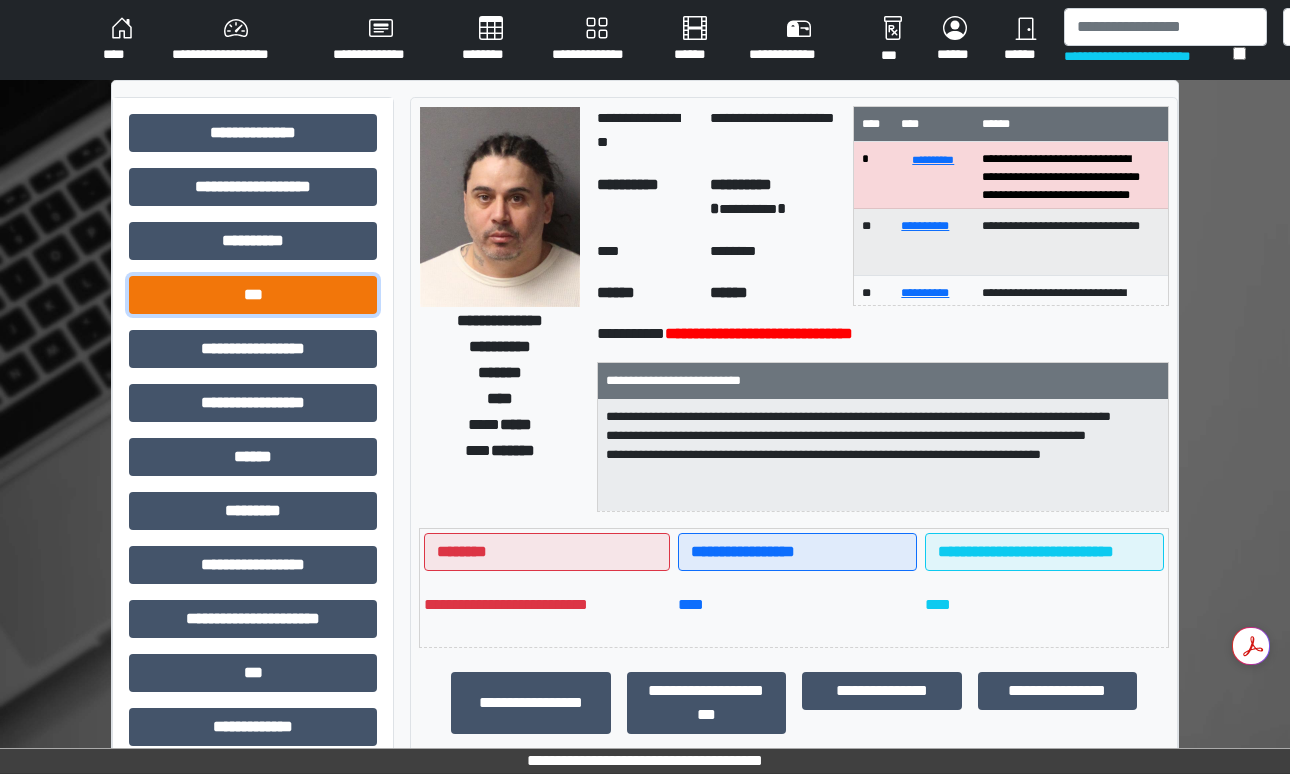 click on "***" at bounding box center [253, 295] 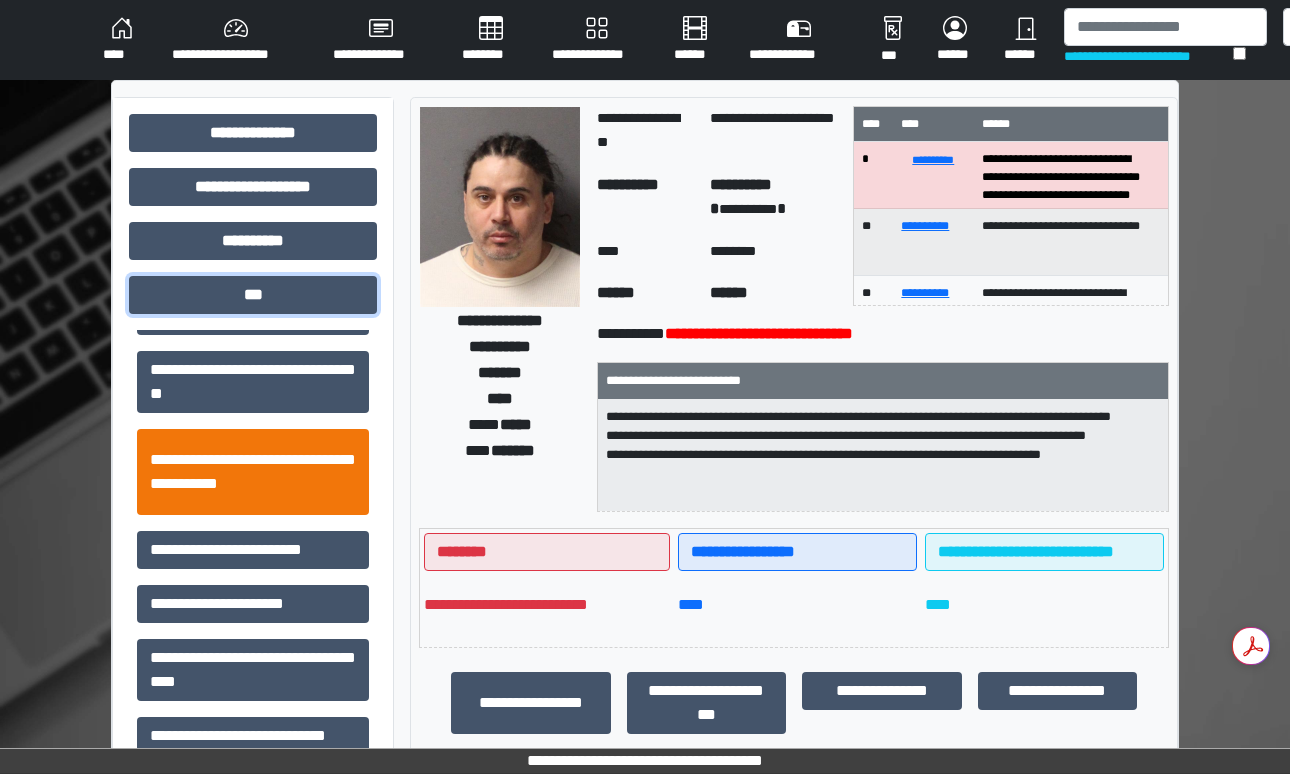 scroll, scrollTop: 167, scrollLeft: 0, axis: vertical 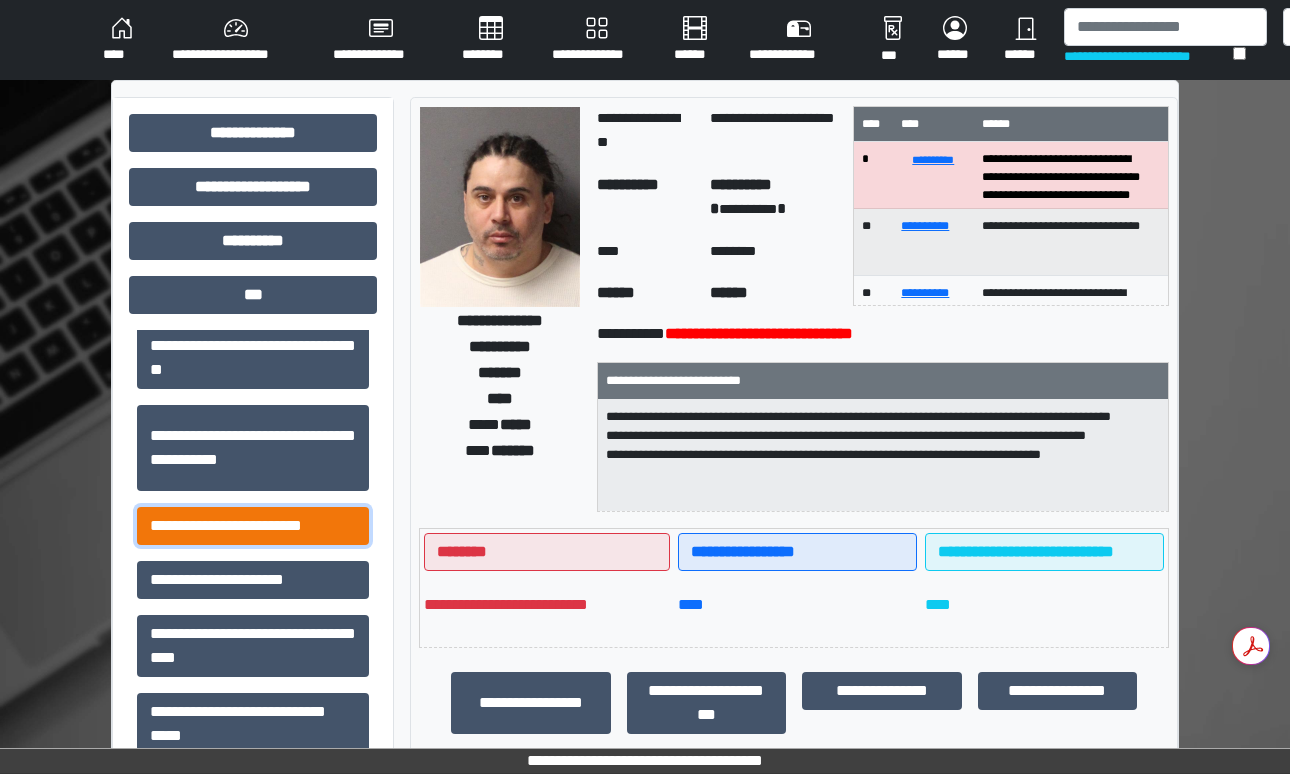 click on "**********" at bounding box center (253, 526) 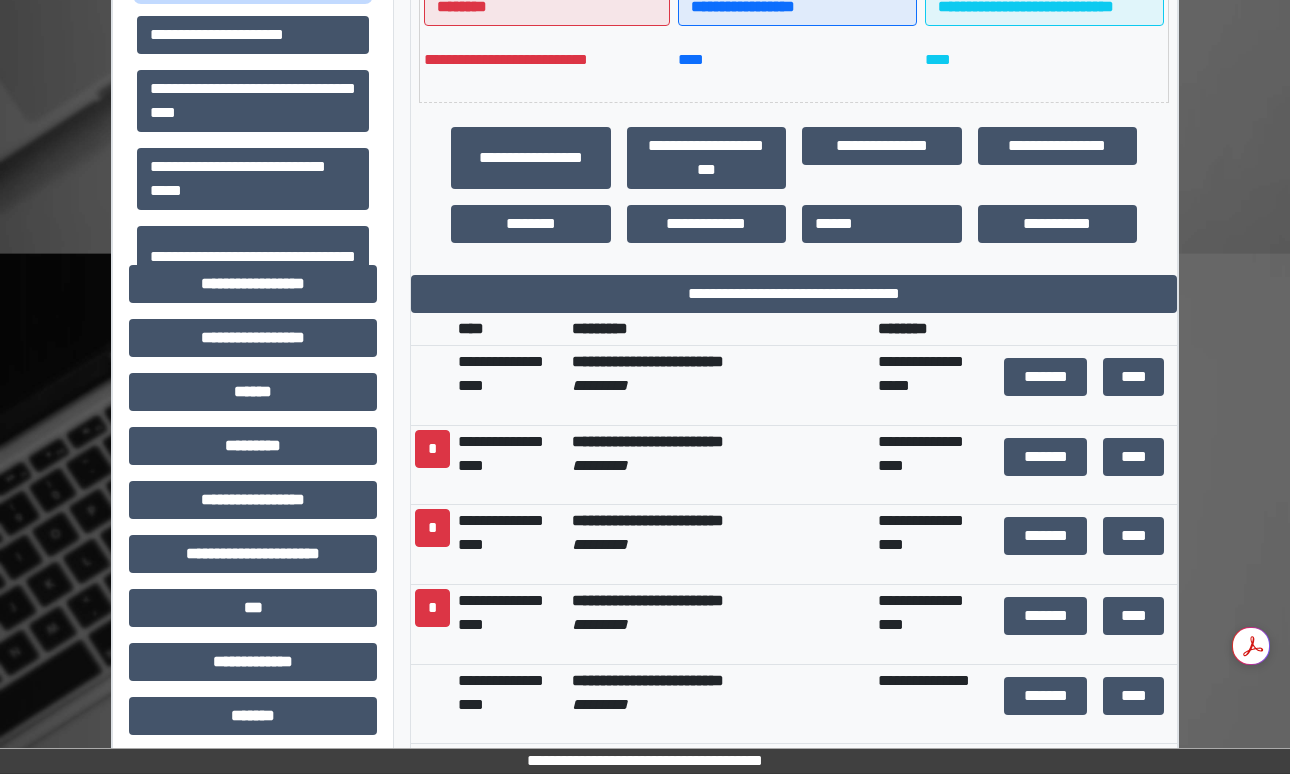 scroll, scrollTop: 653, scrollLeft: 0, axis: vertical 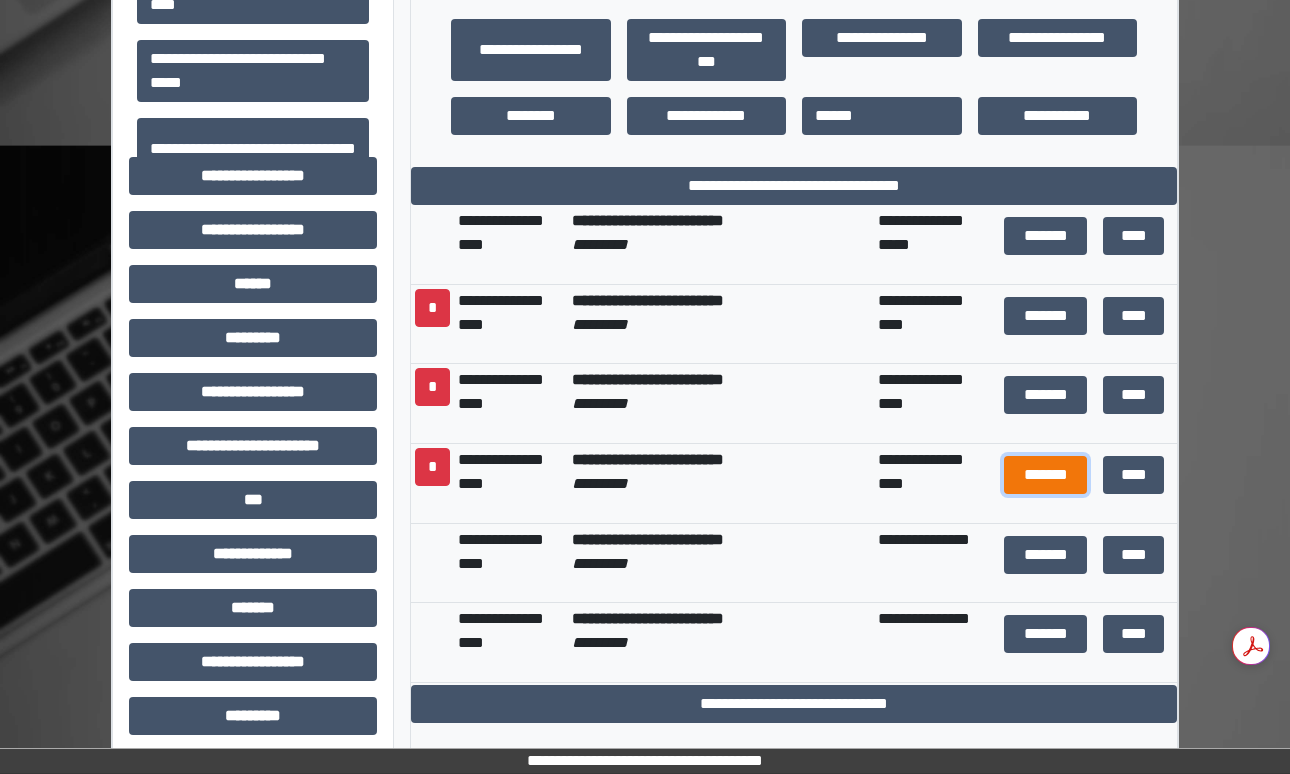 click on "*******" at bounding box center (1045, 475) 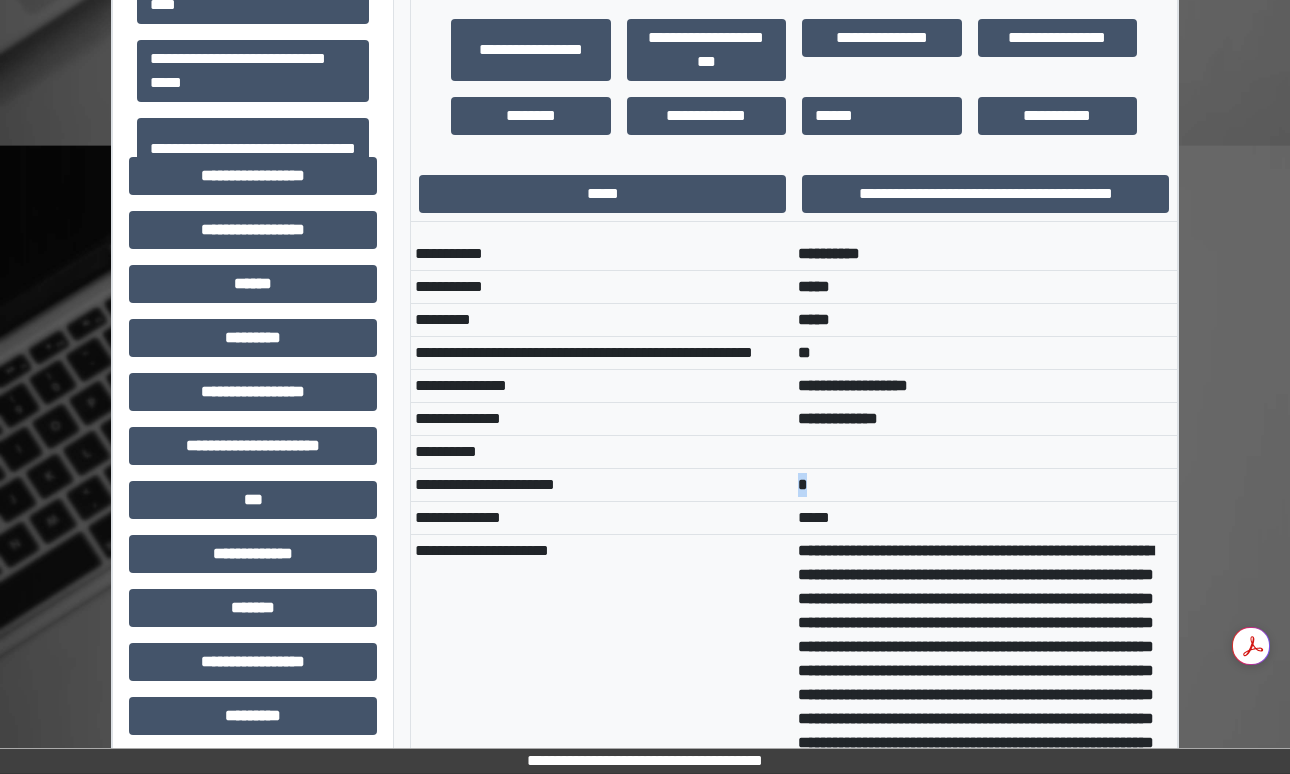 drag, startPoint x: 793, startPoint y: 482, endPoint x: 848, endPoint y: 483, distance: 55.00909 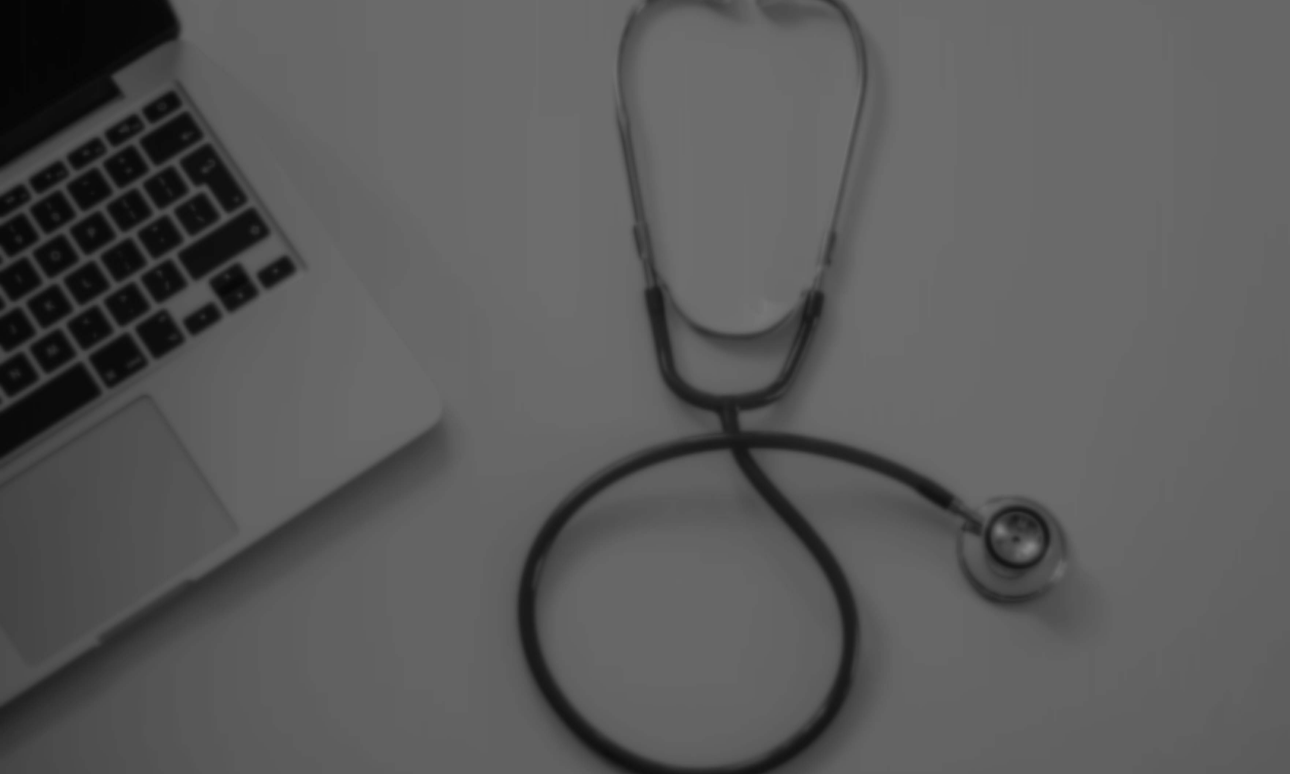 scroll, scrollTop: 0, scrollLeft: 0, axis: both 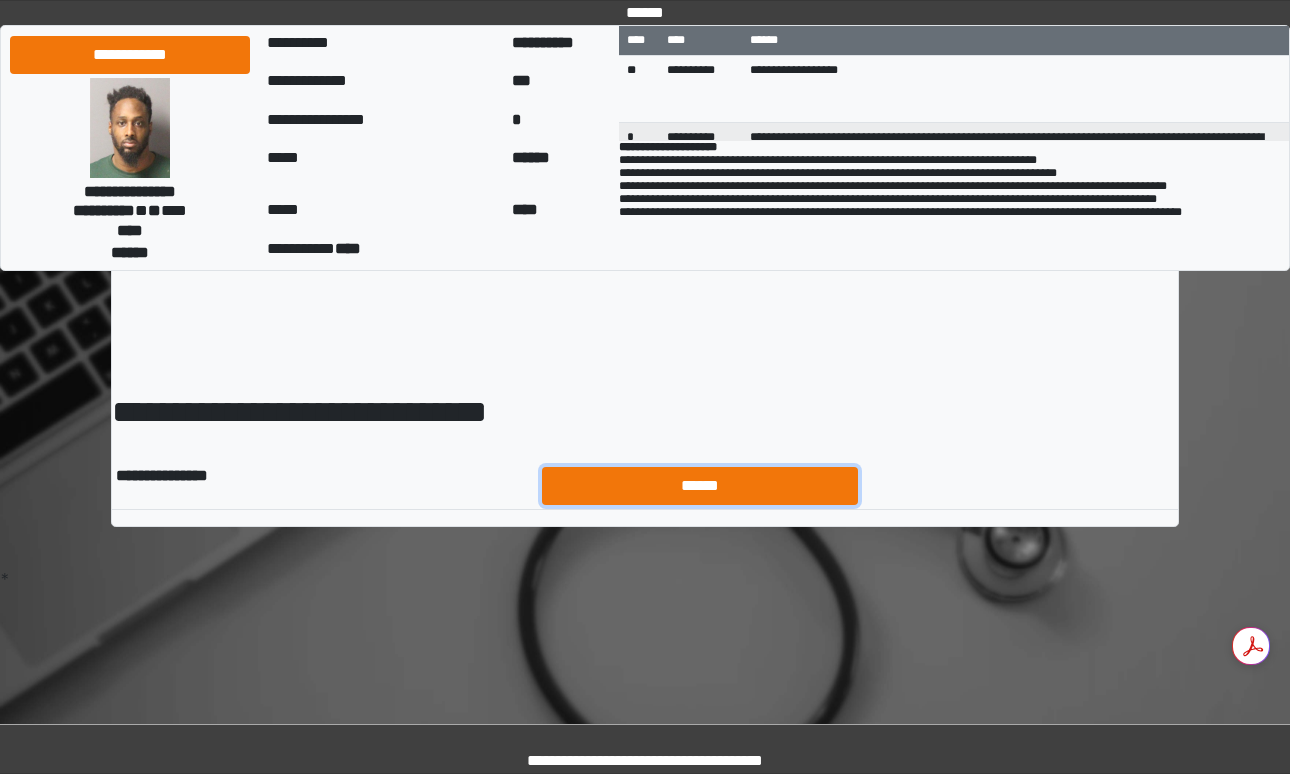 click on "******" at bounding box center (700, 486) 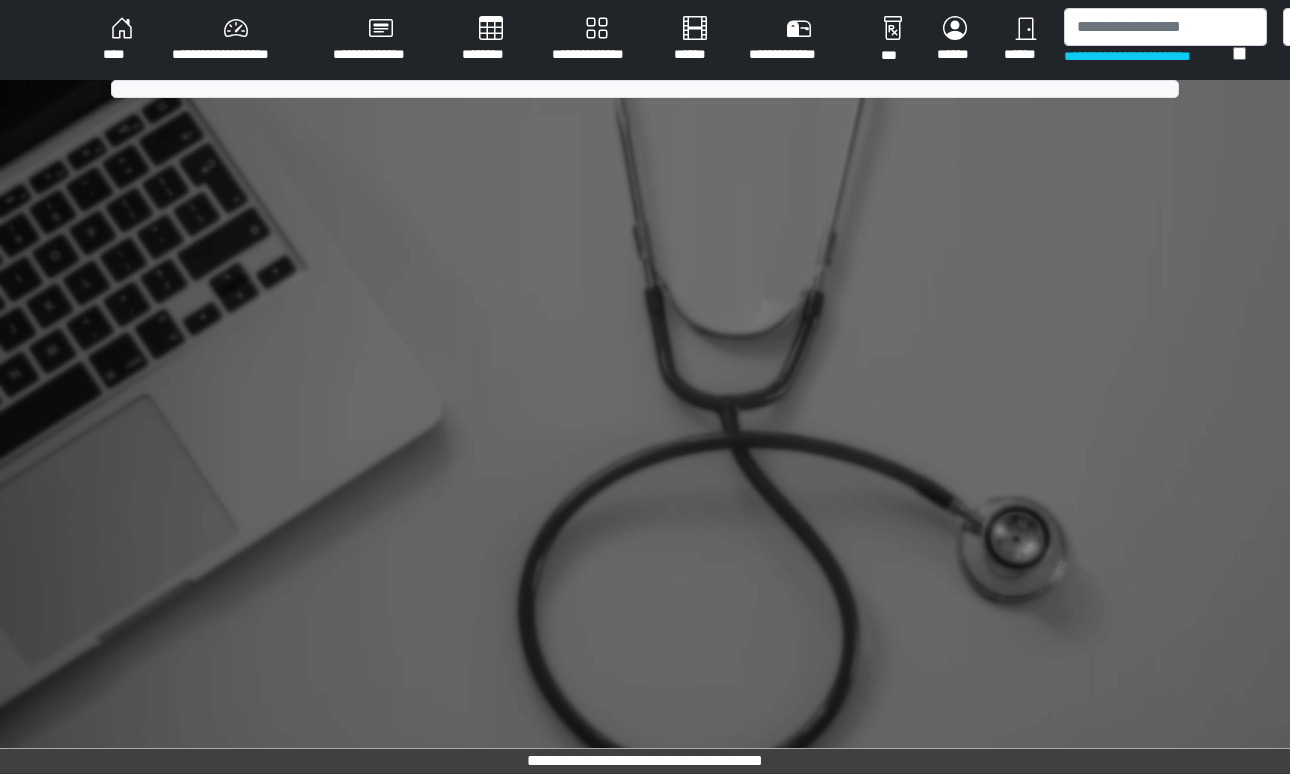 scroll, scrollTop: 0, scrollLeft: 0, axis: both 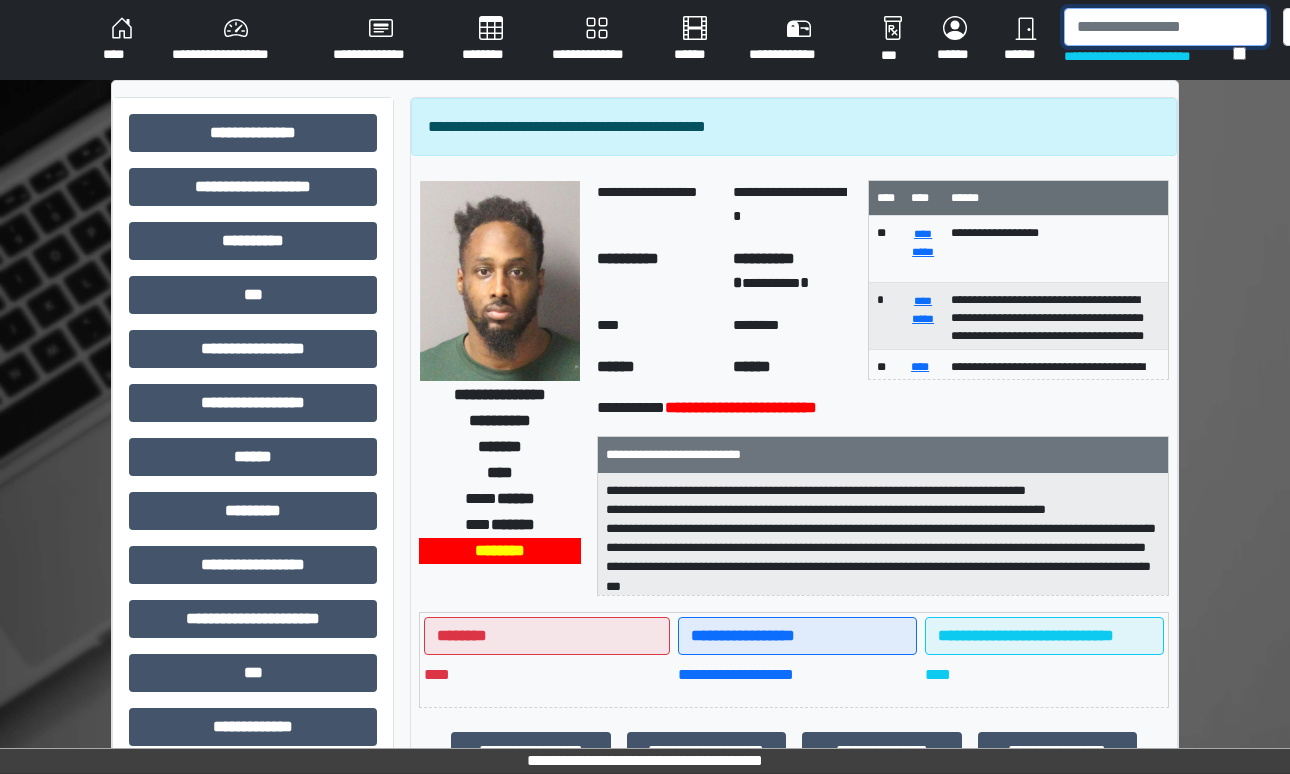 click at bounding box center (1165, 27) 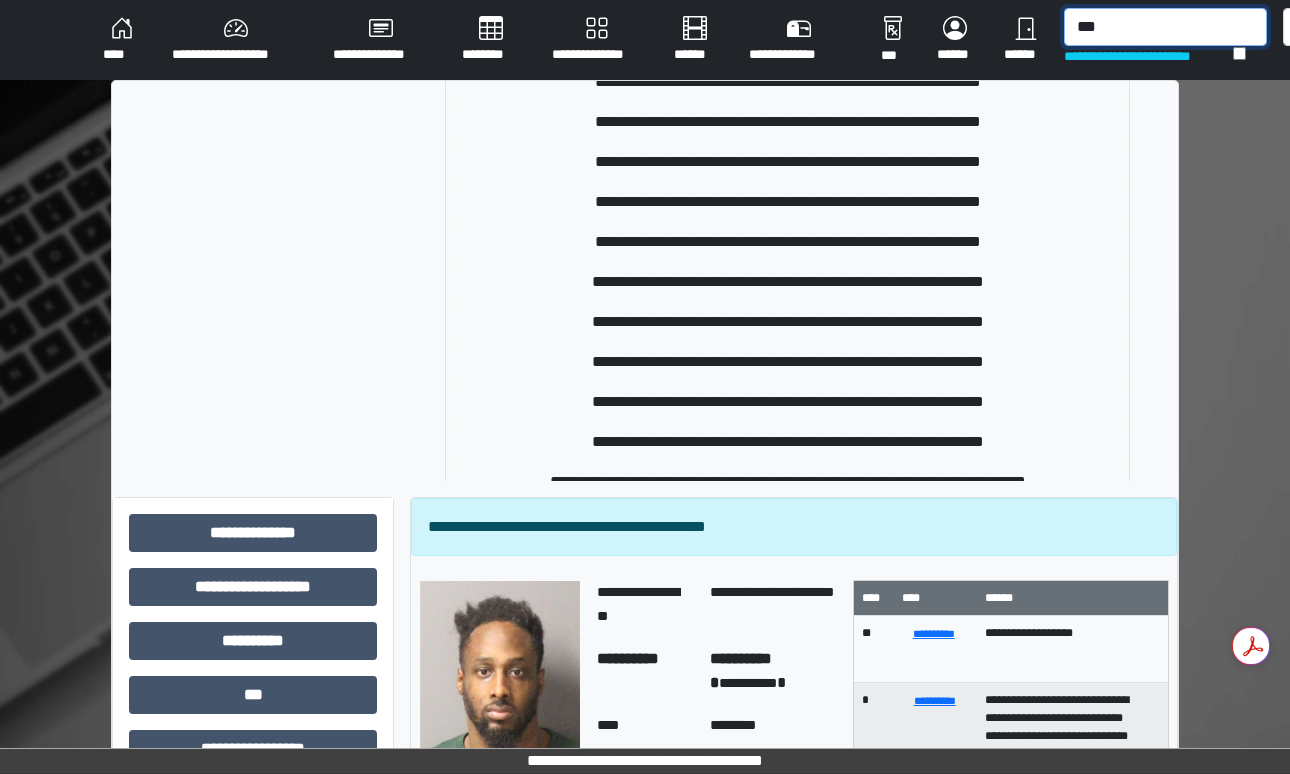 scroll, scrollTop: 538, scrollLeft: 0, axis: vertical 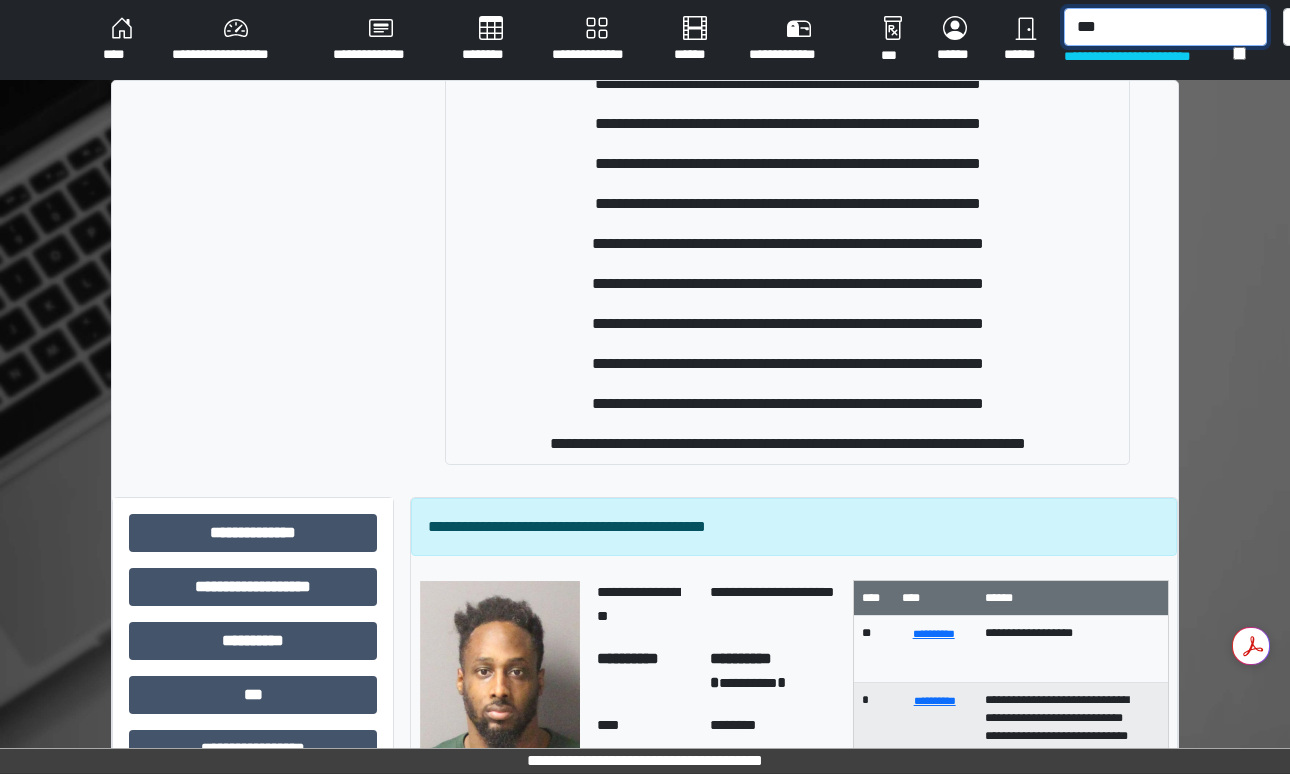 click on "***" at bounding box center (1165, 27) 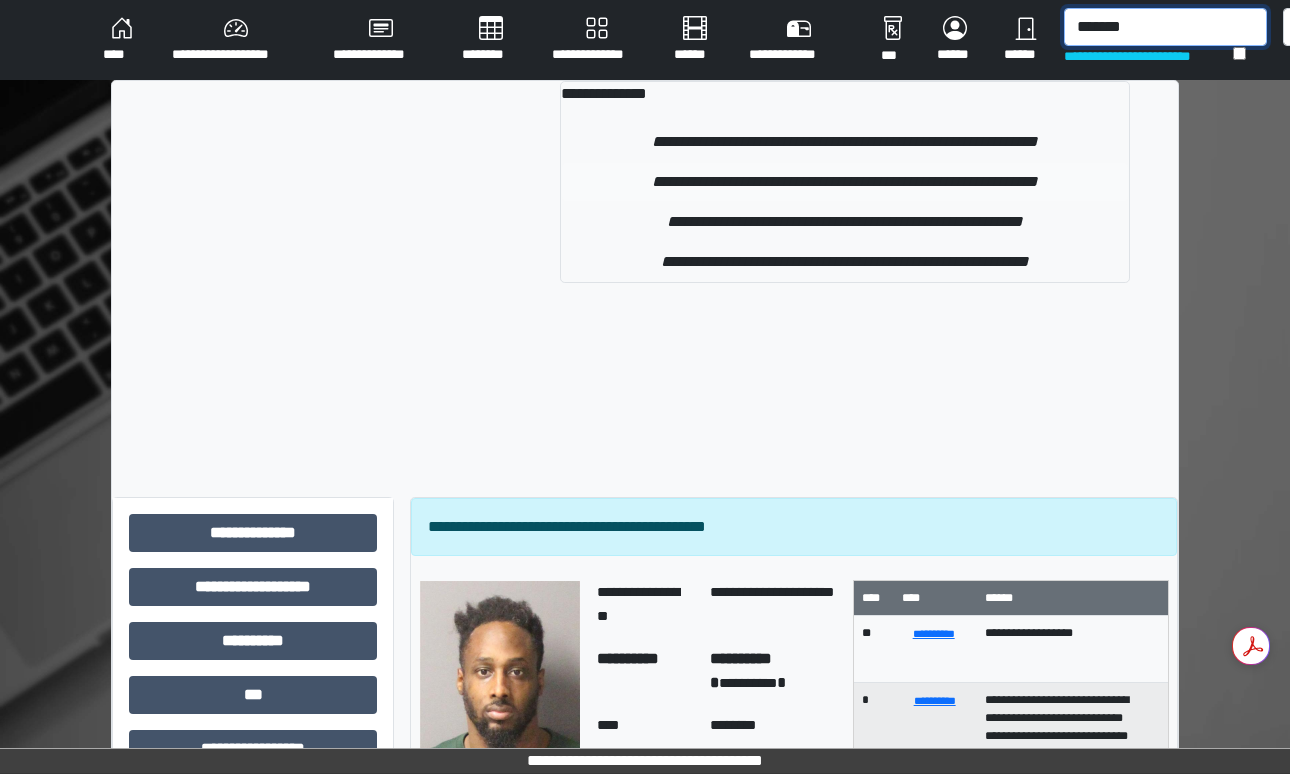 type on "*******" 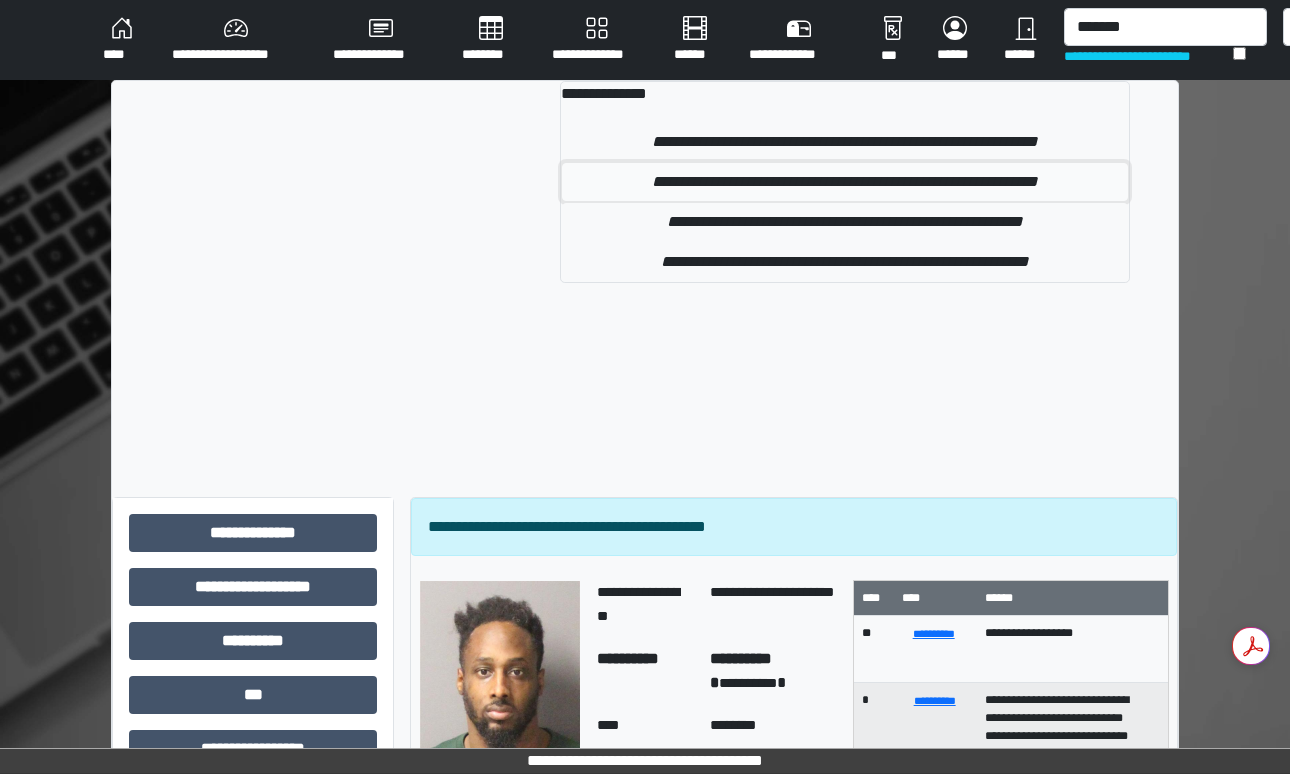 click on "**********" at bounding box center [845, 182] 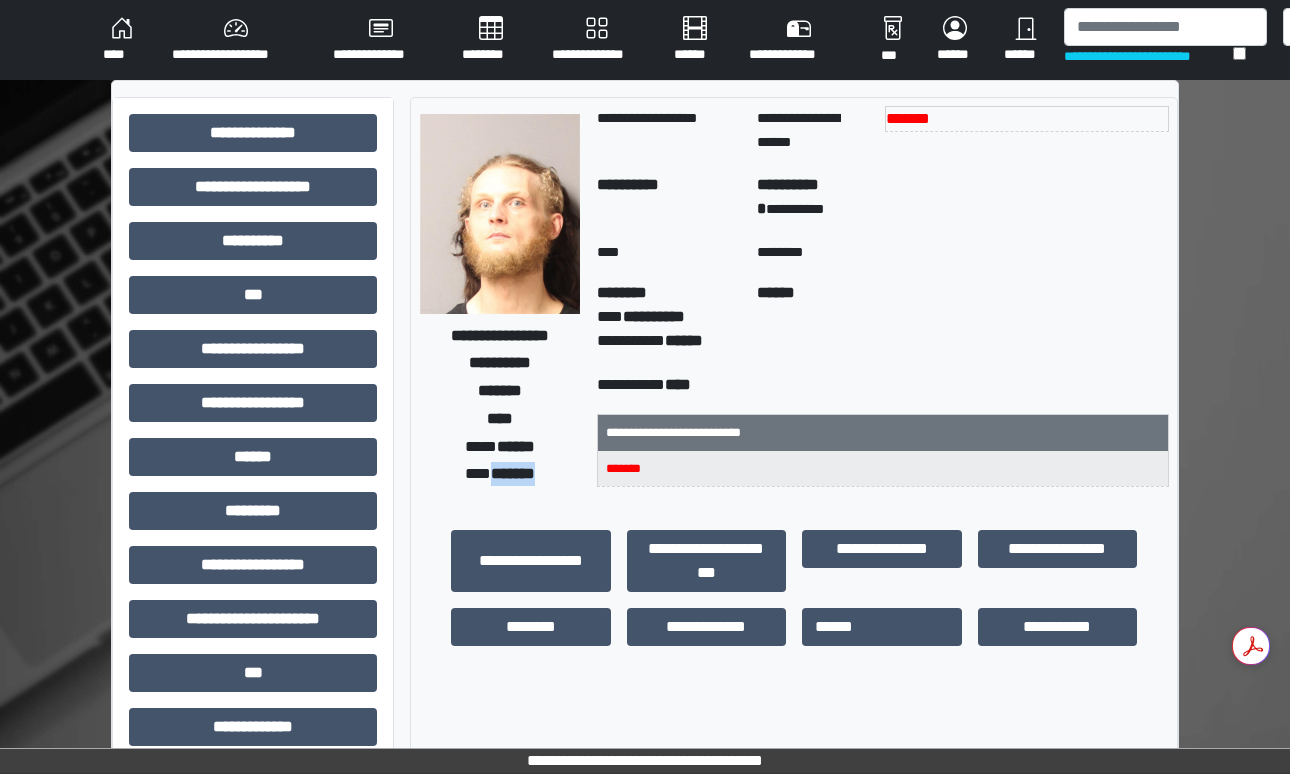 drag, startPoint x: 481, startPoint y: 479, endPoint x: 555, endPoint y: 478, distance: 74.00676 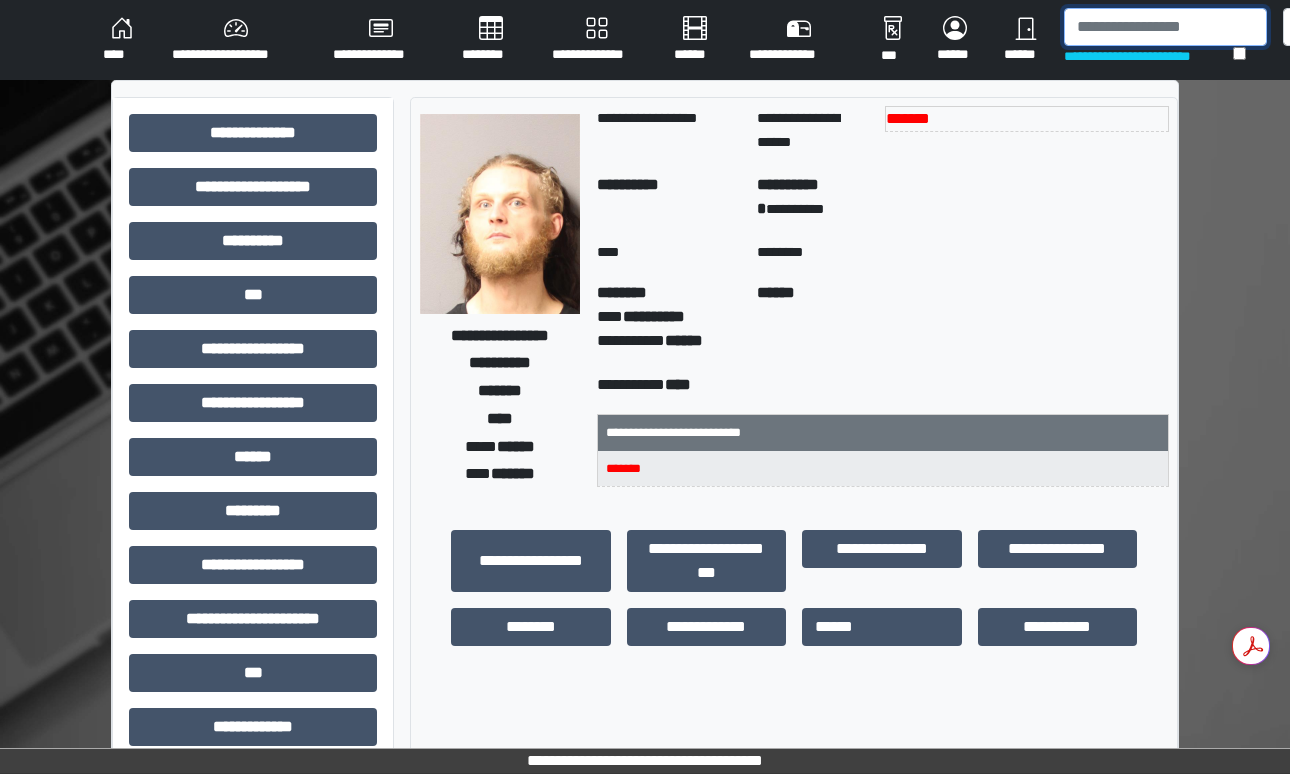 click at bounding box center (1165, 27) 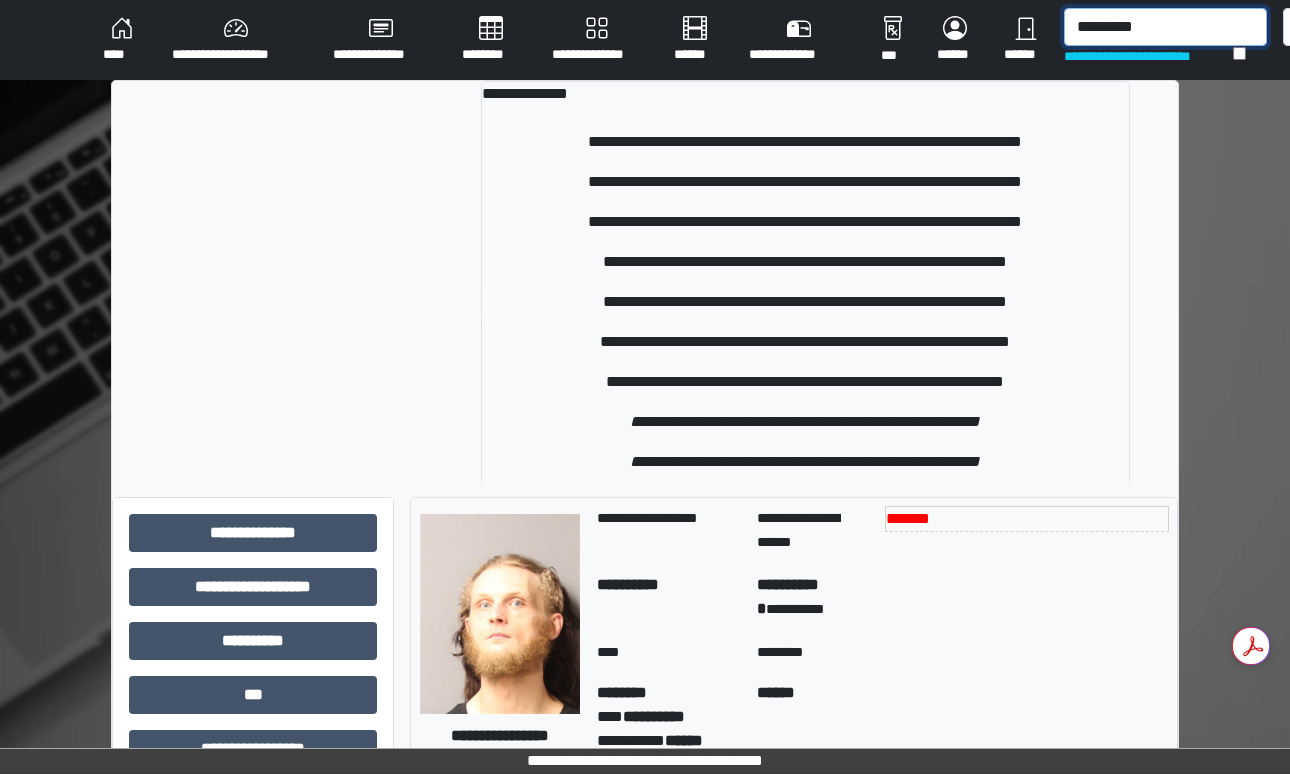 type on "*********" 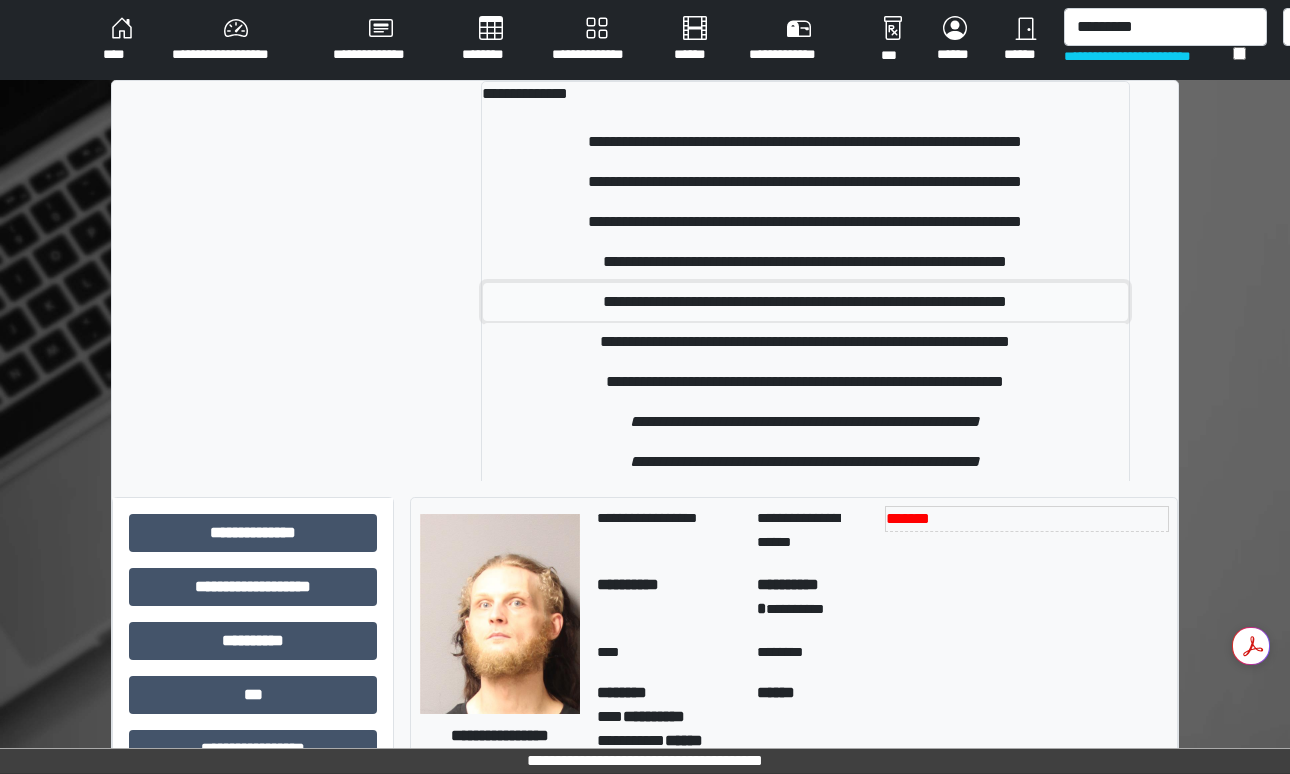 click on "**********" at bounding box center [805, 302] 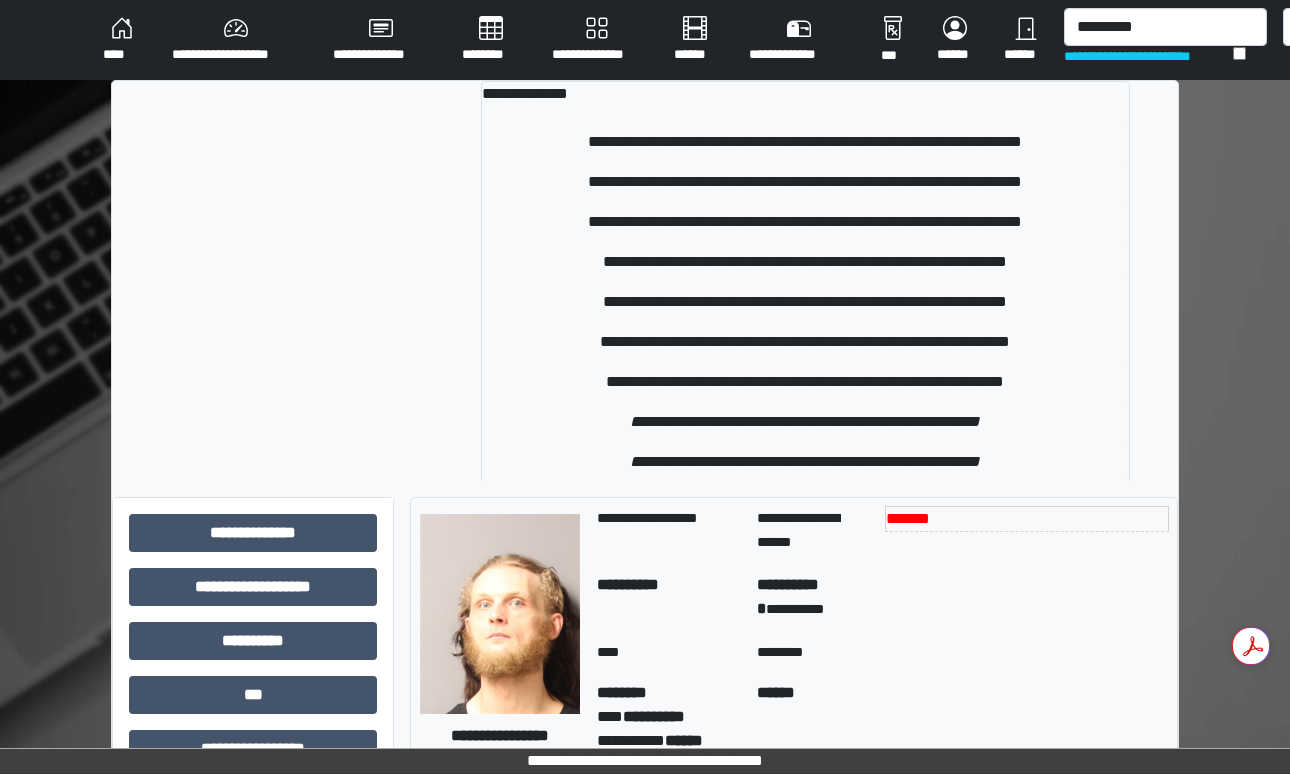 type 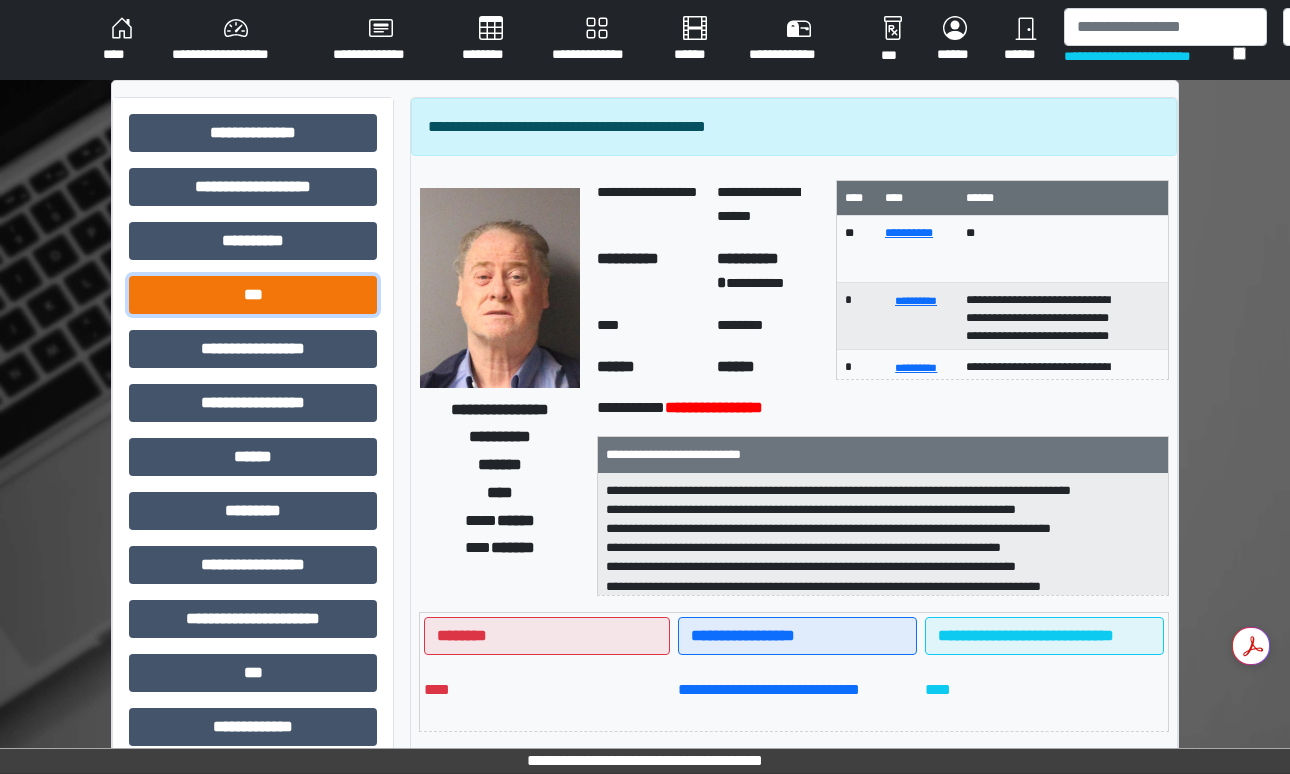 click on "***" at bounding box center (253, 295) 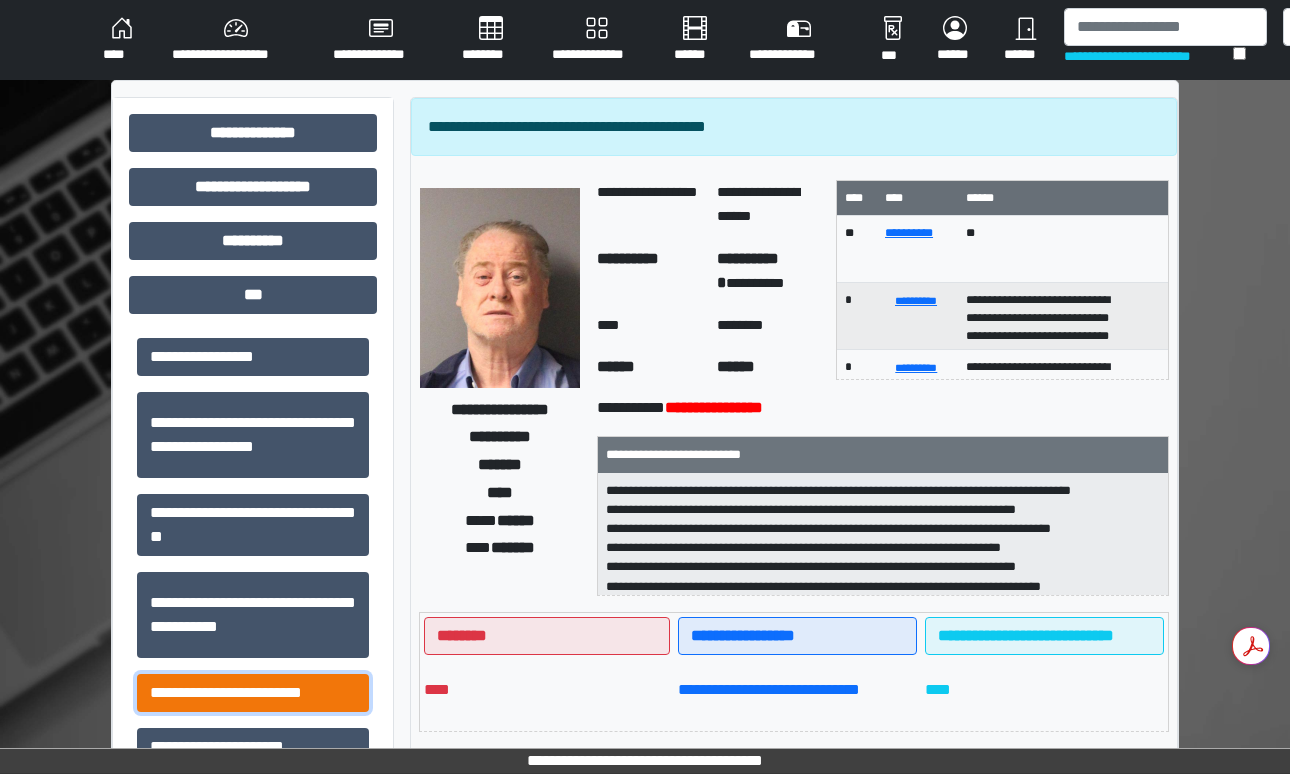 click on "**********" at bounding box center [253, 693] 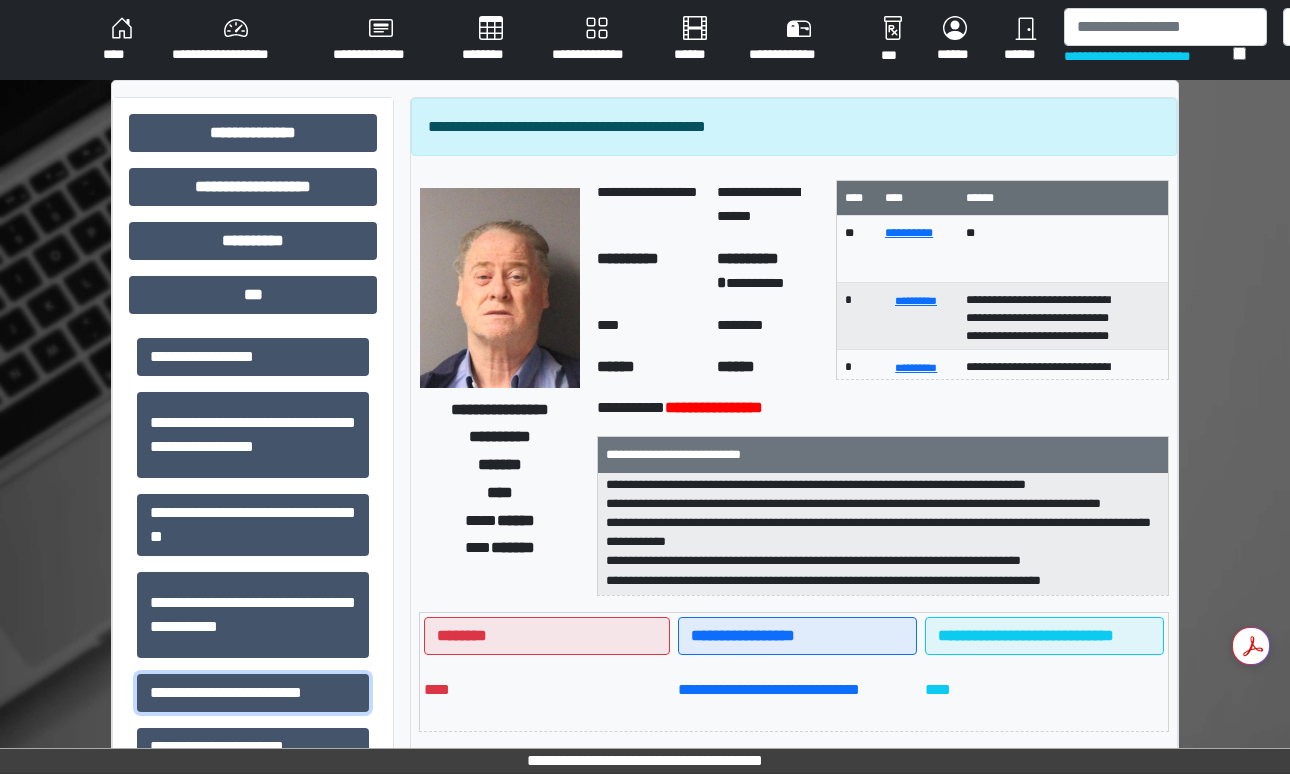 scroll, scrollTop: 332, scrollLeft: 0, axis: vertical 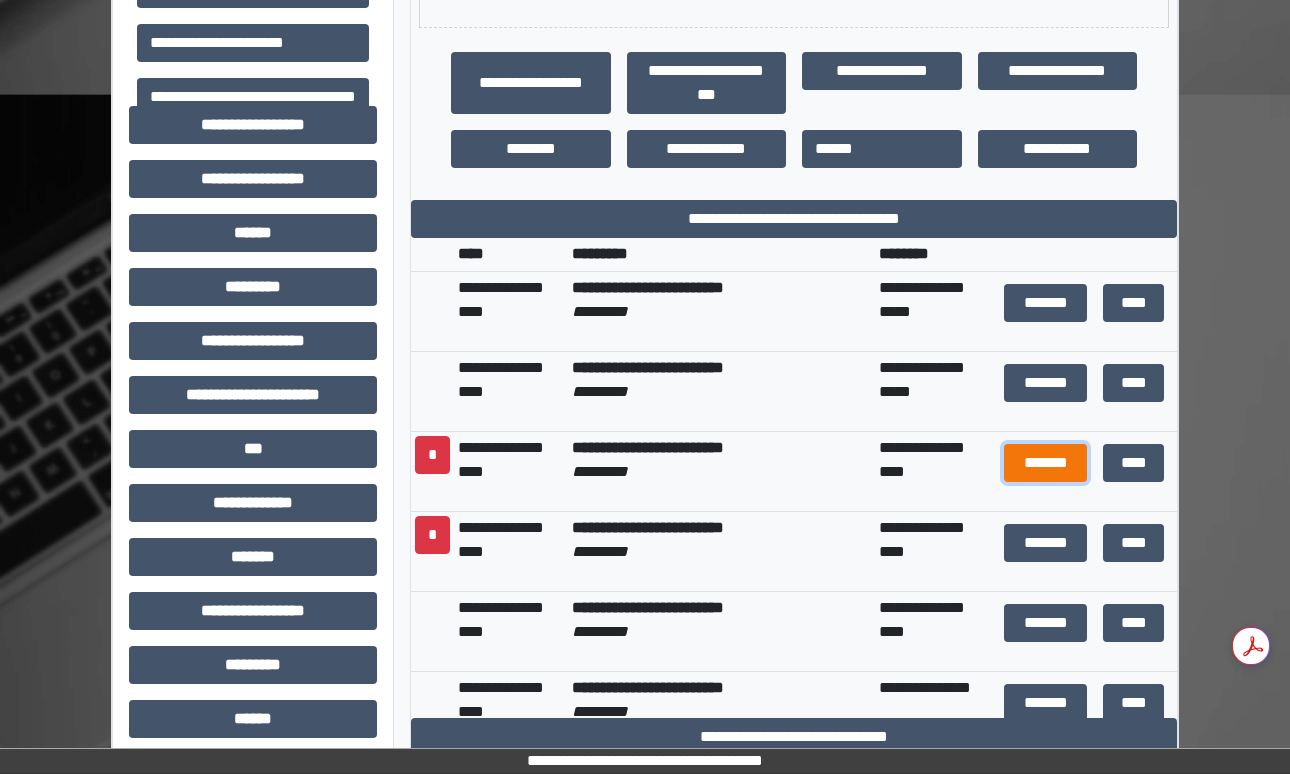 click on "*******" at bounding box center (1045, 463) 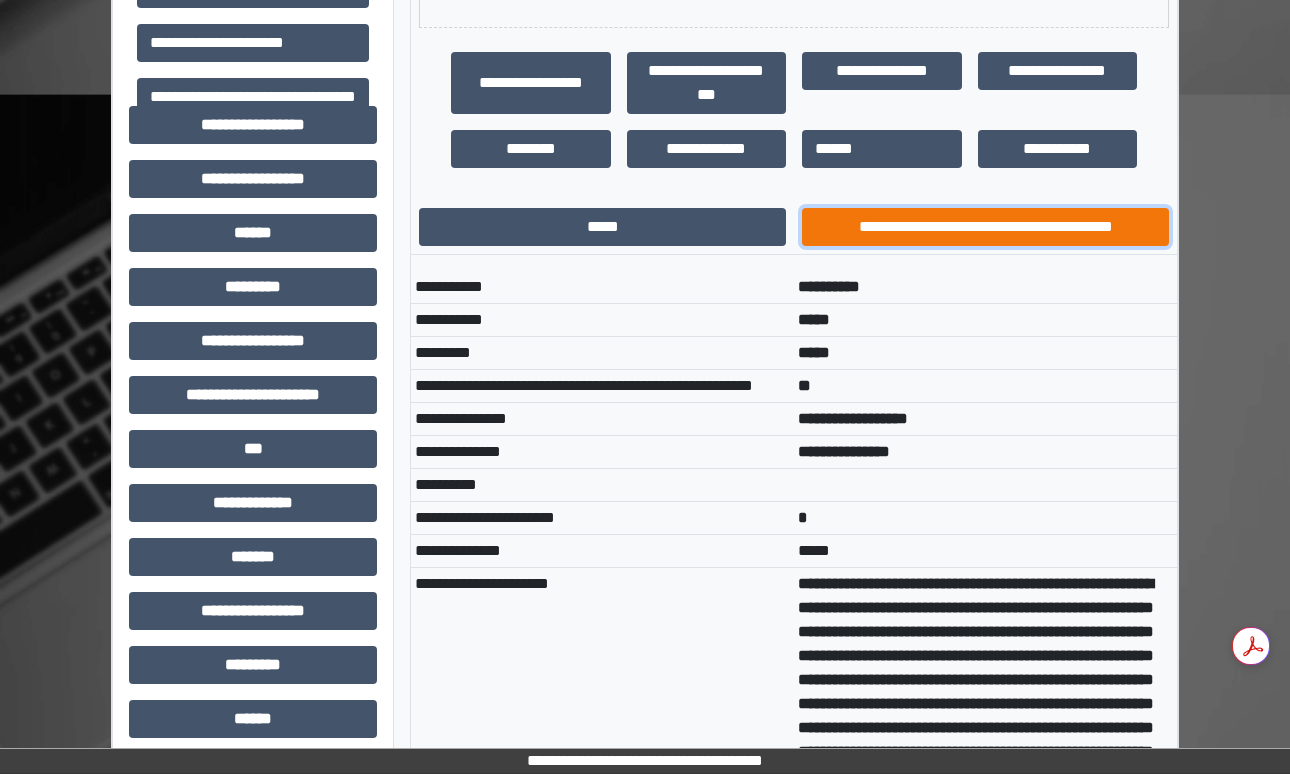 click on "**********" at bounding box center [985, 227] 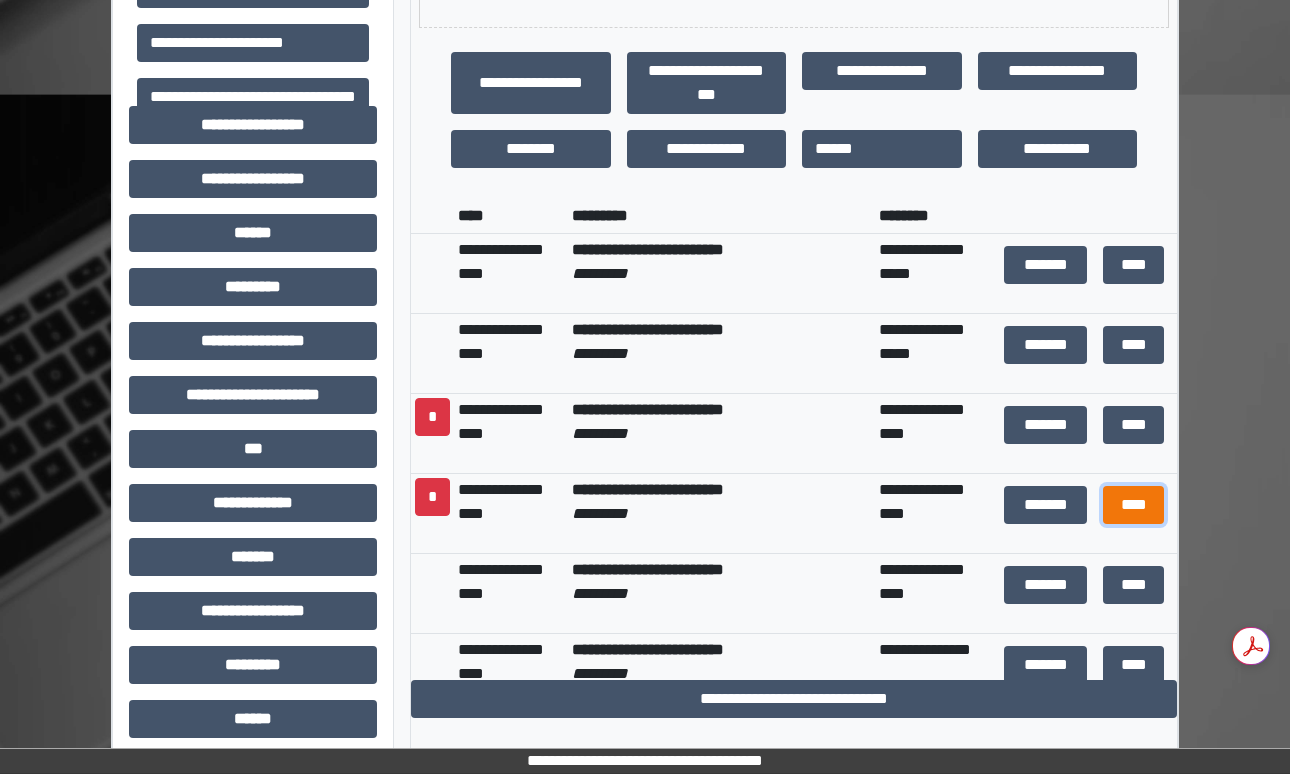 click on "****" at bounding box center (1133, 505) 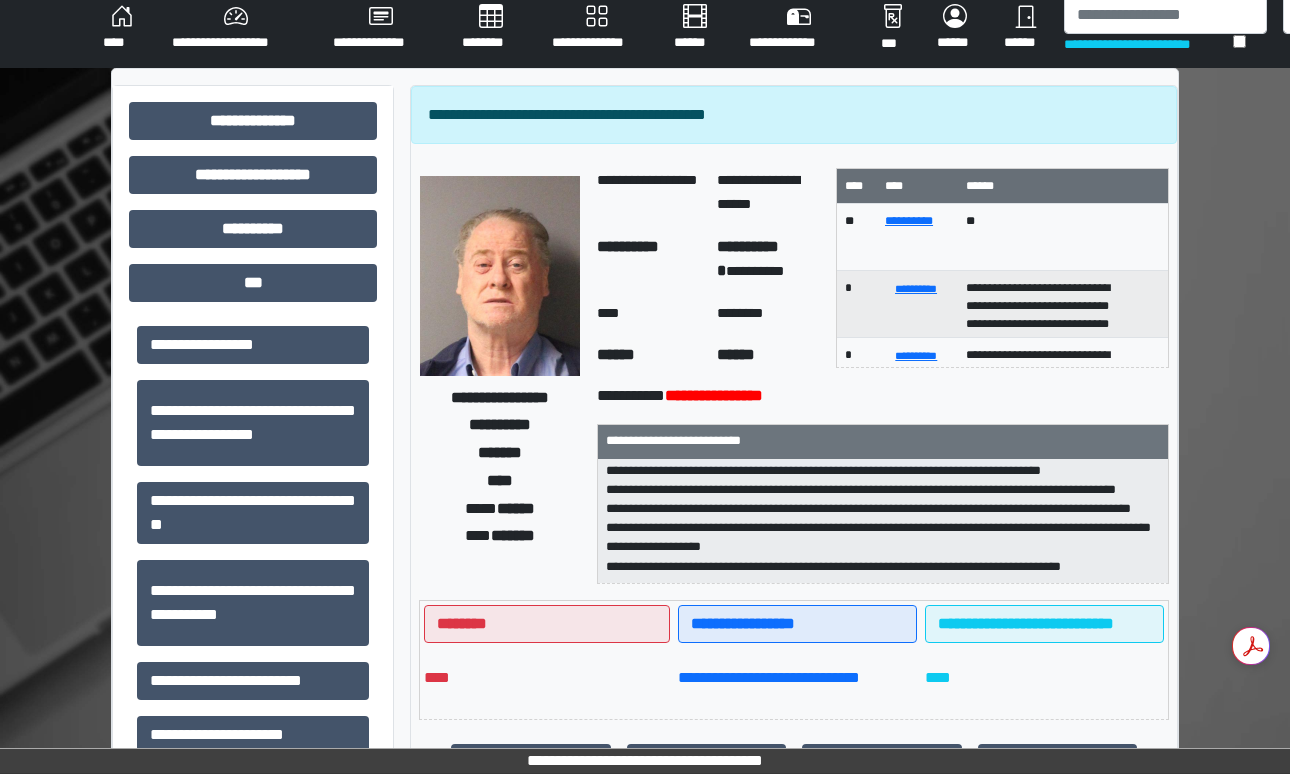scroll, scrollTop: 0, scrollLeft: 0, axis: both 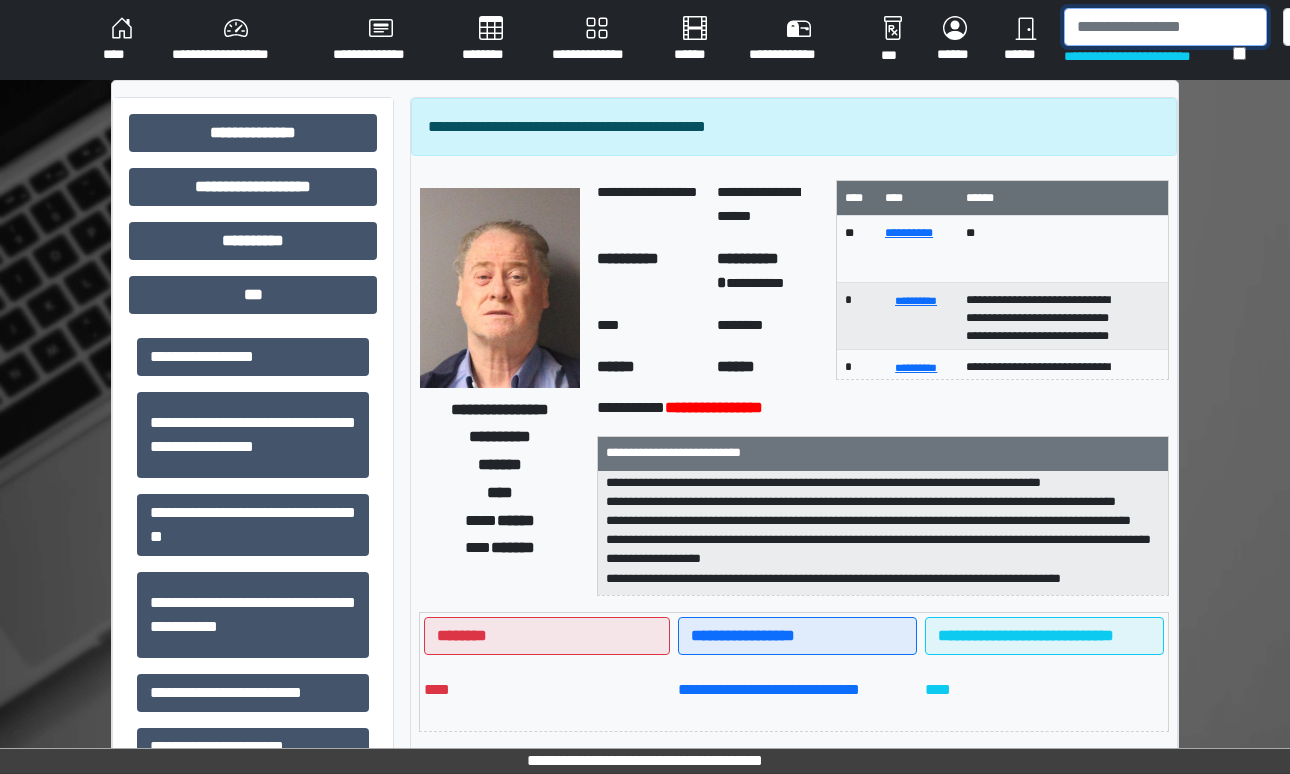 click at bounding box center [1165, 27] 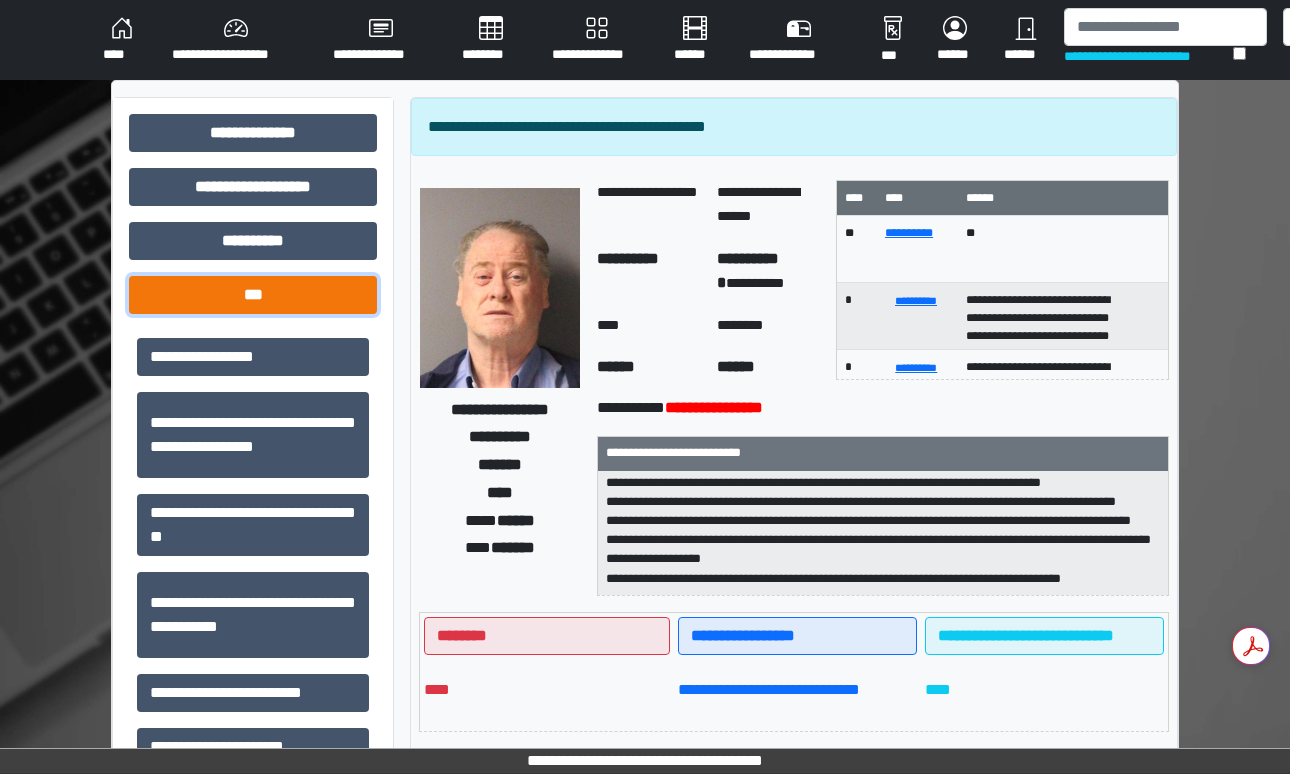 click on "***" at bounding box center (253, 295) 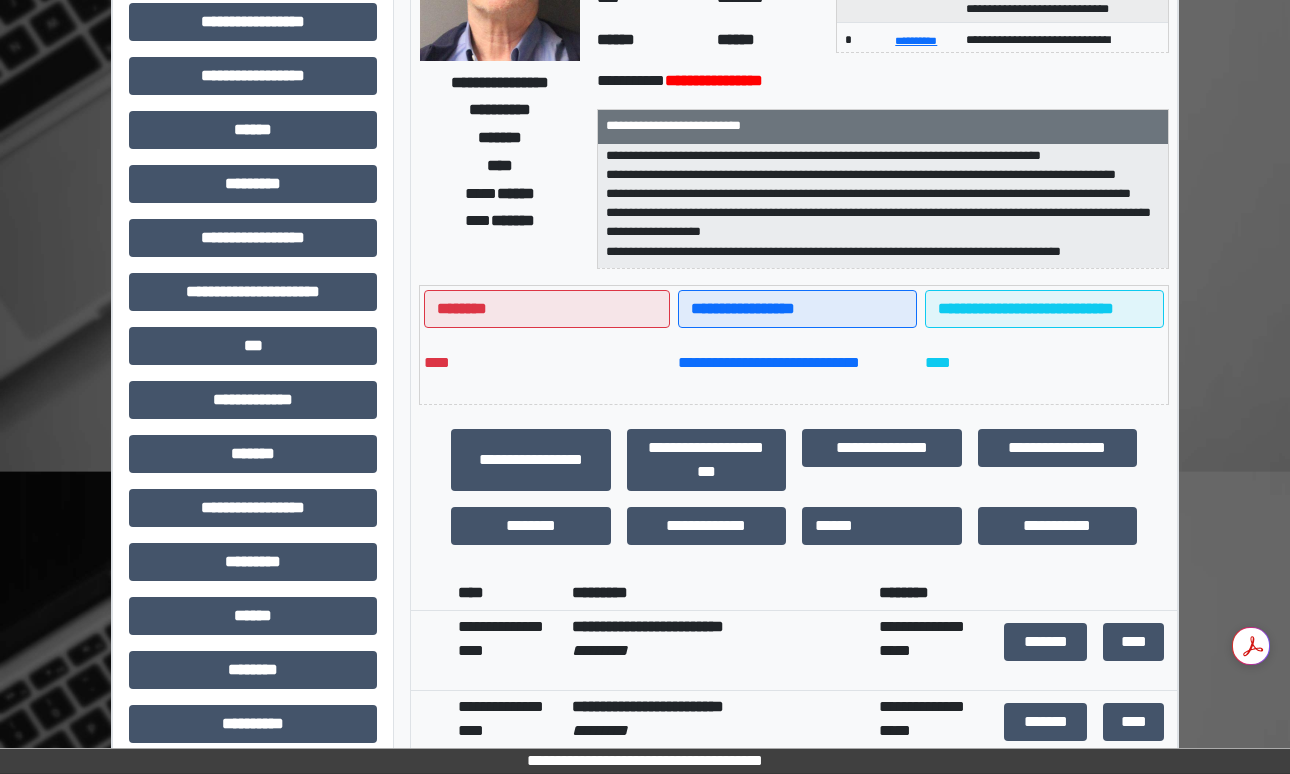 scroll, scrollTop: 346, scrollLeft: 0, axis: vertical 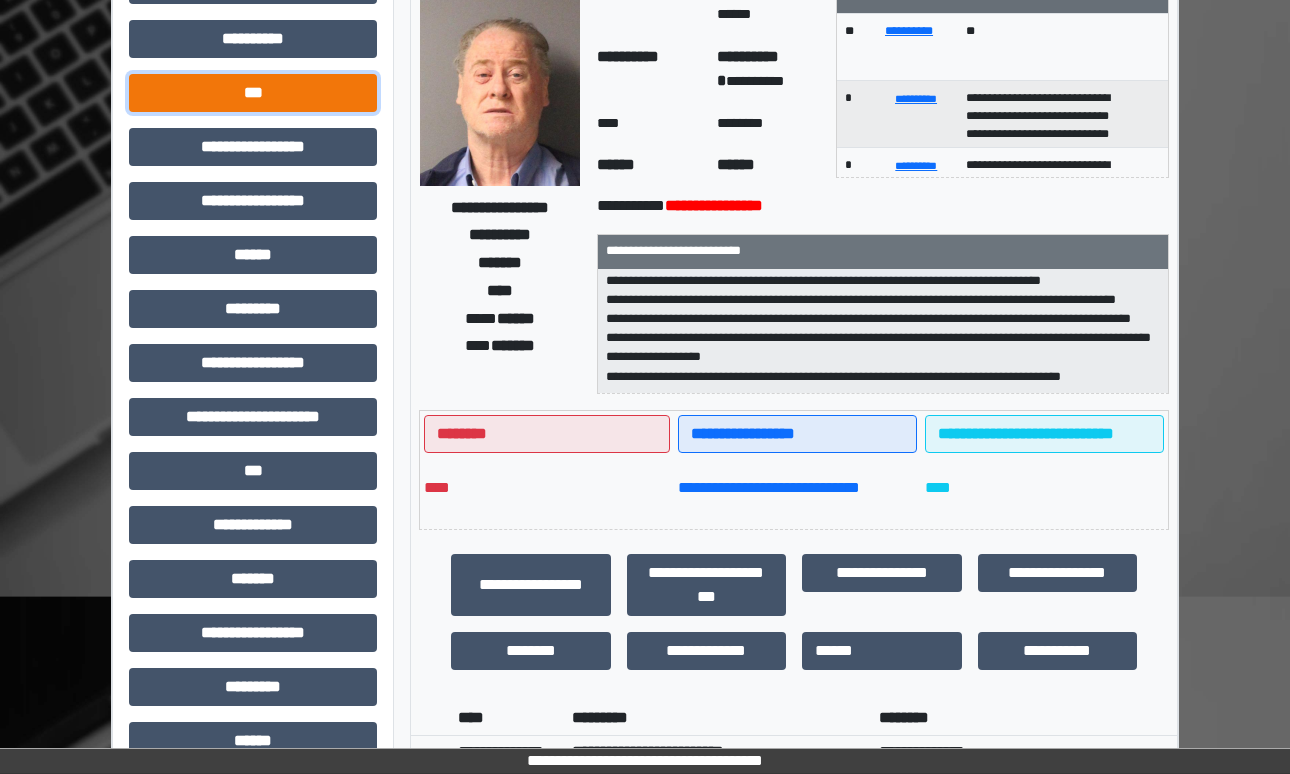 click on "***" at bounding box center (253, 93) 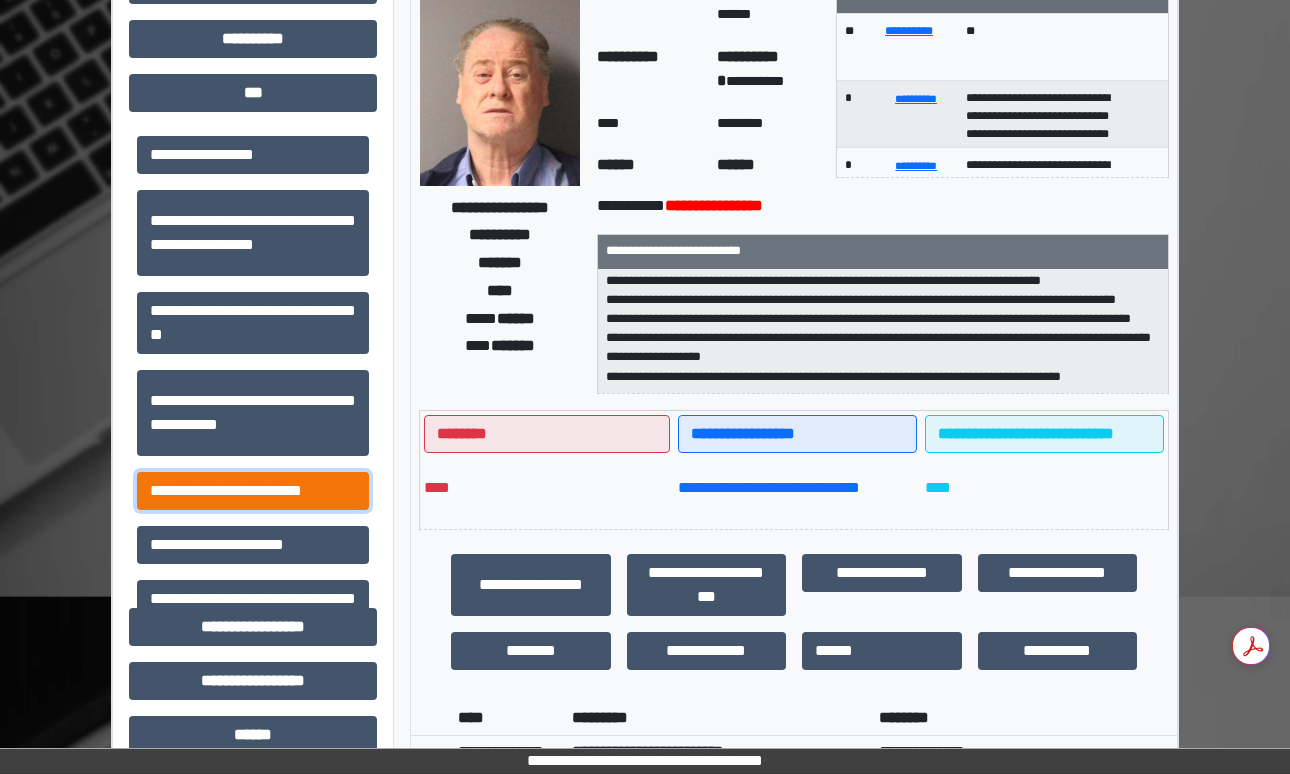 click on "**********" at bounding box center [253, 491] 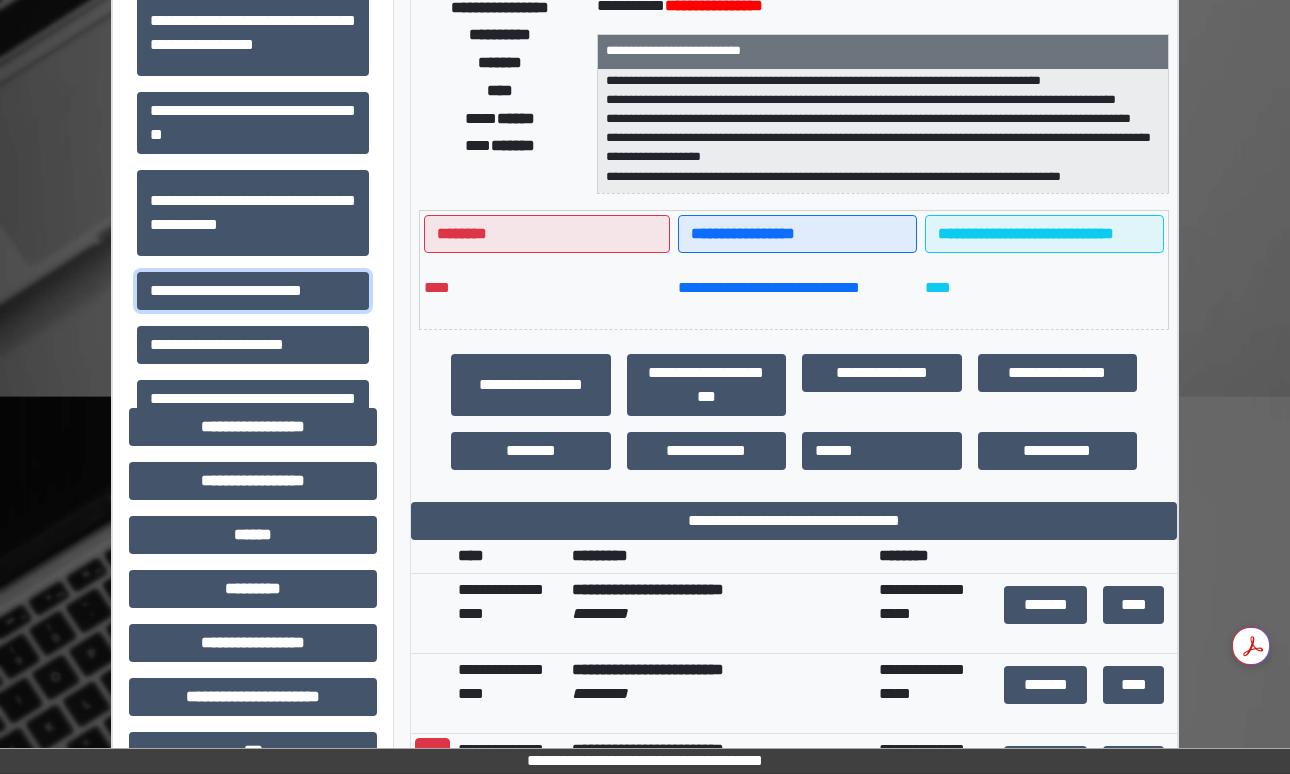 scroll, scrollTop: 429, scrollLeft: 0, axis: vertical 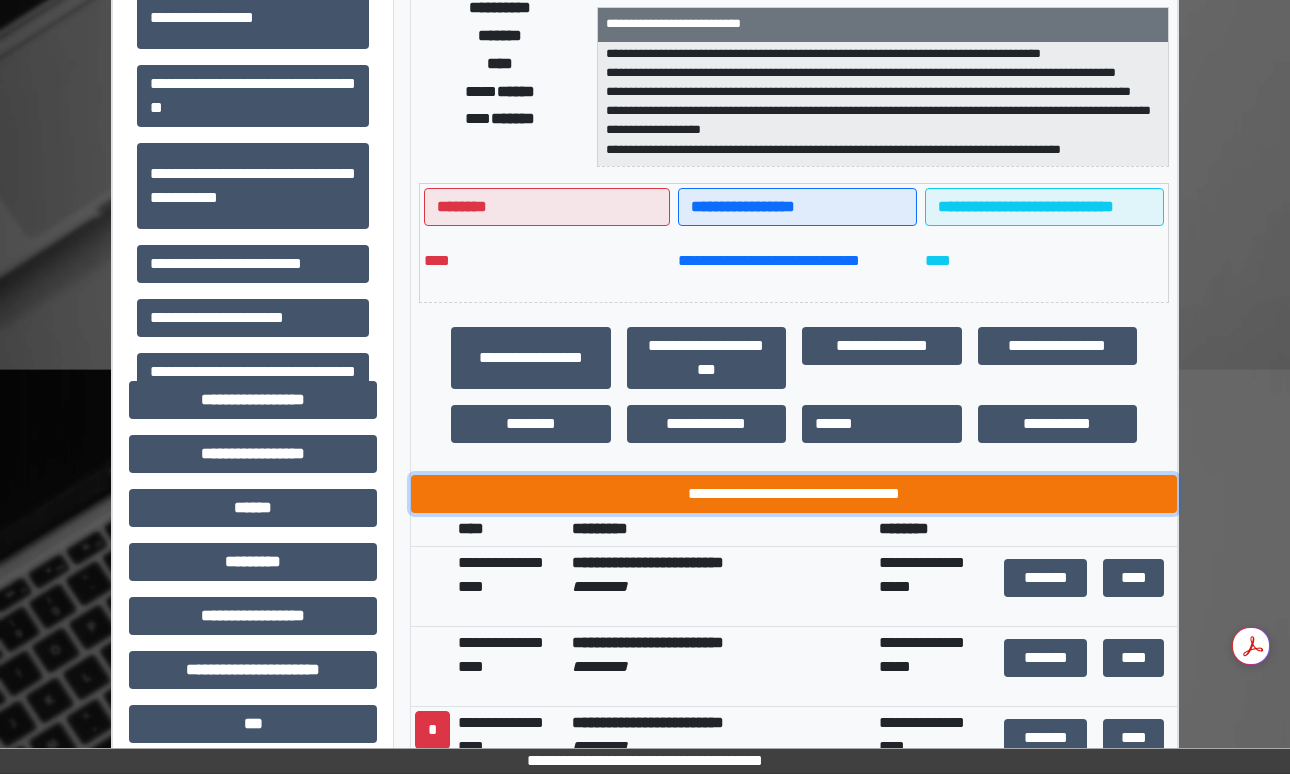 click on "**********" at bounding box center (794, 494) 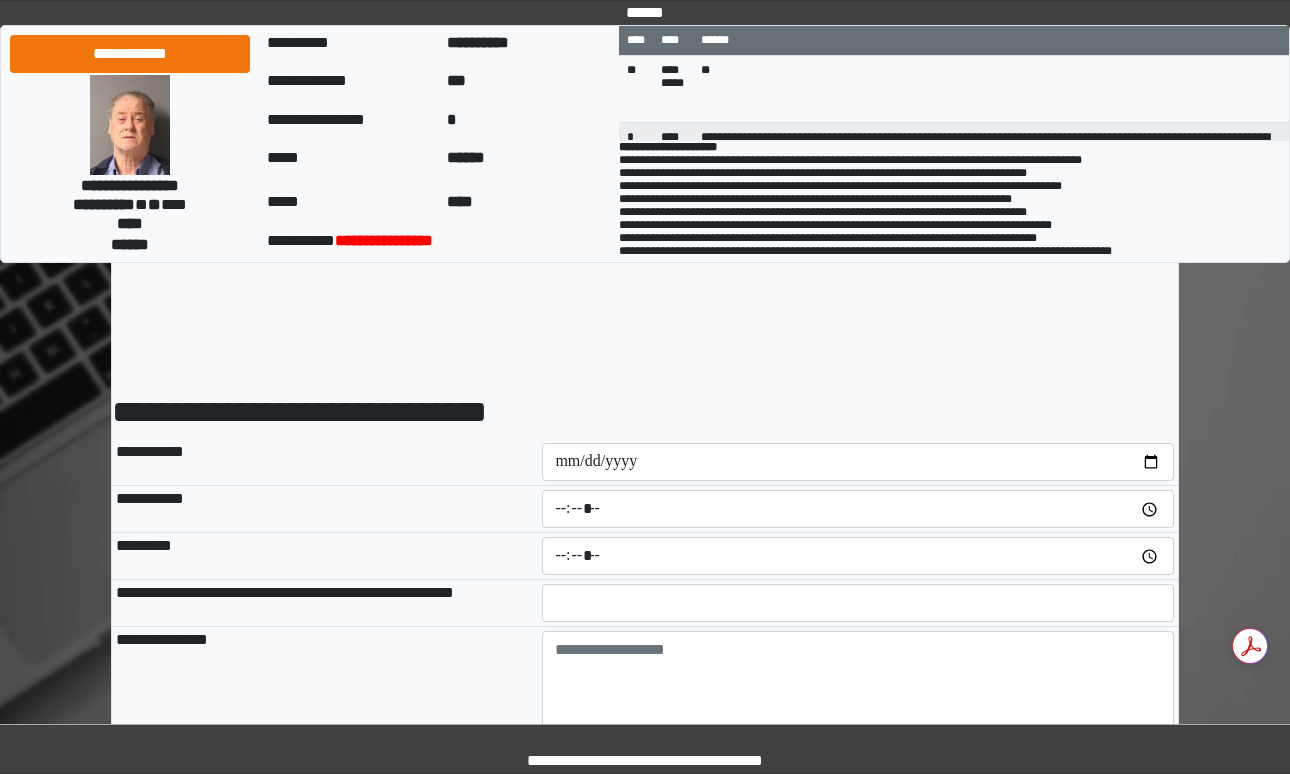 scroll, scrollTop: 0, scrollLeft: 0, axis: both 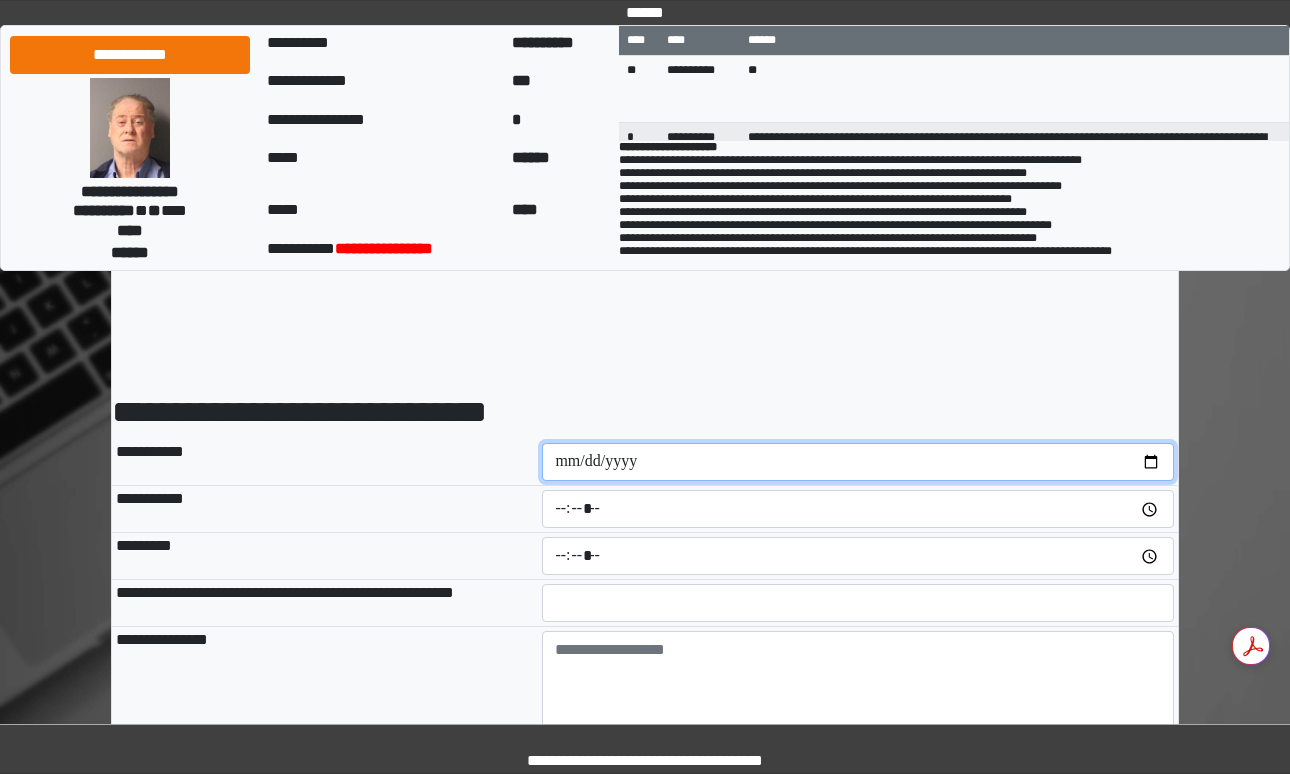 click at bounding box center [858, 462] 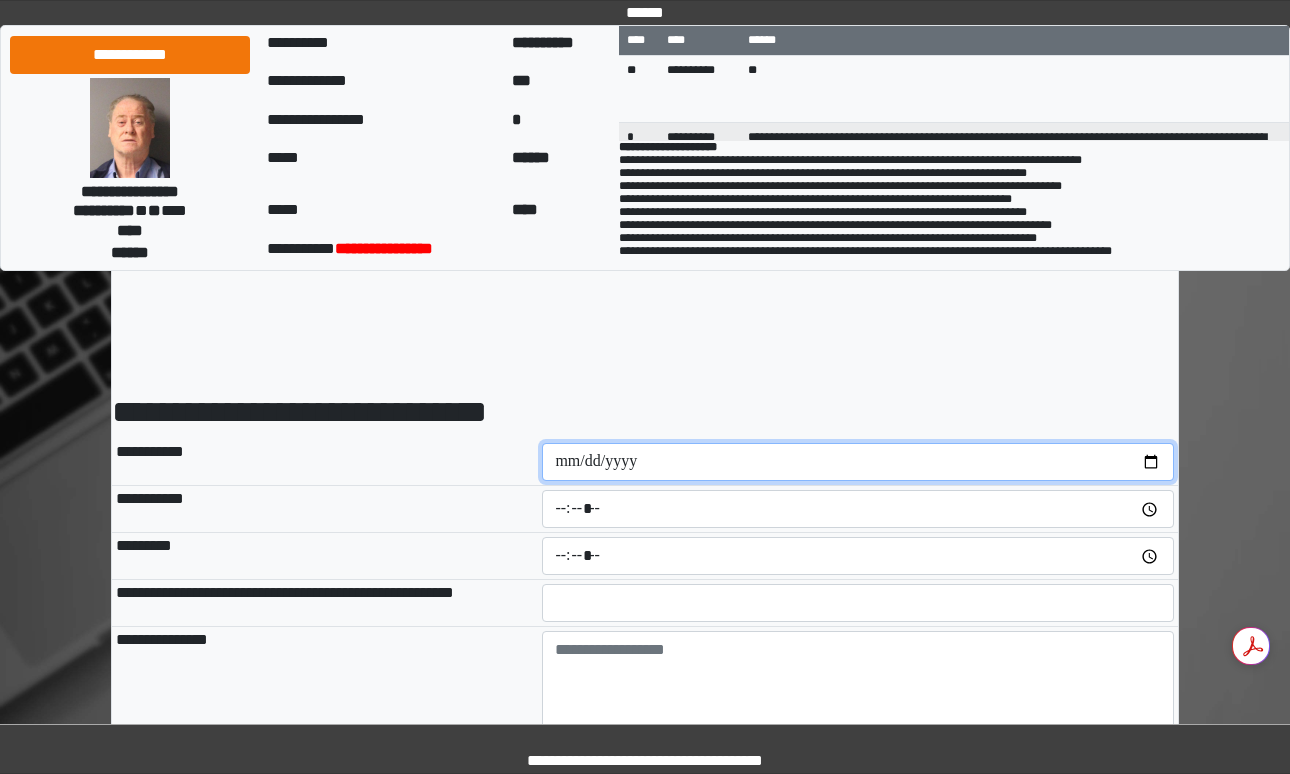 type on "**********" 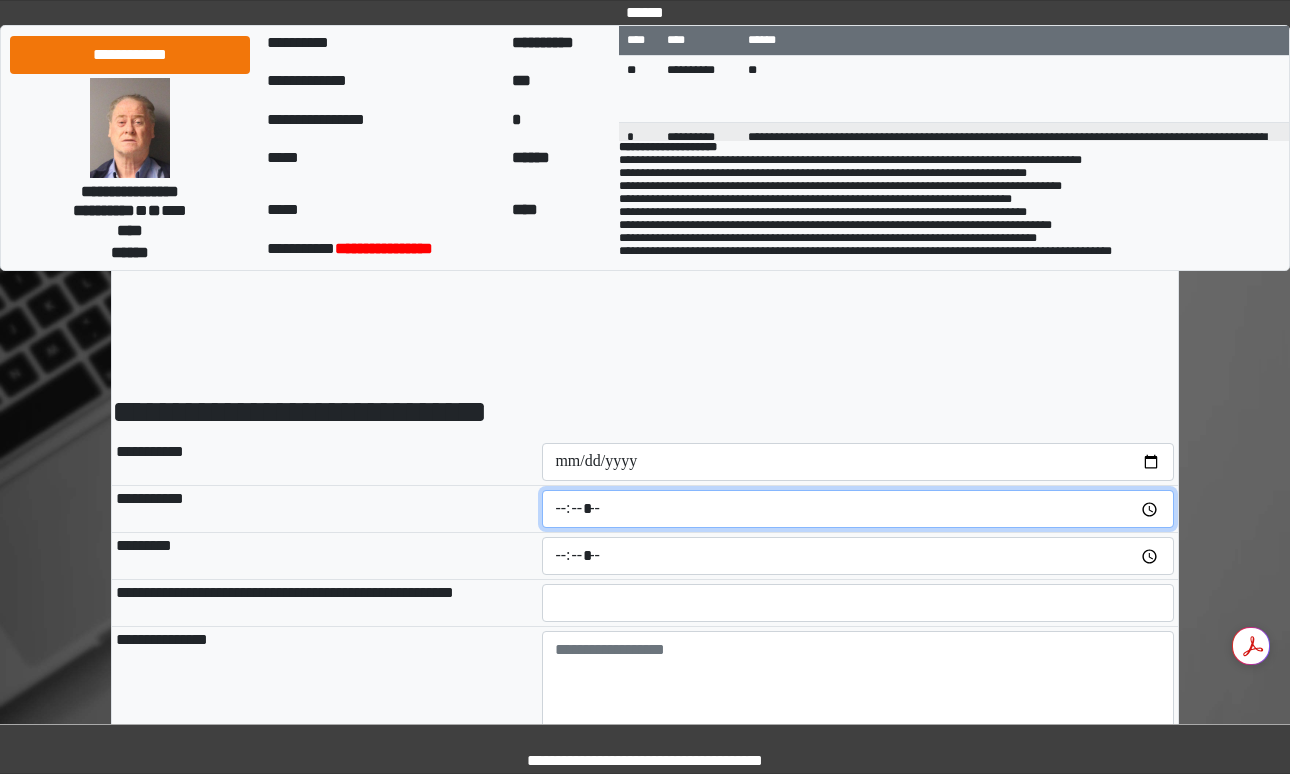 type on "*****" 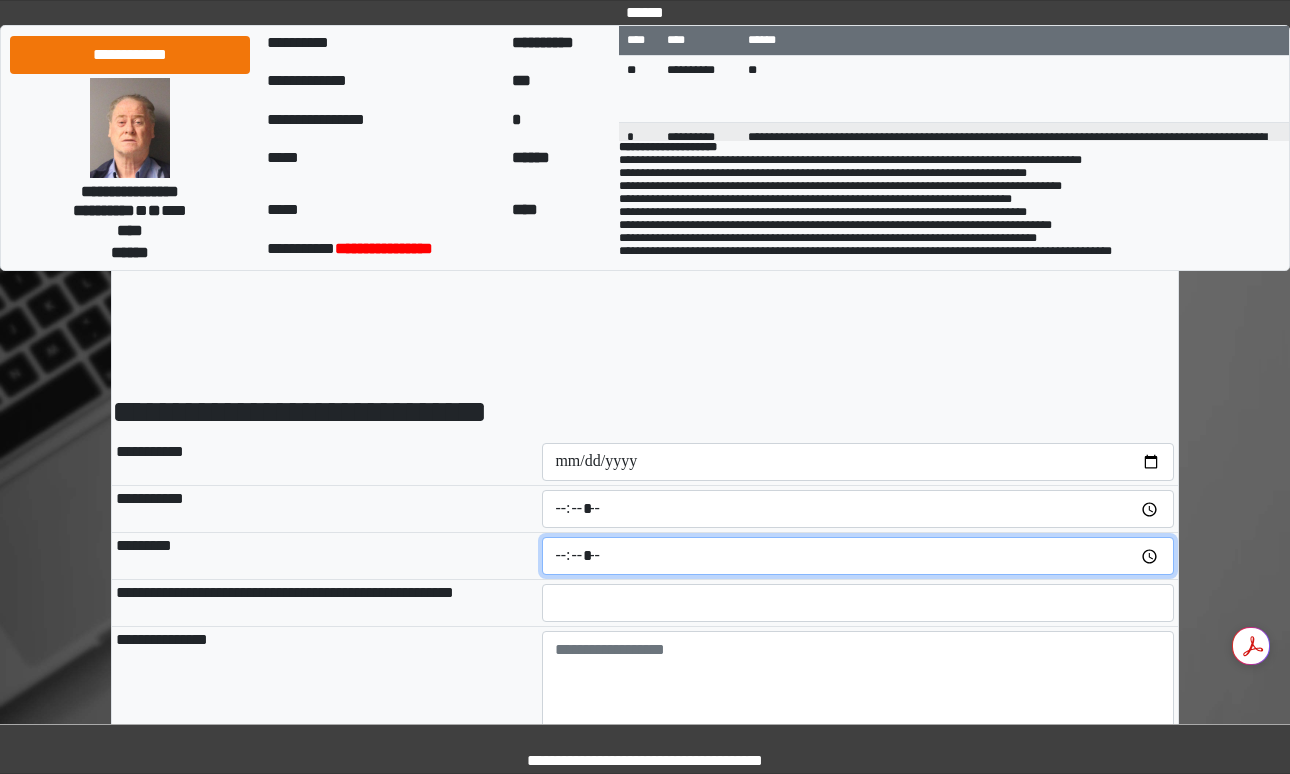 type on "*****" 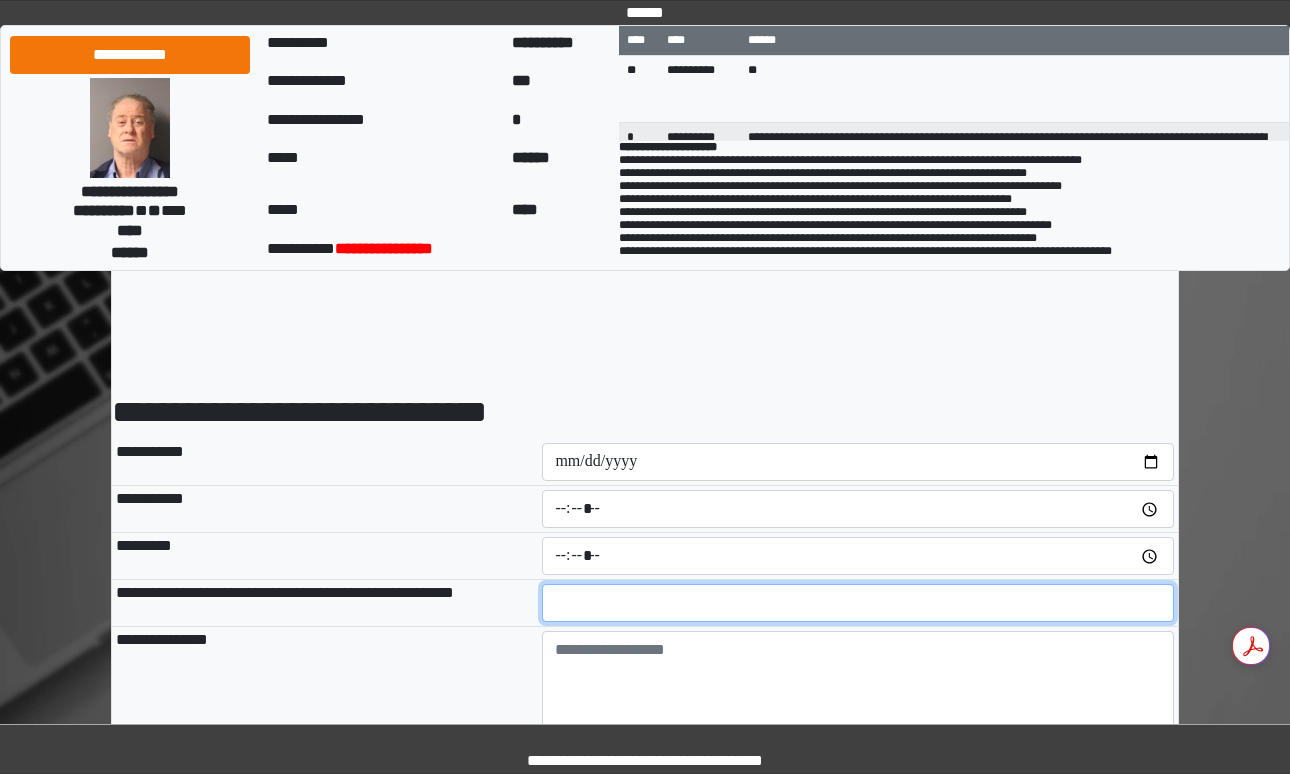 click at bounding box center (858, 603) 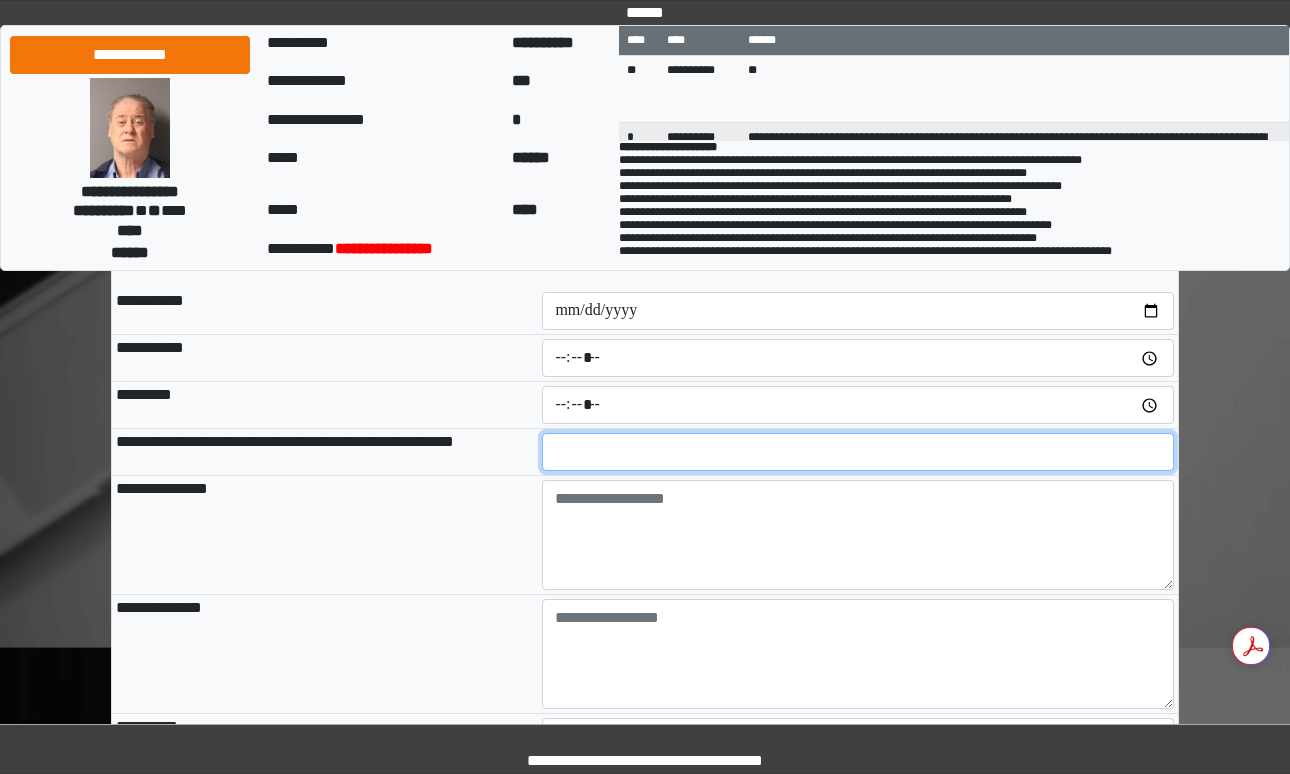scroll, scrollTop: 205, scrollLeft: 0, axis: vertical 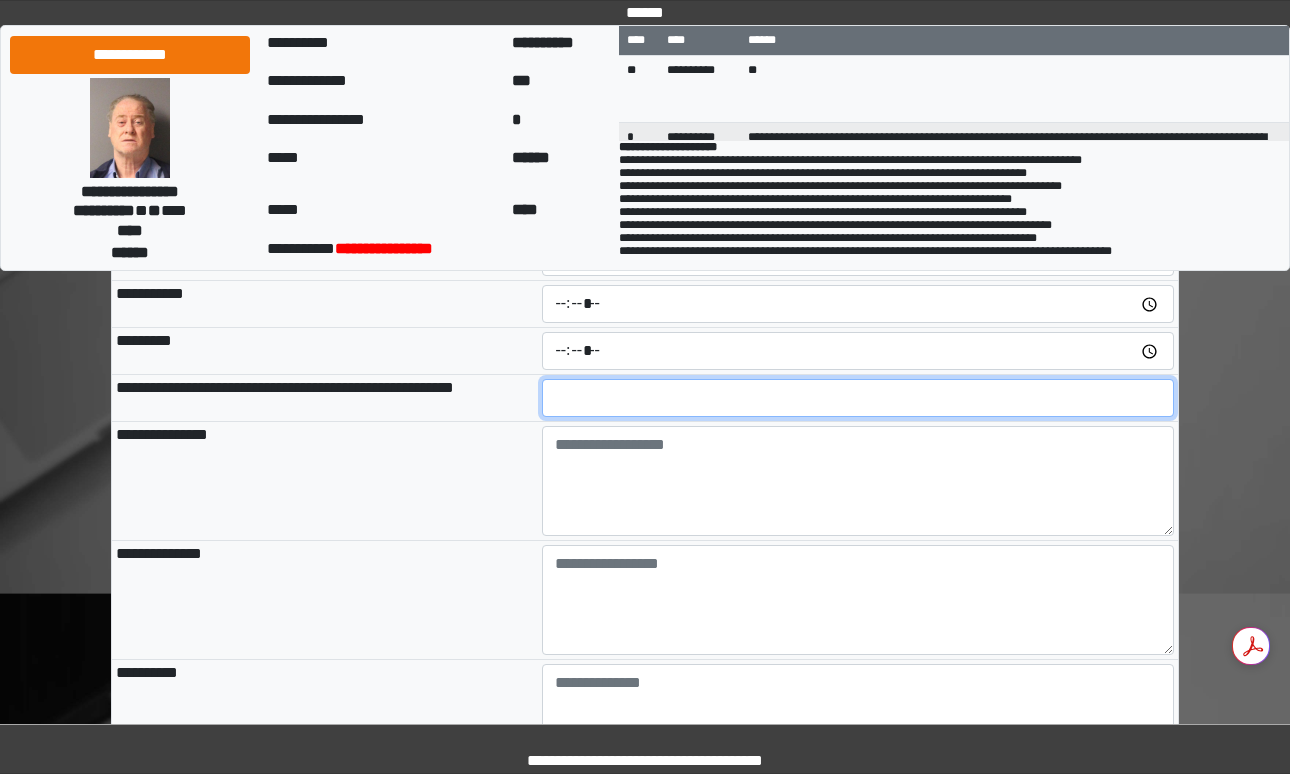 type on "**" 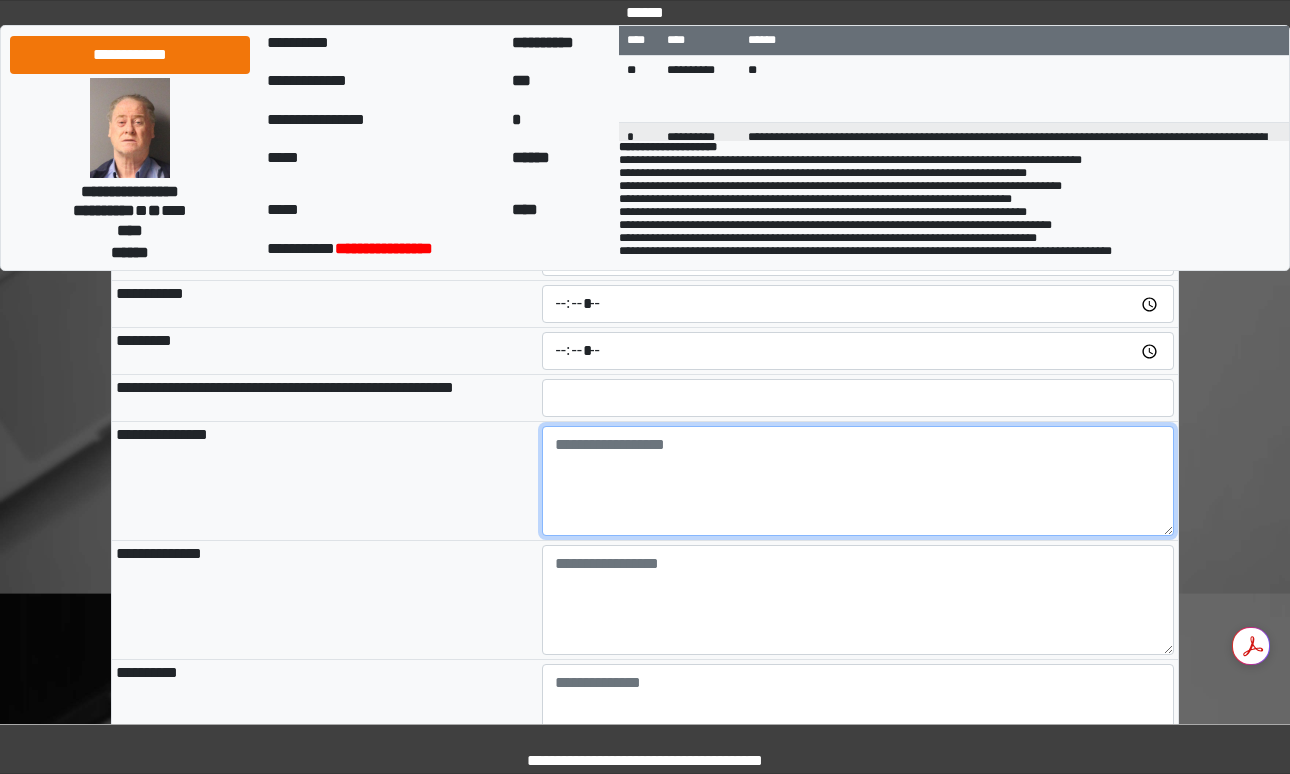 click at bounding box center [858, 481] 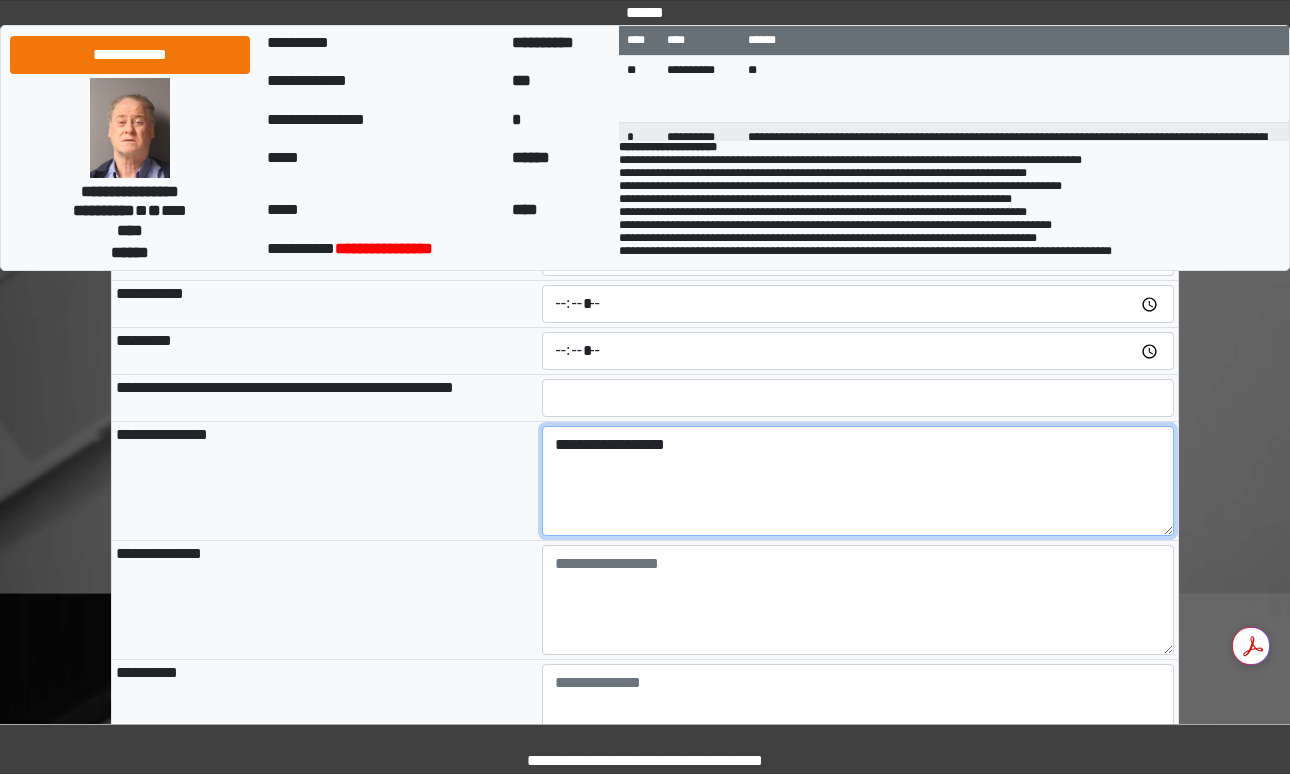 type on "**********" 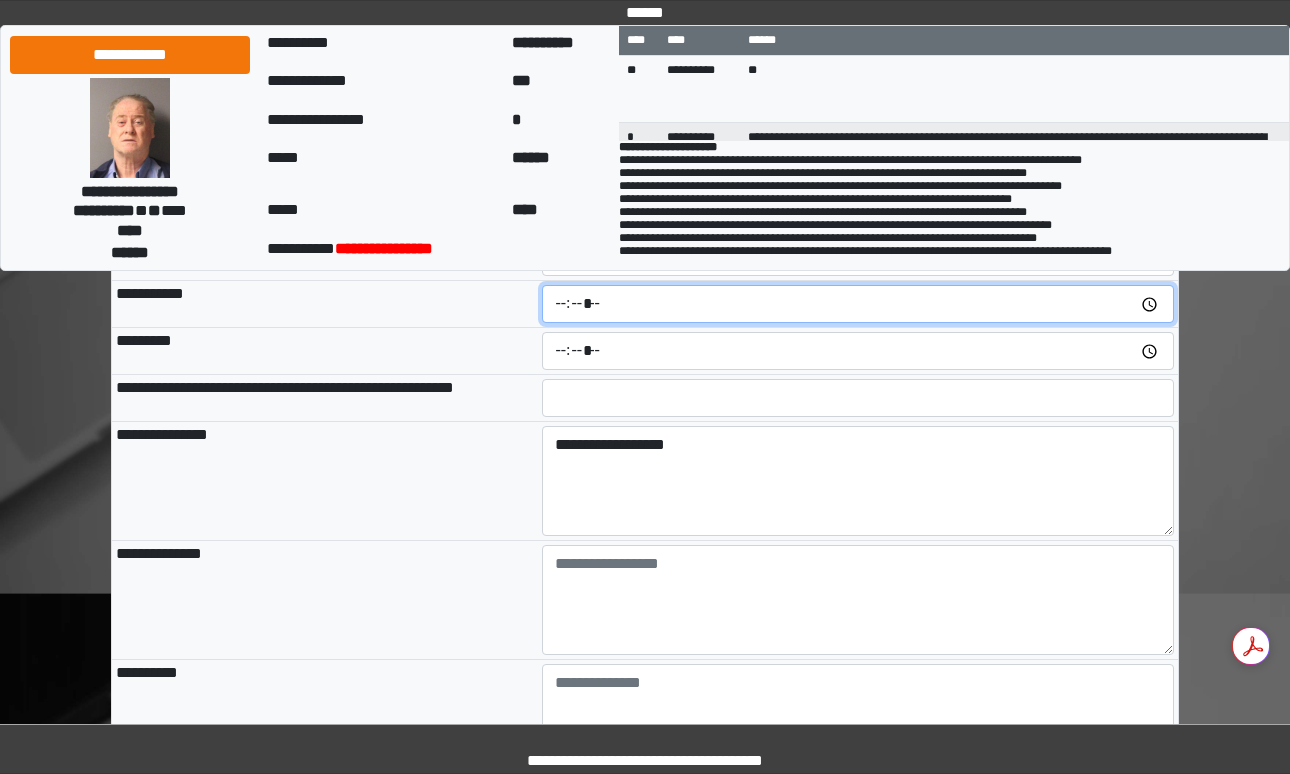 click on "*****" at bounding box center (858, 304) 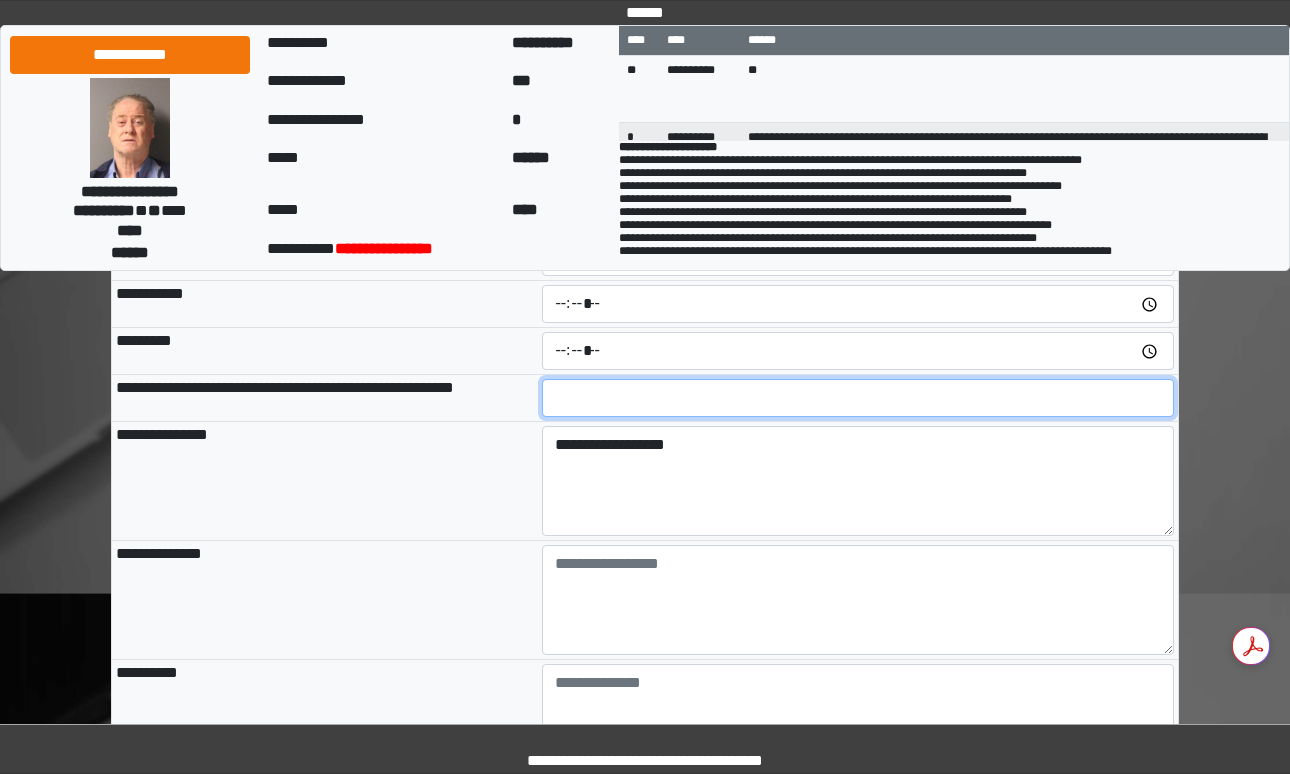 drag, startPoint x: 577, startPoint y: 406, endPoint x: 530, endPoint y: 406, distance: 47 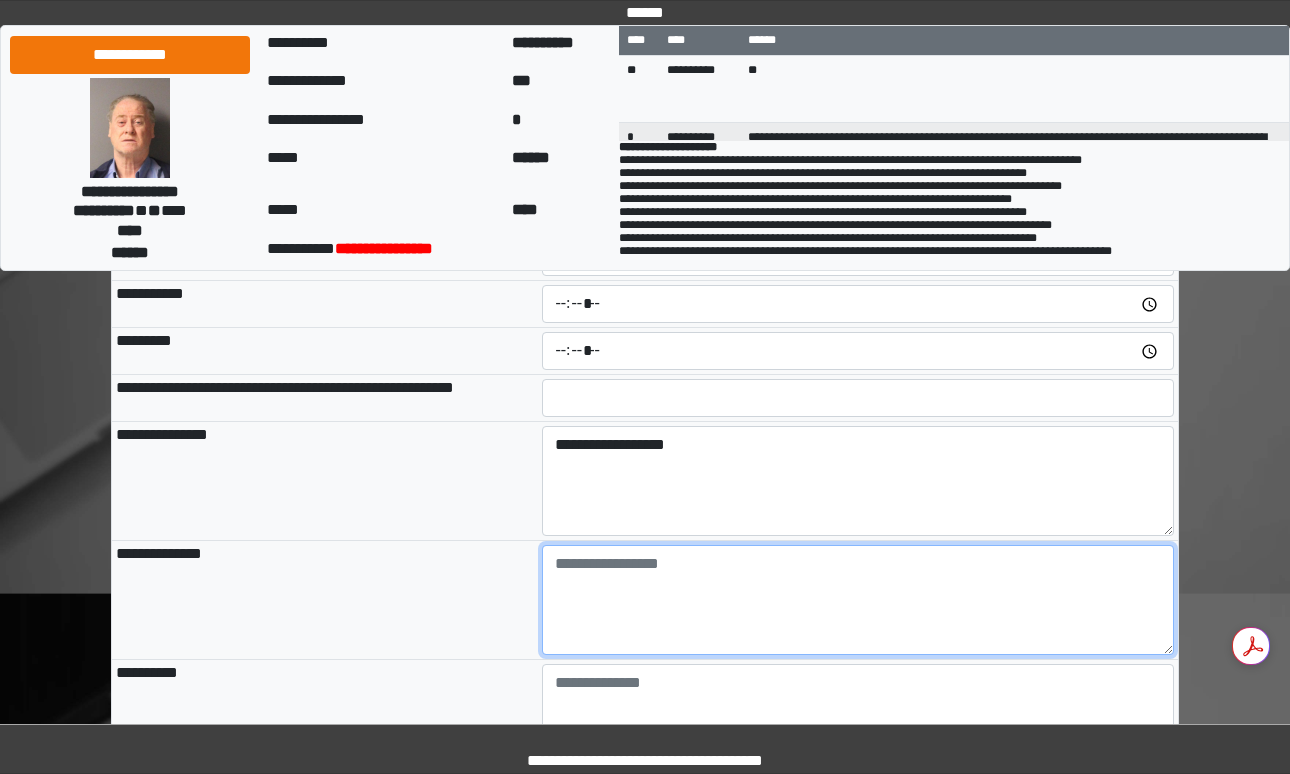 click at bounding box center (858, 600) 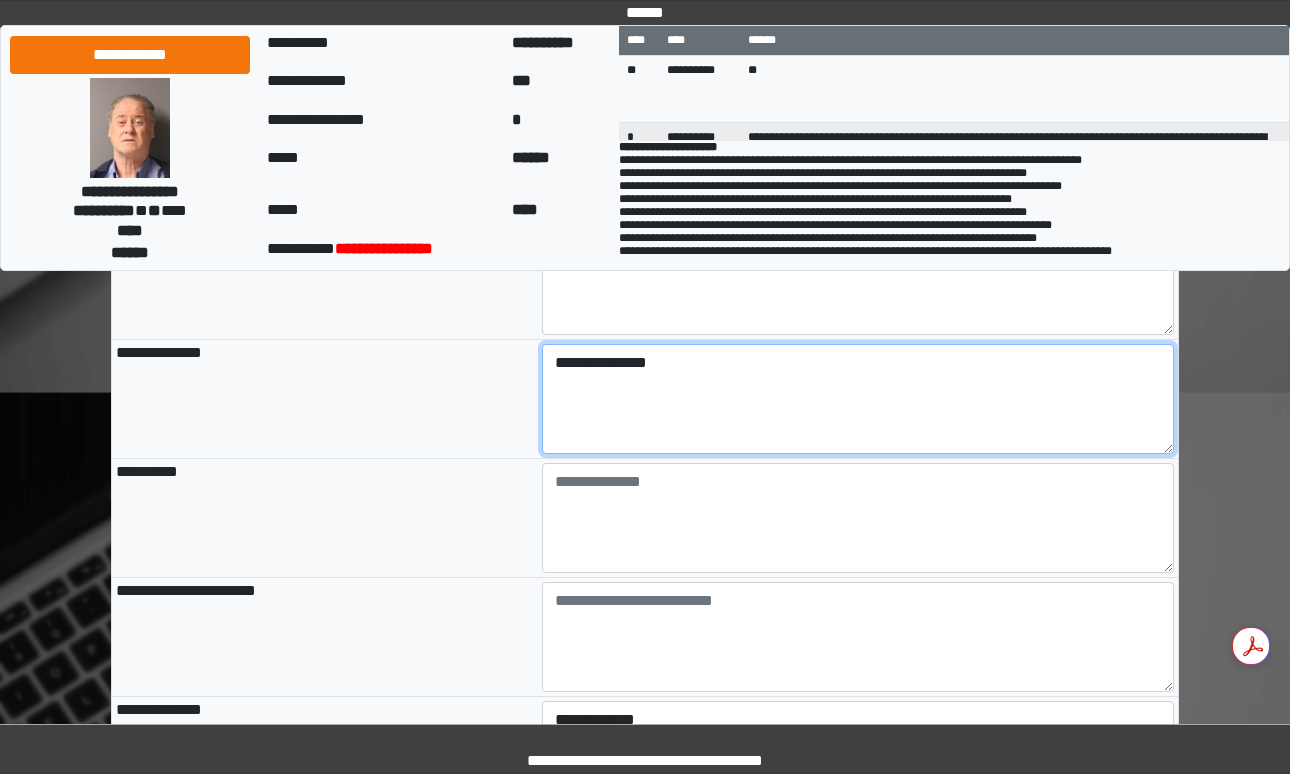 scroll, scrollTop: 410, scrollLeft: 0, axis: vertical 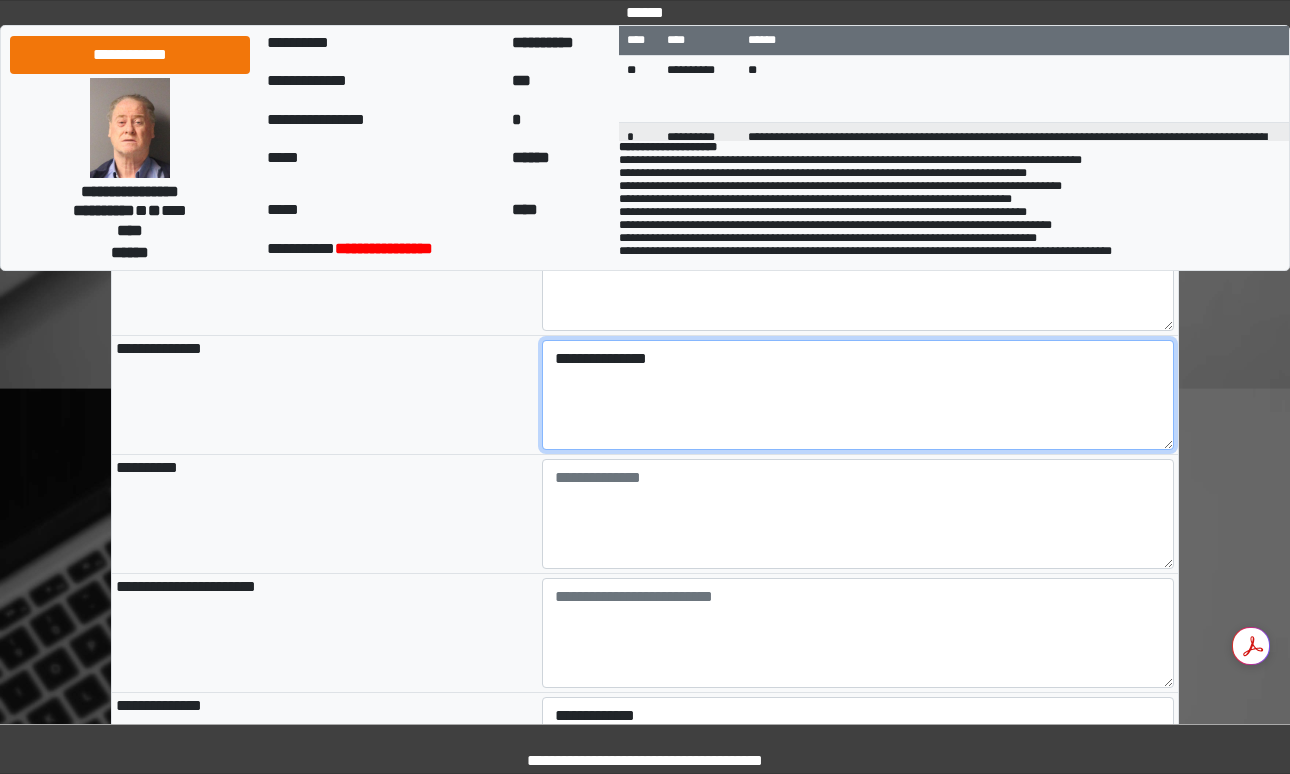 type on "**********" 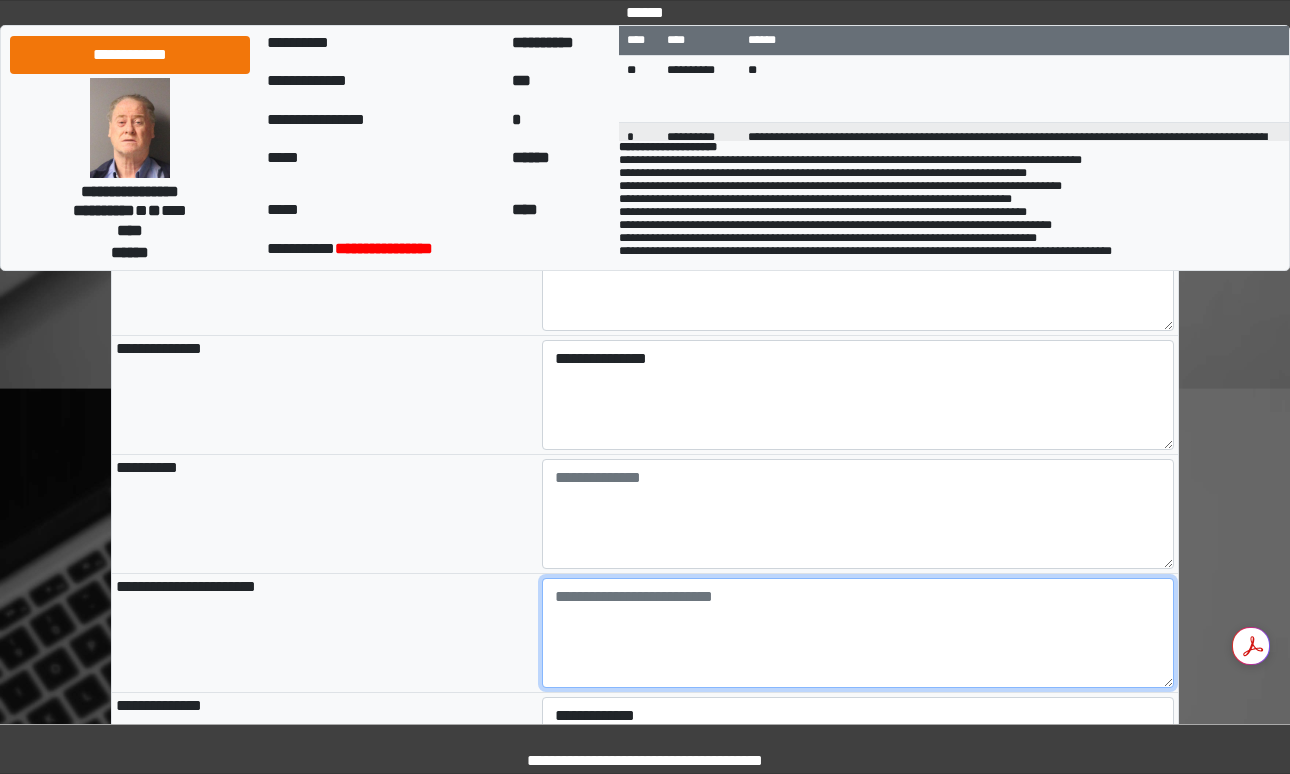 click at bounding box center (858, 633) 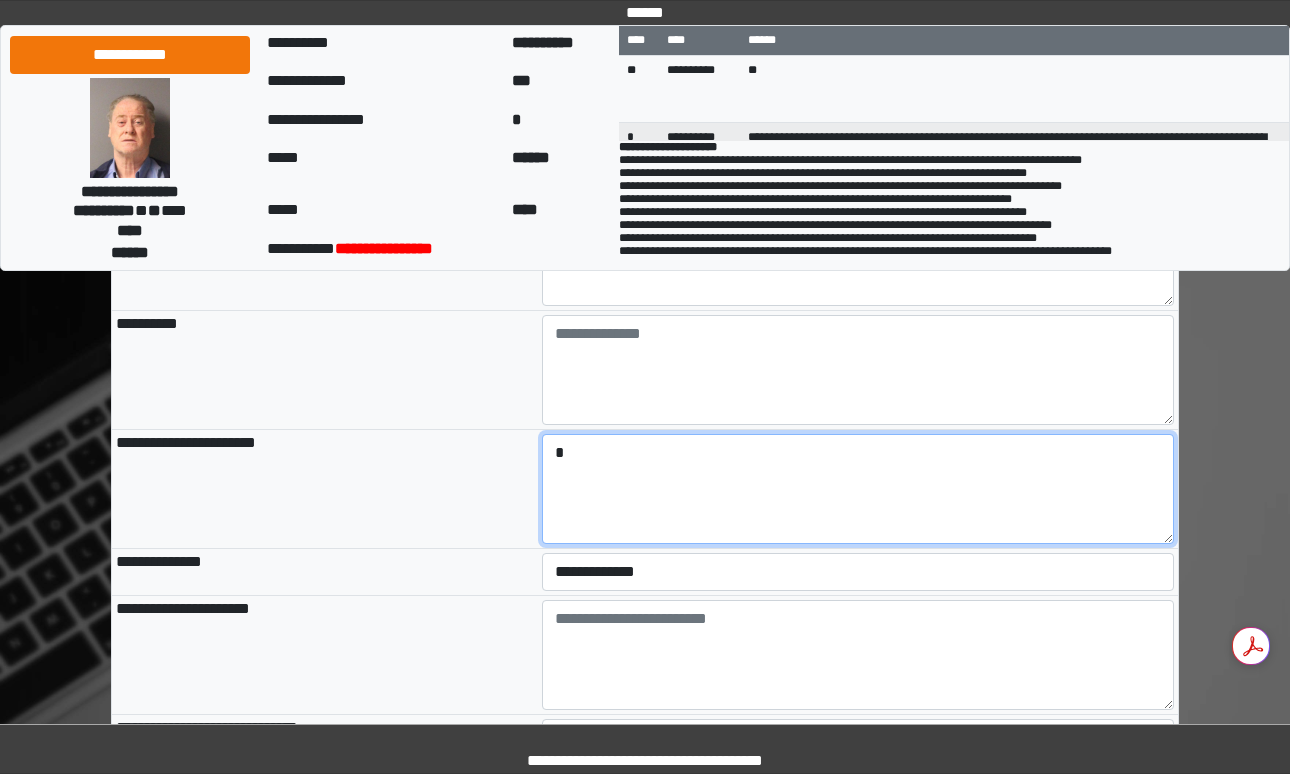 scroll, scrollTop: 555, scrollLeft: 0, axis: vertical 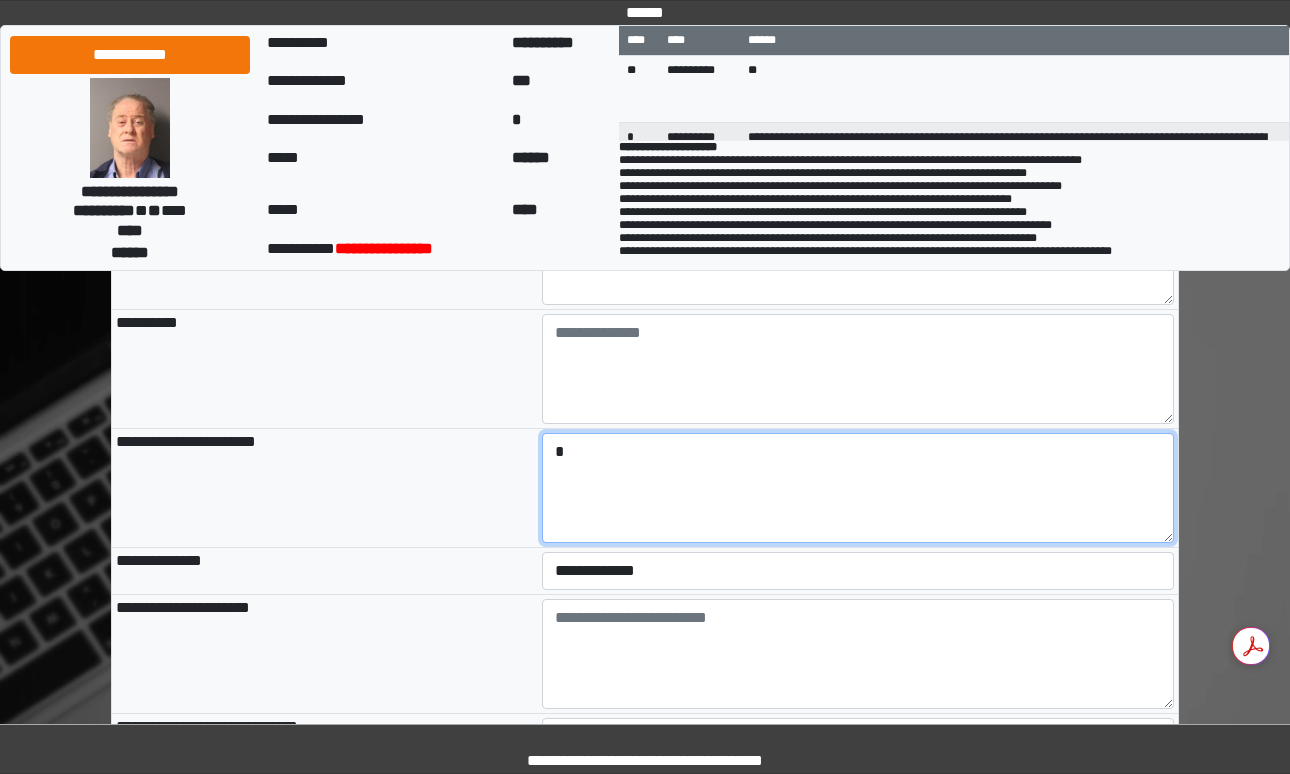 type on "*" 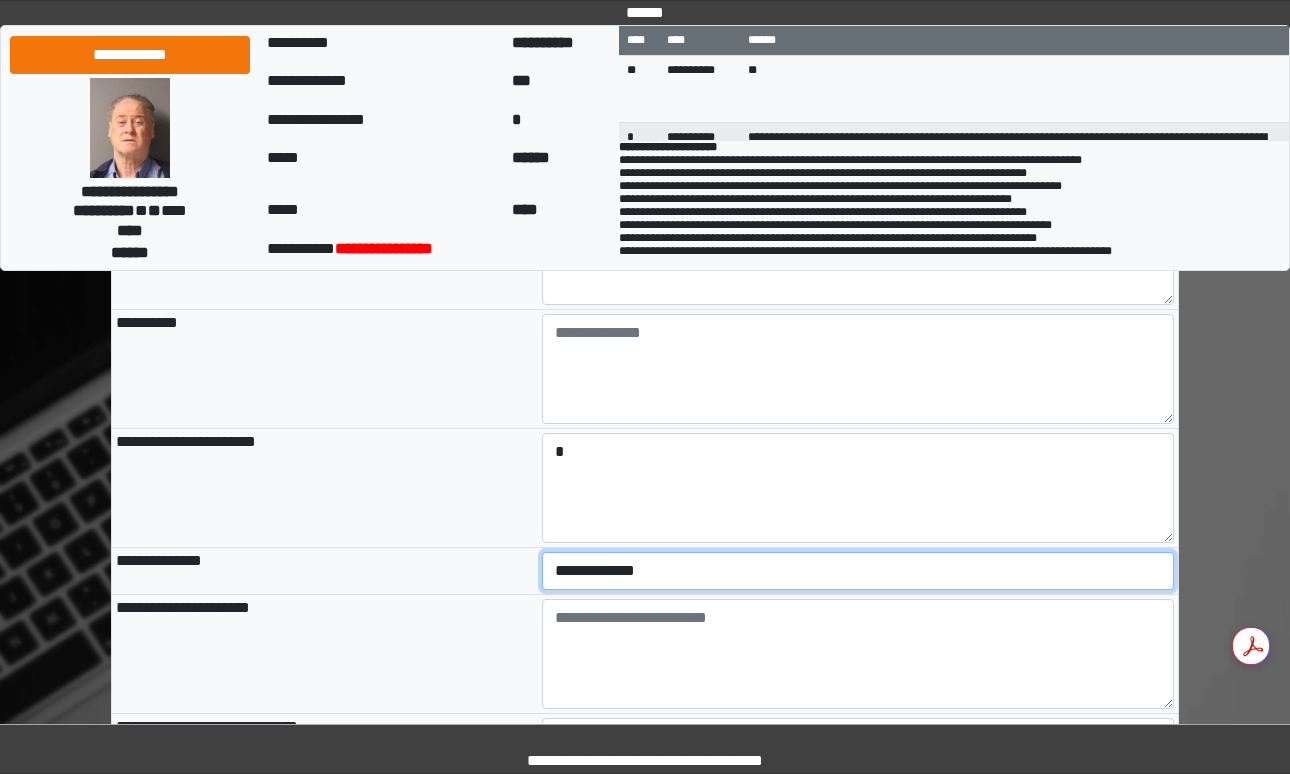 click on "**********" at bounding box center (858, 571) 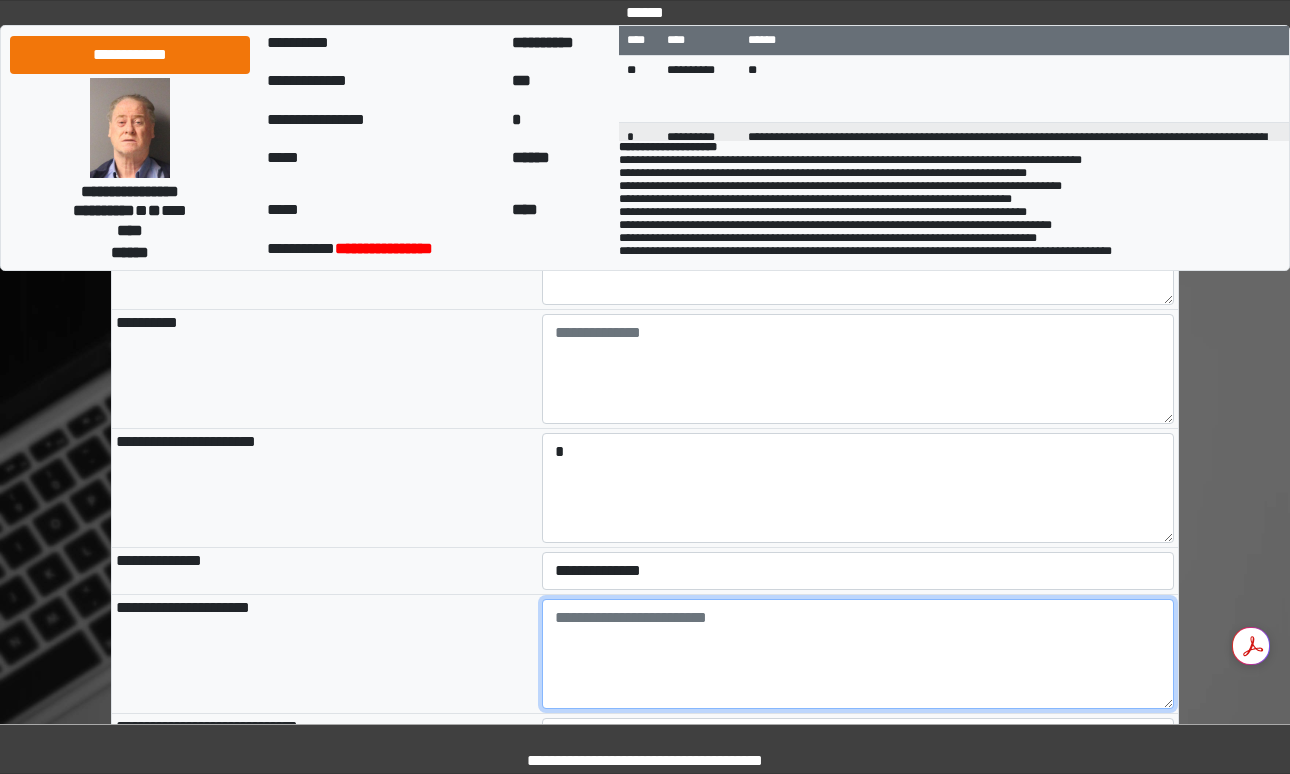 click at bounding box center (858, 654) 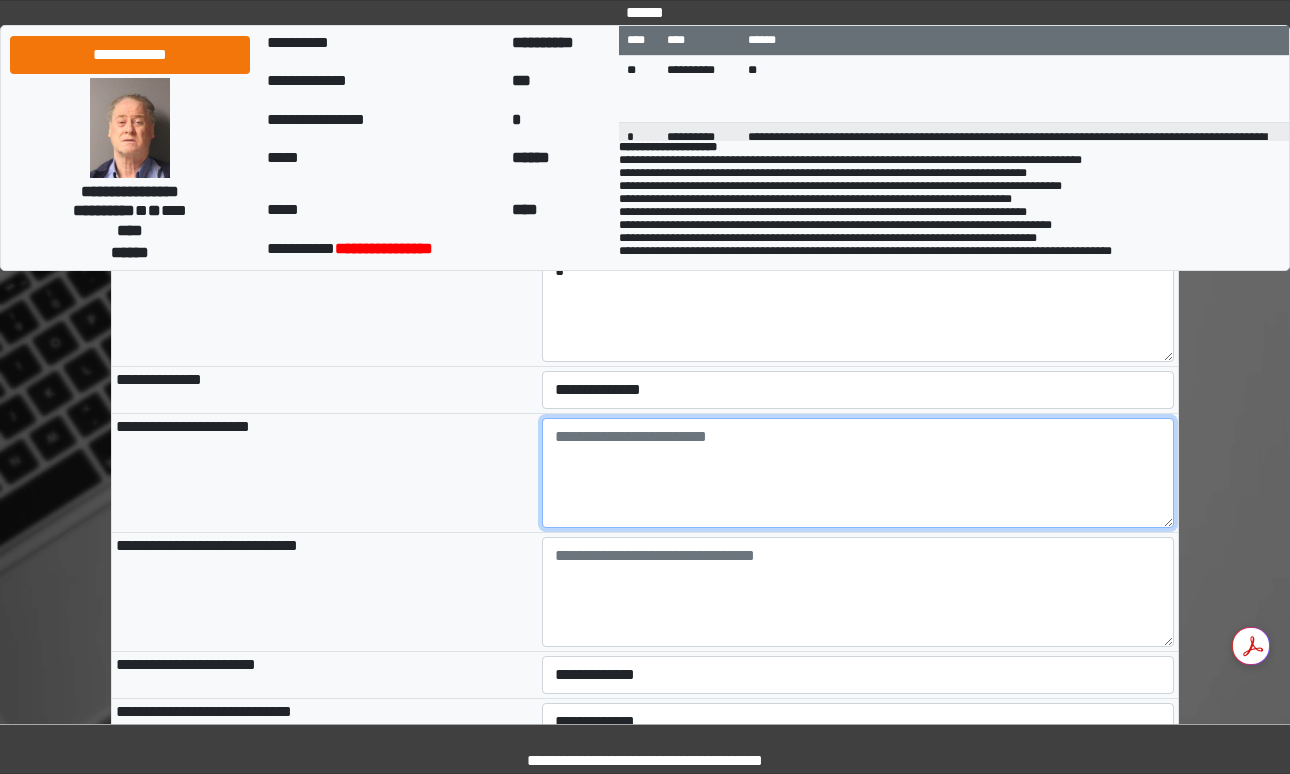 paste on "**********" 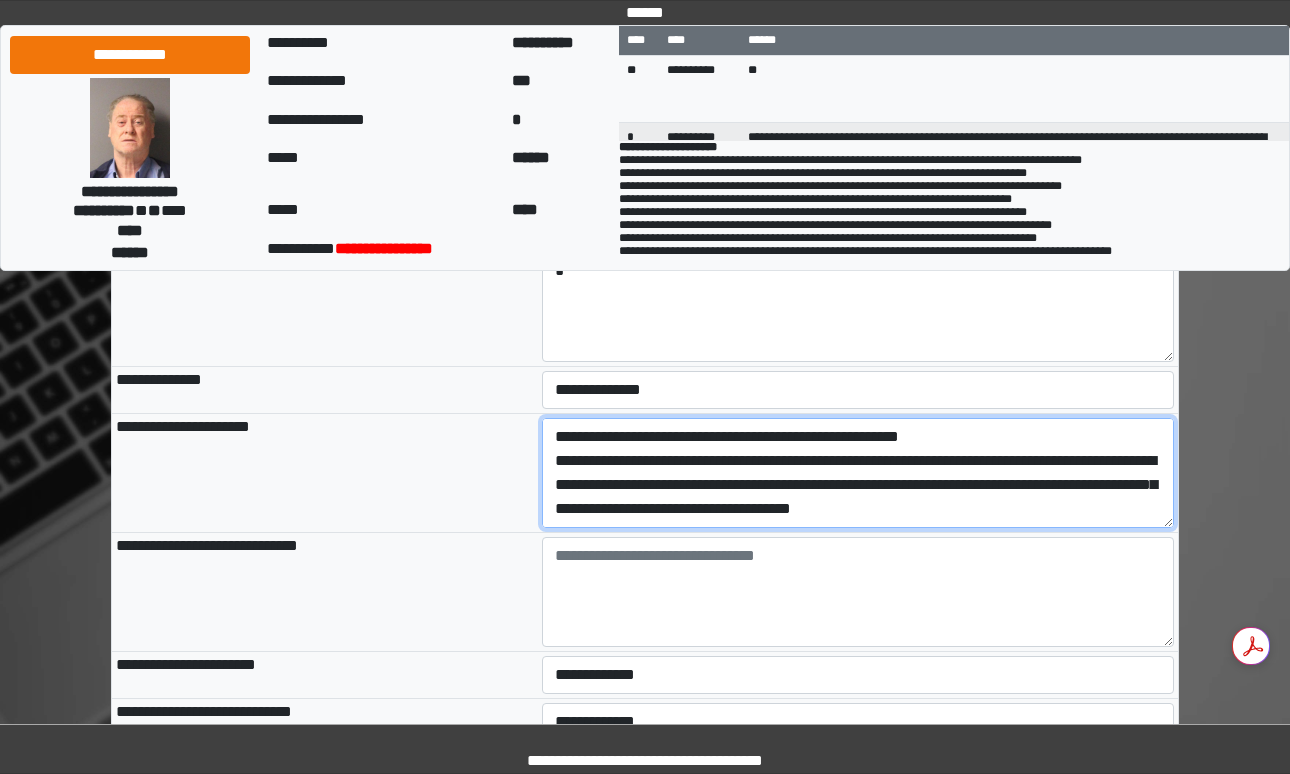 scroll, scrollTop: 264, scrollLeft: 0, axis: vertical 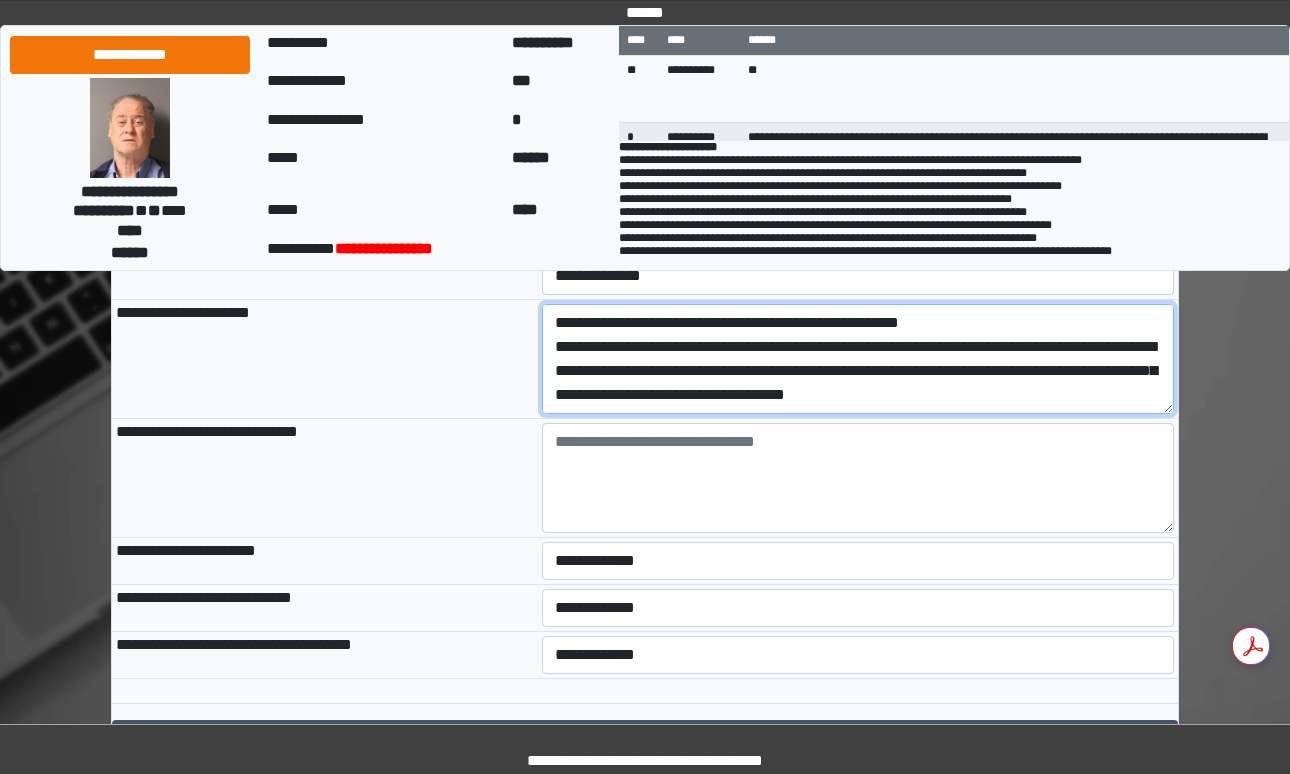 type on "**********" 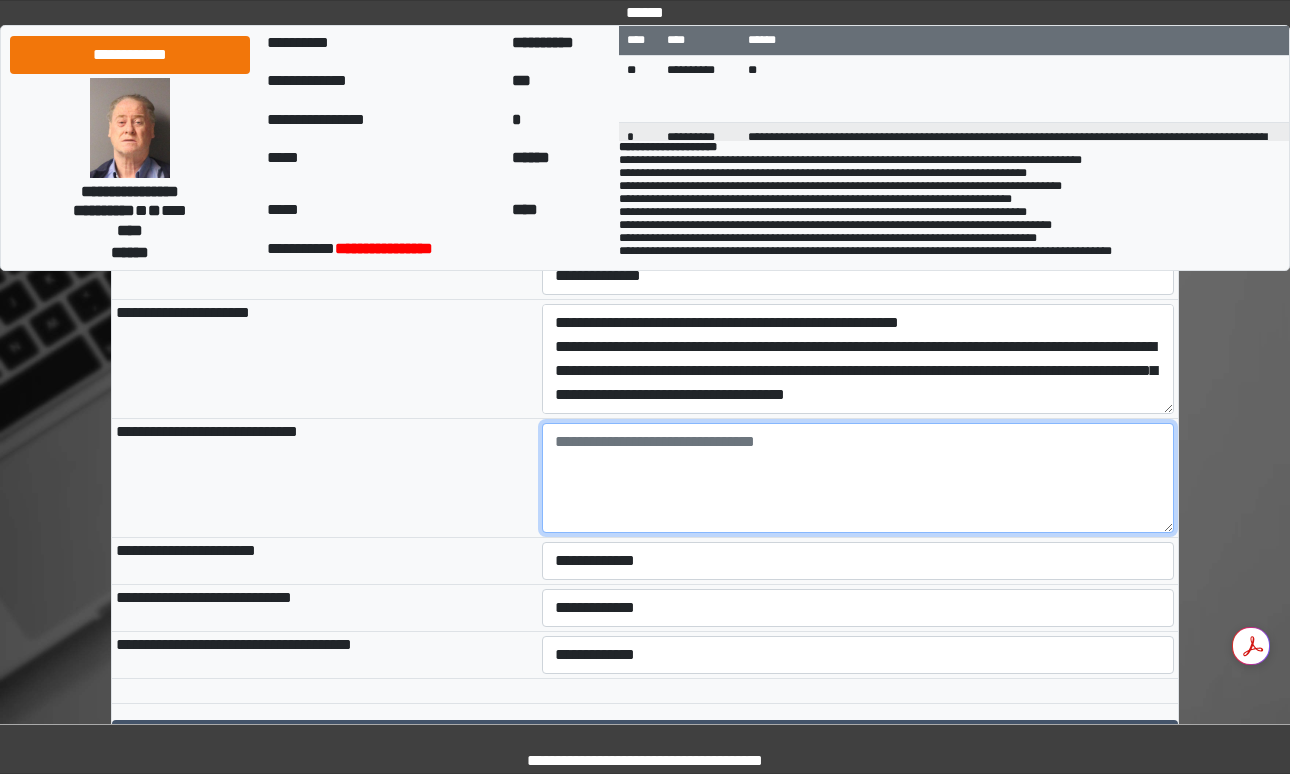 click at bounding box center [858, 478] 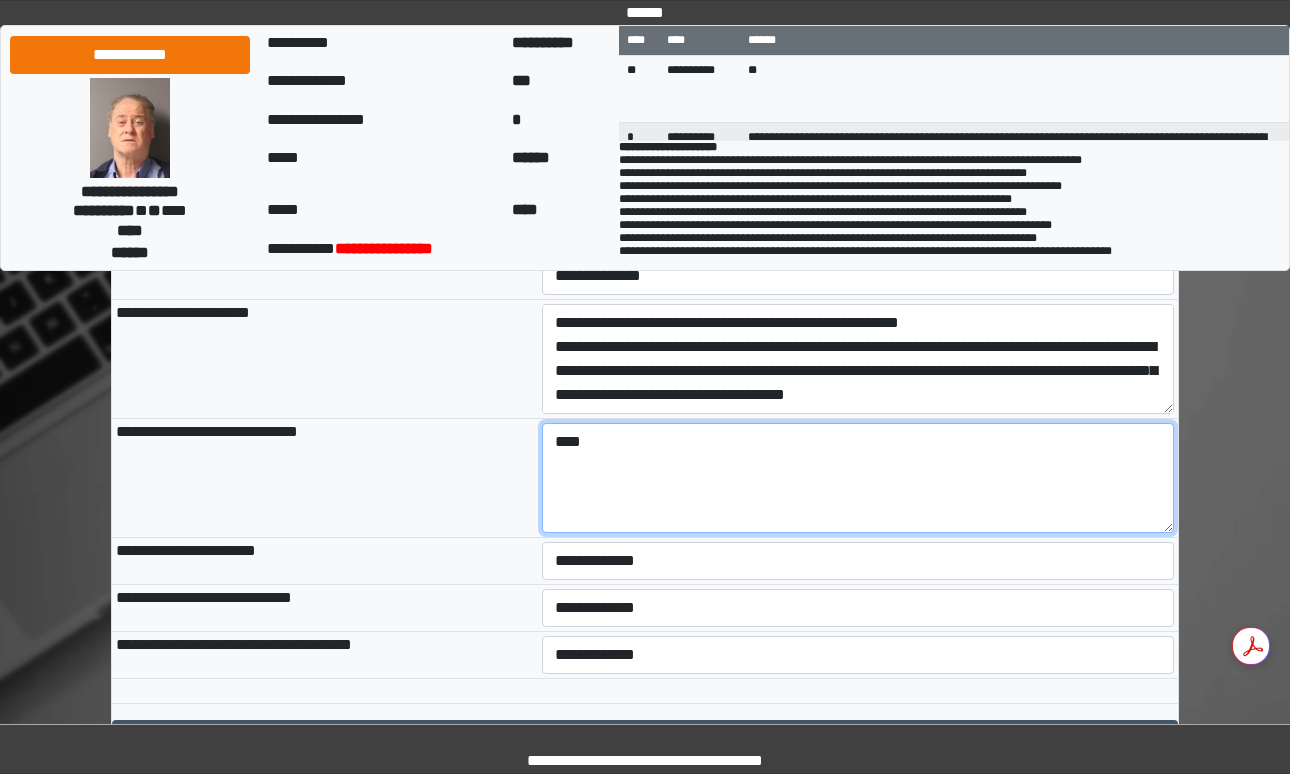 type on "****" 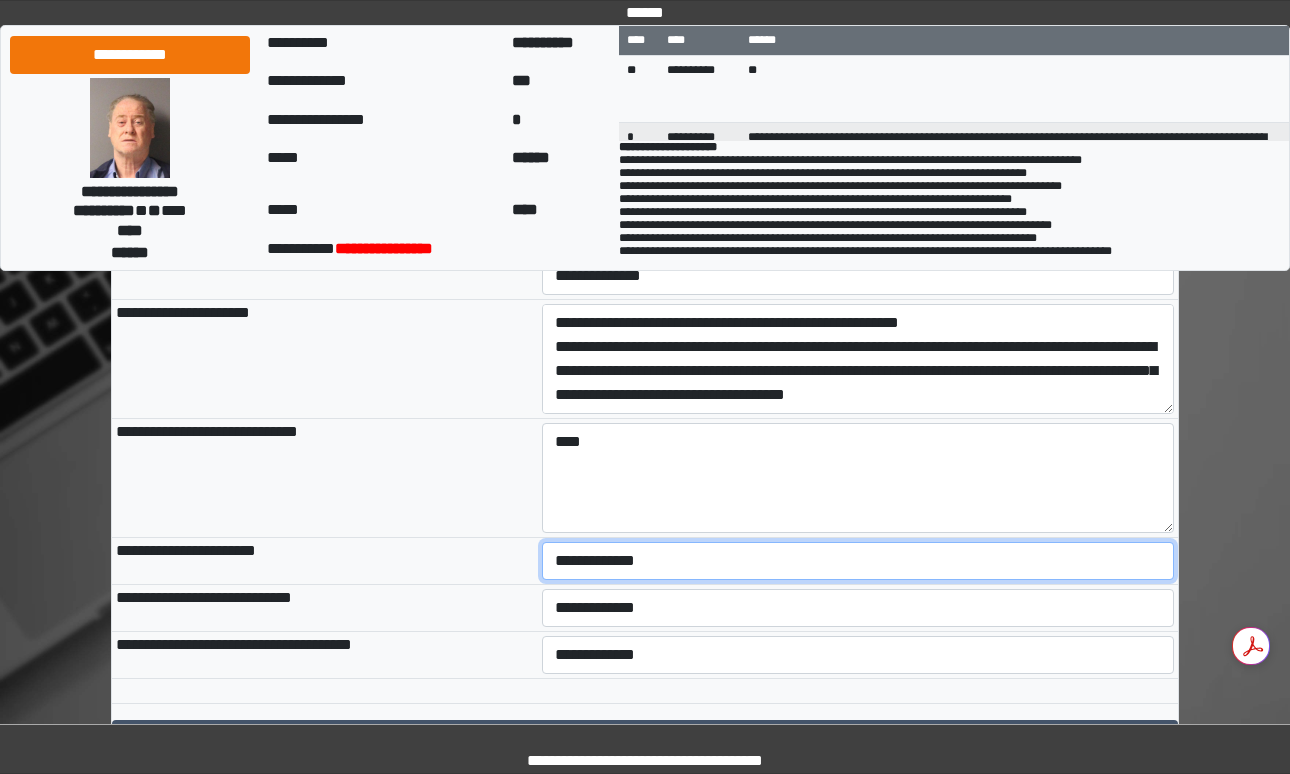 click on "**********" at bounding box center (858, 561) 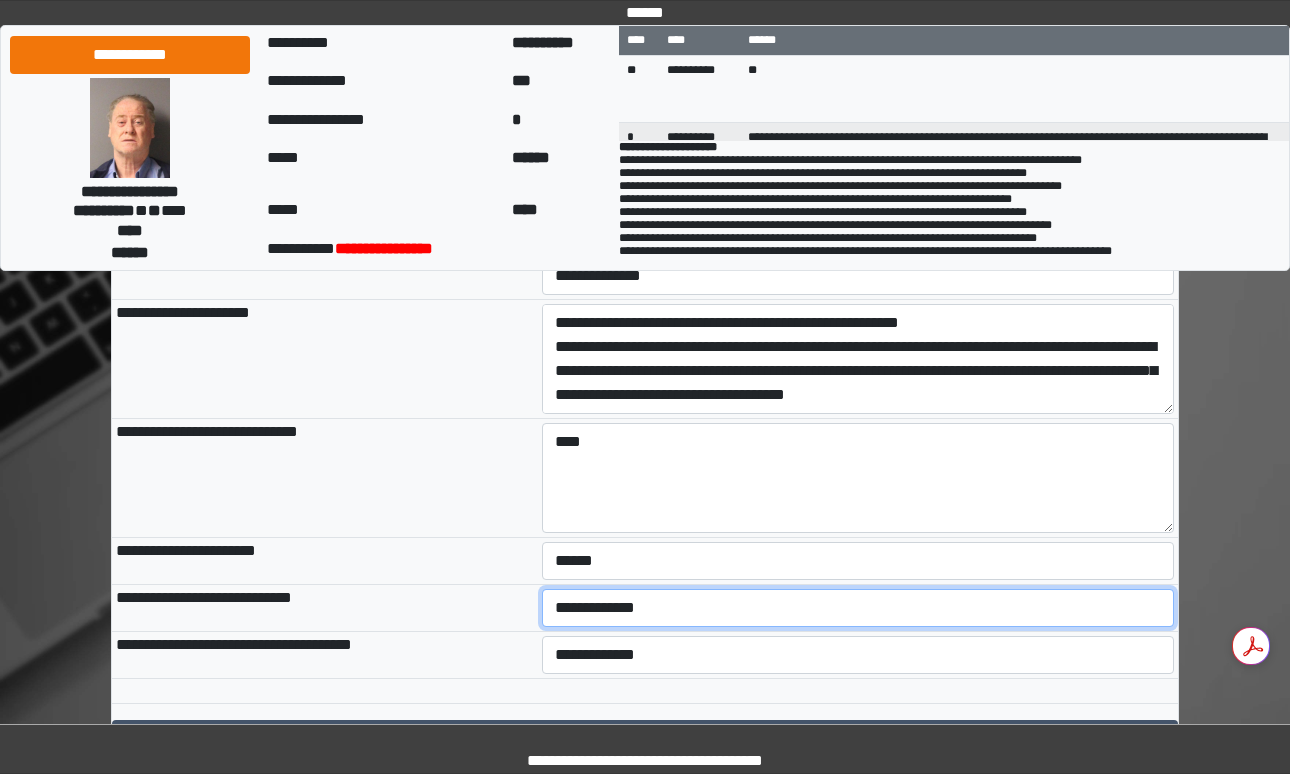 click on "**********" at bounding box center [858, 608] 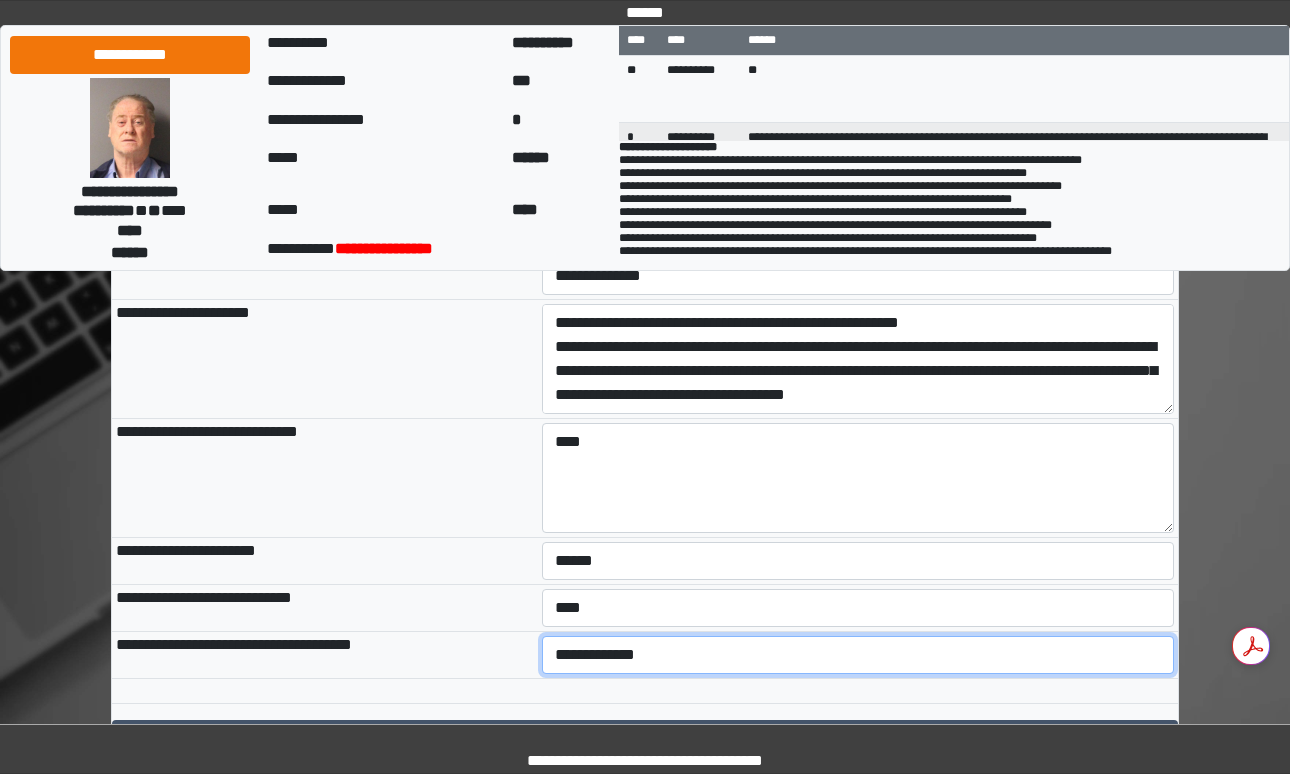 click on "**********" at bounding box center [858, 655] 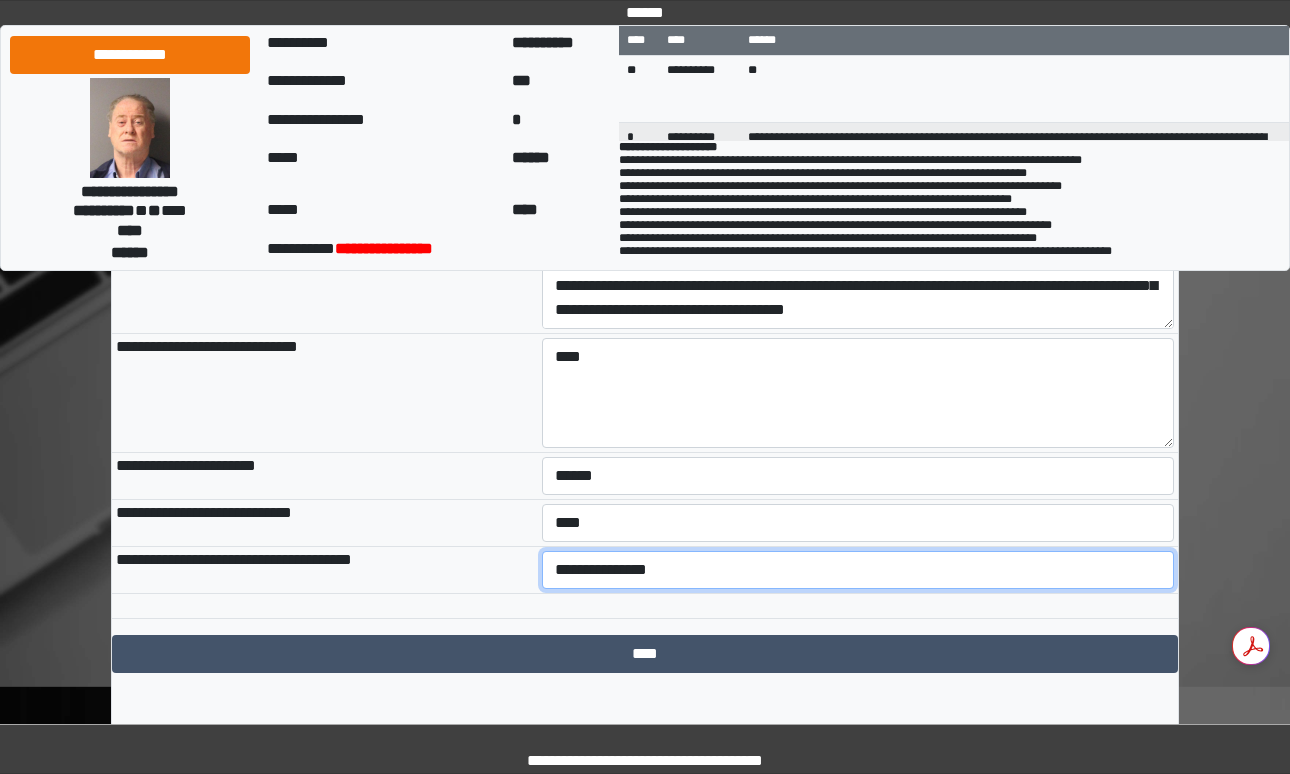 scroll, scrollTop: 963, scrollLeft: 0, axis: vertical 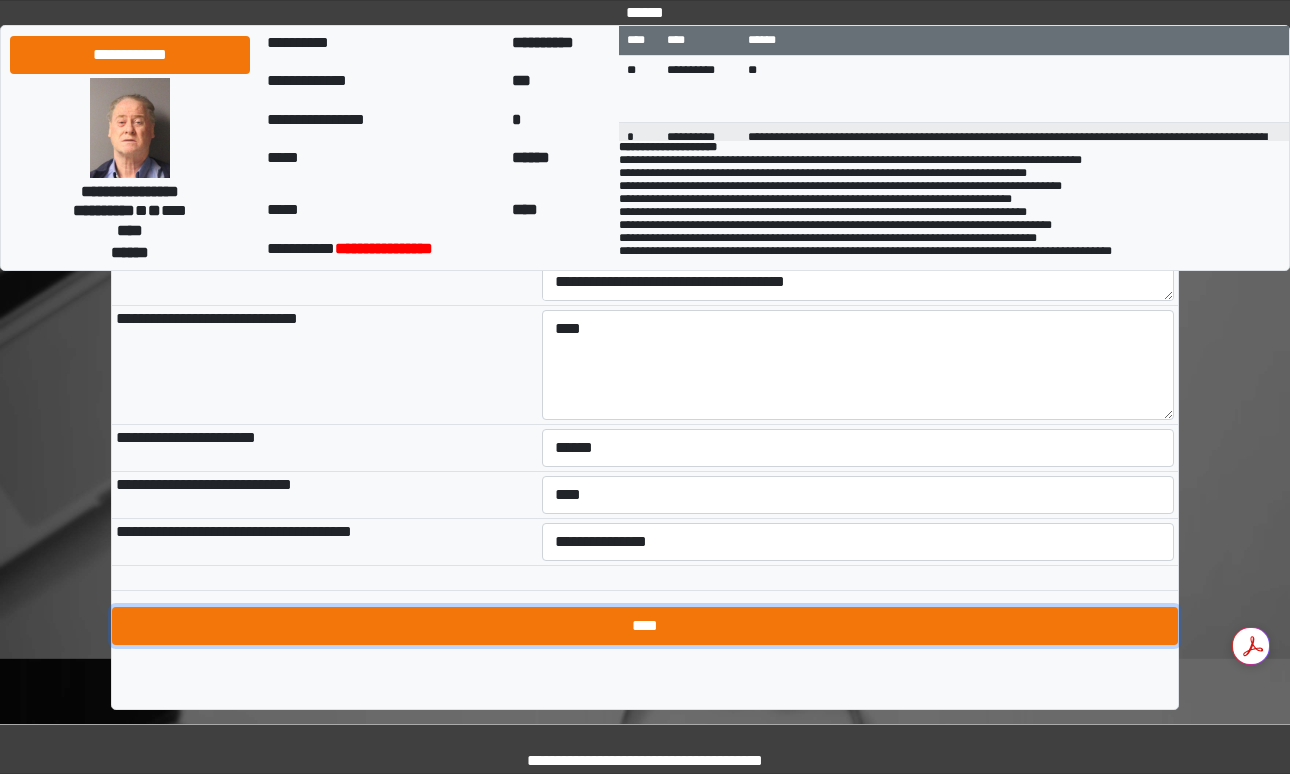 click on "****" at bounding box center (645, 626) 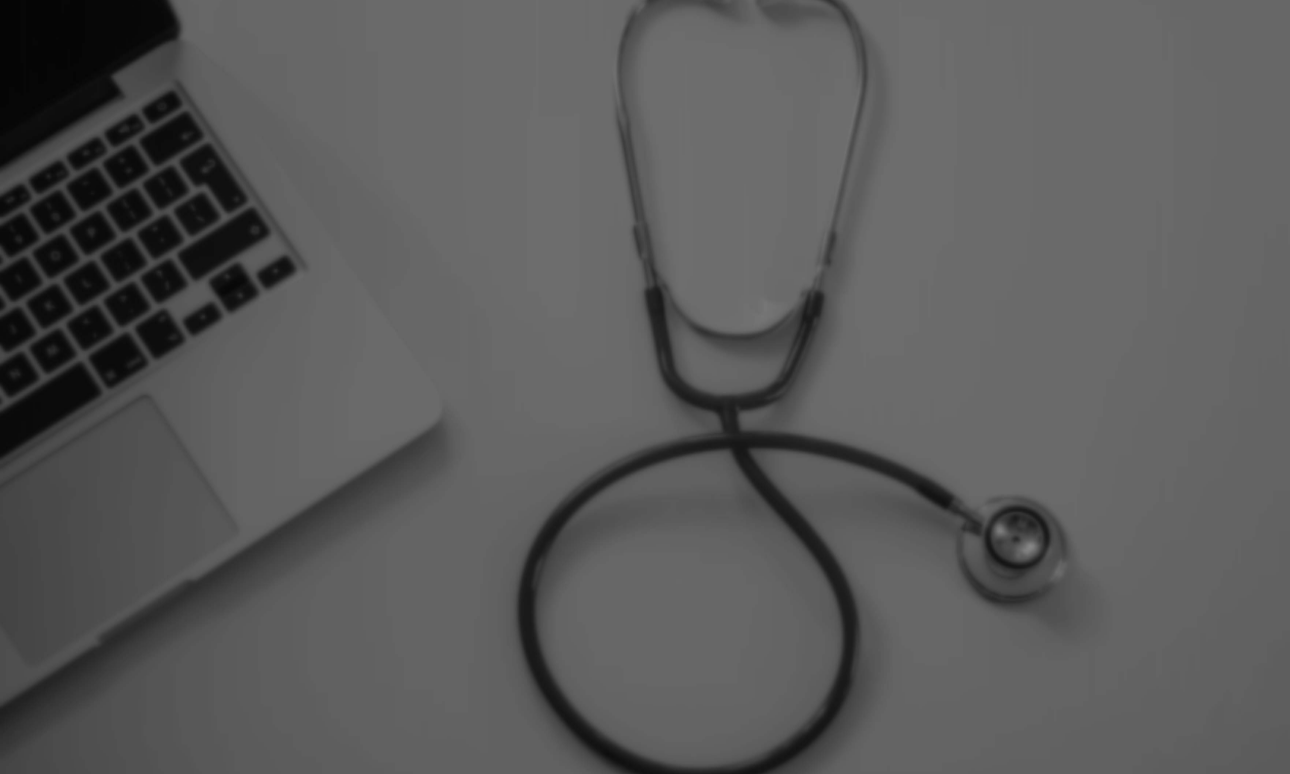 scroll, scrollTop: 0, scrollLeft: 0, axis: both 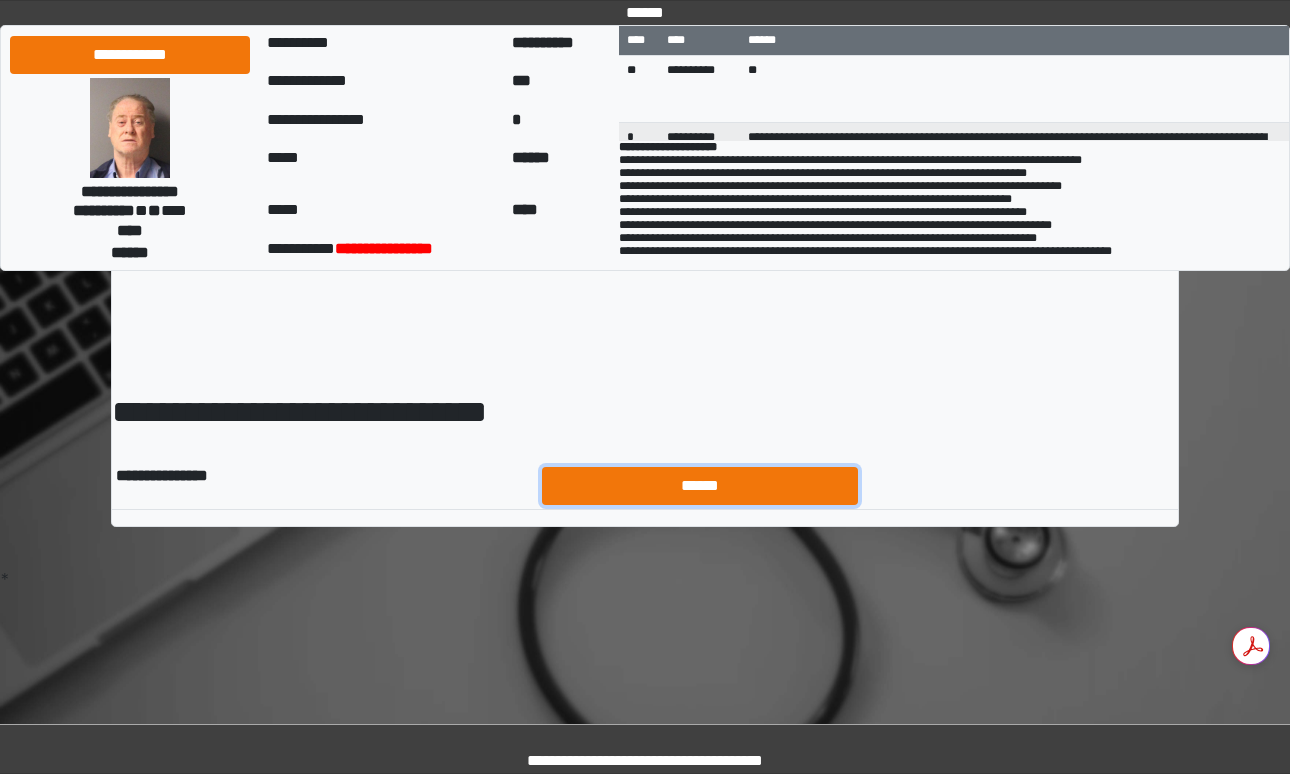 click on "******" at bounding box center (700, 486) 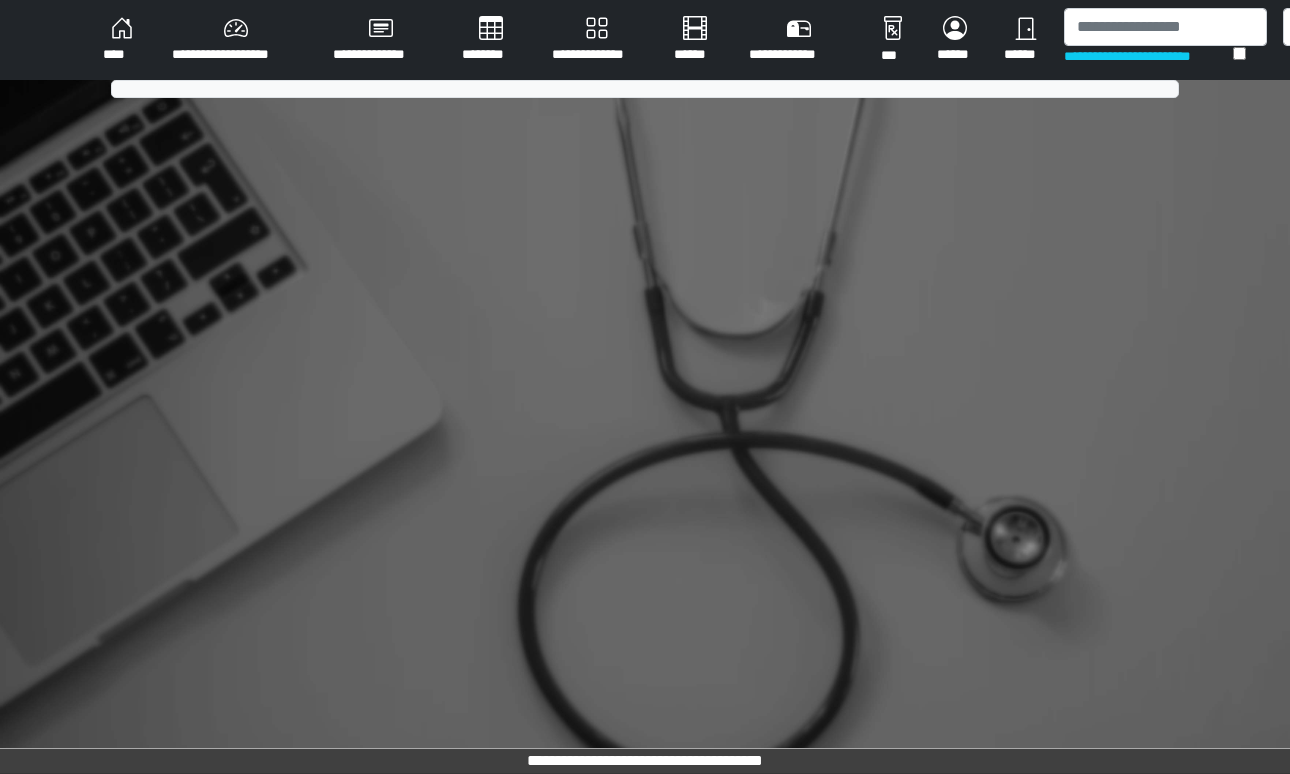 scroll, scrollTop: 0, scrollLeft: 0, axis: both 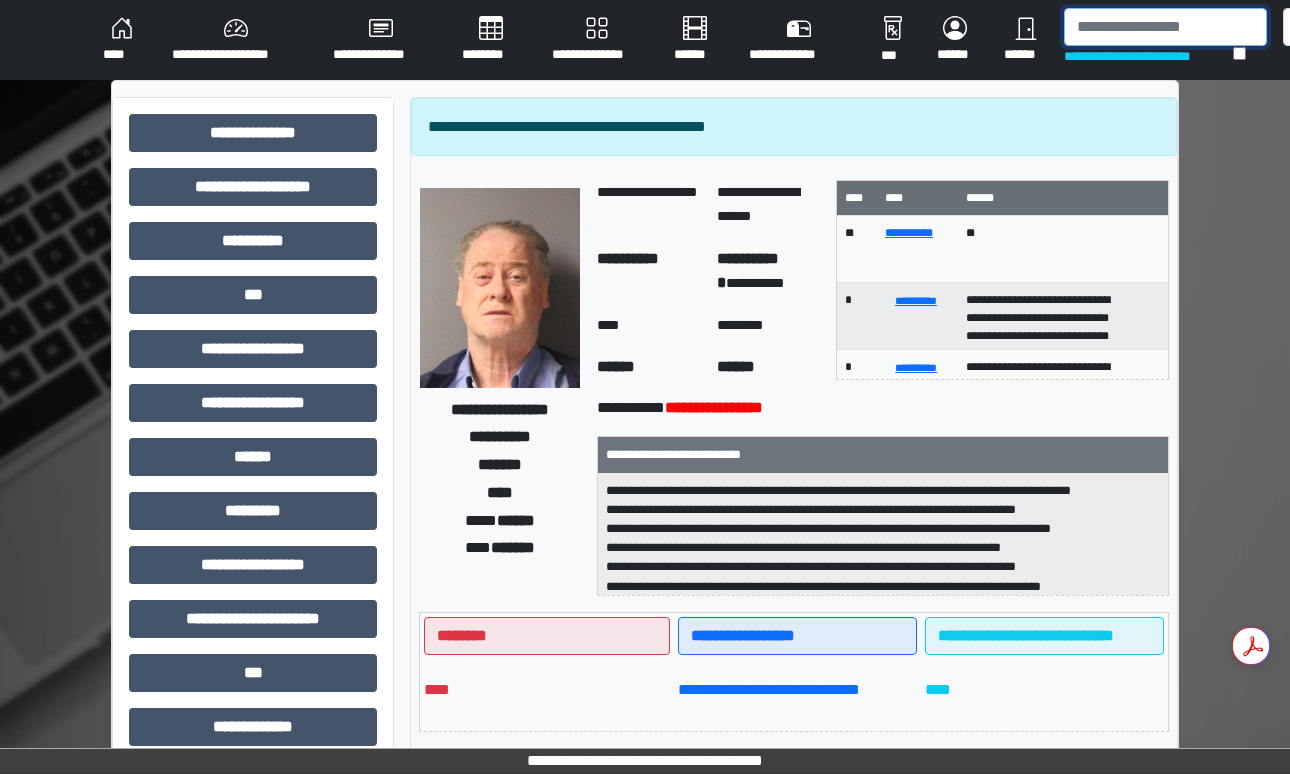 click at bounding box center [1165, 27] 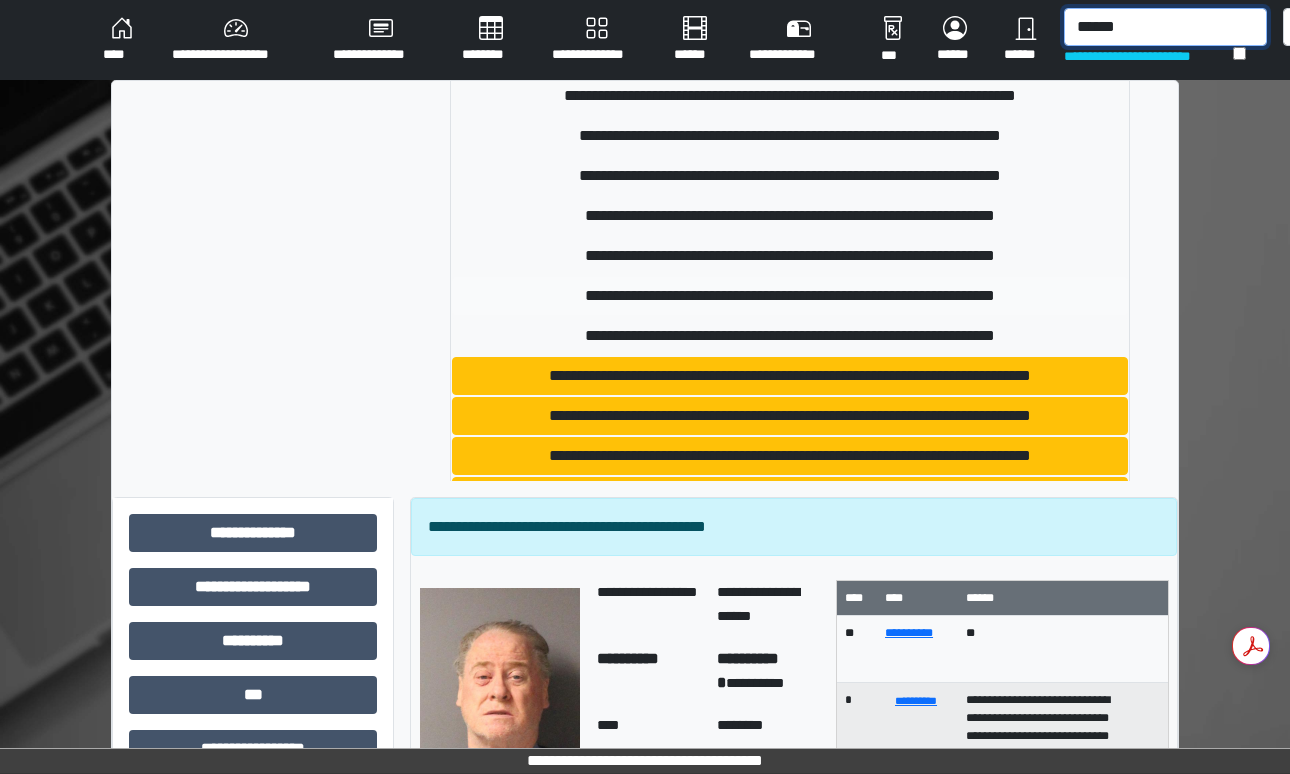 scroll, scrollTop: 151, scrollLeft: 0, axis: vertical 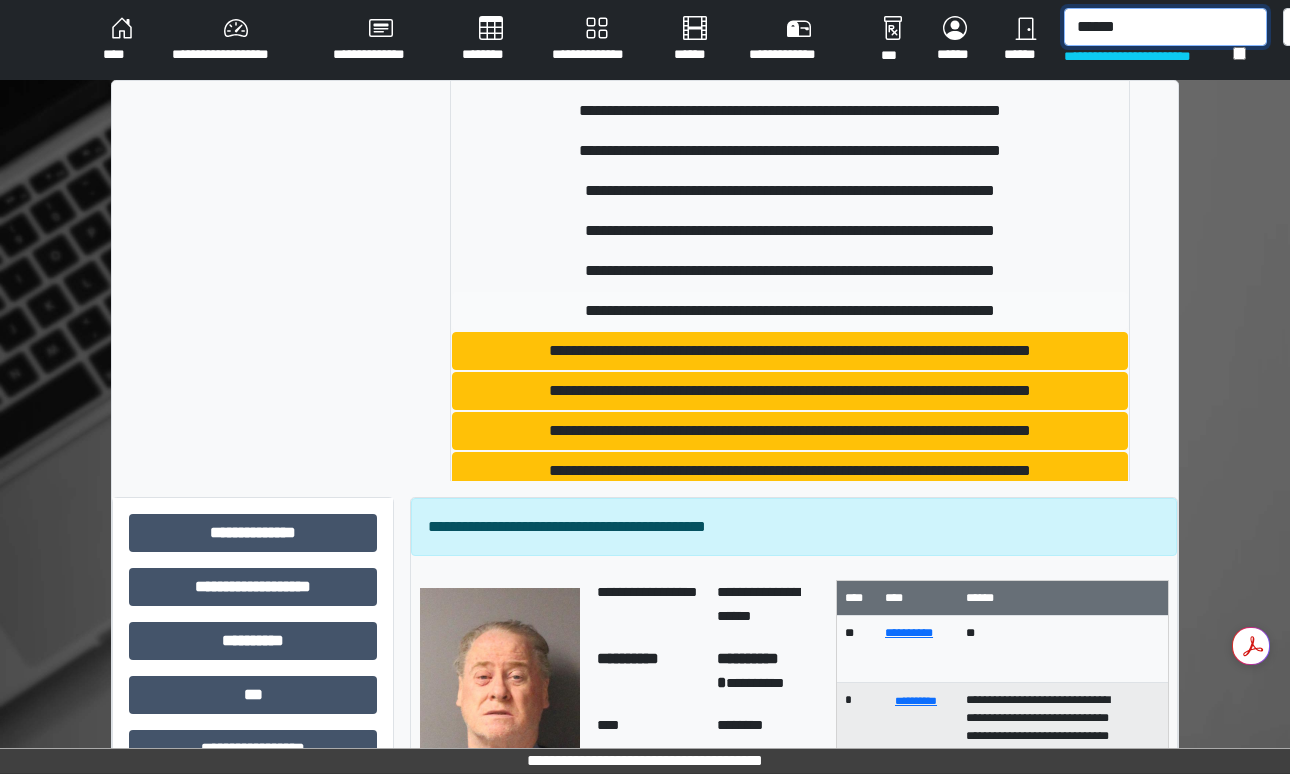 type on "******" 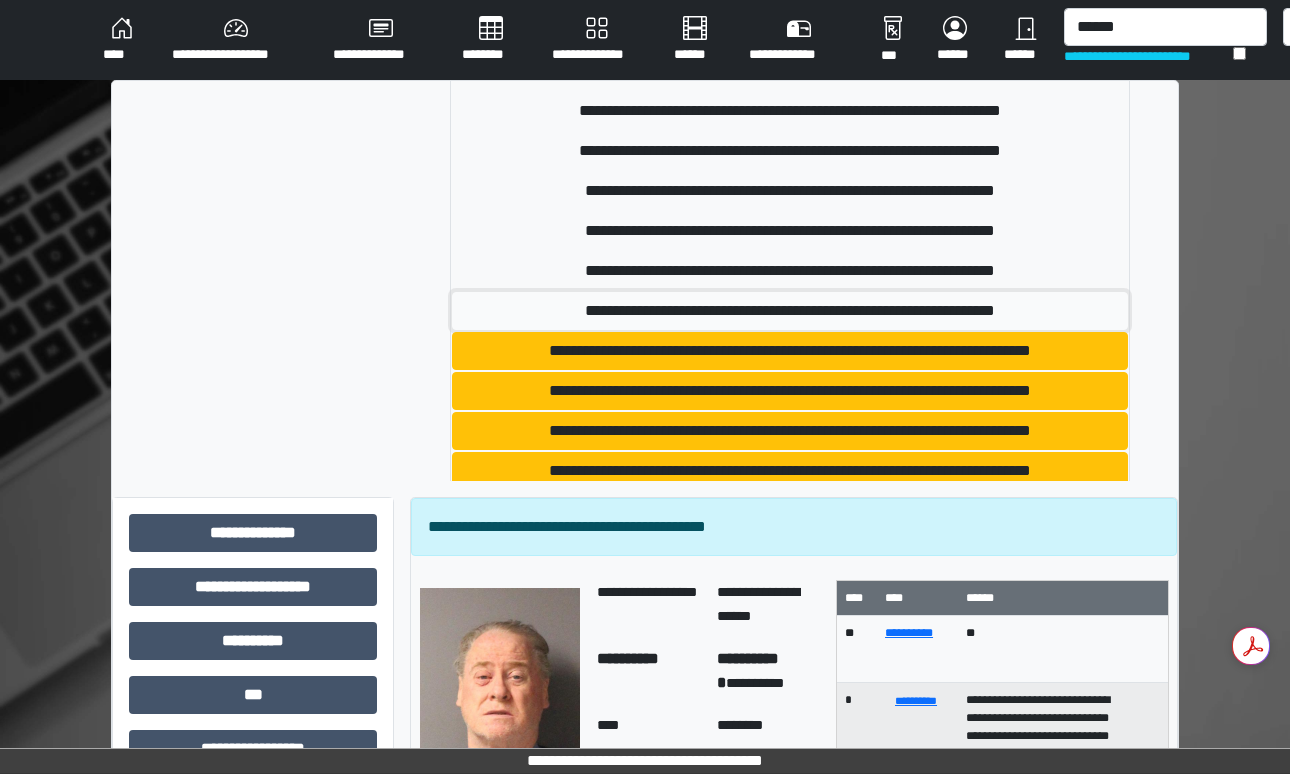 click on "**********" at bounding box center [790, 311] 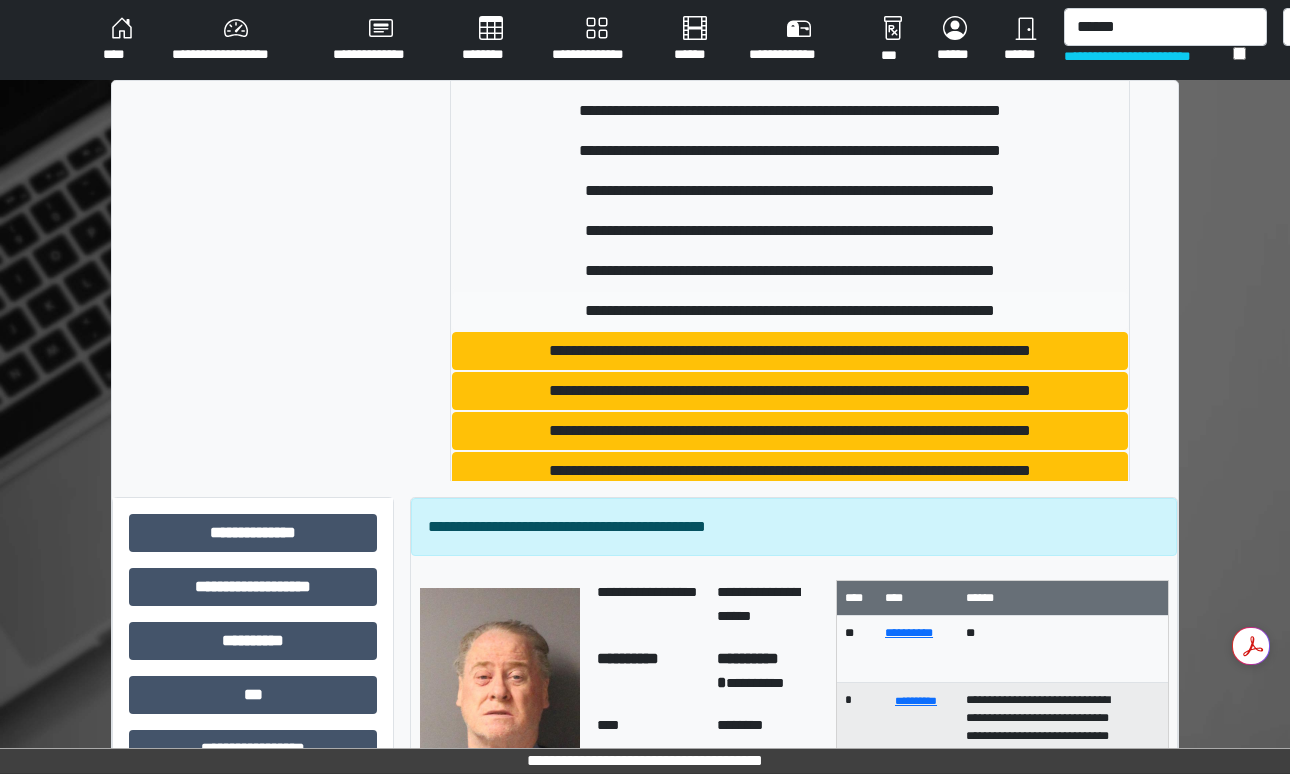 type 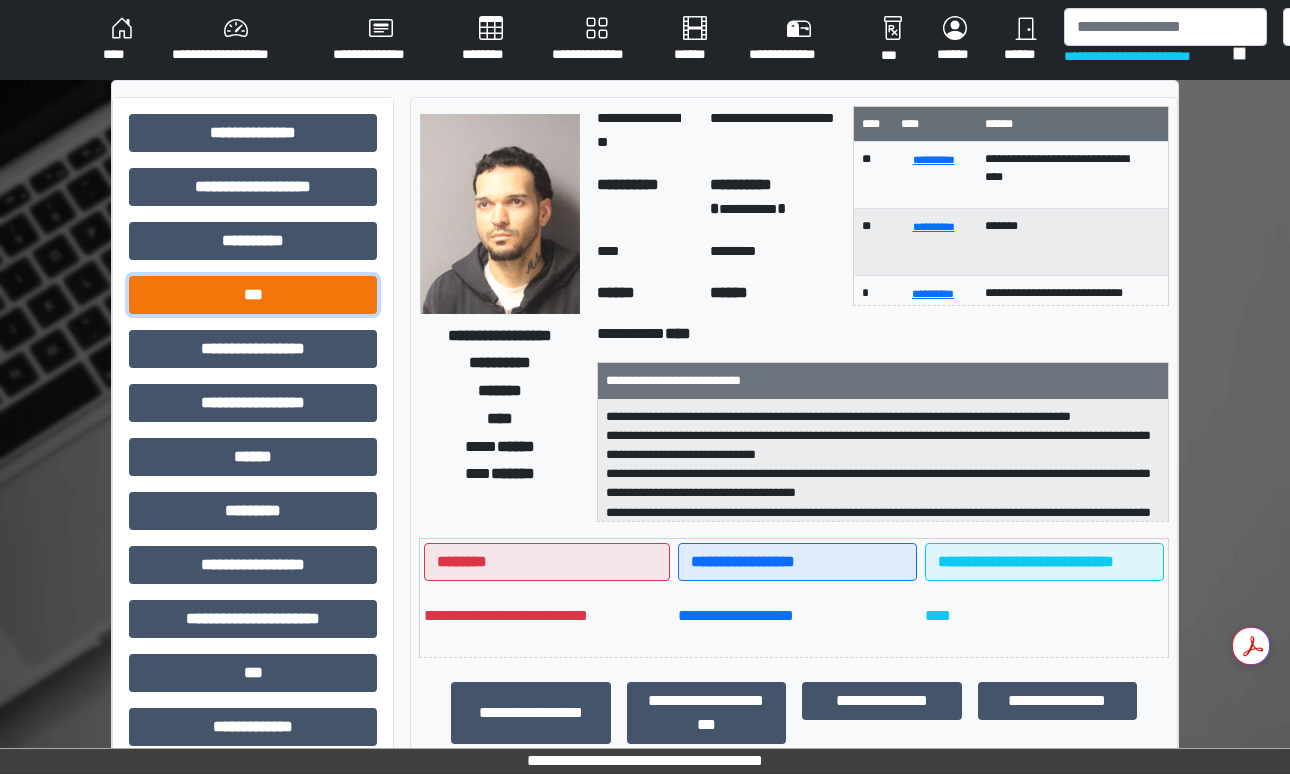 click on "***" at bounding box center [253, 295] 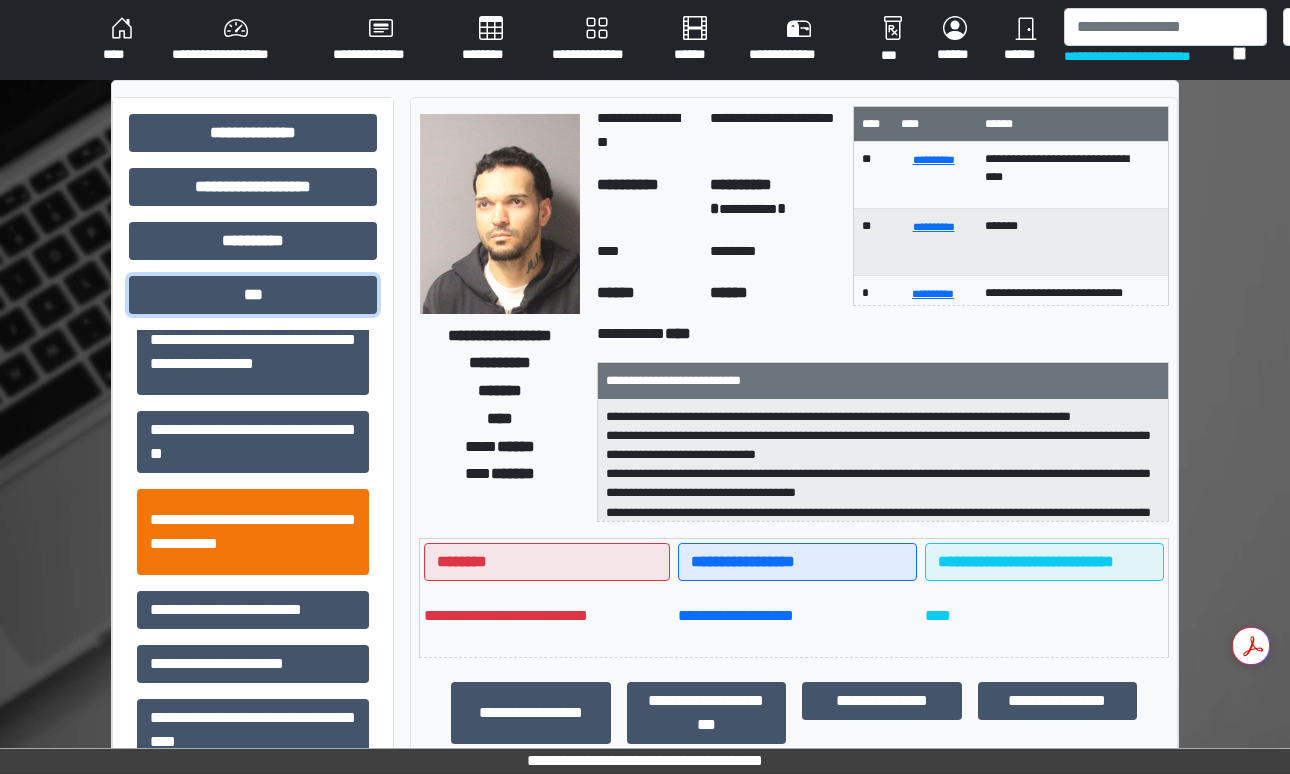 scroll, scrollTop: 102, scrollLeft: 0, axis: vertical 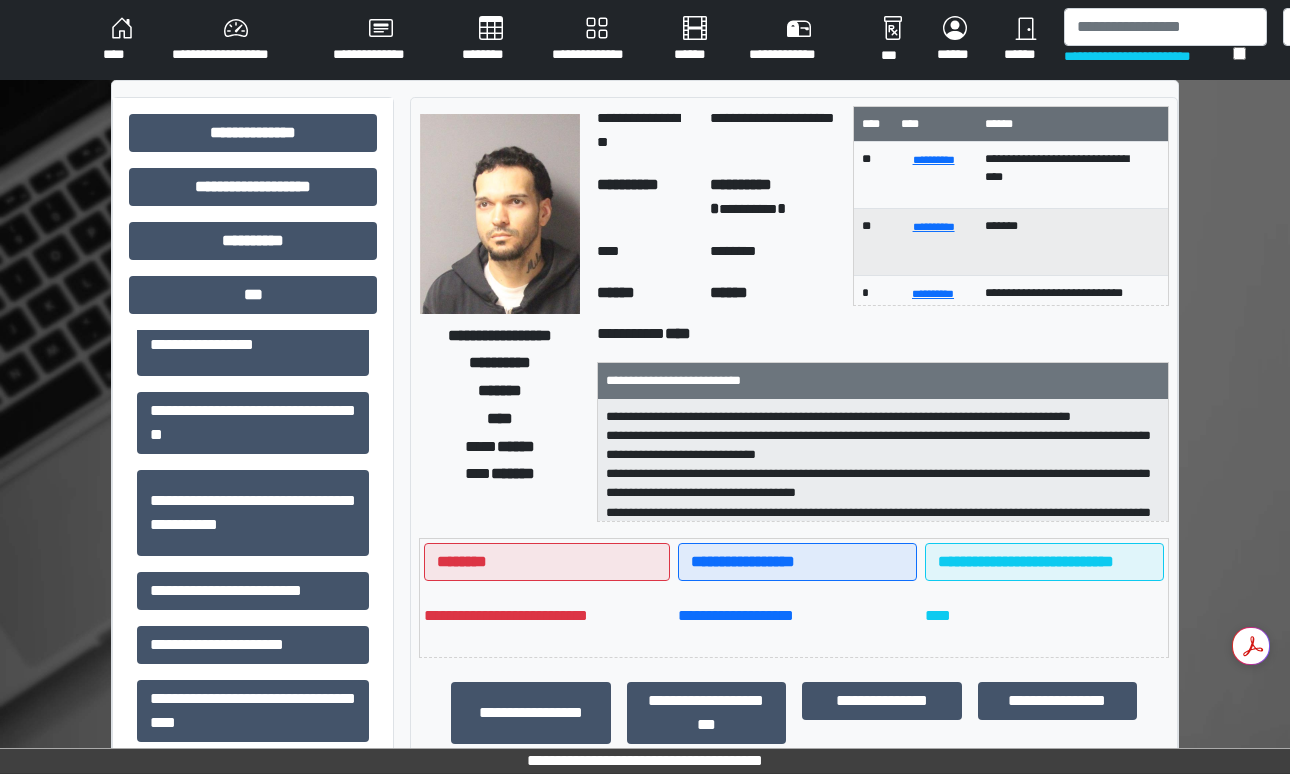 click on "**********" at bounding box center [253, 591] 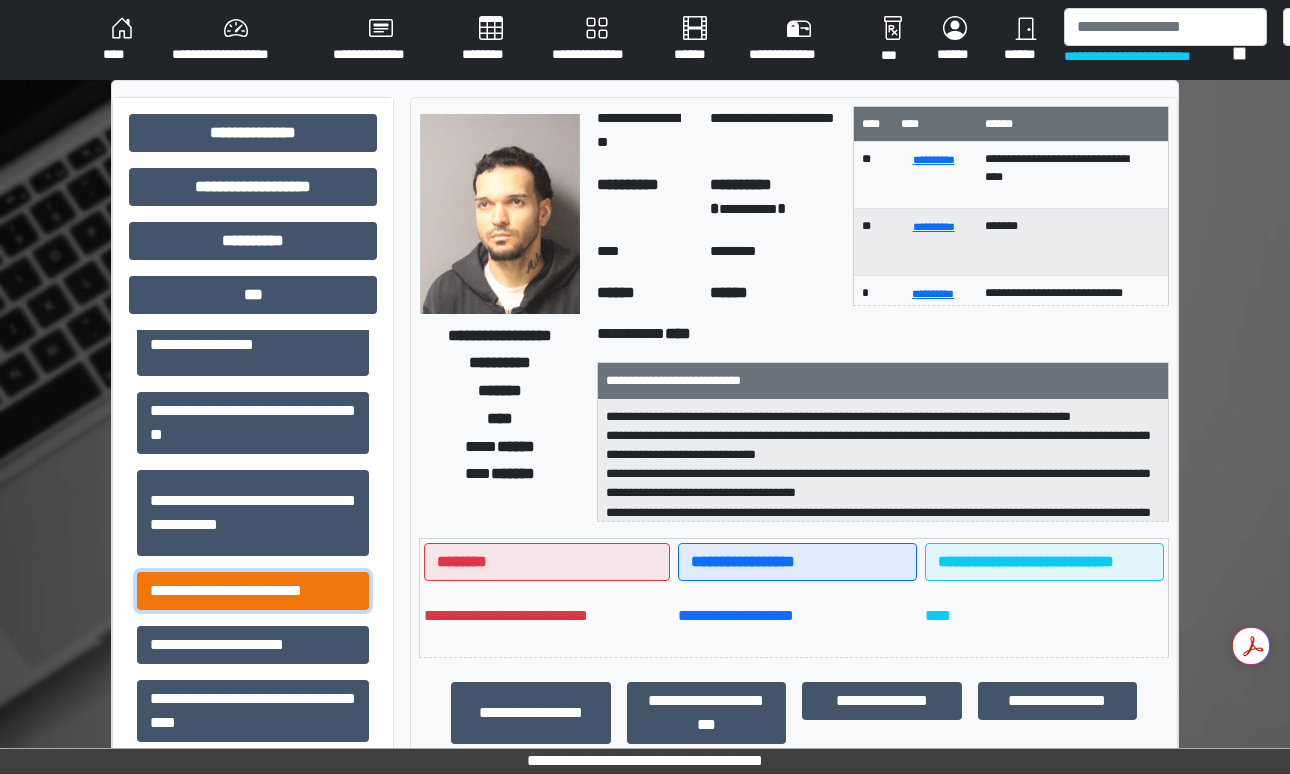 click on "**********" at bounding box center (253, 591) 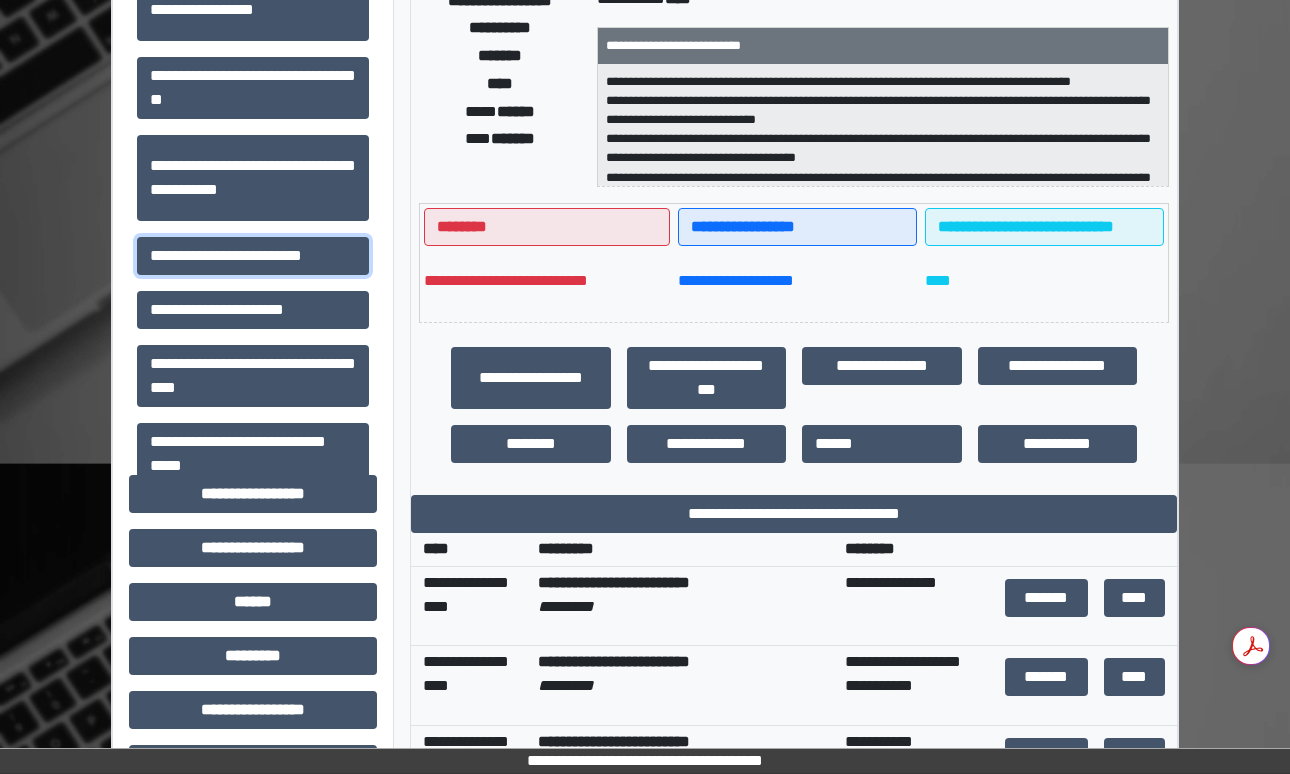 scroll, scrollTop: 342, scrollLeft: 0, axis: vertical 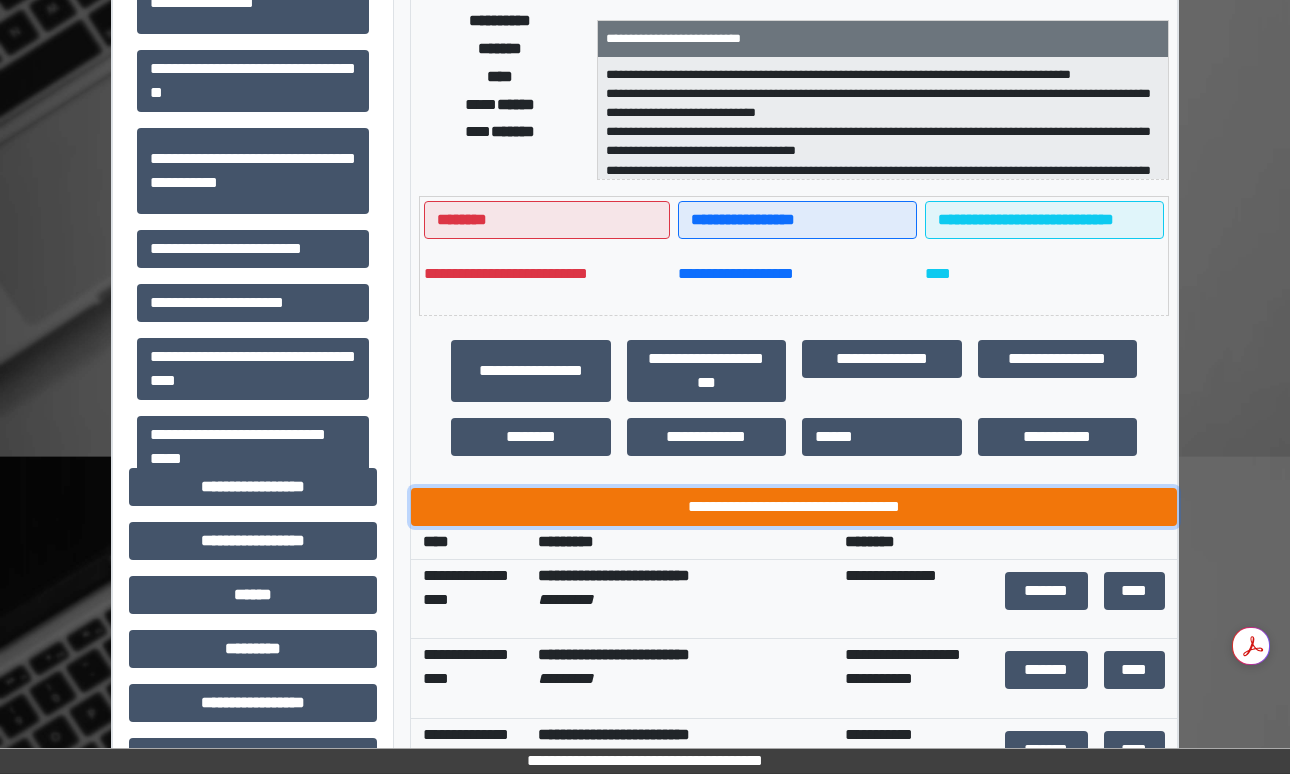 click on "**********" at bounding box center (794, 507) 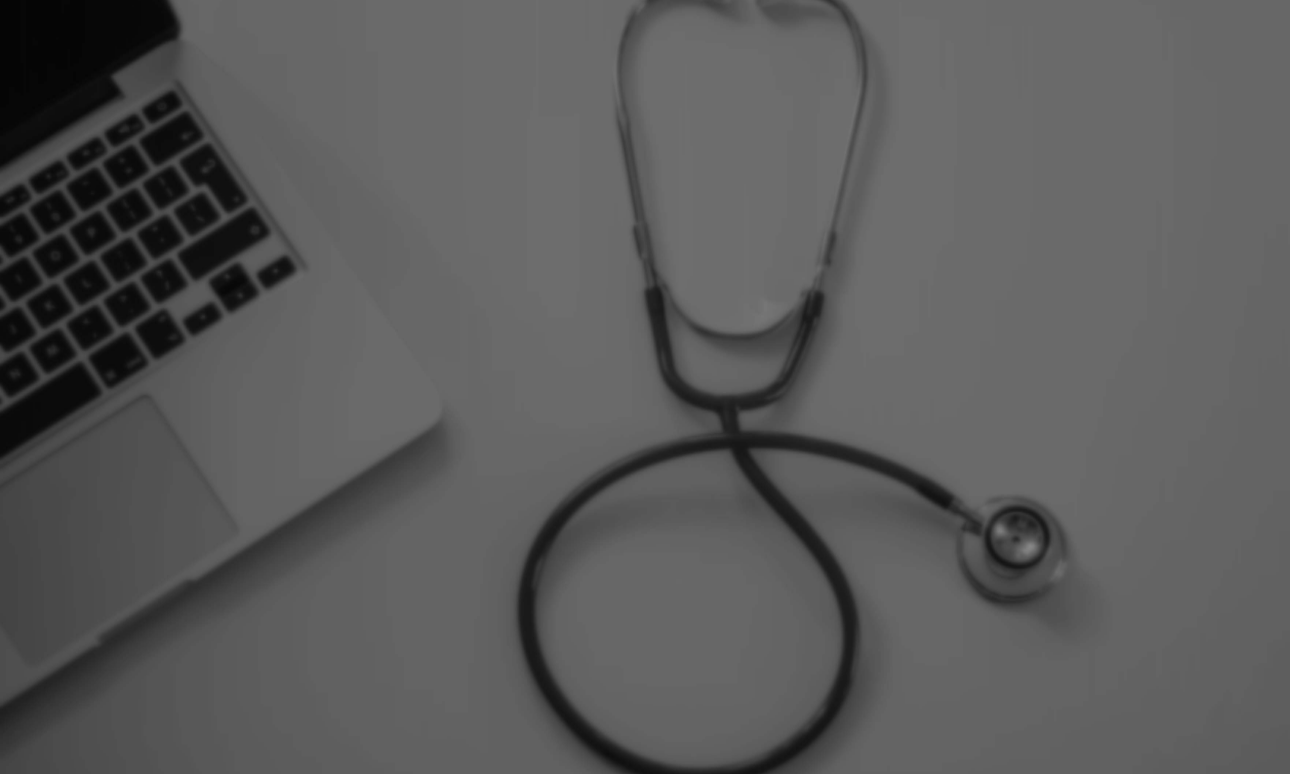 scroll, scrollTop: 0, scrollLeft: 0, axis: both 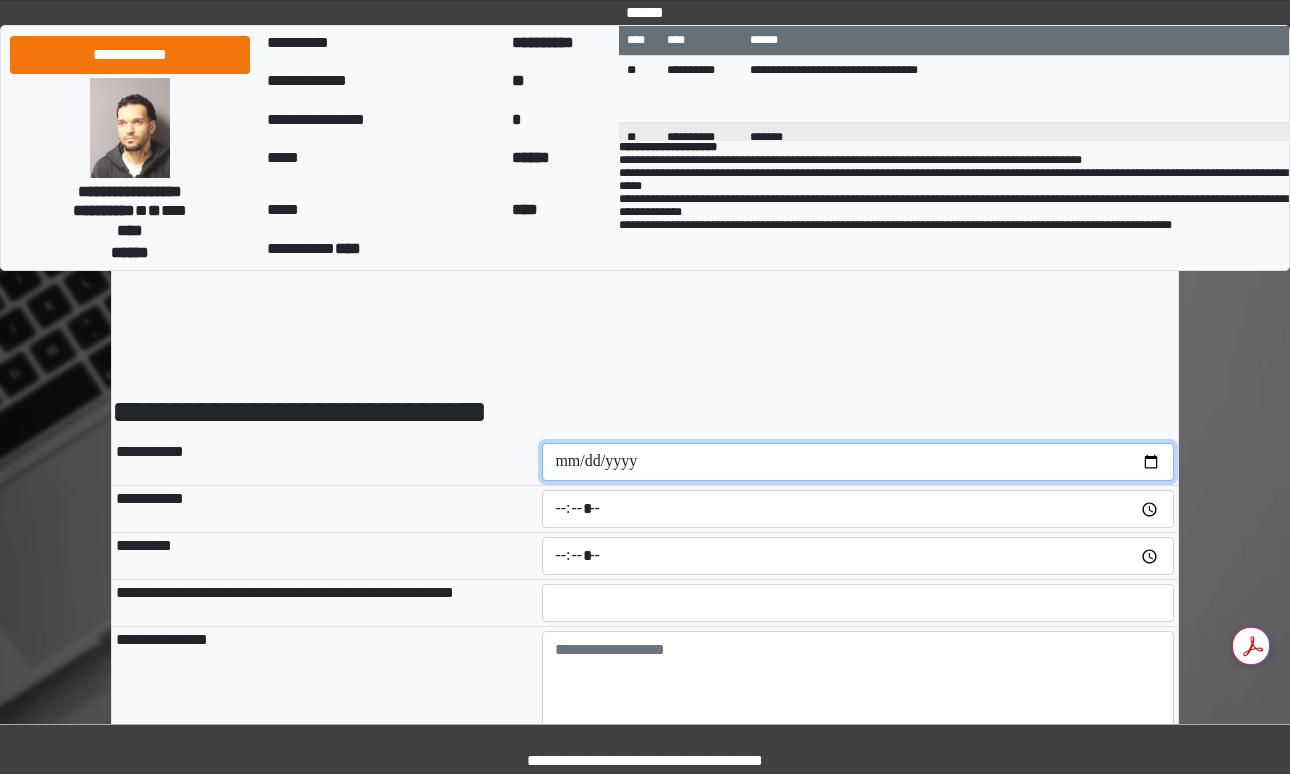 click at bounding box center (858, 462) 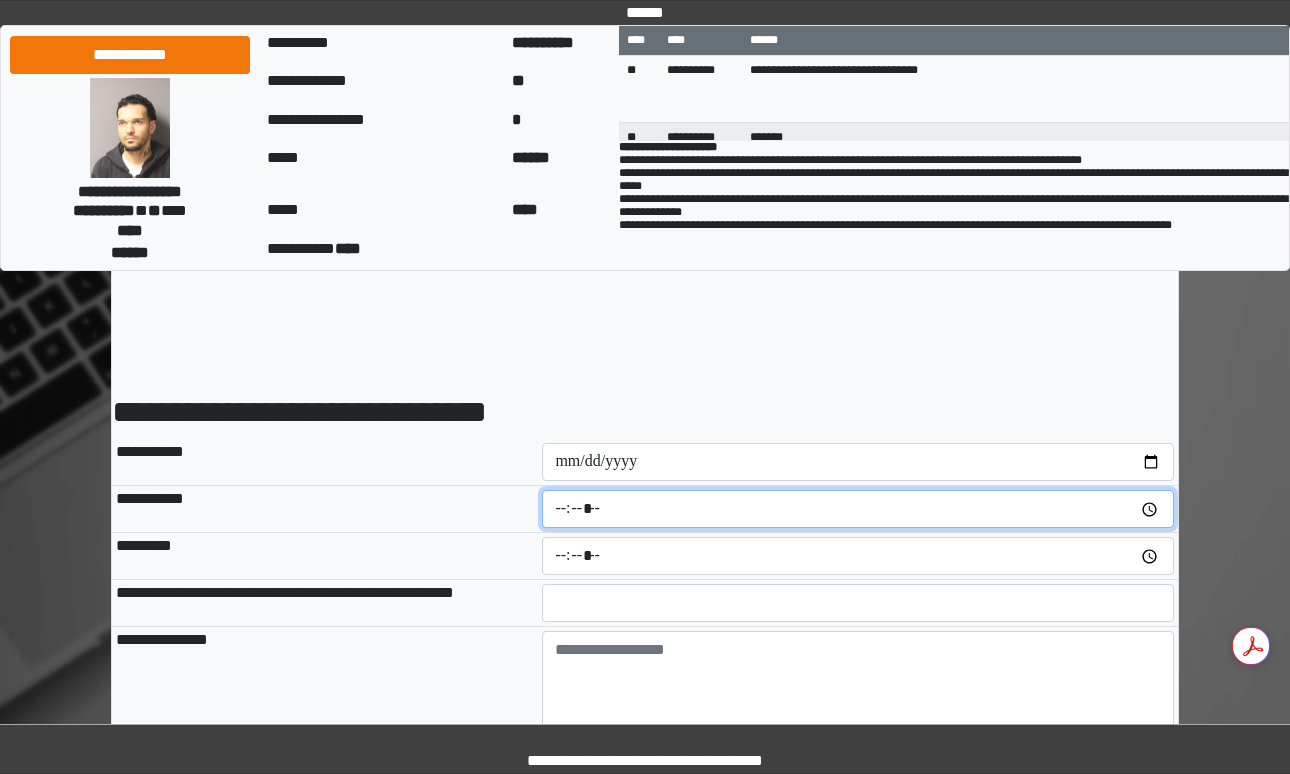 click at bounding box center [858, 509] 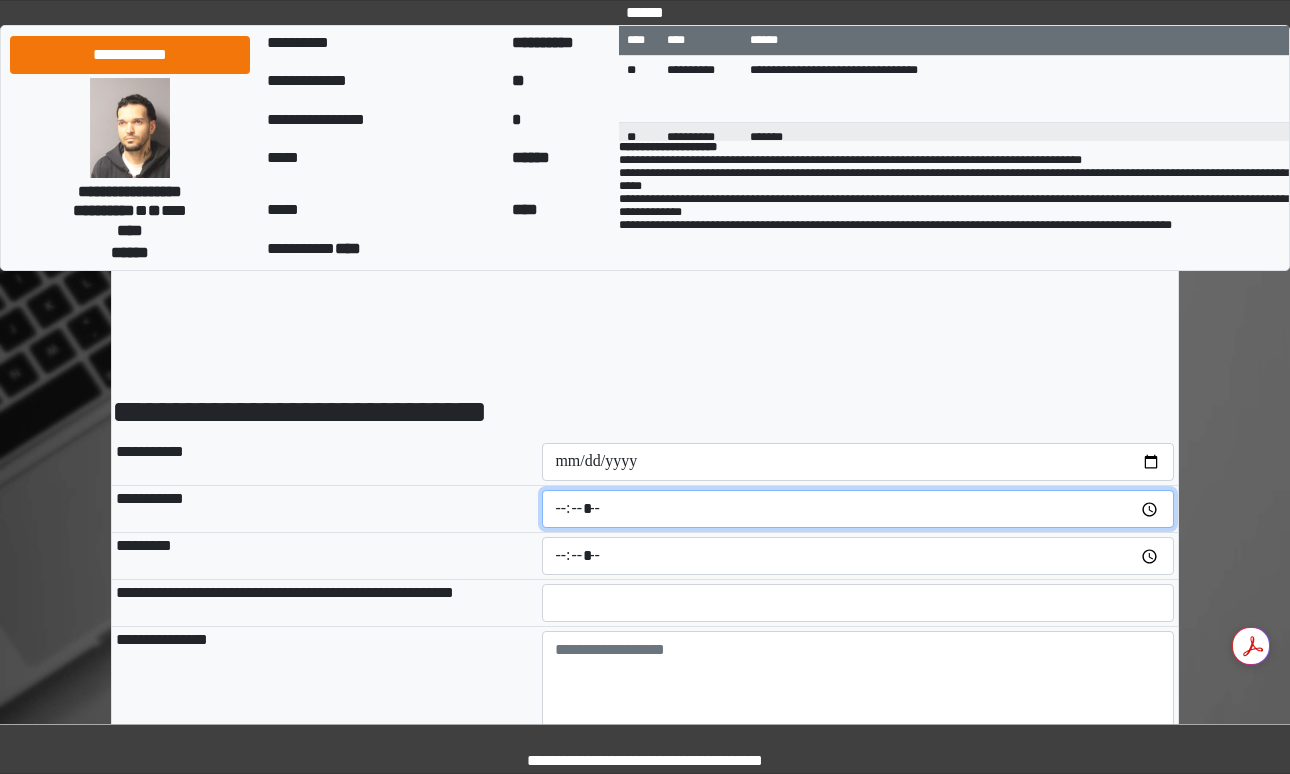 type on "*****" 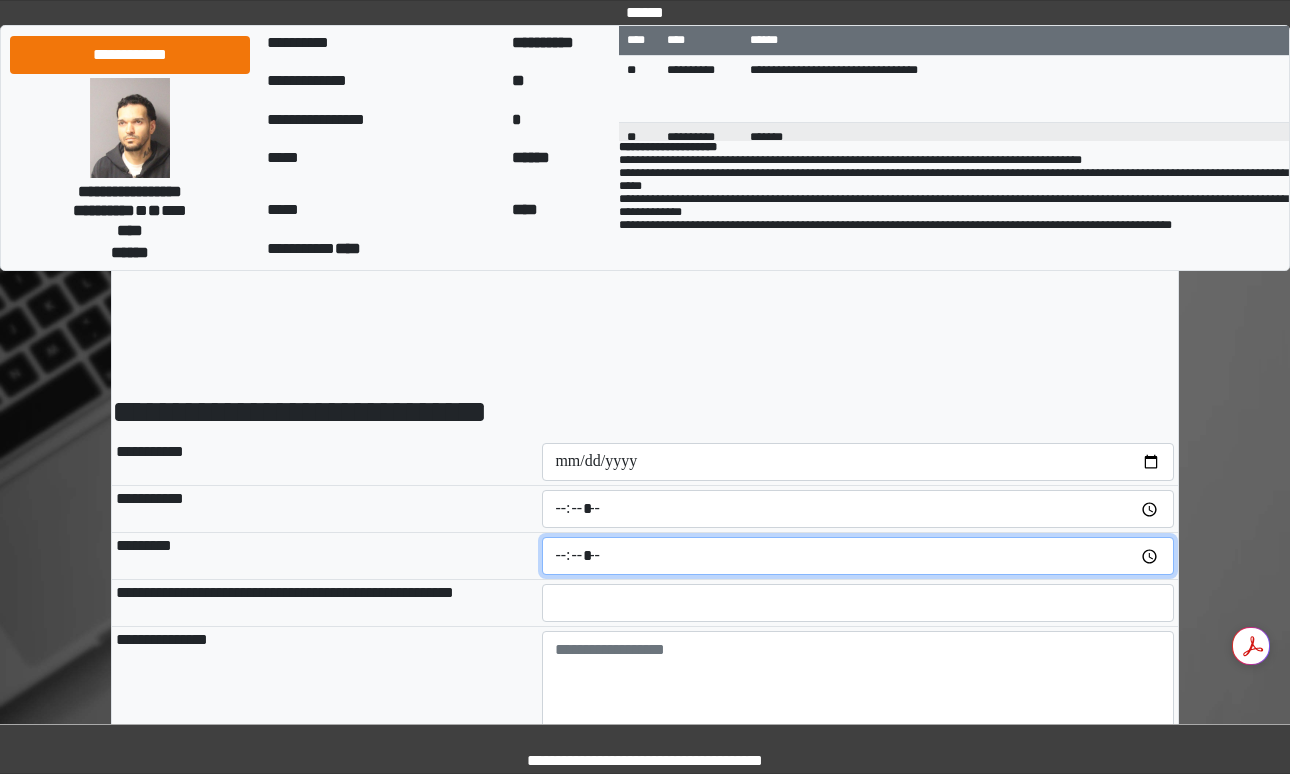 type on "*****" 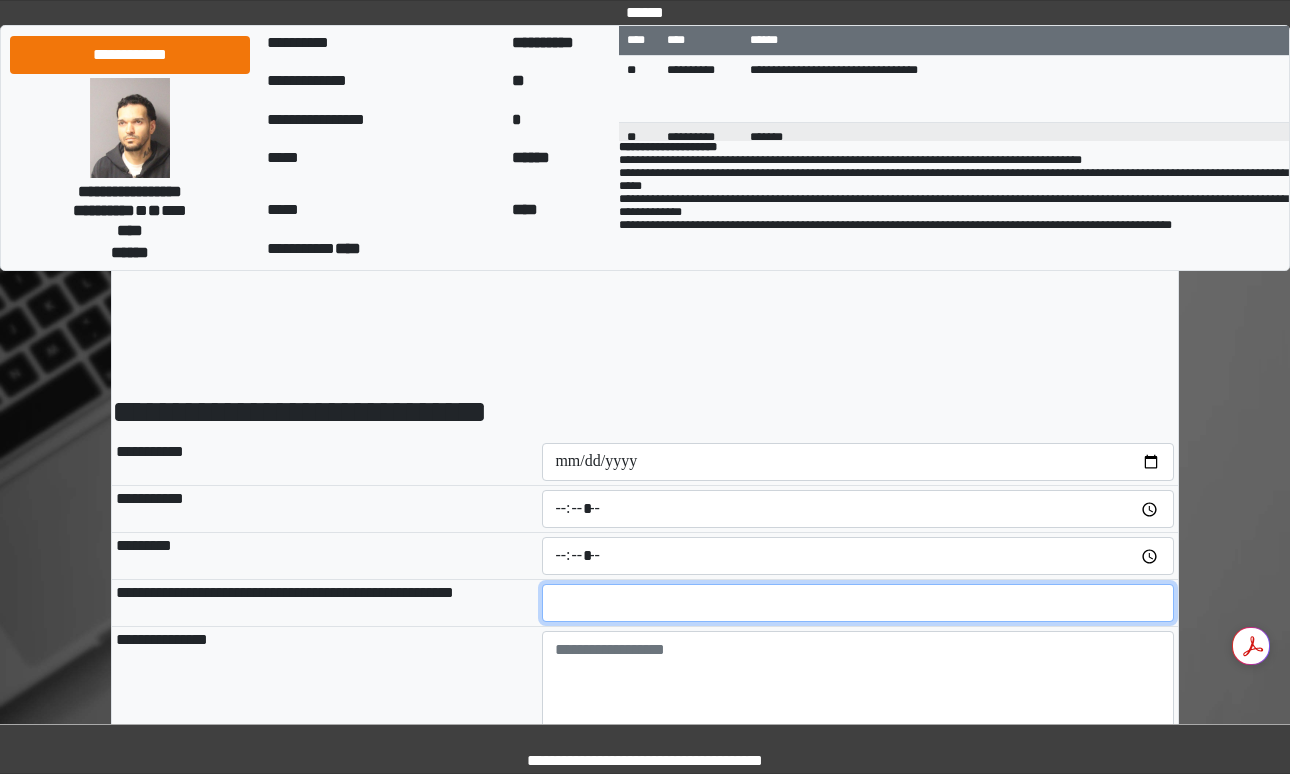 type on "**" 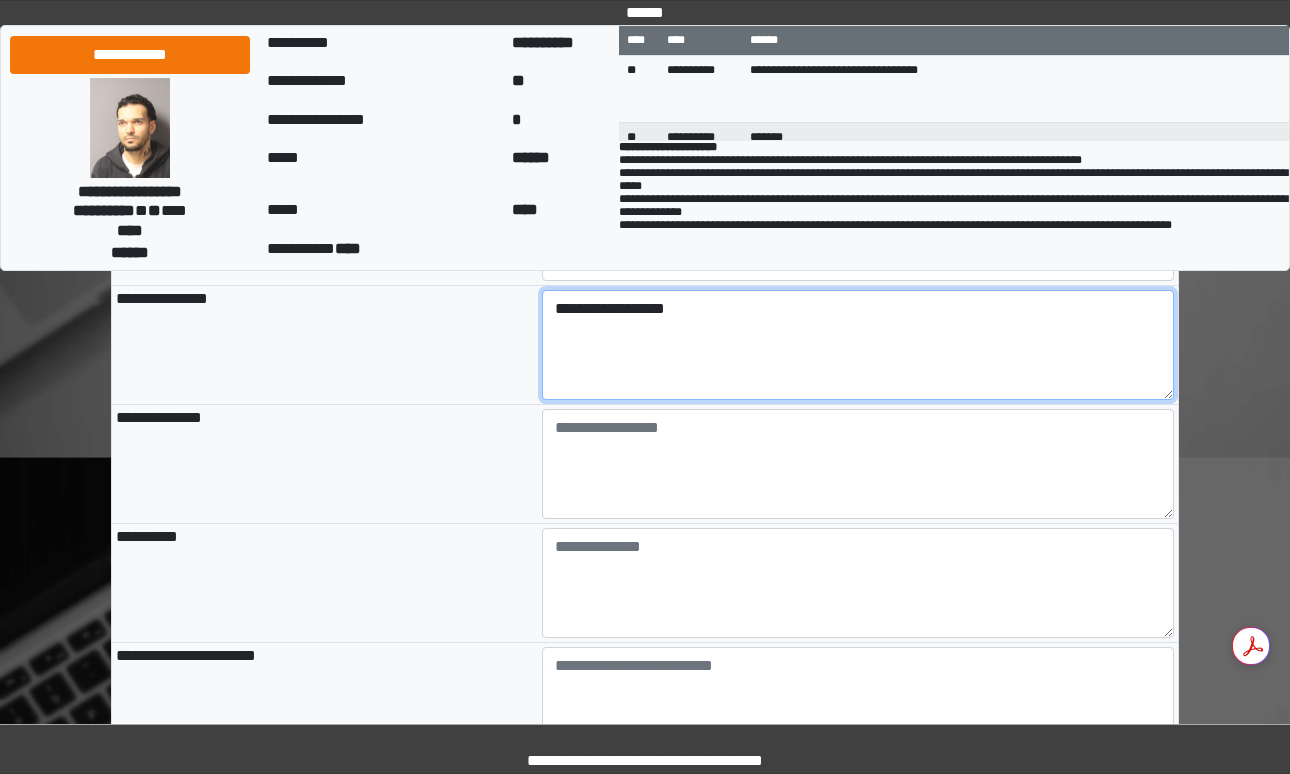 scroll, scrollTop: 345, scrollLeft: 0, axis: vertical 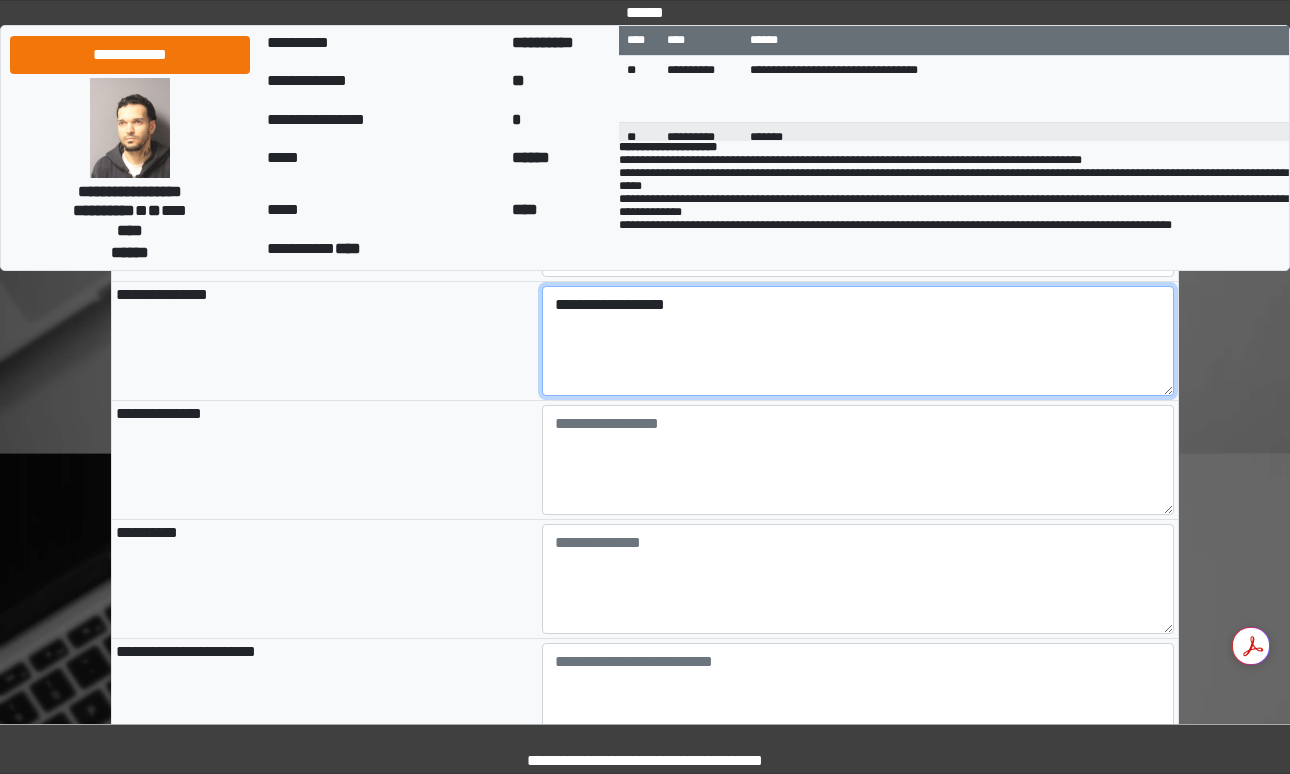 type on "**********" 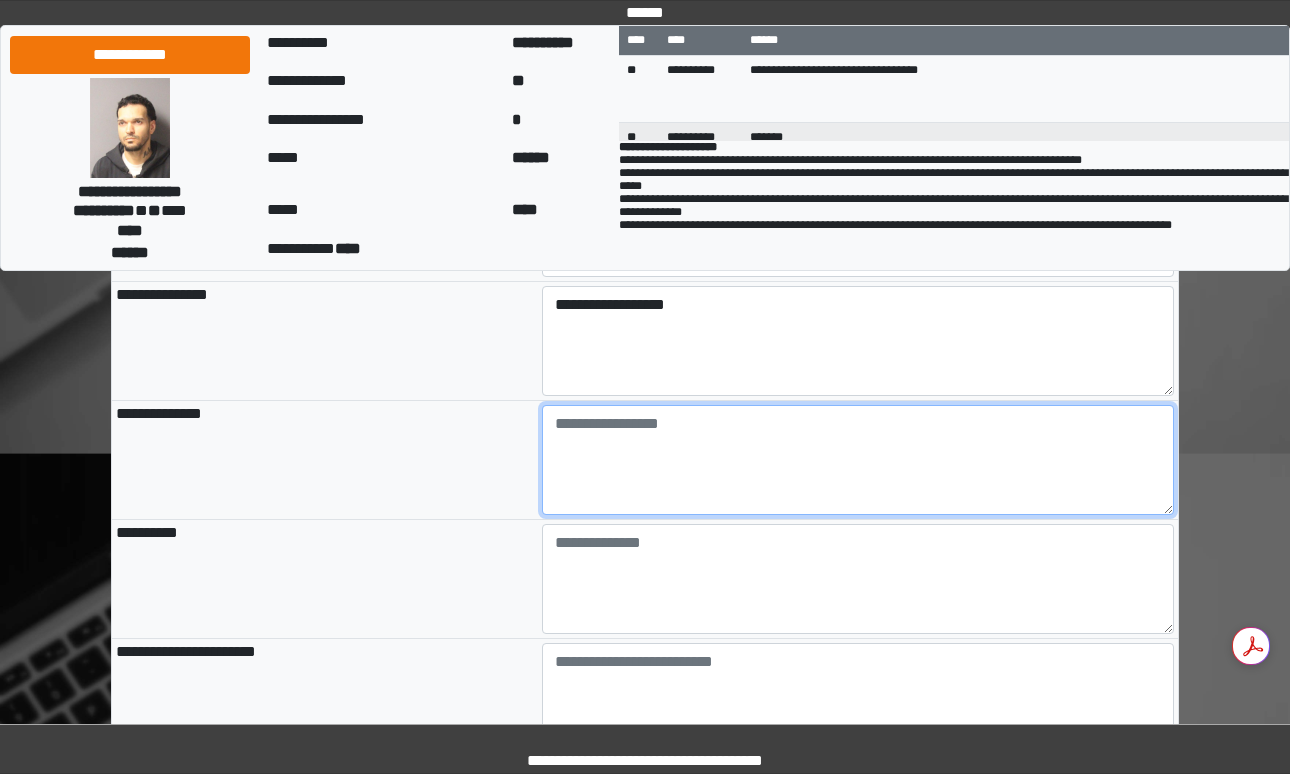 click at bounding box center [858, 460] 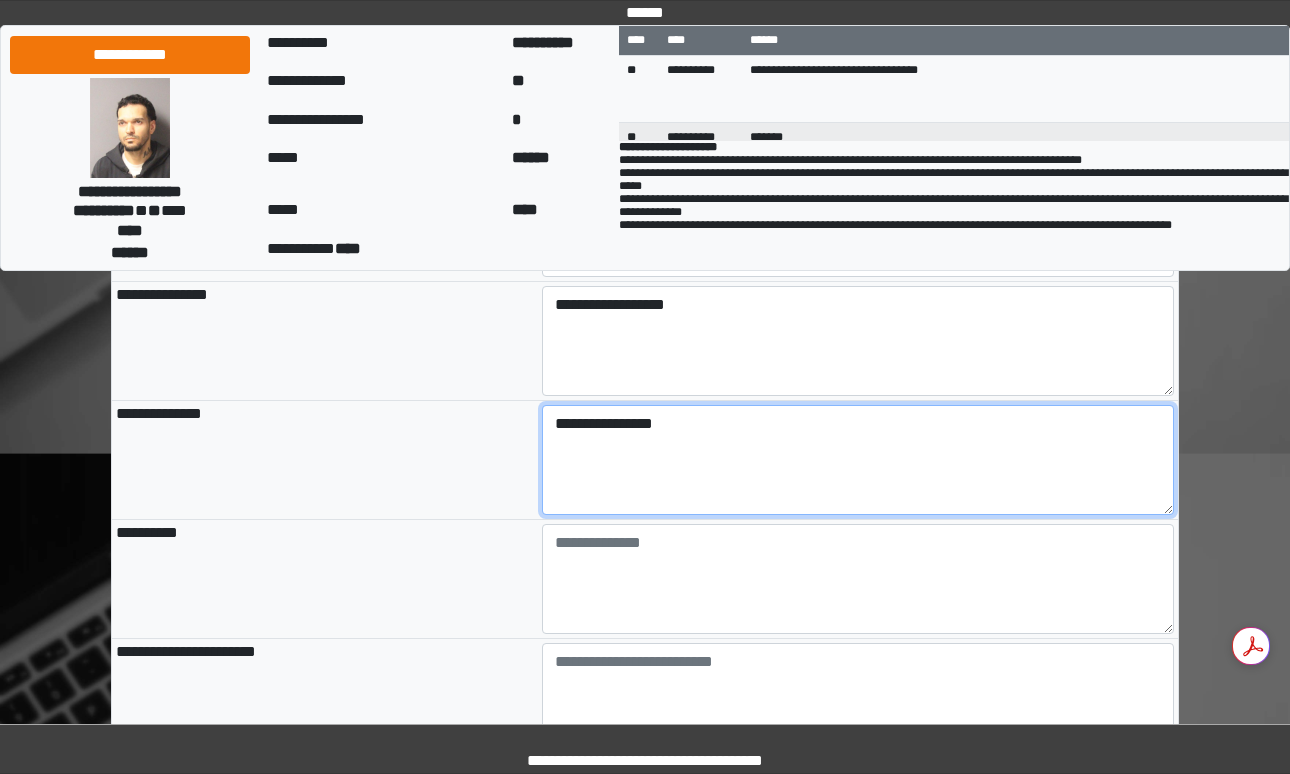 type on "**********" 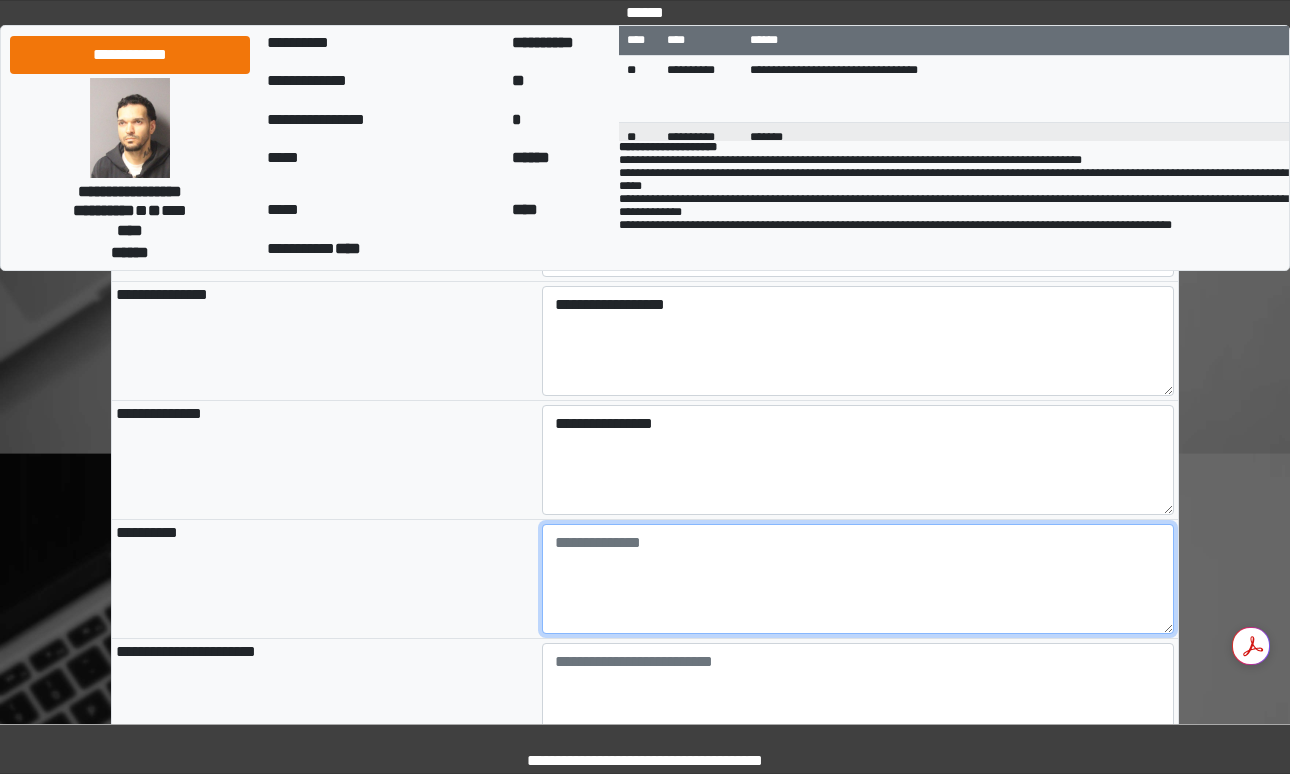 click at bounding box center (858, 579) 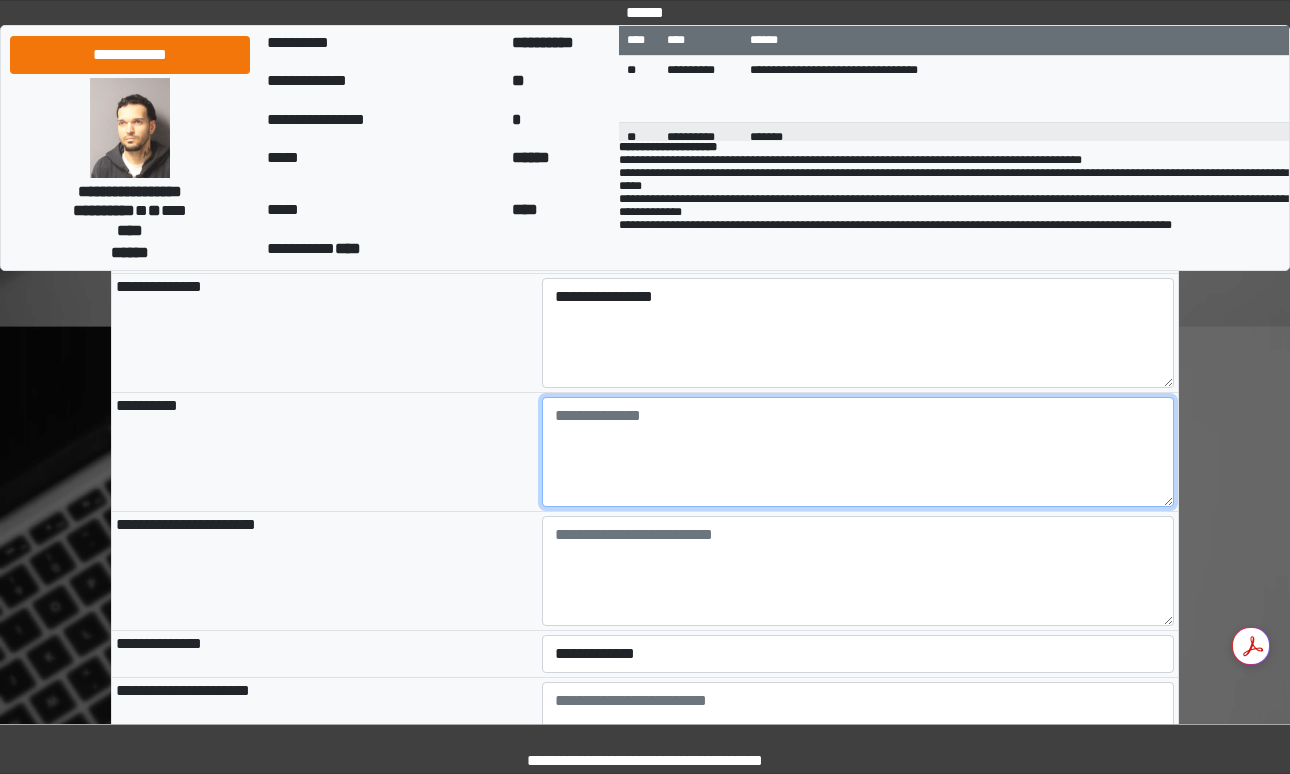 scroll, scrollTop: 496, scrollLeft: 0, axis: vertical 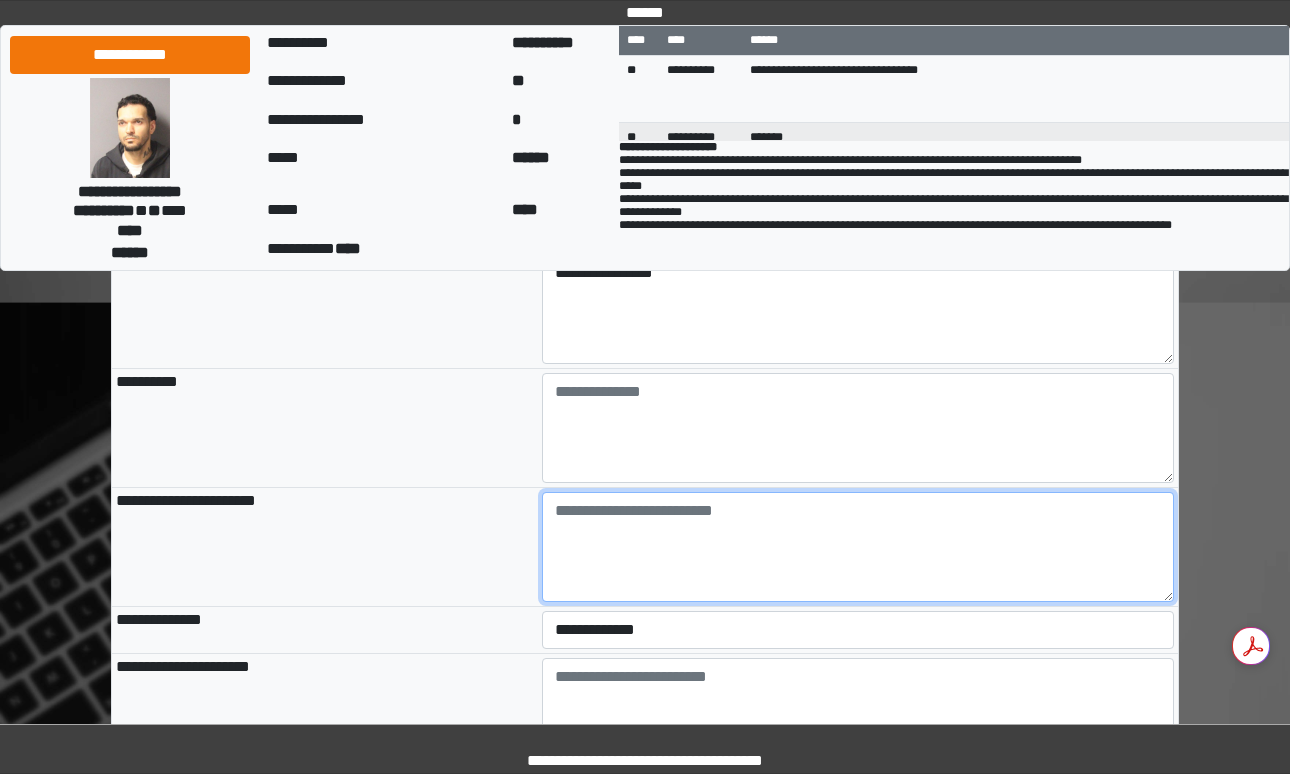 click at bounding box center (858, 547) 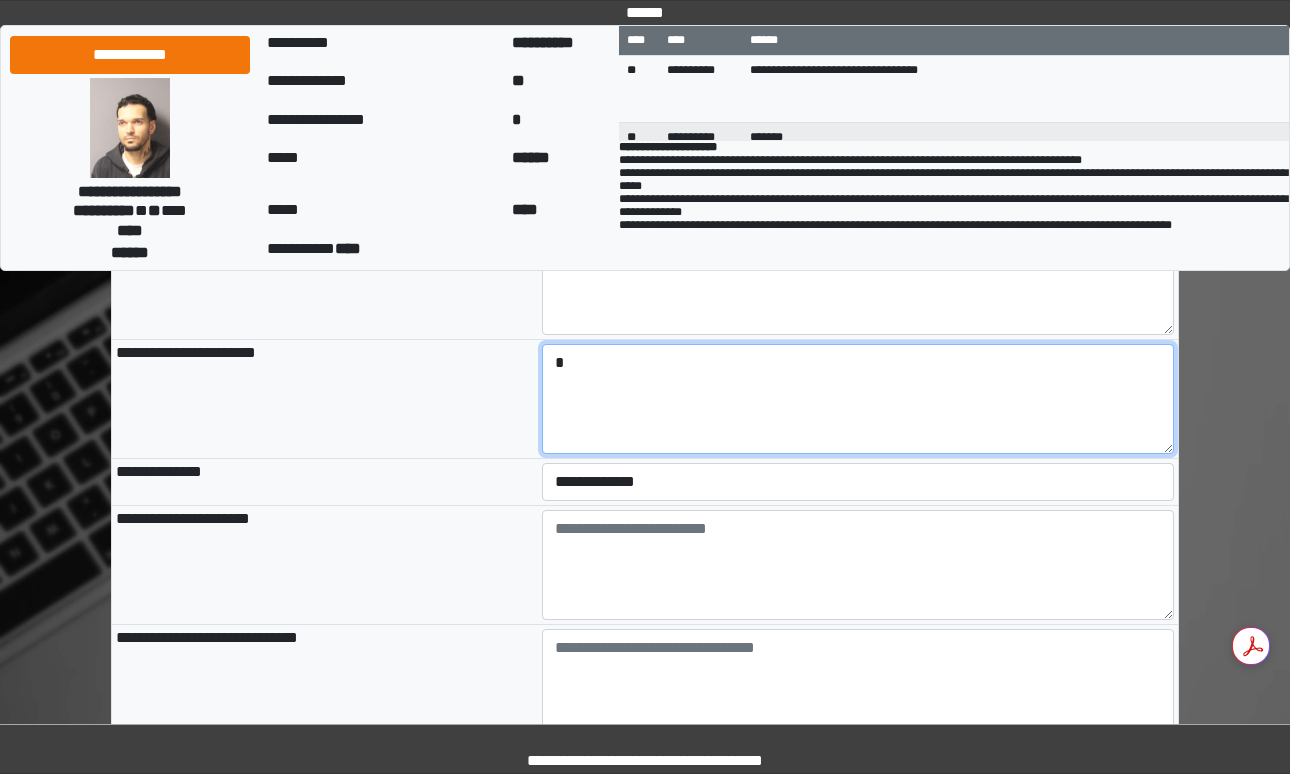 scroll, scrollTop: 664, scrollLeft: 0, axis: vertical 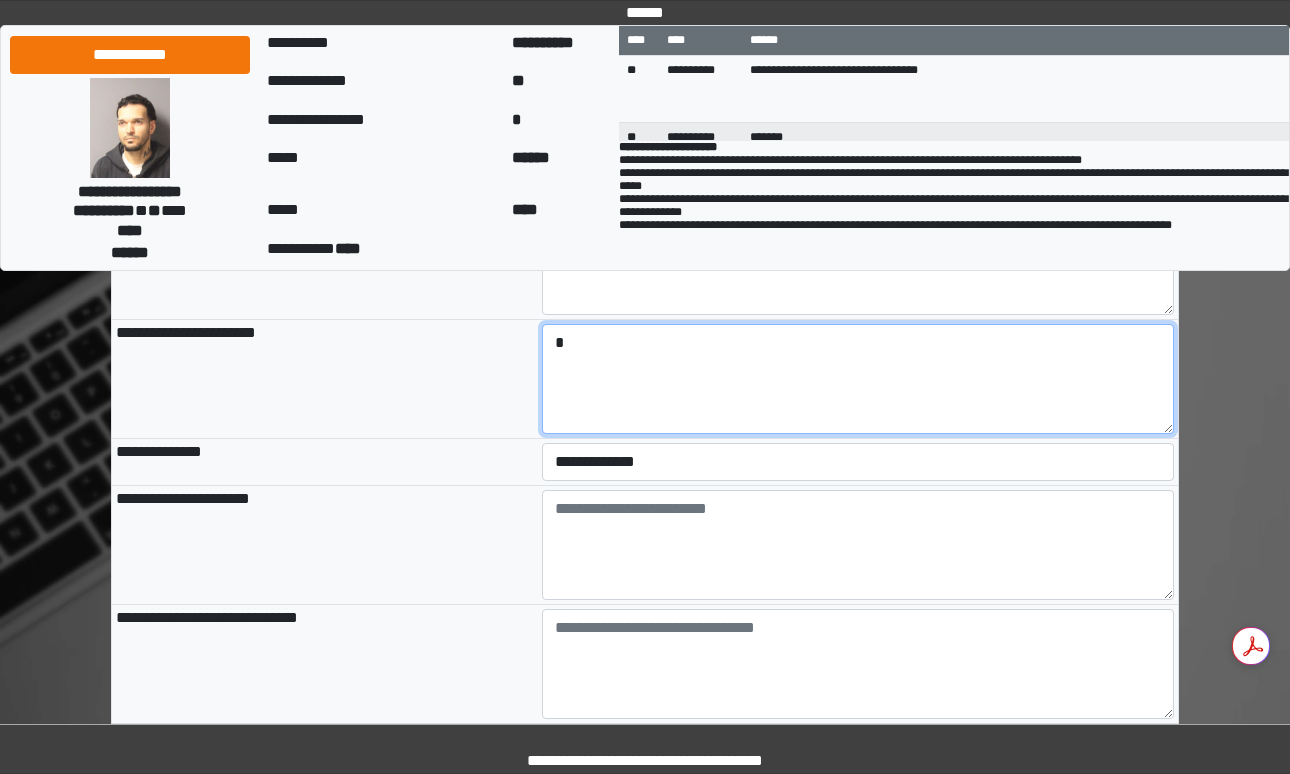 type on "*" 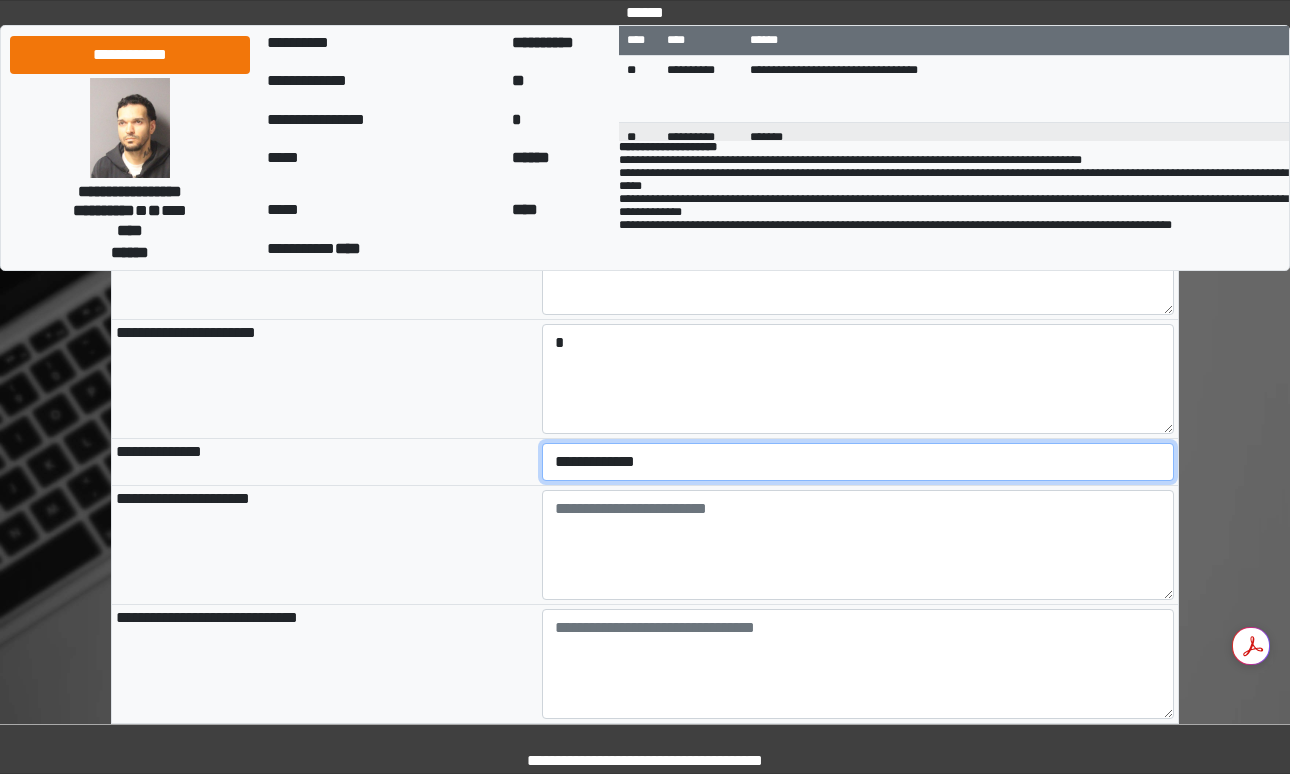 click on "**********" at bounding box center [858, 462] 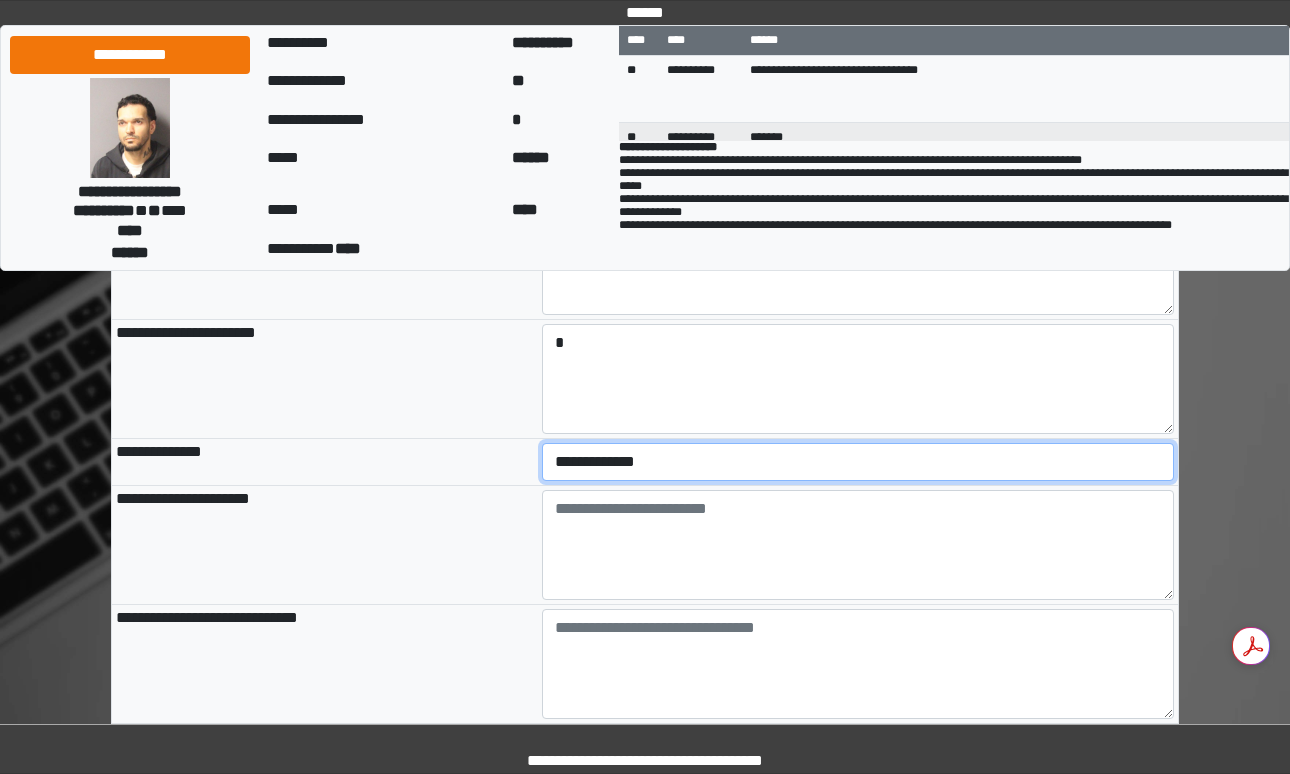 select on "***" 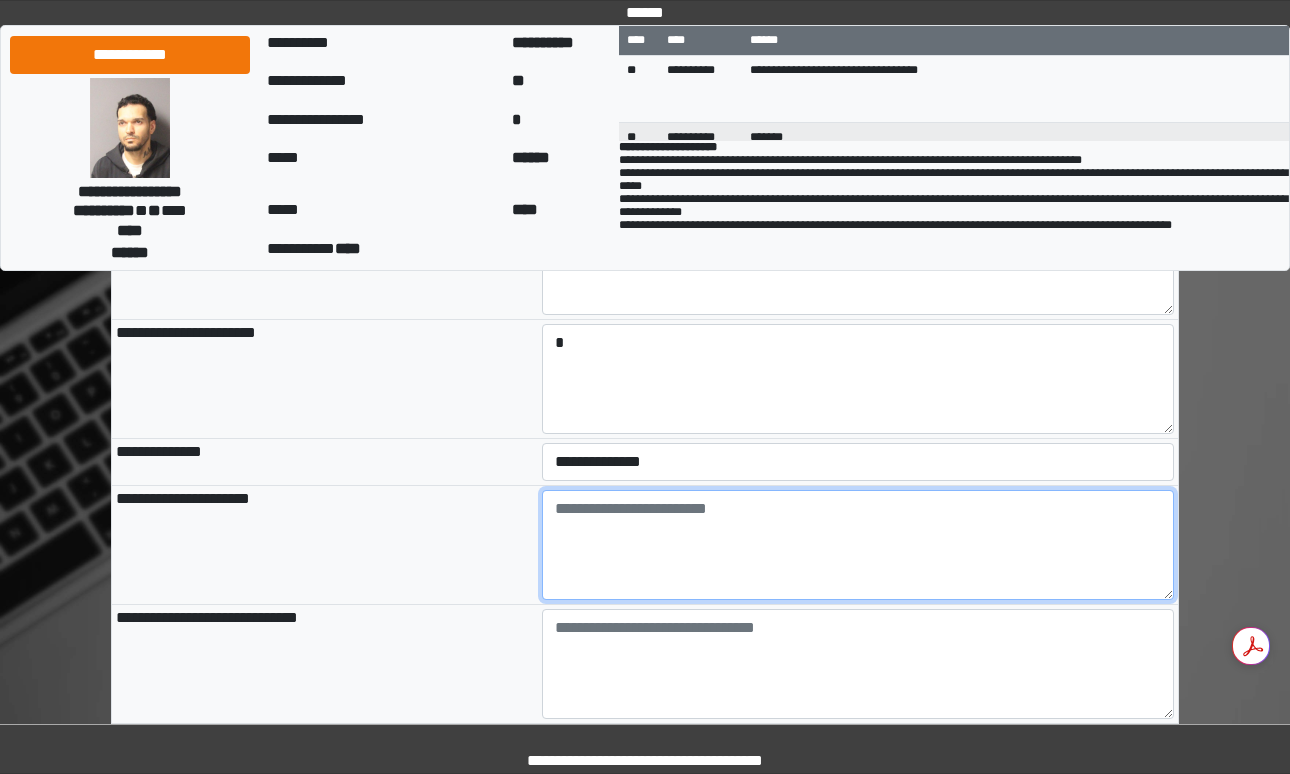 click at bounding box center [858, 545] 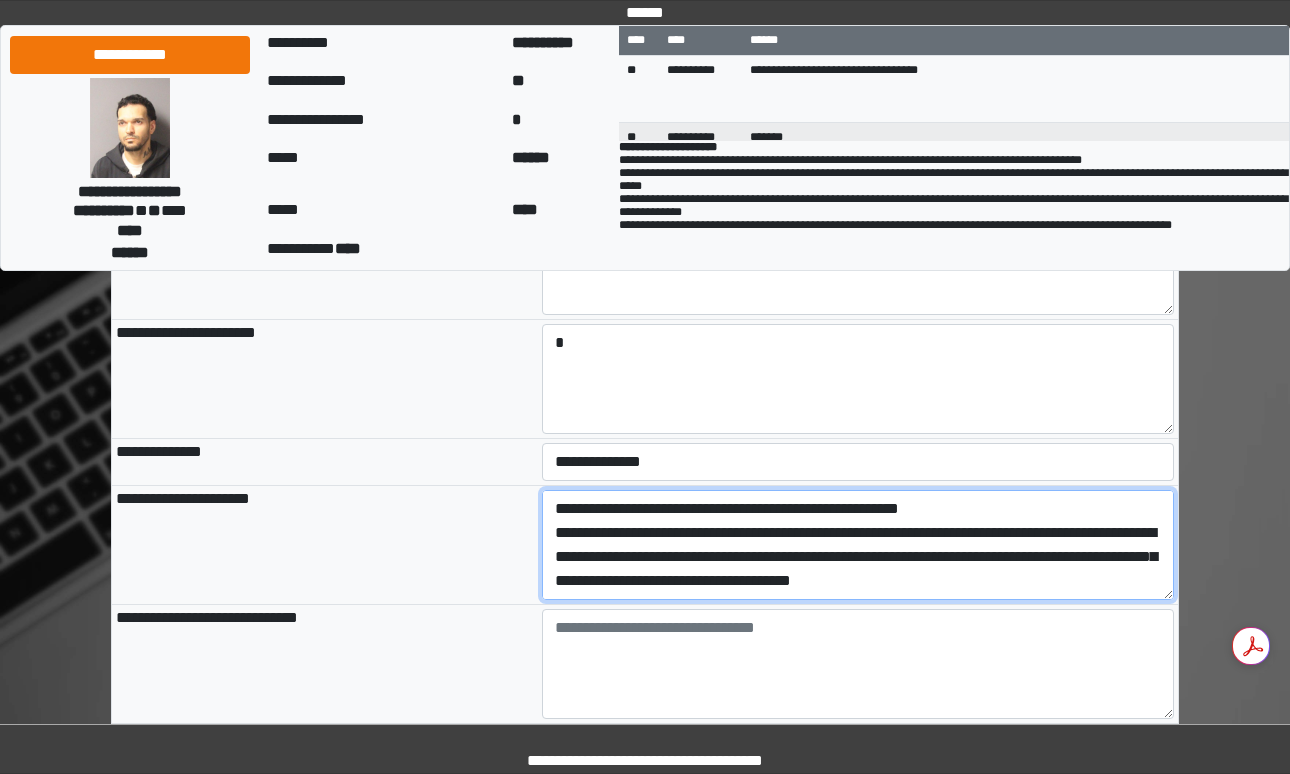 scroll, scrollTop: 264, scrollLeft: 0, axis: vertical 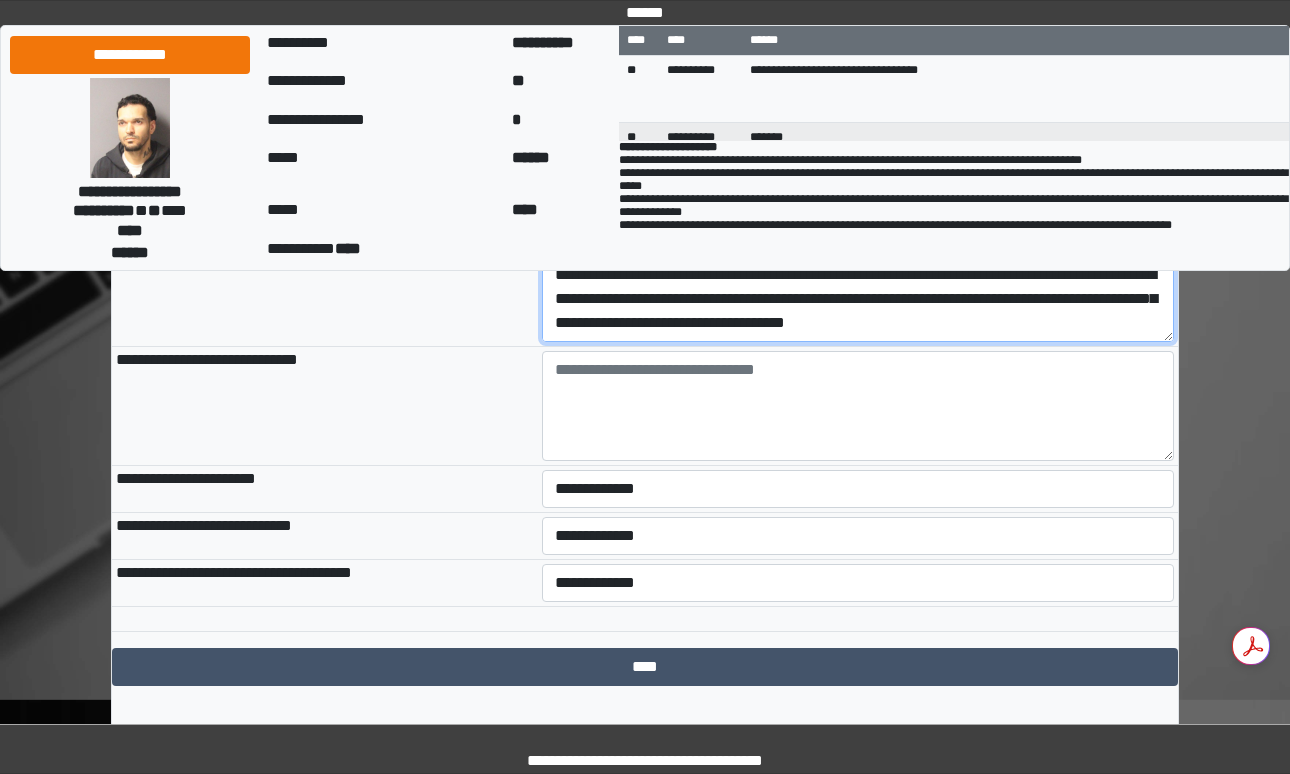 type on "**********" 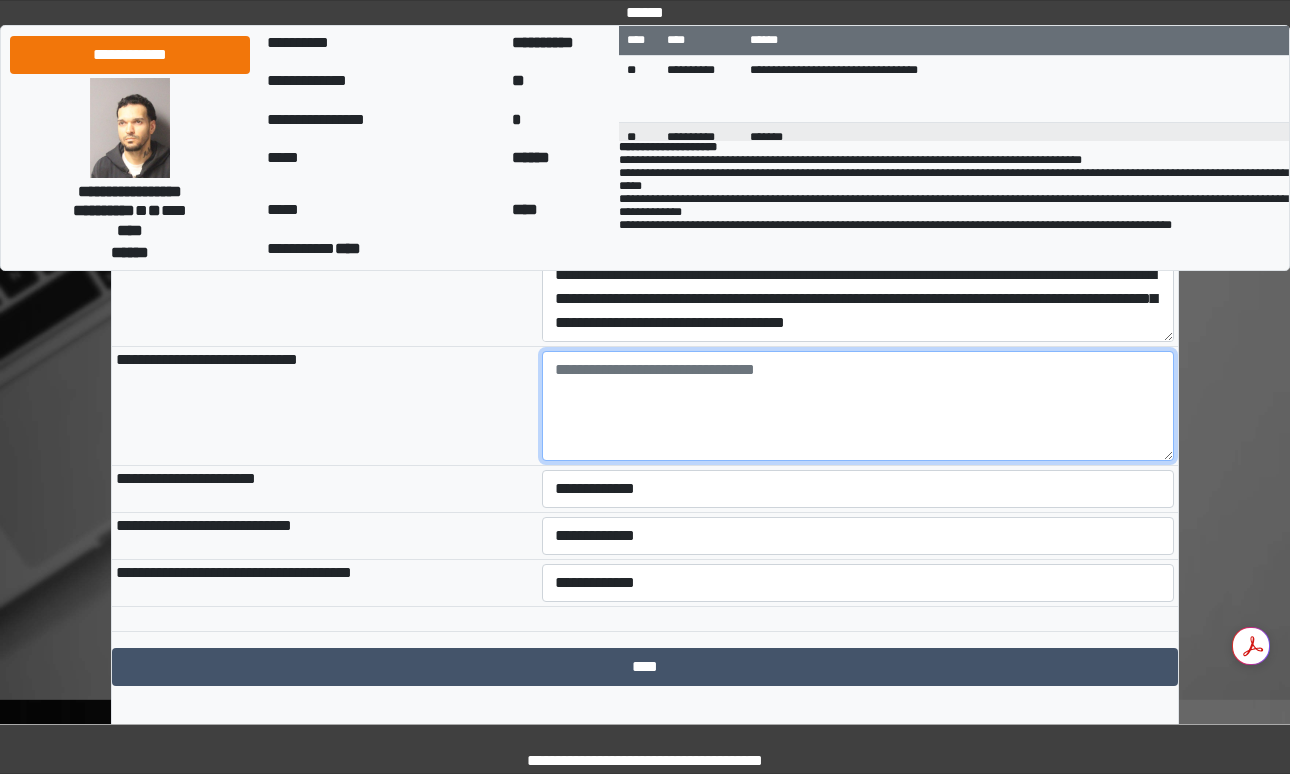 click at bounding box center (858, 406) 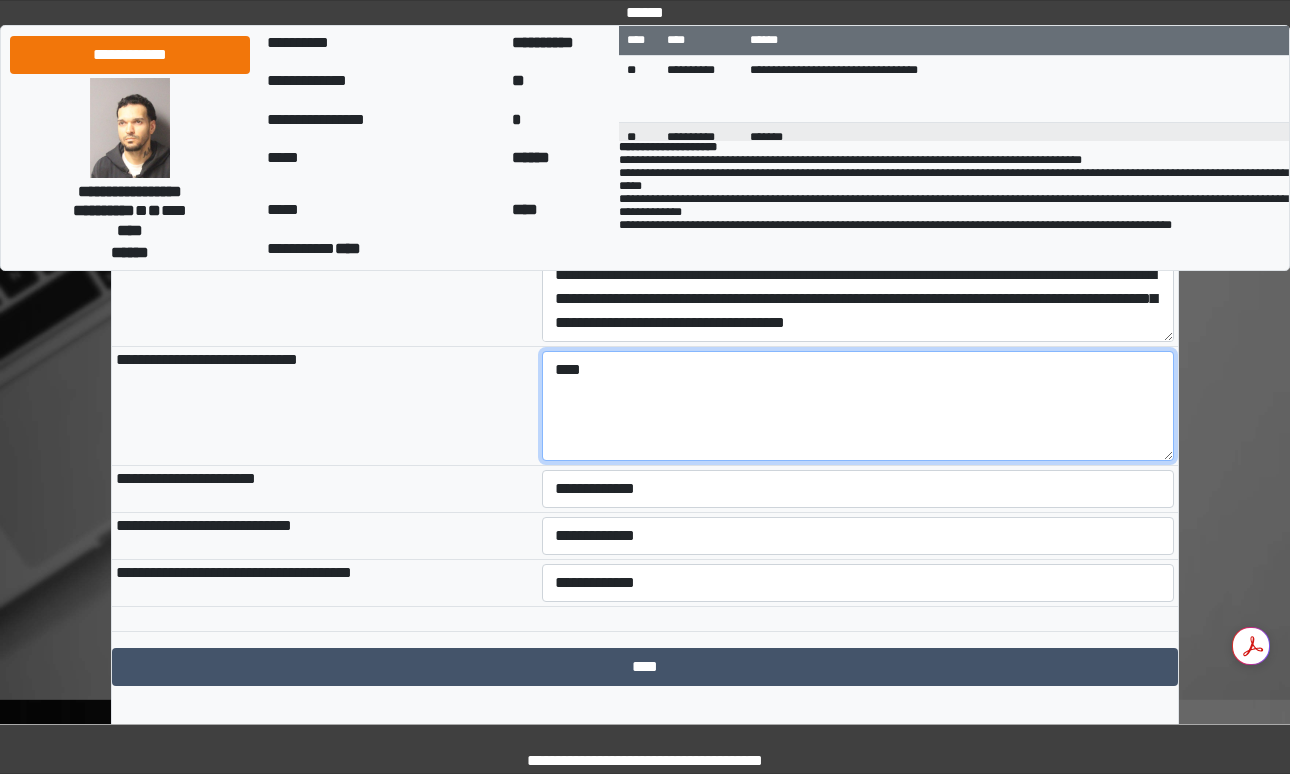 type on "****" 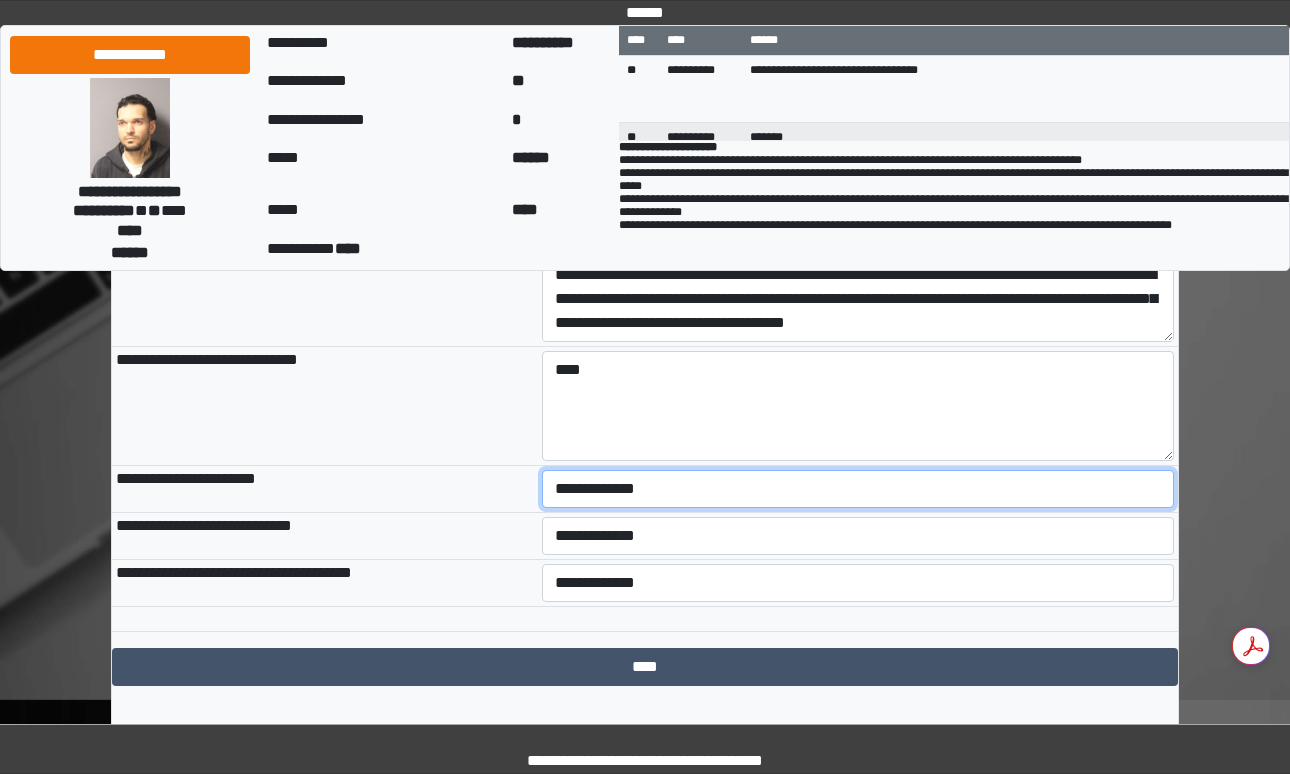 click on "**********" at bounding box center [858, 489] 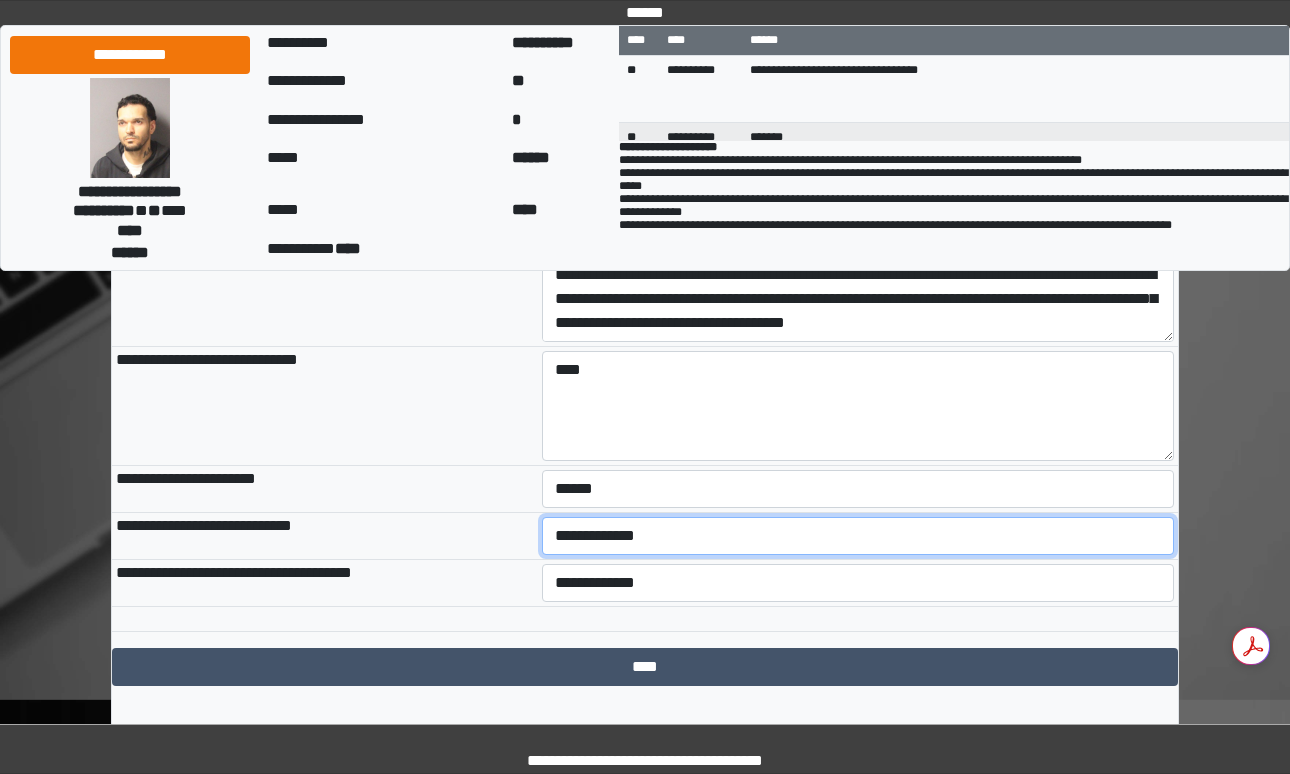 click on "**********" at bounding box center [858, 536] 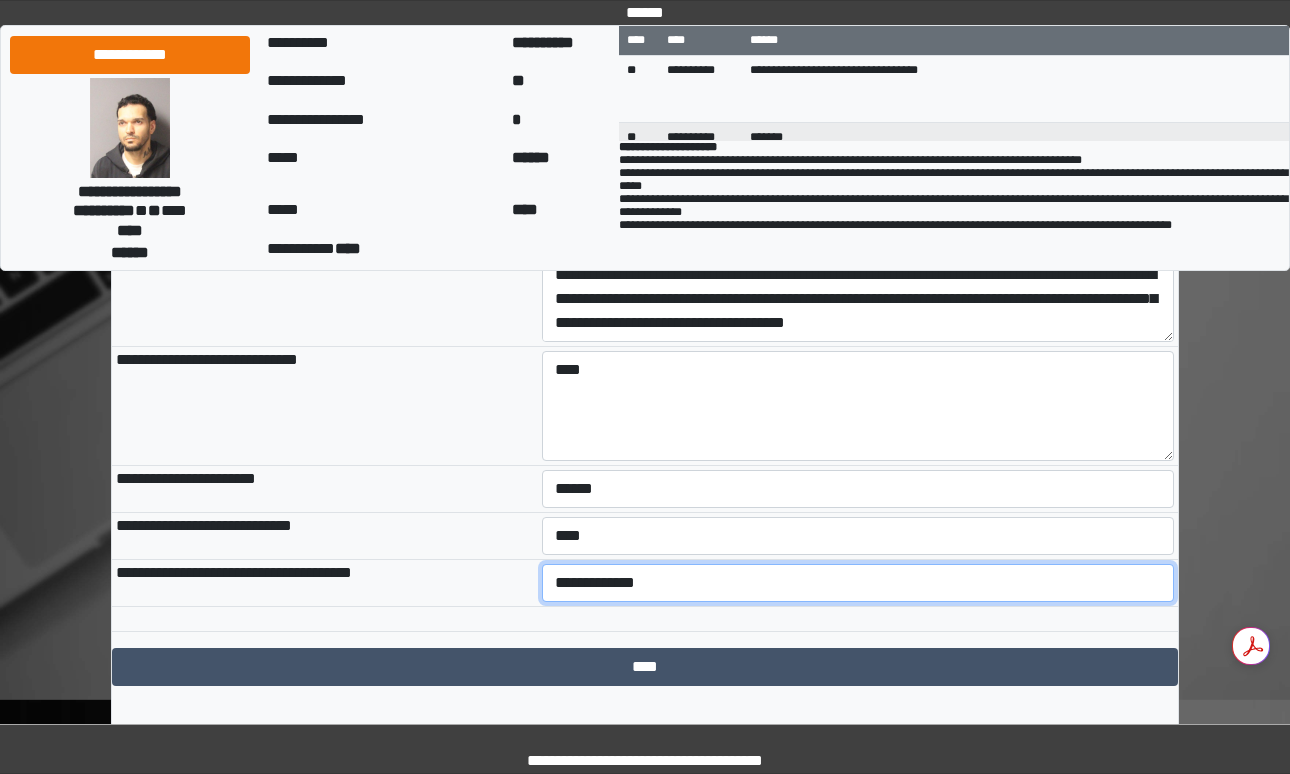 click on "**********" at bounding box center [858, 583] 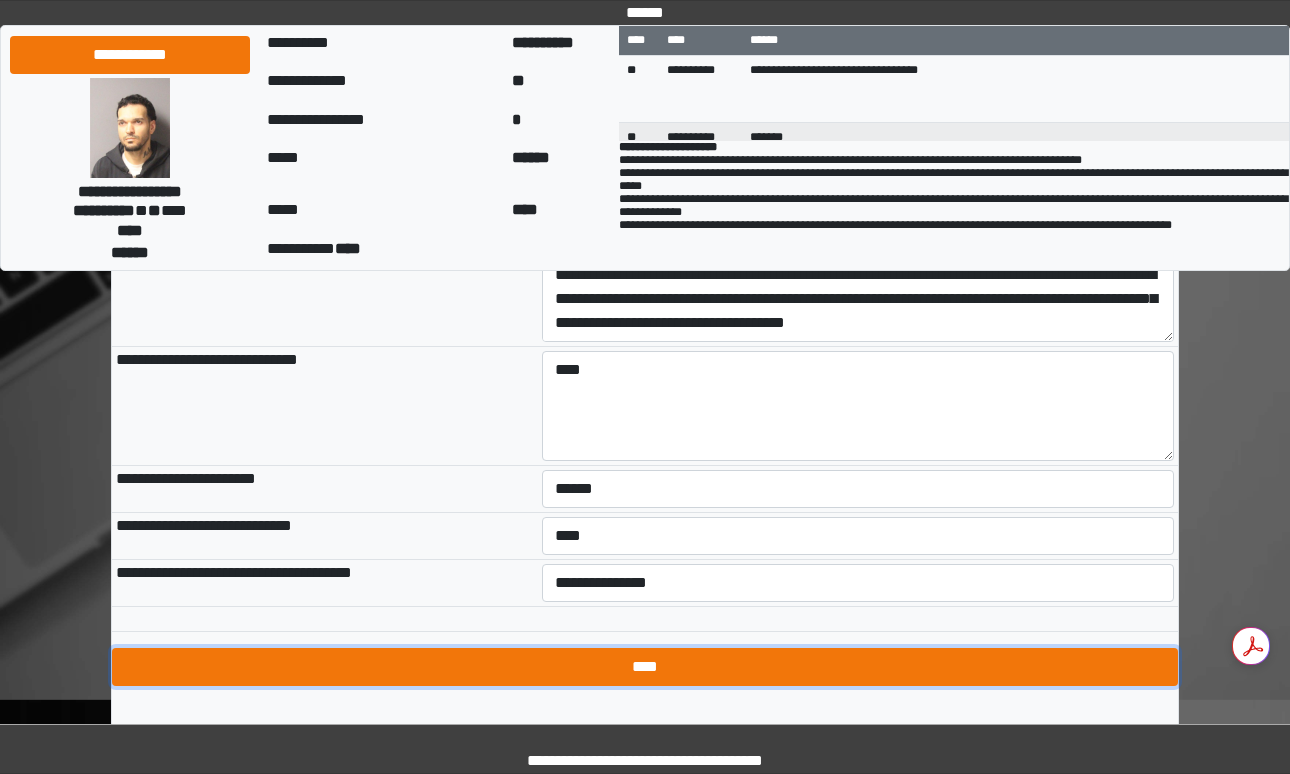 click on "****" at bounding box center (645, 667) 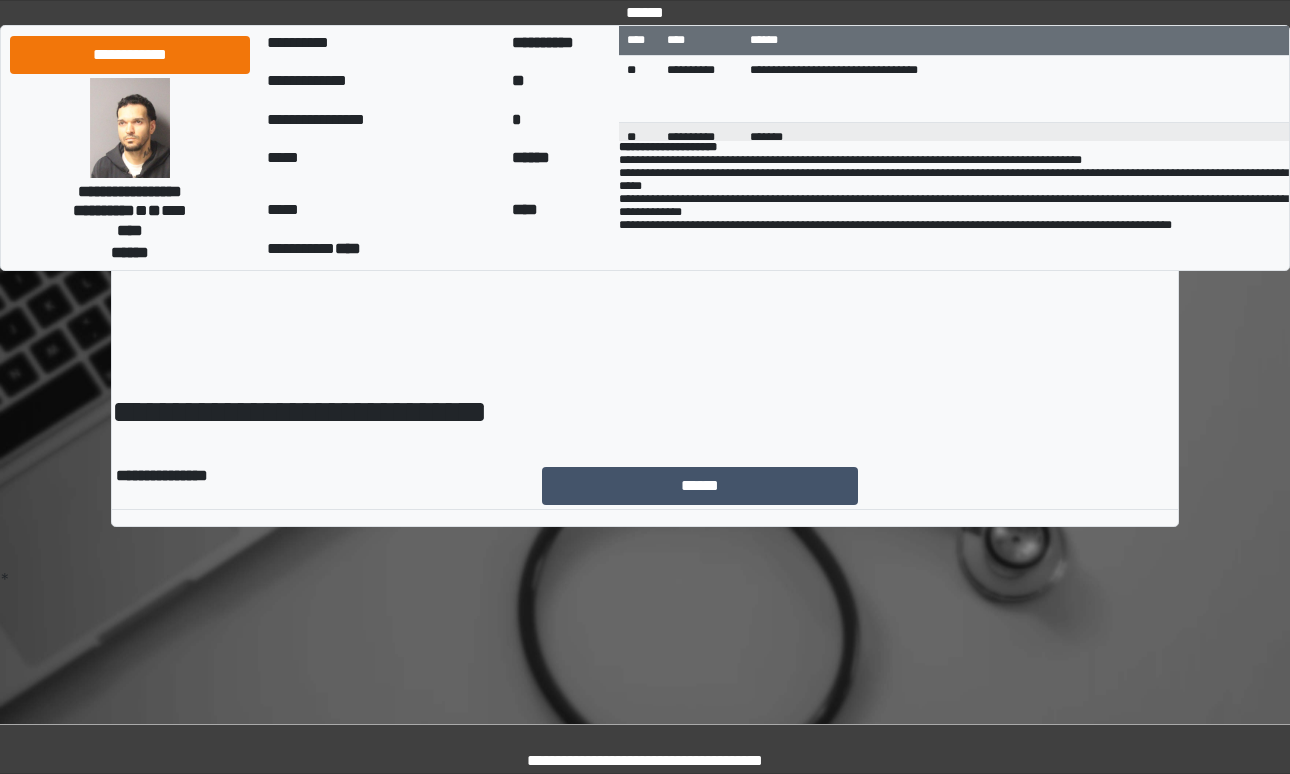 scroll, scrollTop: 0, scrollLeft: 0, axis: both 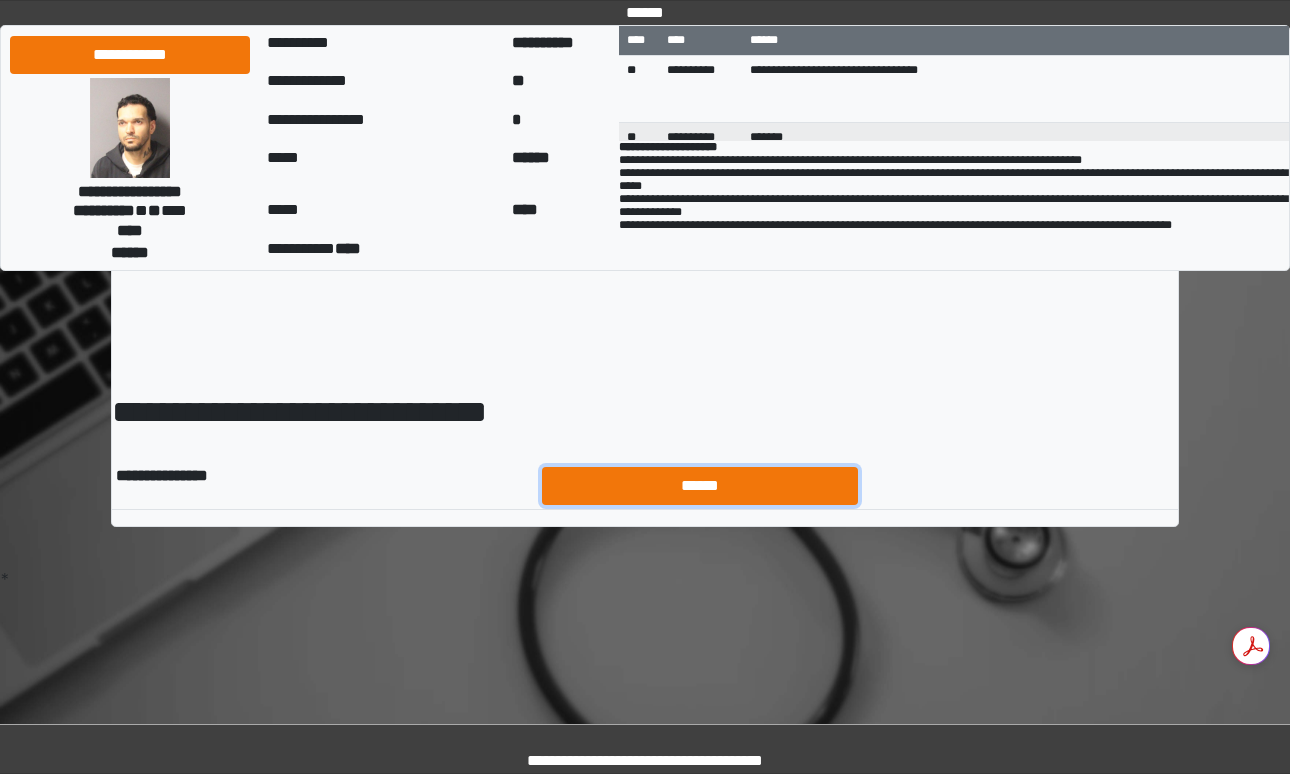click on "******" at bounding box center [700, 486] 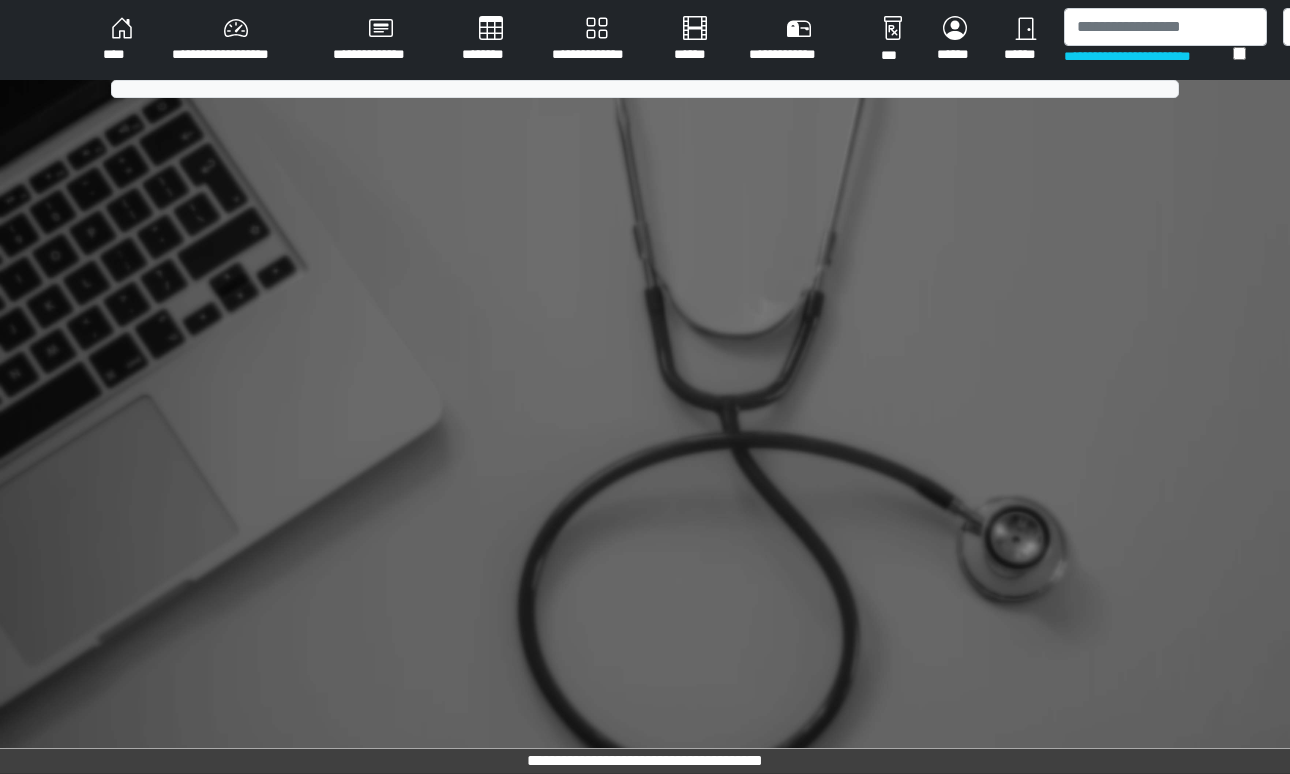 scroll, scrollTop: 0, scrollLeft: 0, axis: both 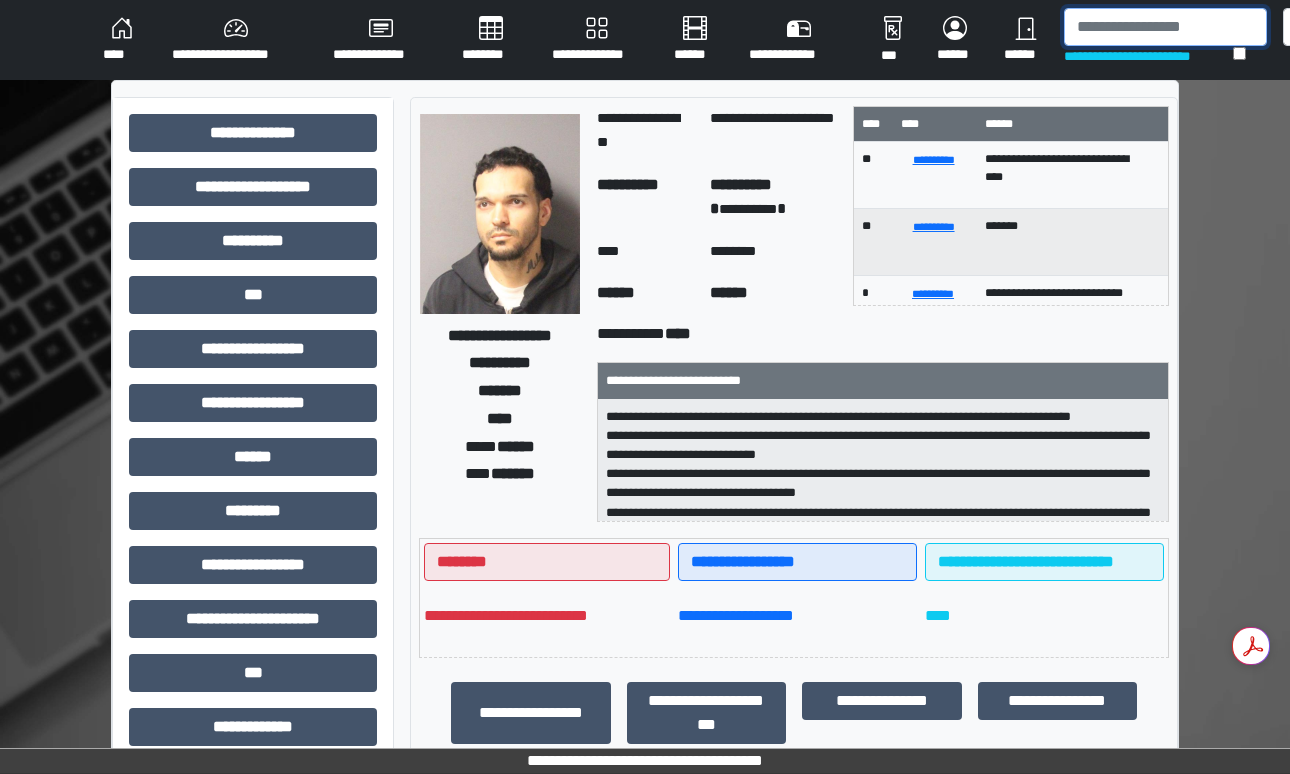 click at bounding box center [1165, 27] 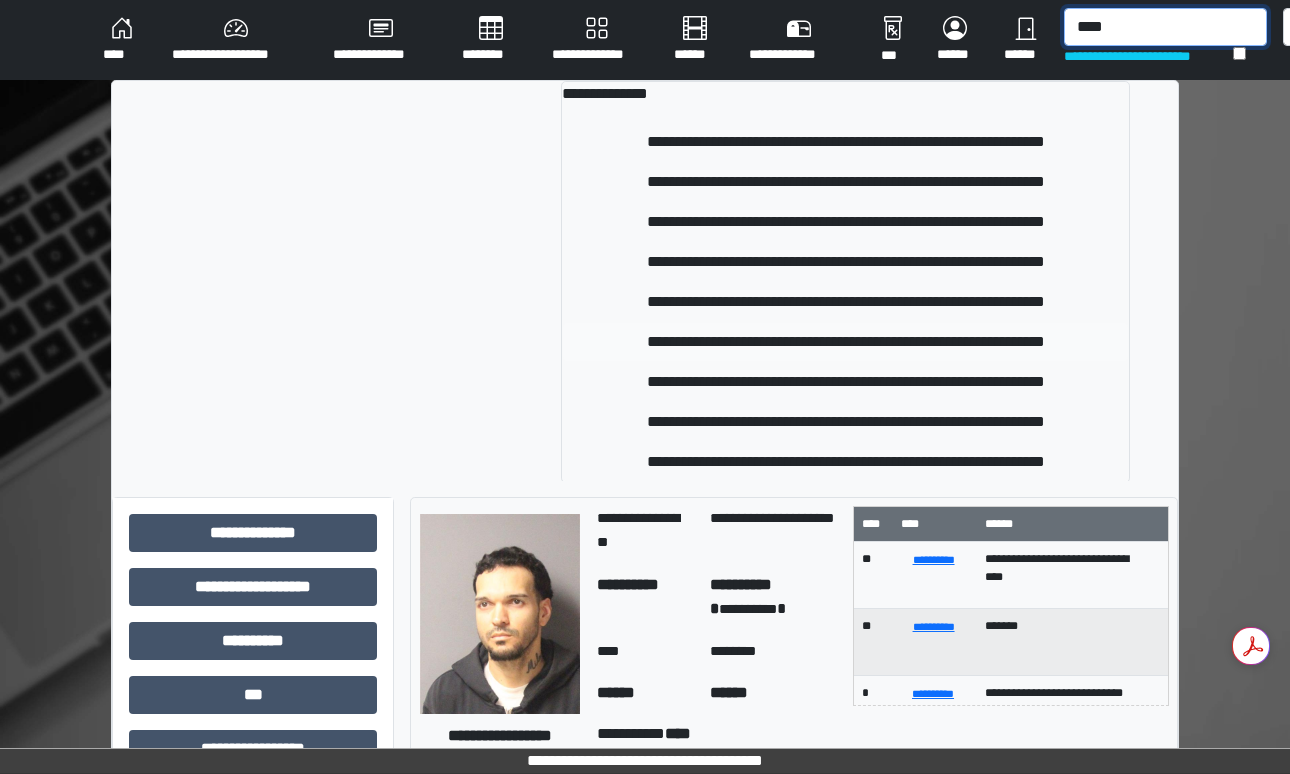 scroll, scrollTop: 18, scrollLeft: 0, axis: vertical 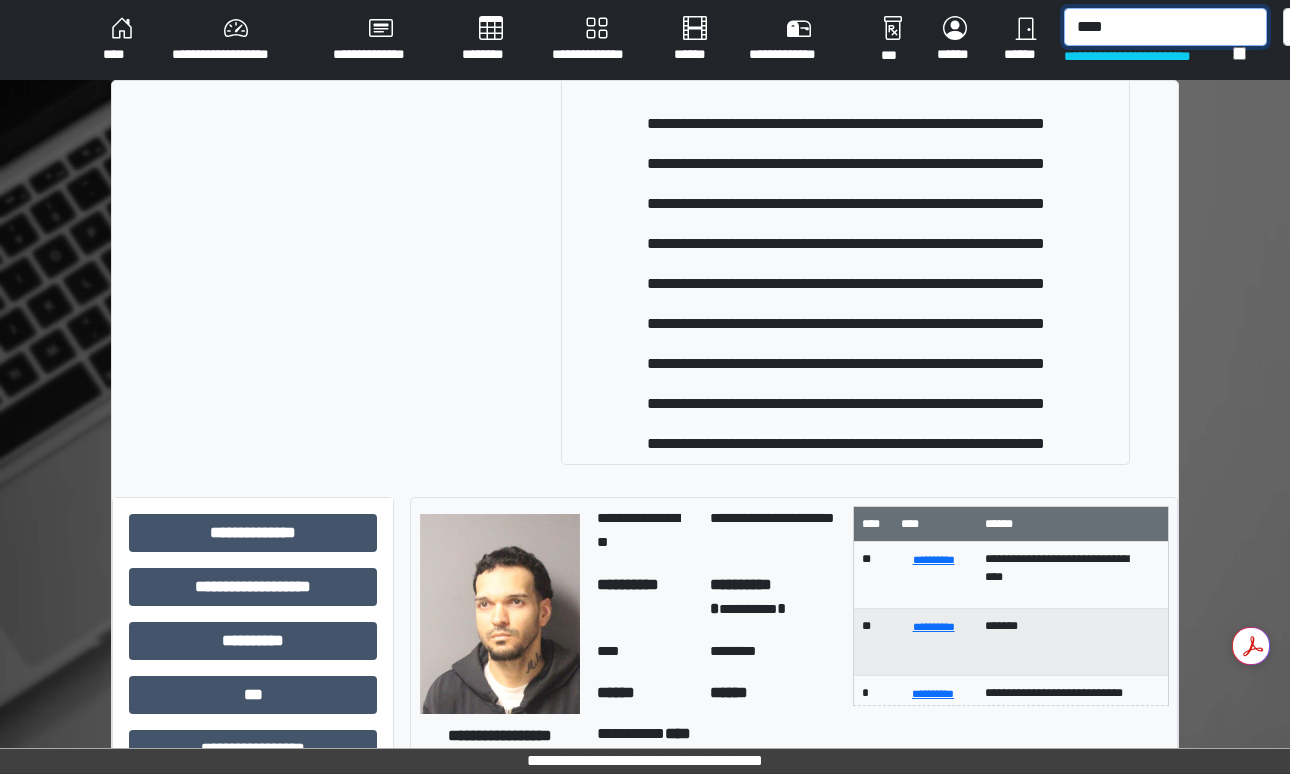 type on "****" 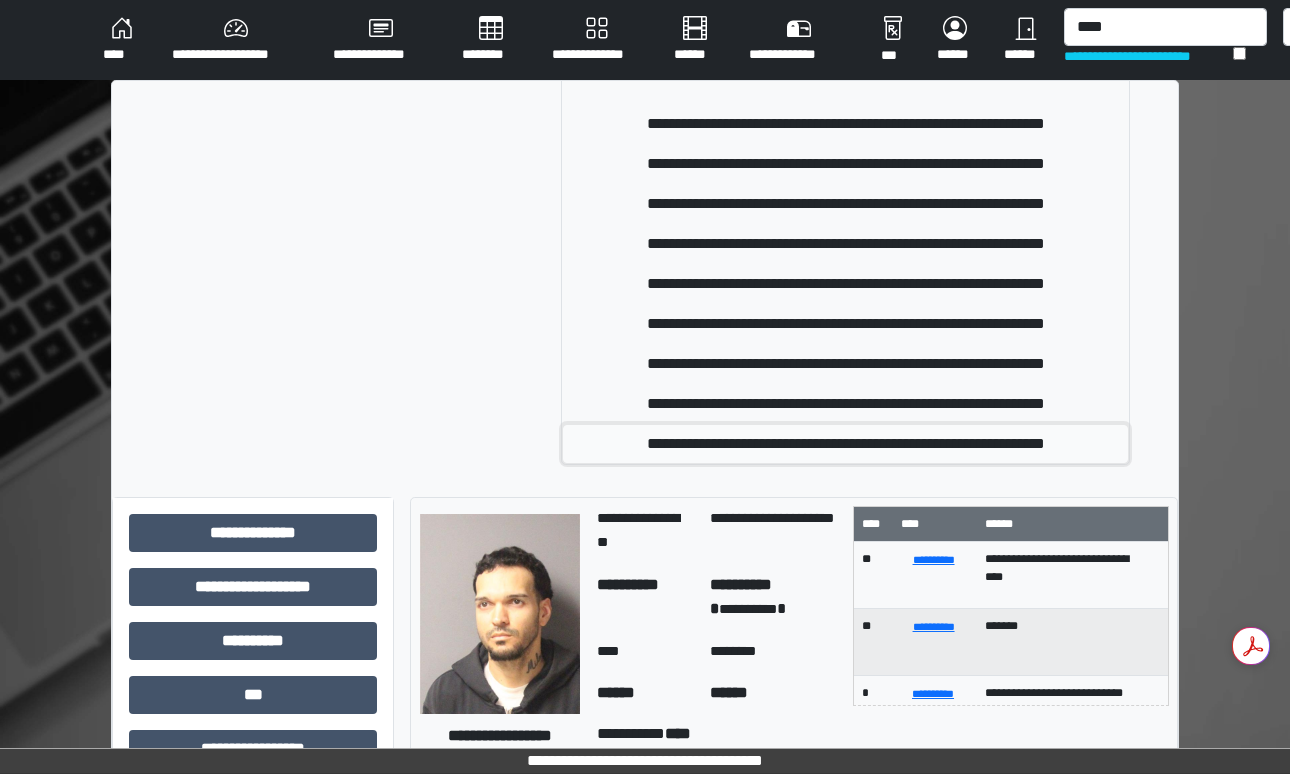 click on "**********" at bounding box center [845, 444] 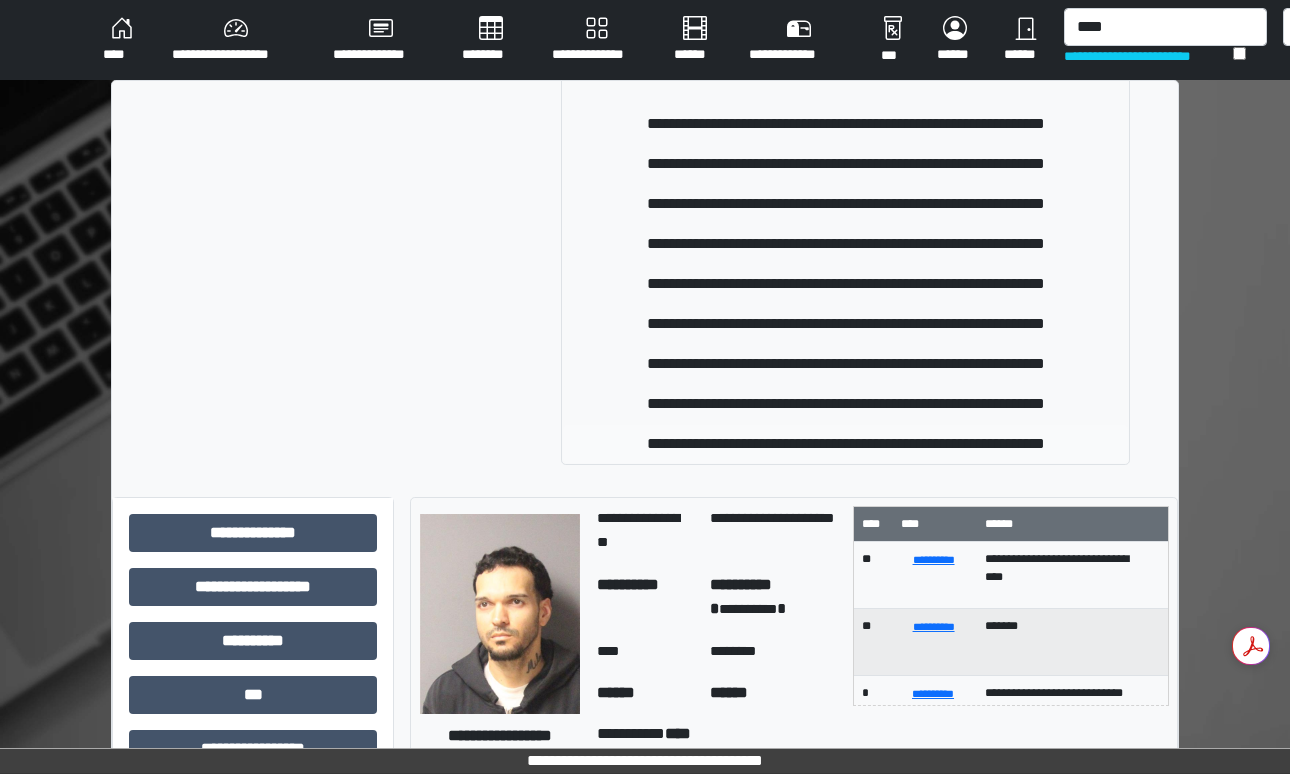 type 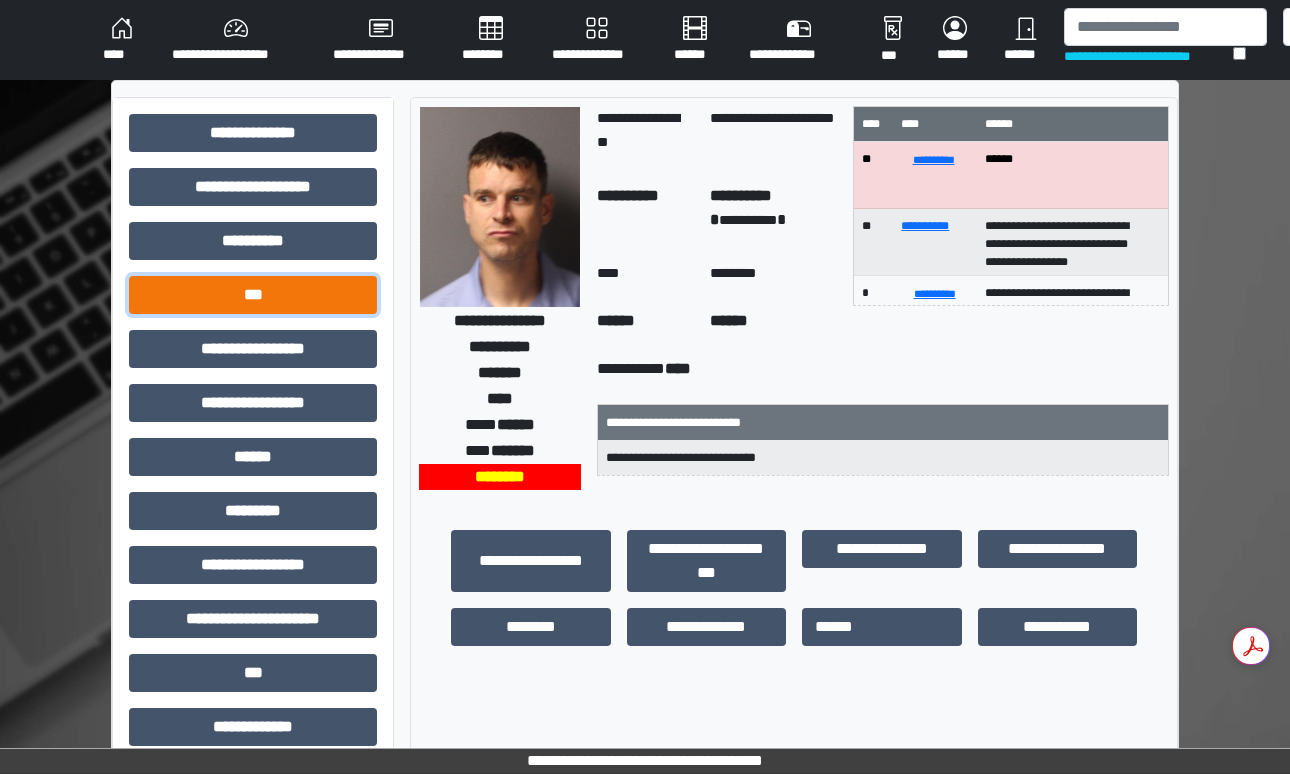 click on "***" at bounding box center [253, 295] 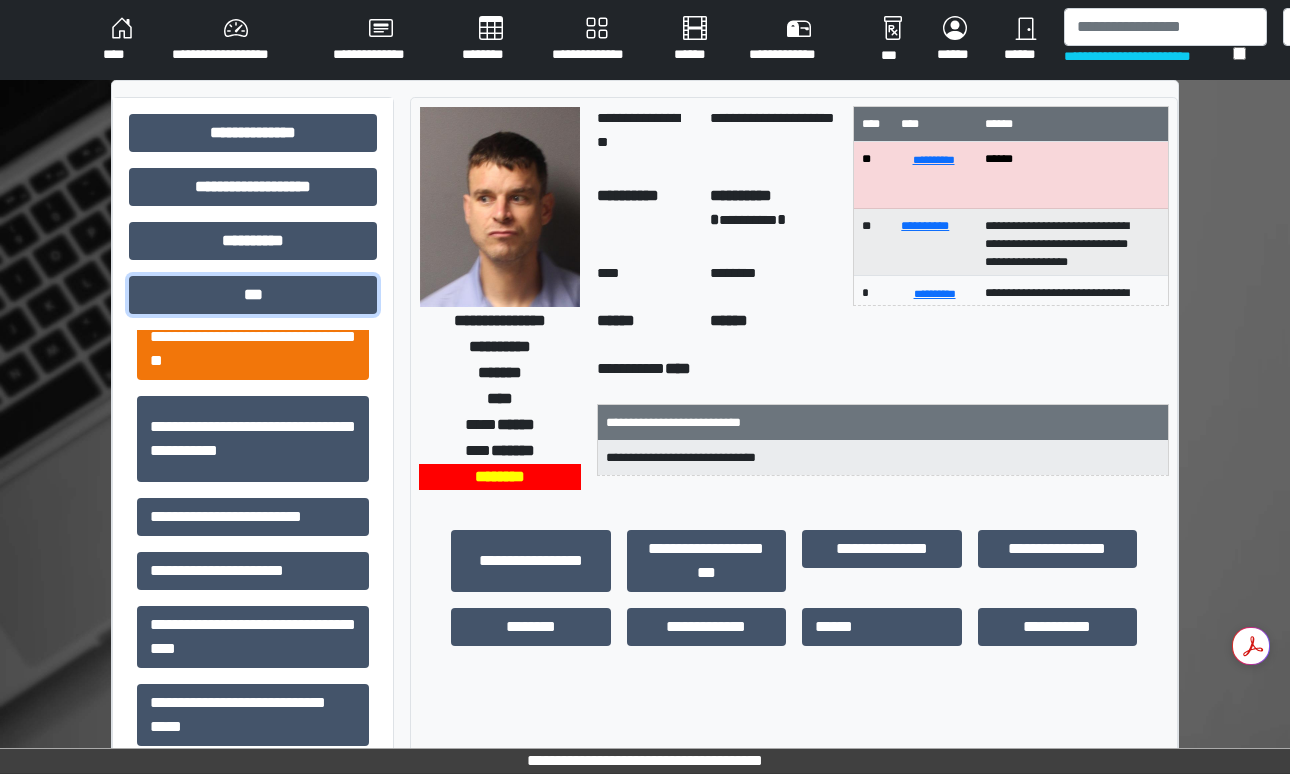scroll, scrollTop: 196, scrollLeft: 0, axis: vertical 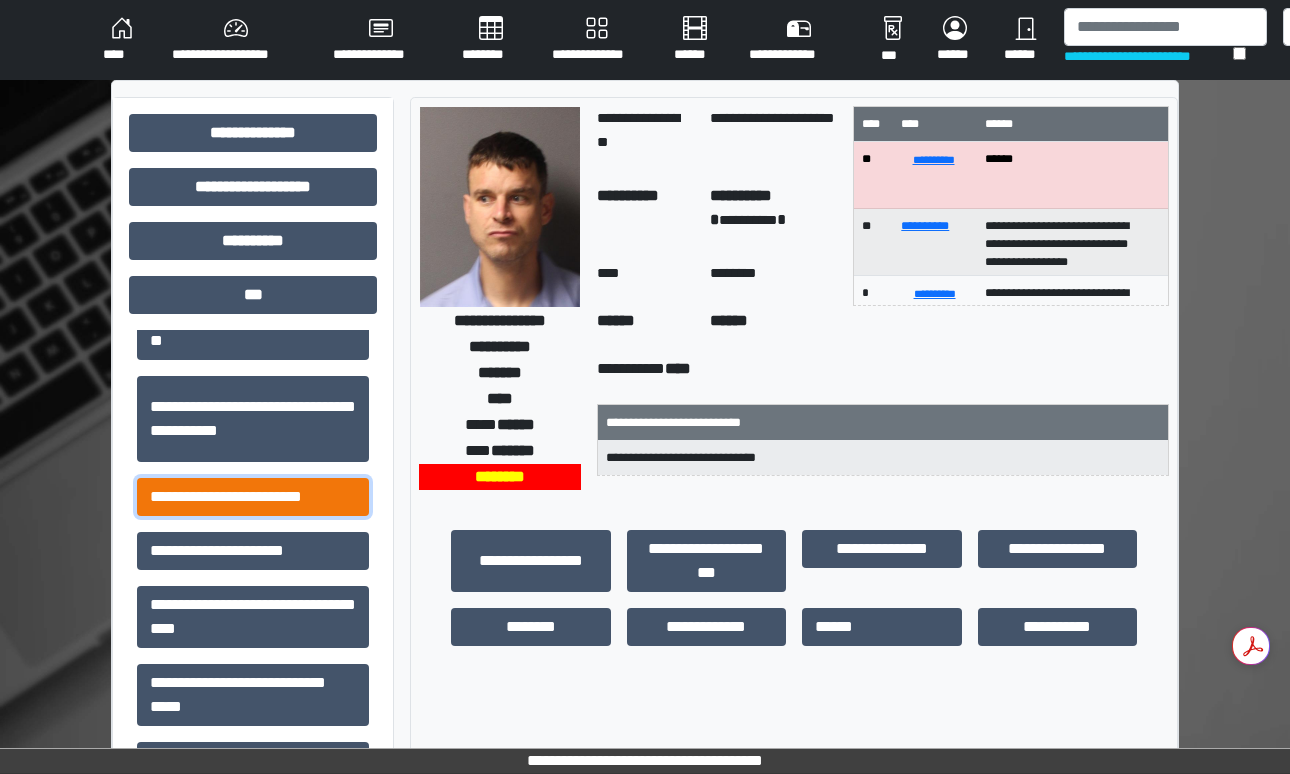 click on "**********" at bounding box center [253, 497] 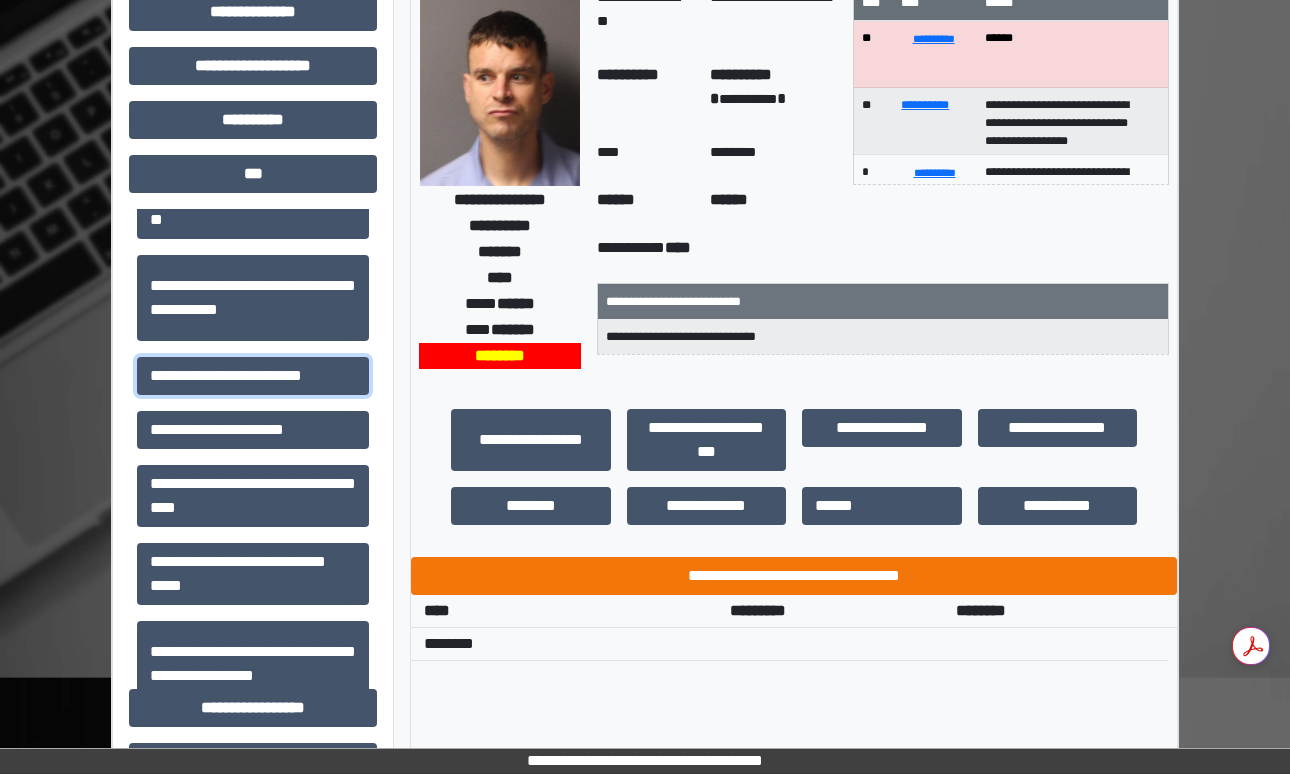 scroll, scrollTop: 127, scrollLeft: 0, axis: vertical 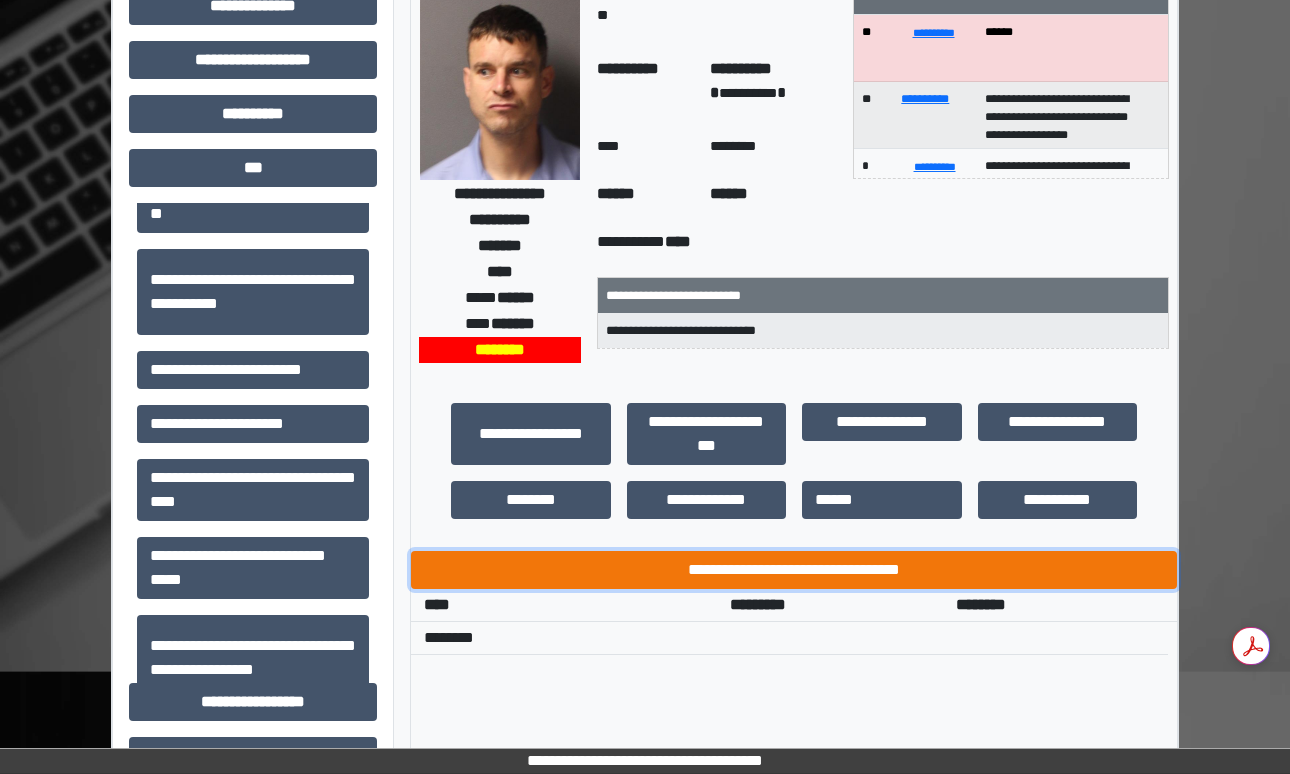 click on "**********" at bounding box center [794, 570] 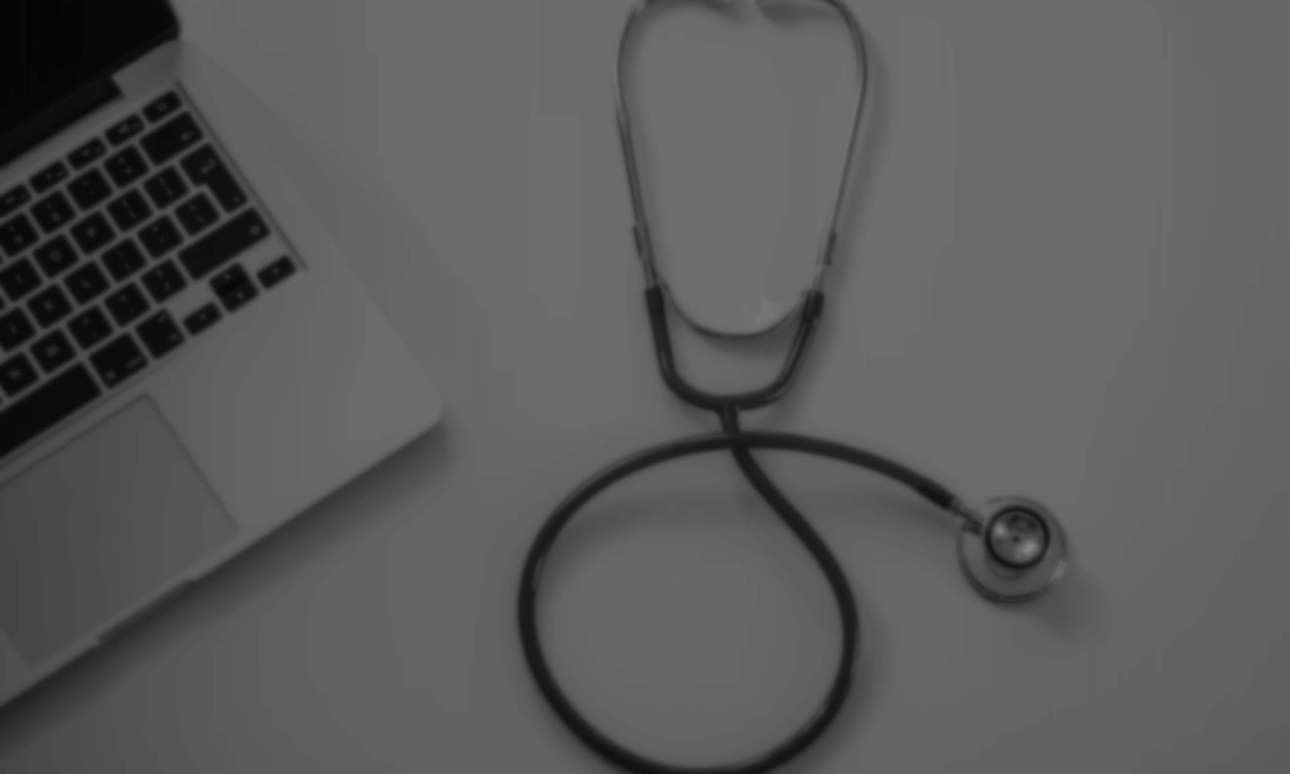 scroll, scrollTop: 0, scrollLeft: 0, axis: both 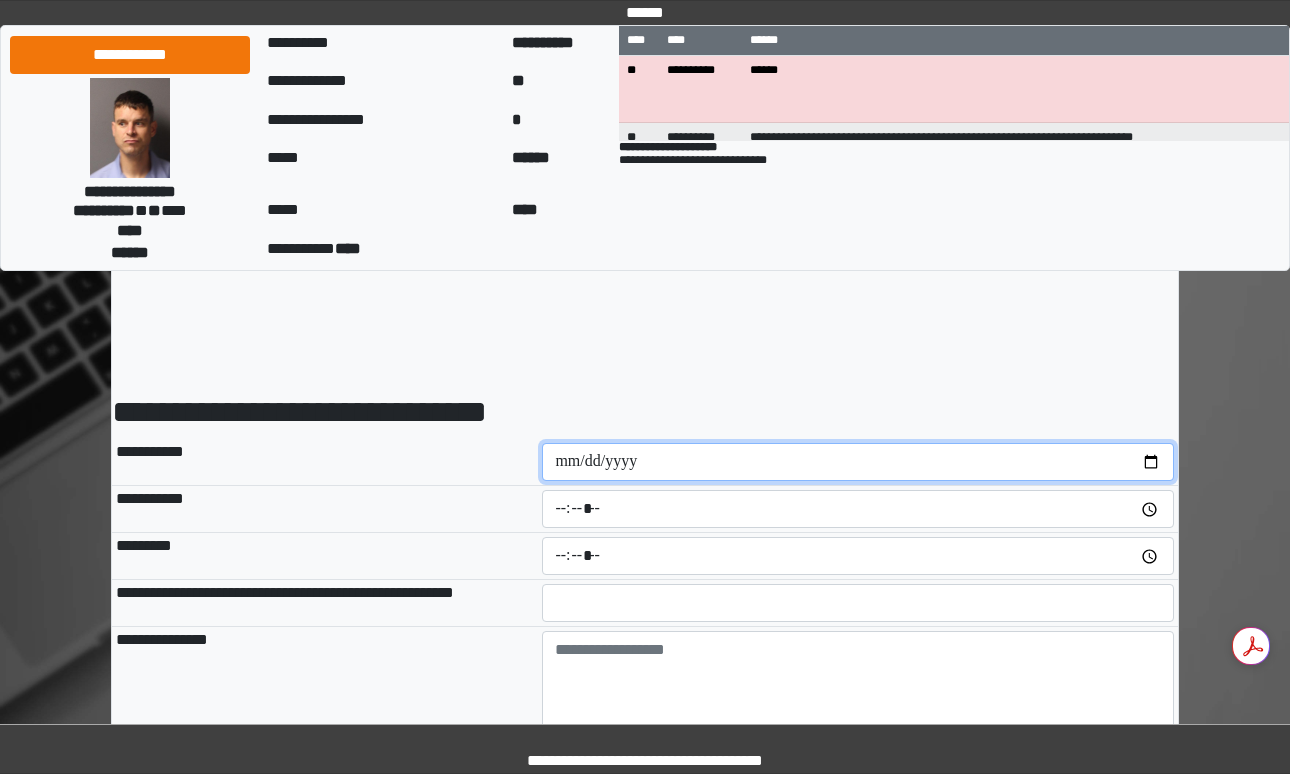 click at bounding box center [858, 462] 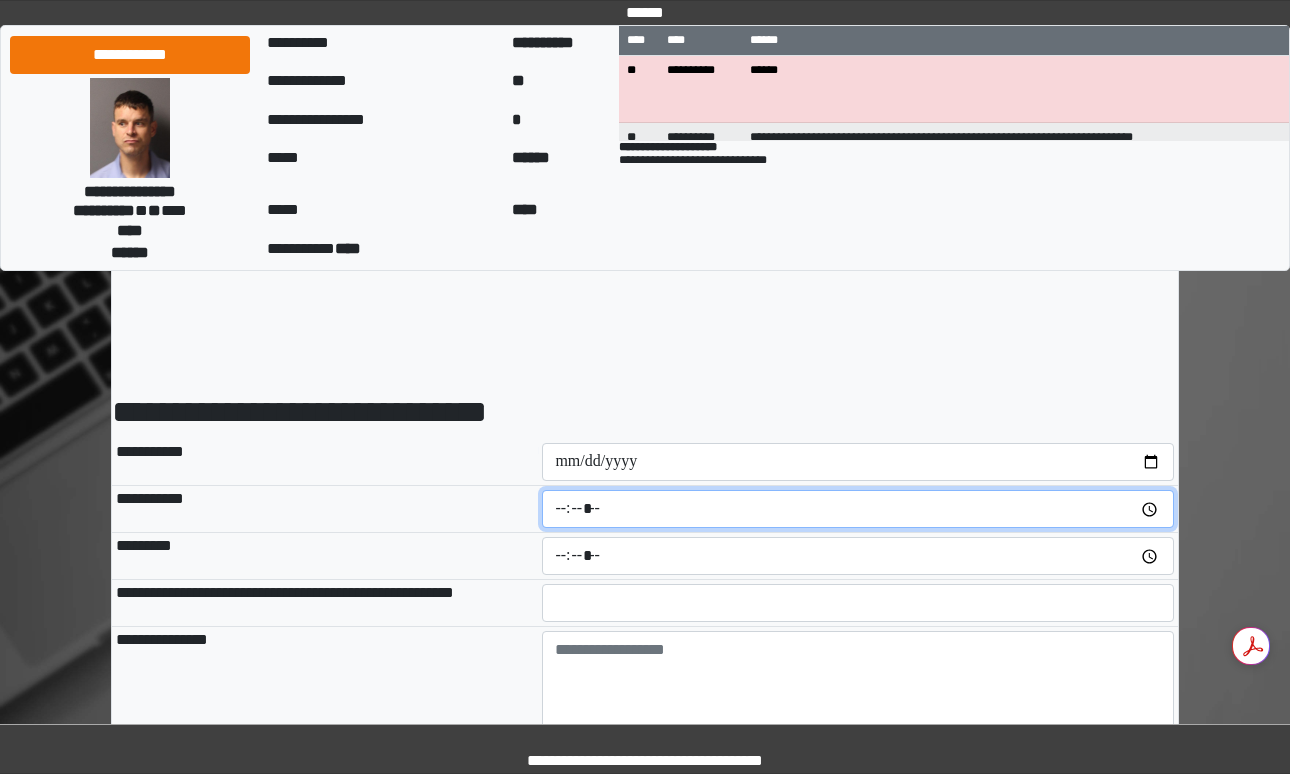 click at bounding box center (858, 509) 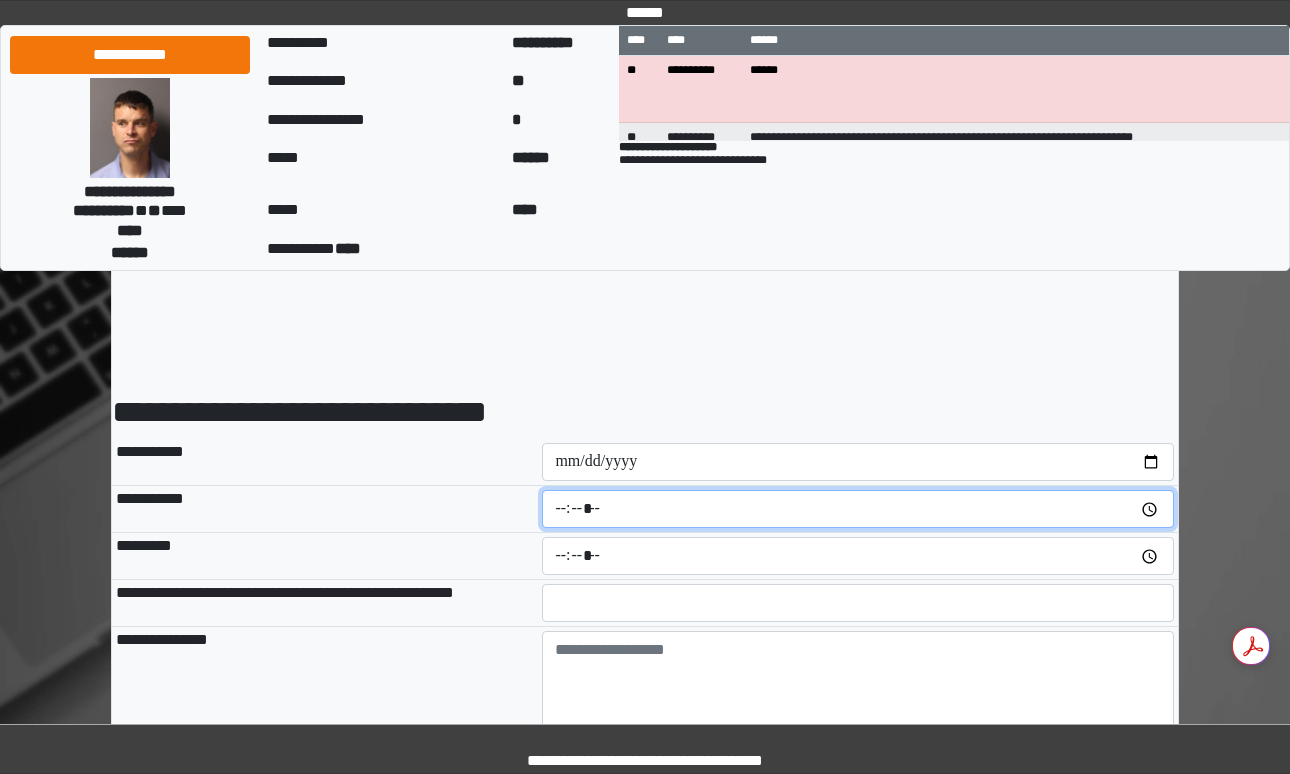 type on "*****" 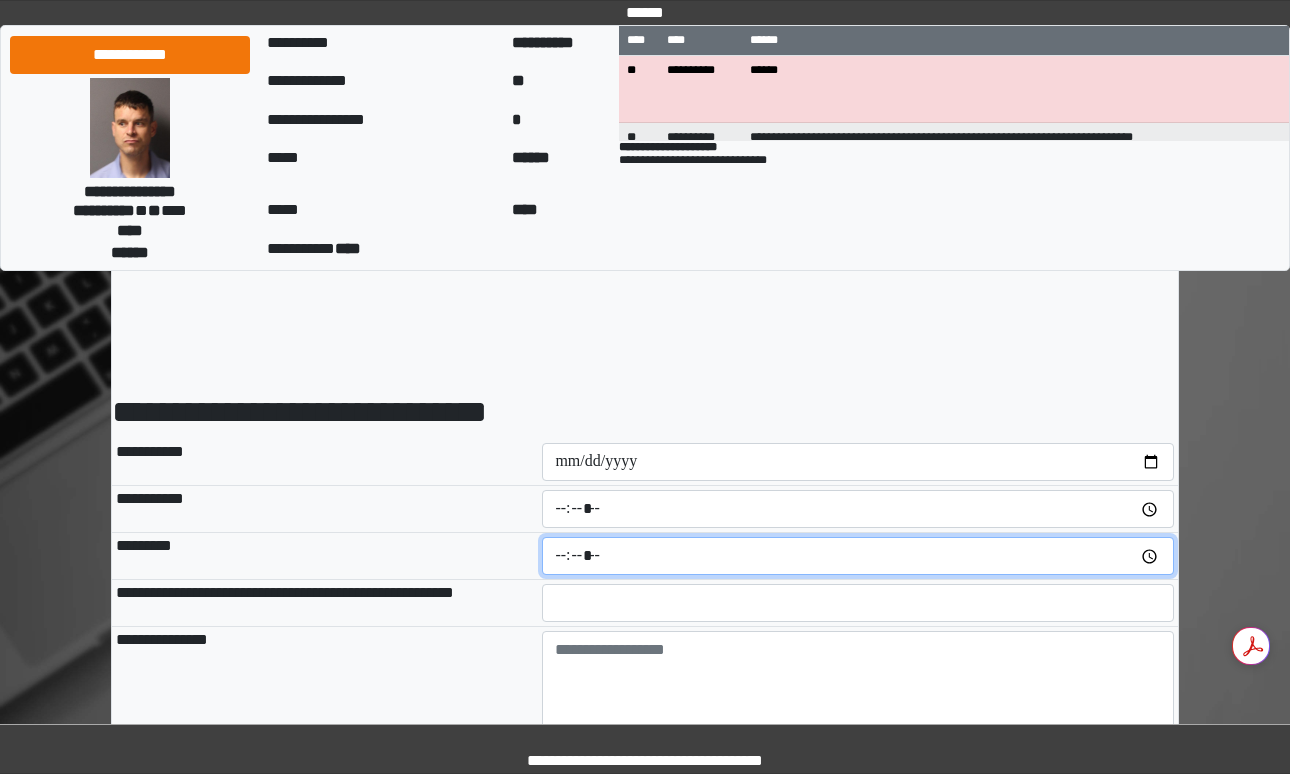type on "*****" 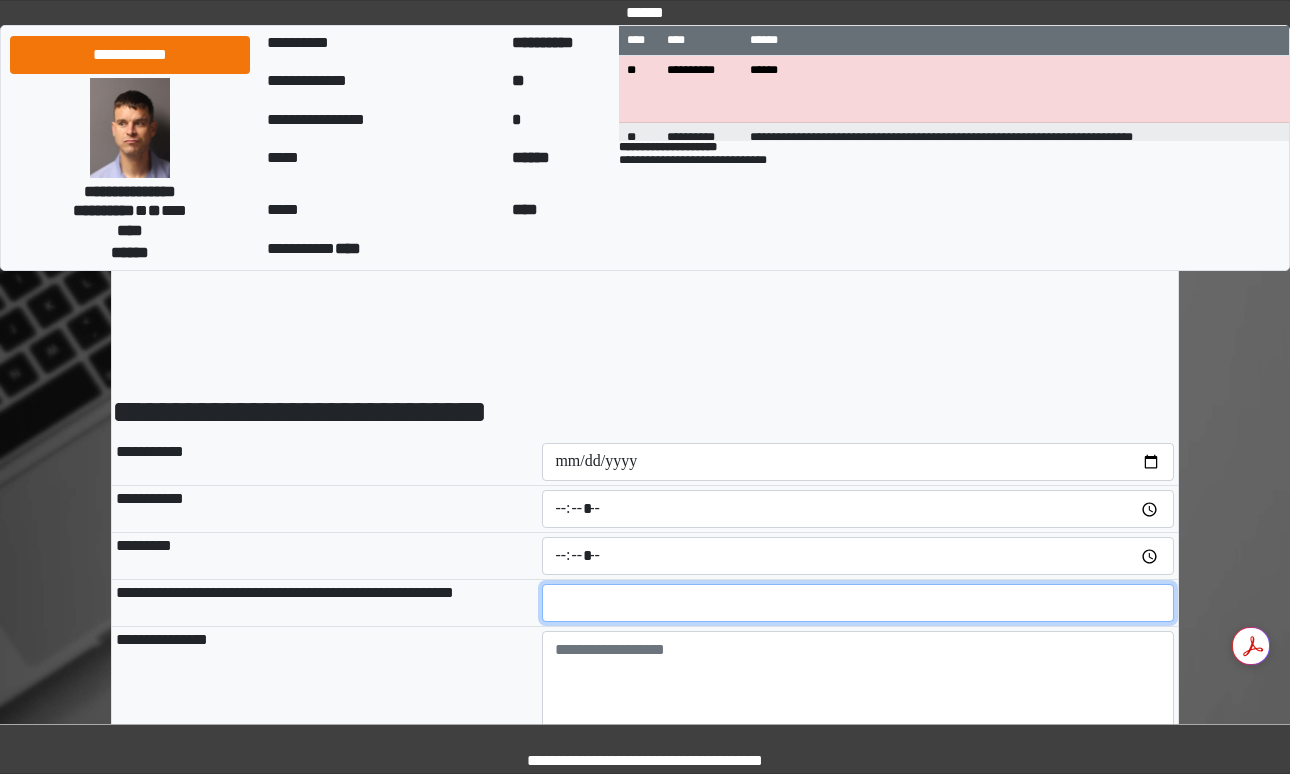 type on "**" 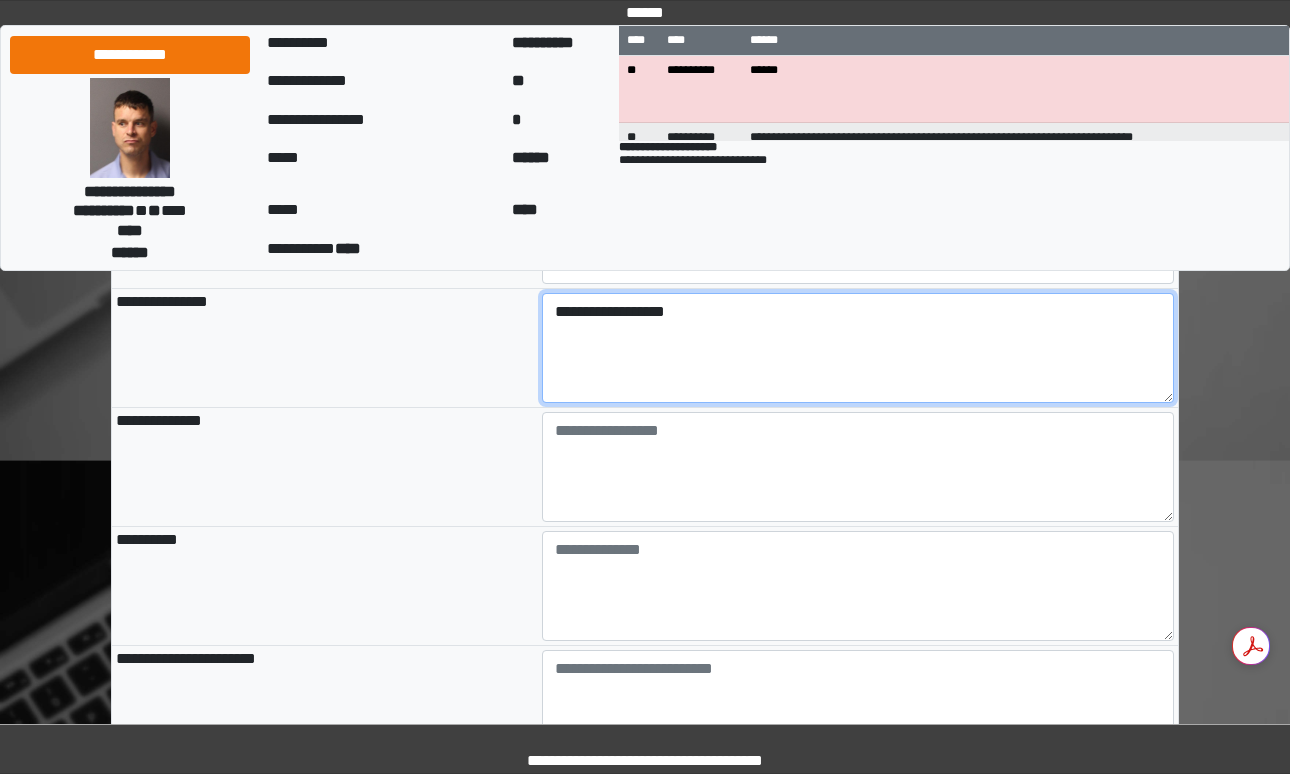 scroll, scrollTop: 354, scrollLeft: 0, axis: vertical 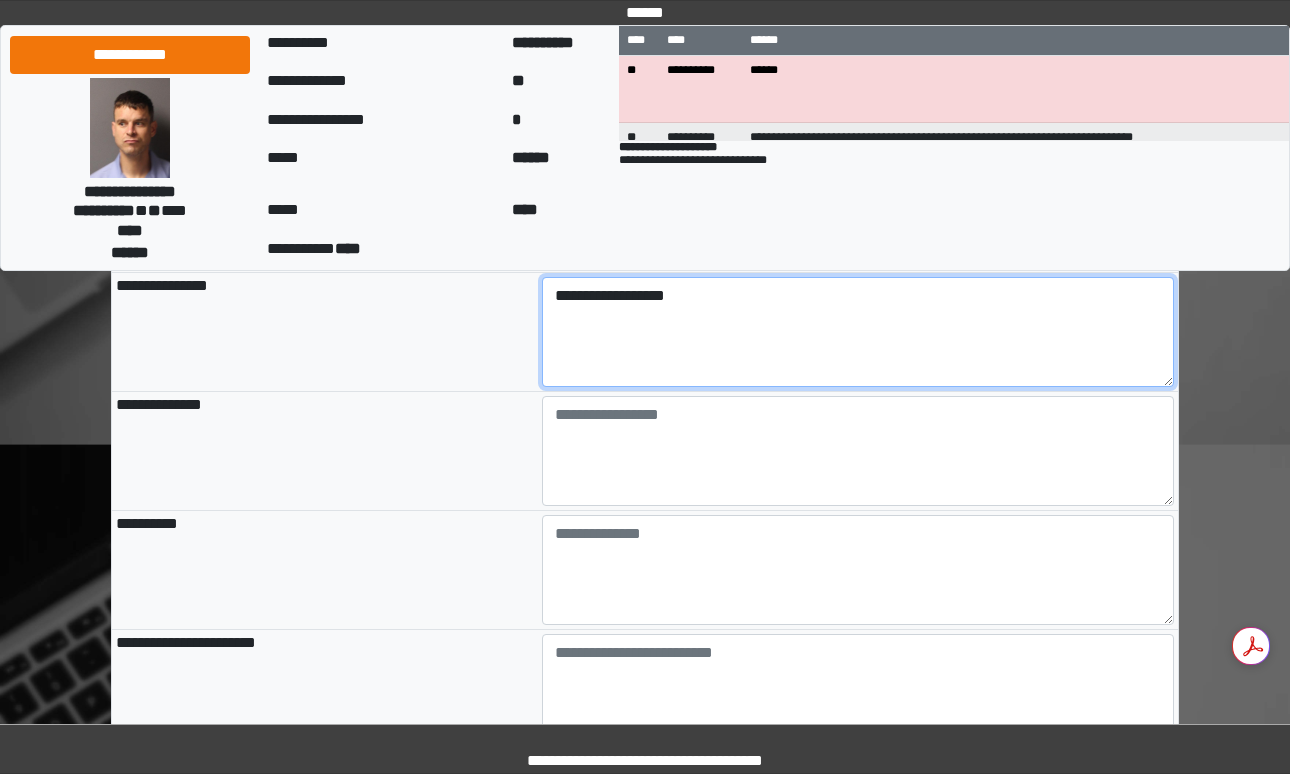 type on "**********" 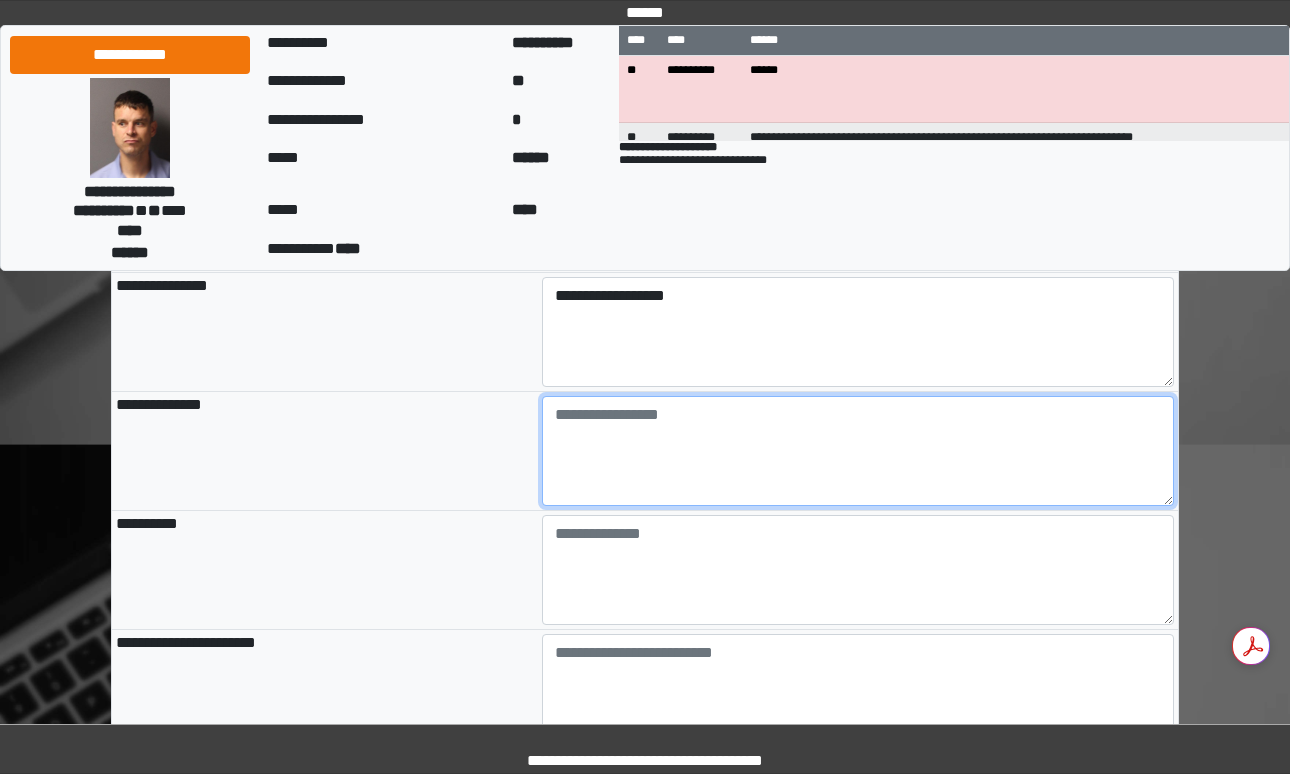 click at bounding box center (858, 451) 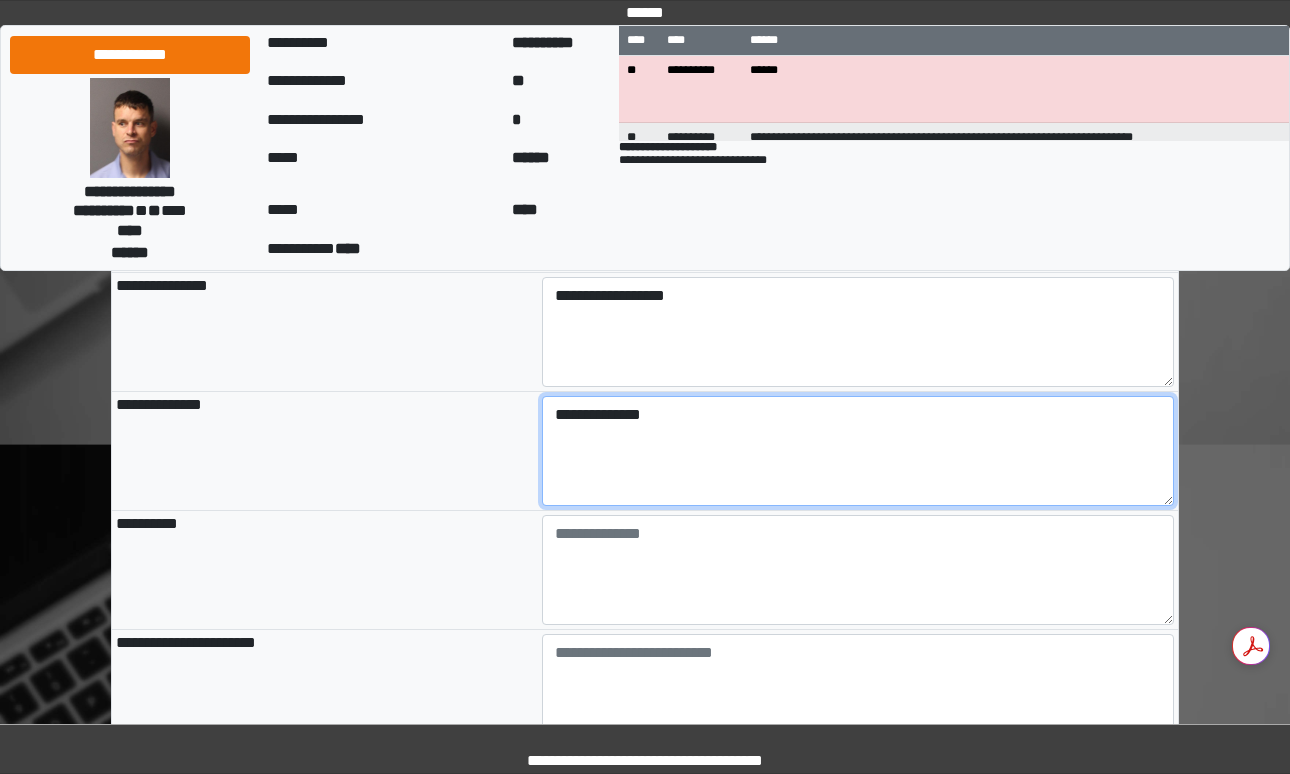 type on "**********" 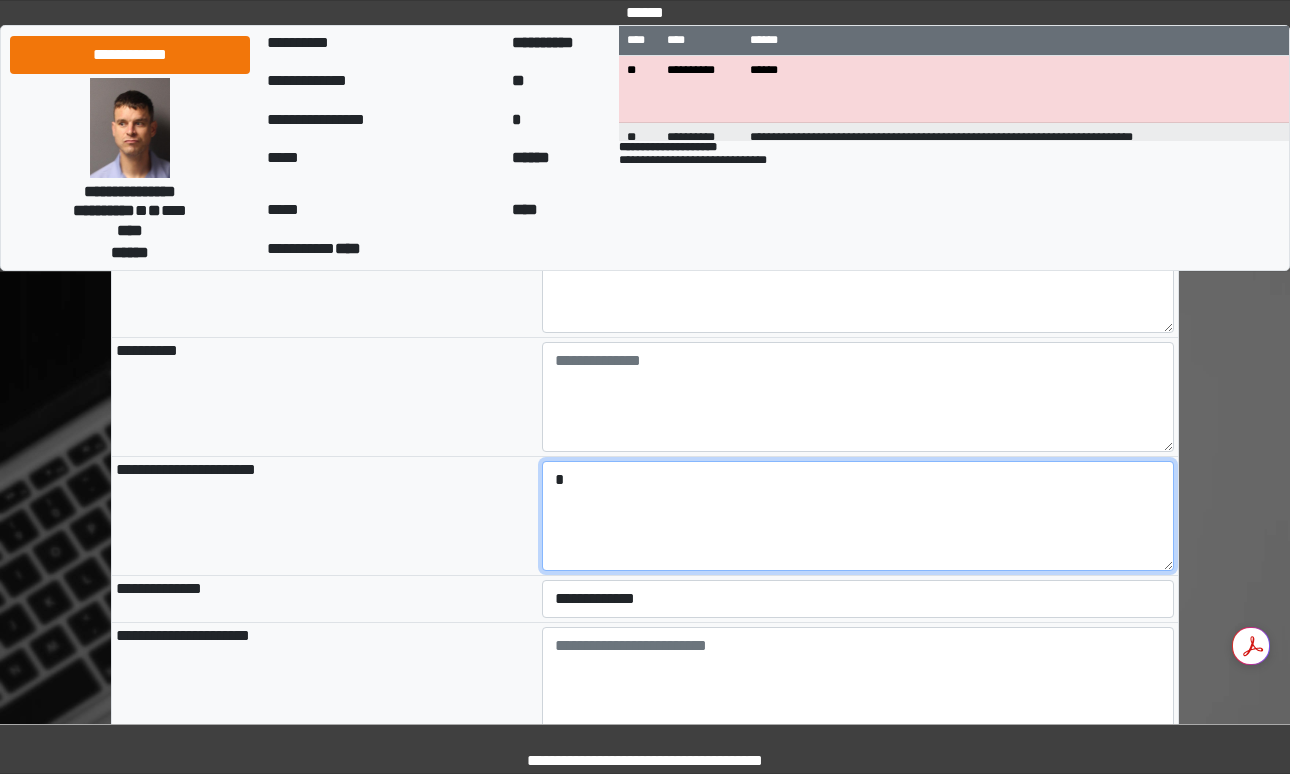 scroll, scrollTop: 571, scrollLeft: 0, axis: vertical 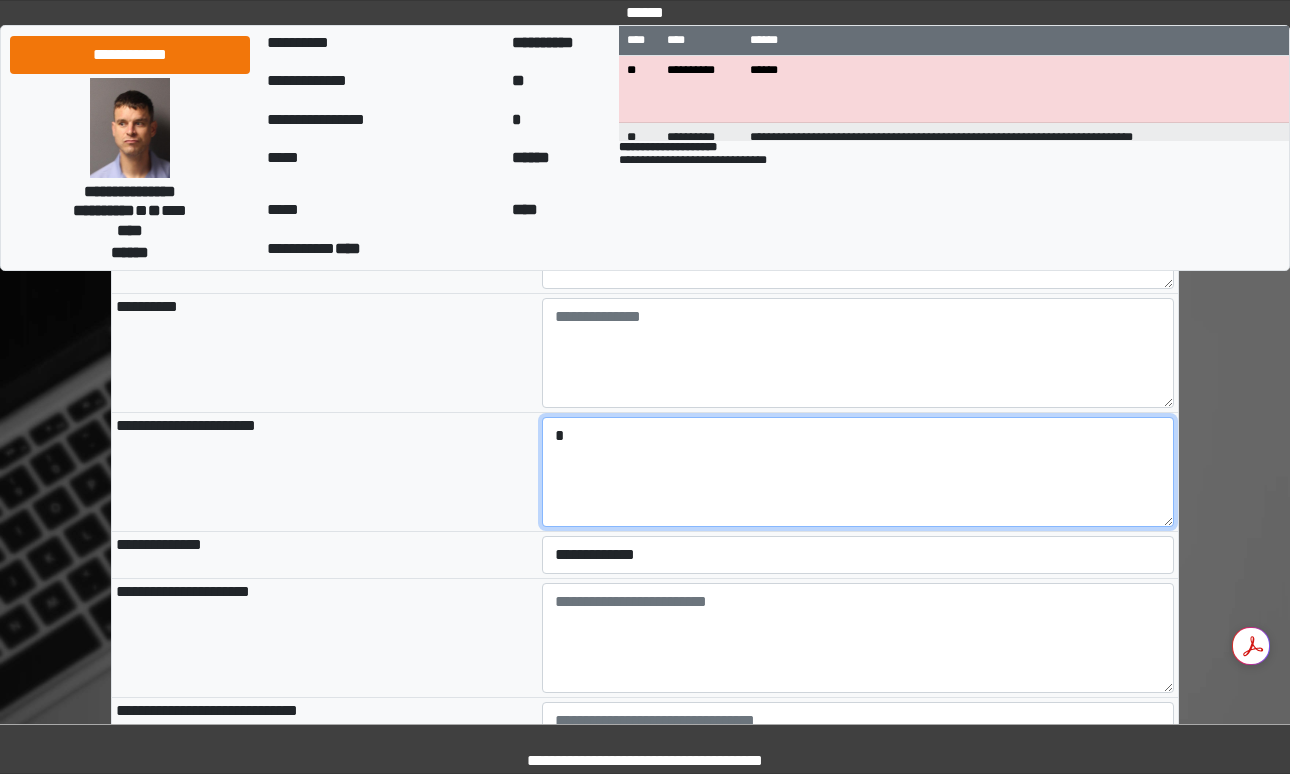 type on "*" 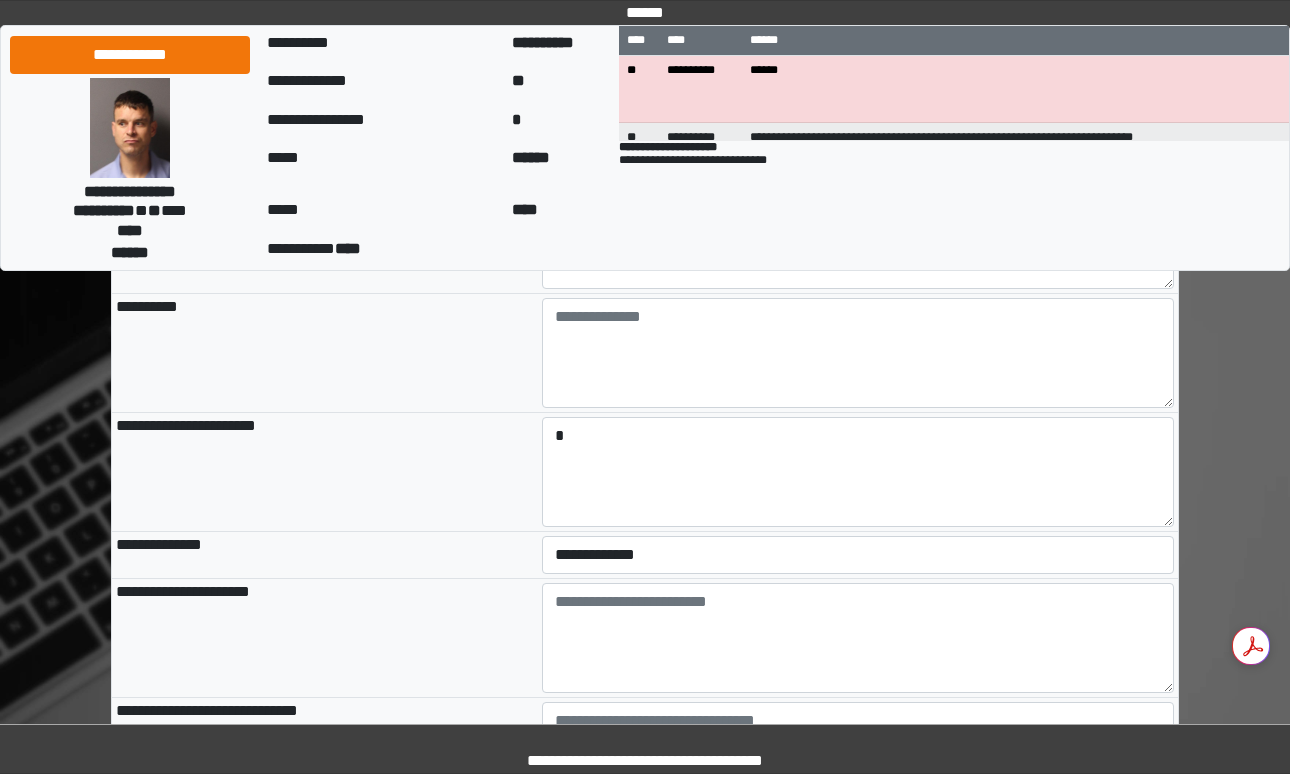 click at bounding box center (858, 638) 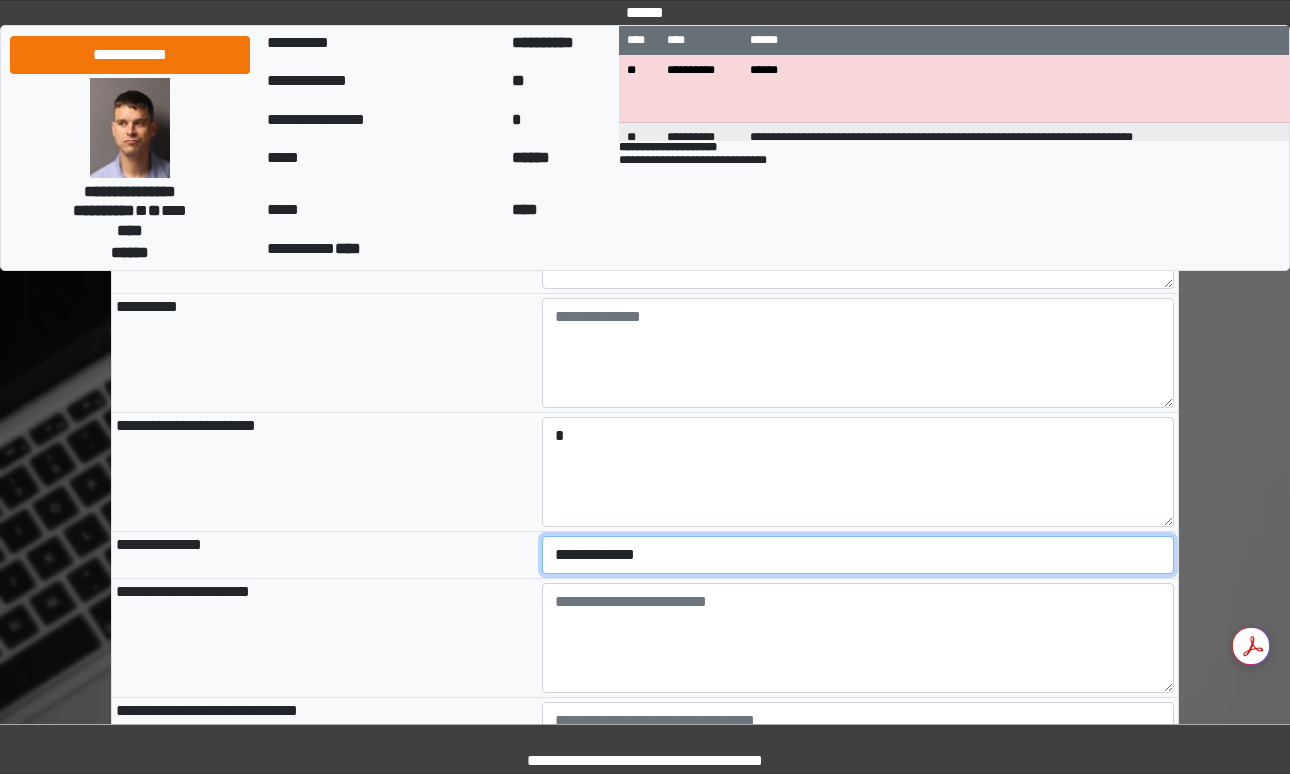 click on "**********" at bounding box center (858, 555) 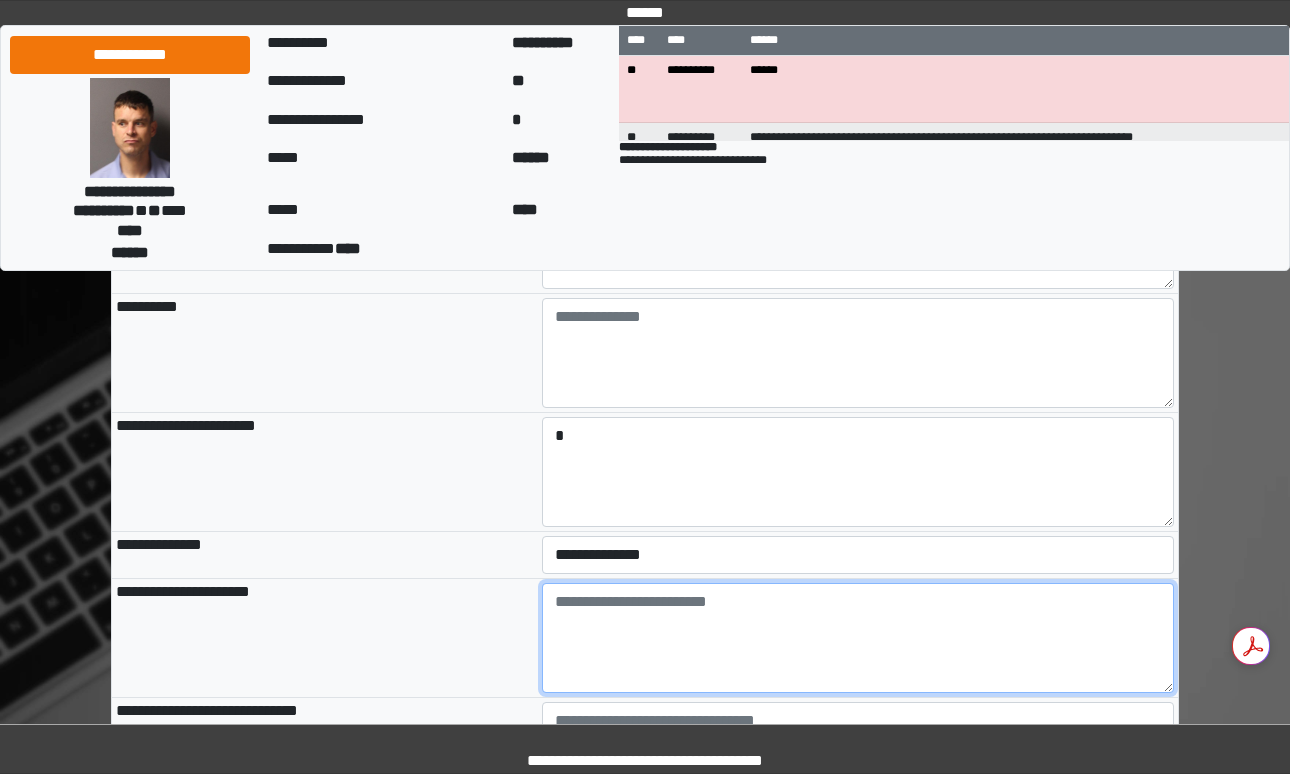 click at bounding box center (858, 638) 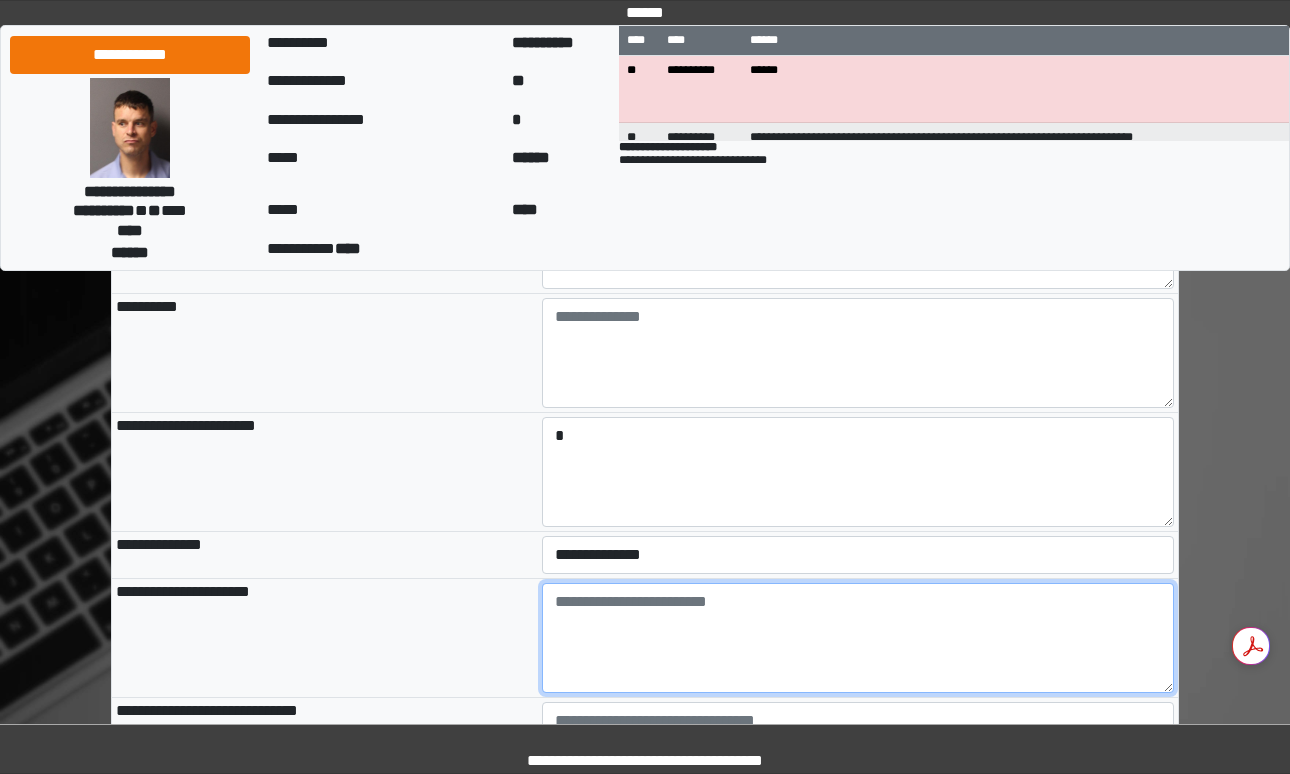 paste on "**********" 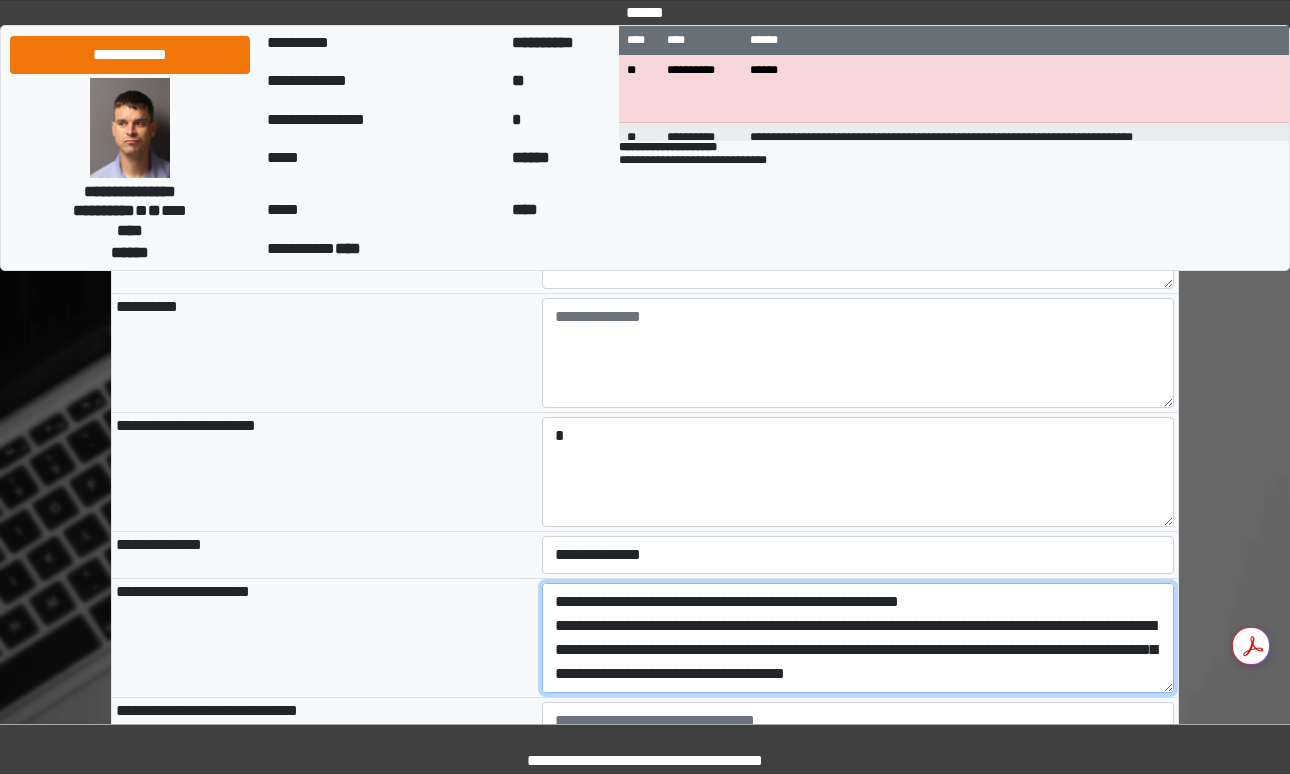scroll, scrollTop: 264, scrollLeft: 0, axis: vertical 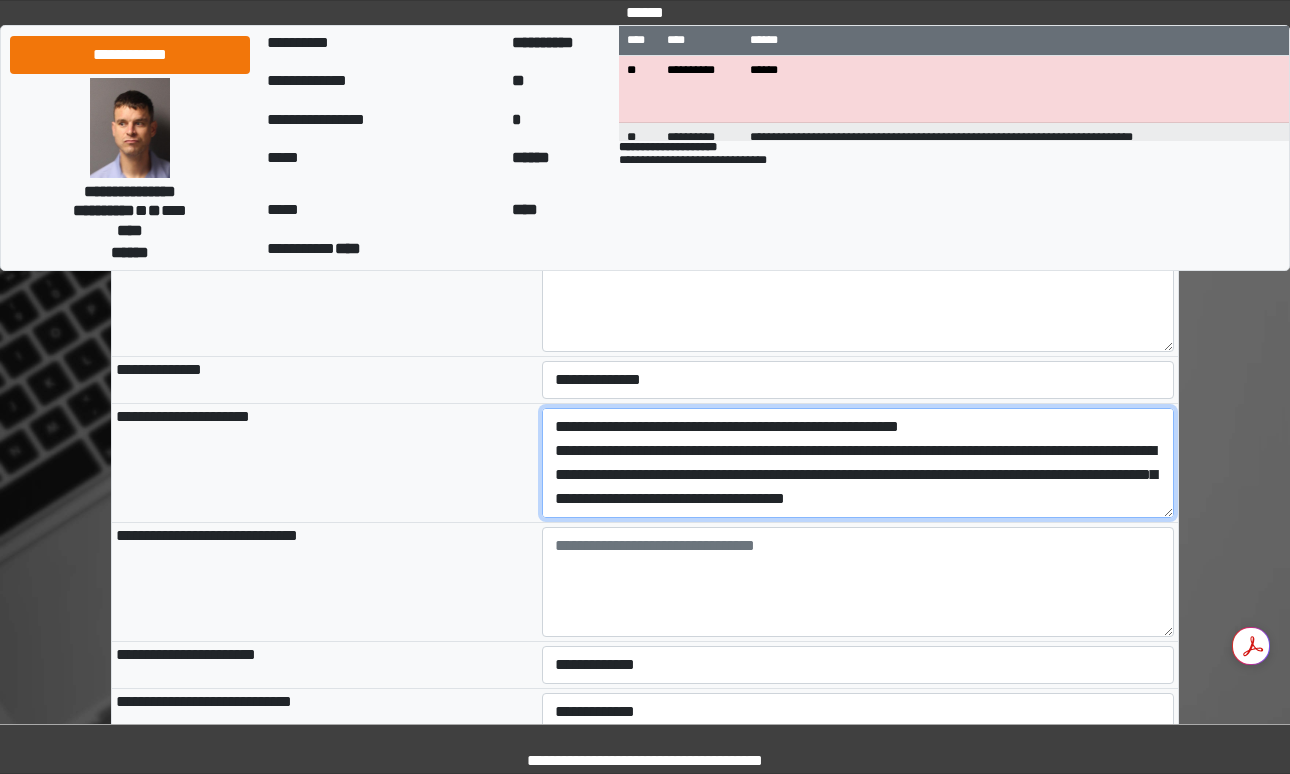 type on "**********" 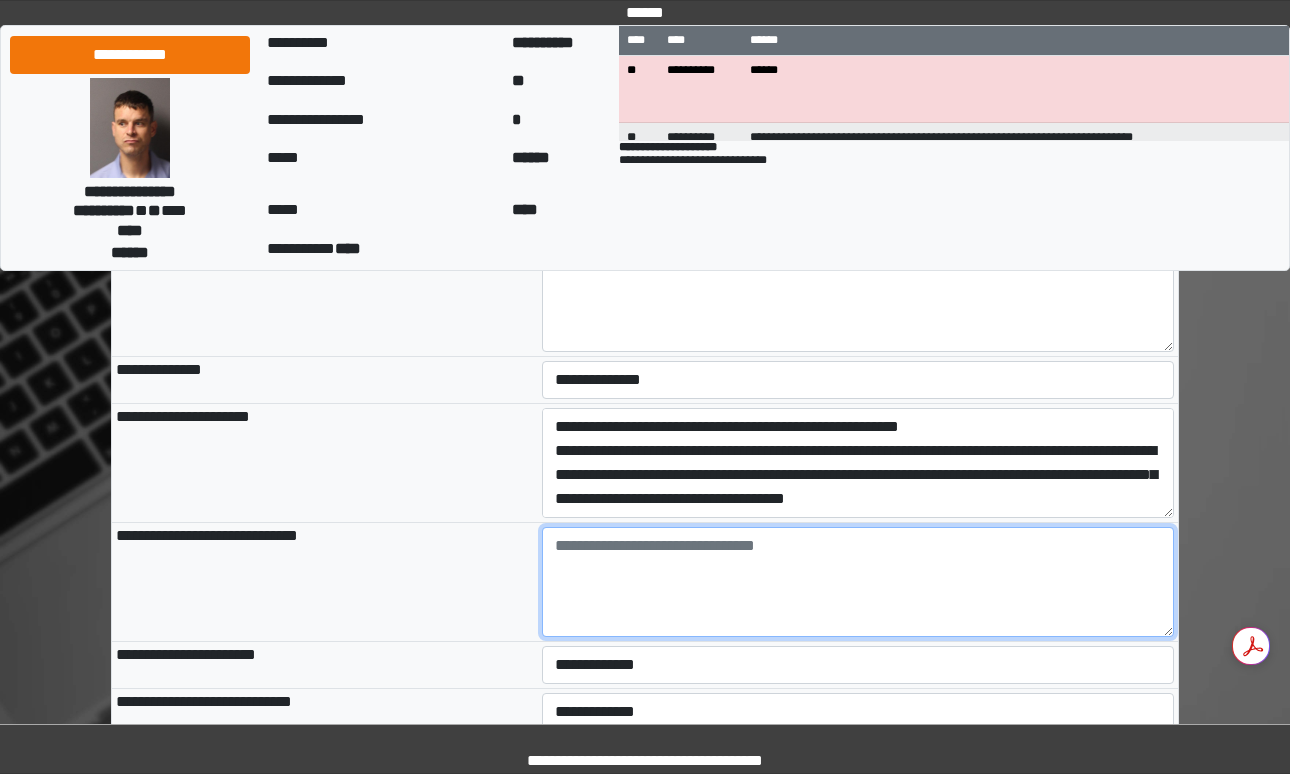 click at bounding box center (858, 582) 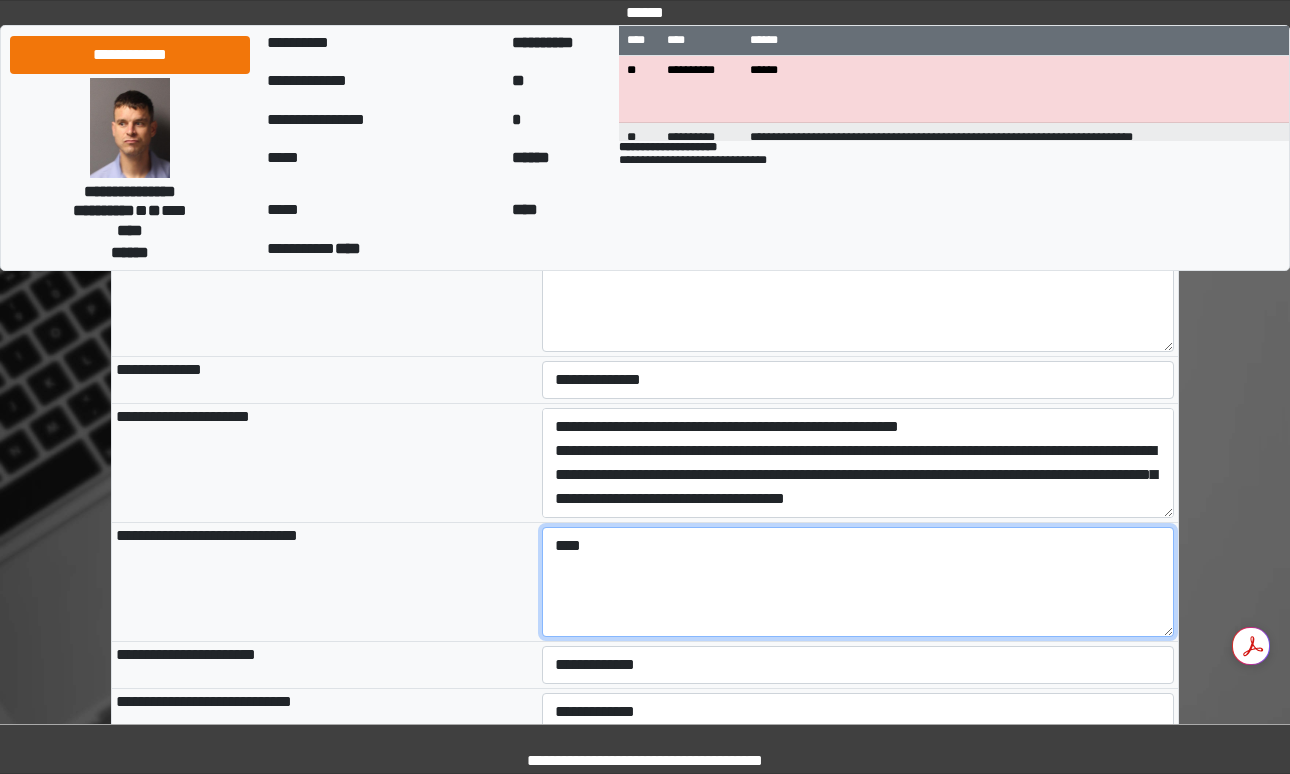 type on "****" 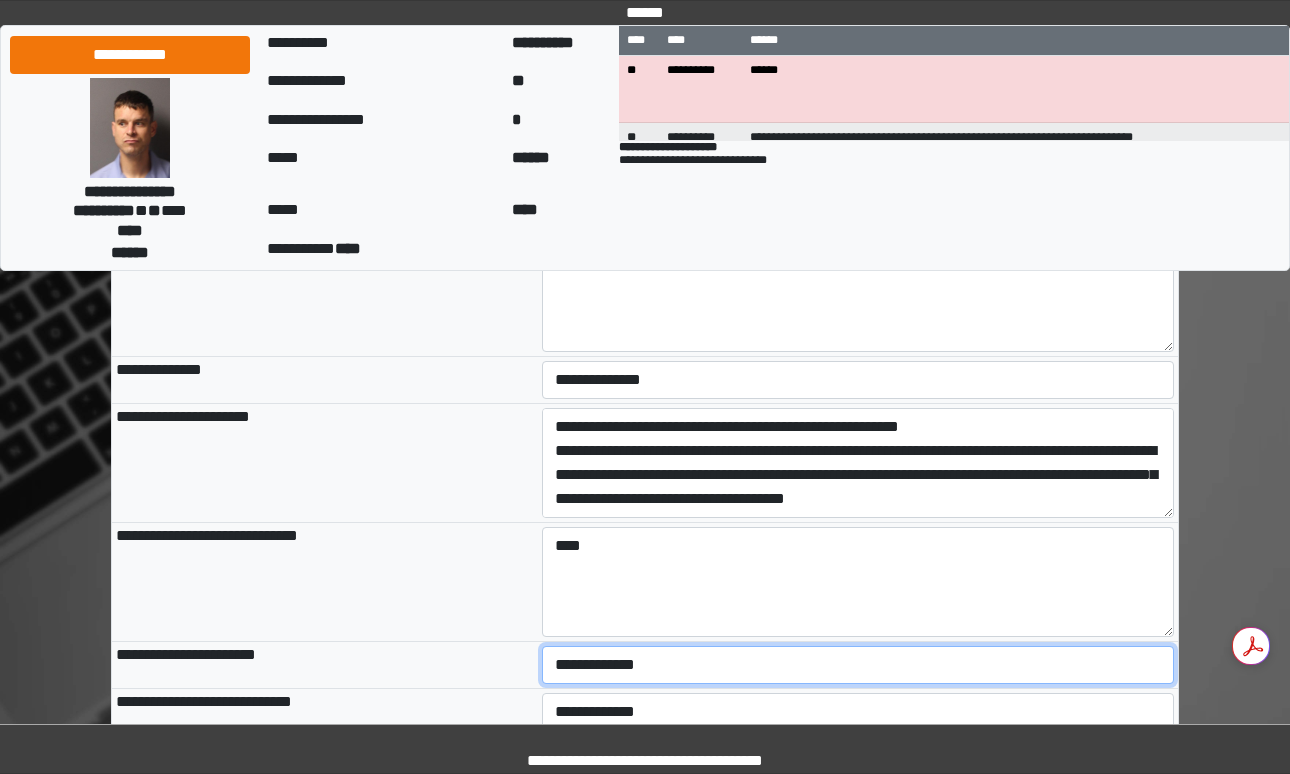 click on "**********" at bounding box center [858, 665] 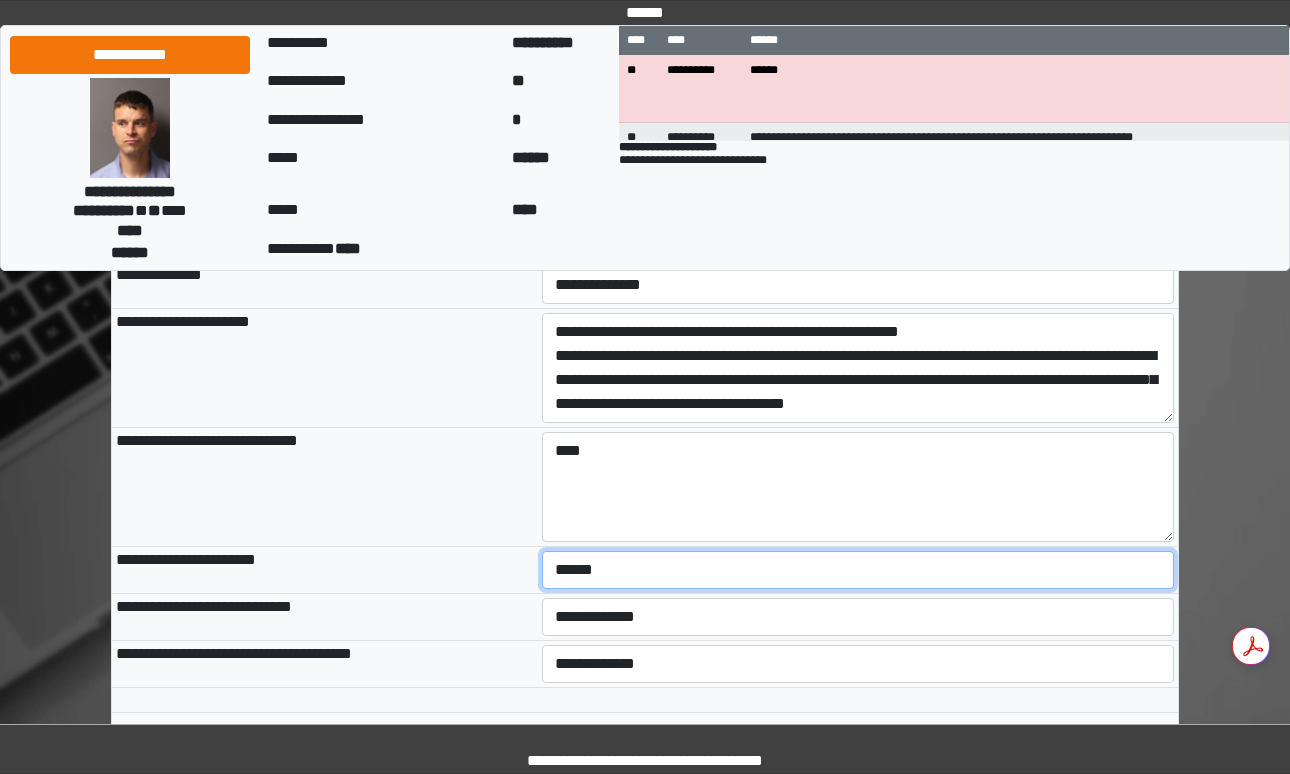 scroll, scrollTop: 865, scrollLeft: 0, axis: vertical 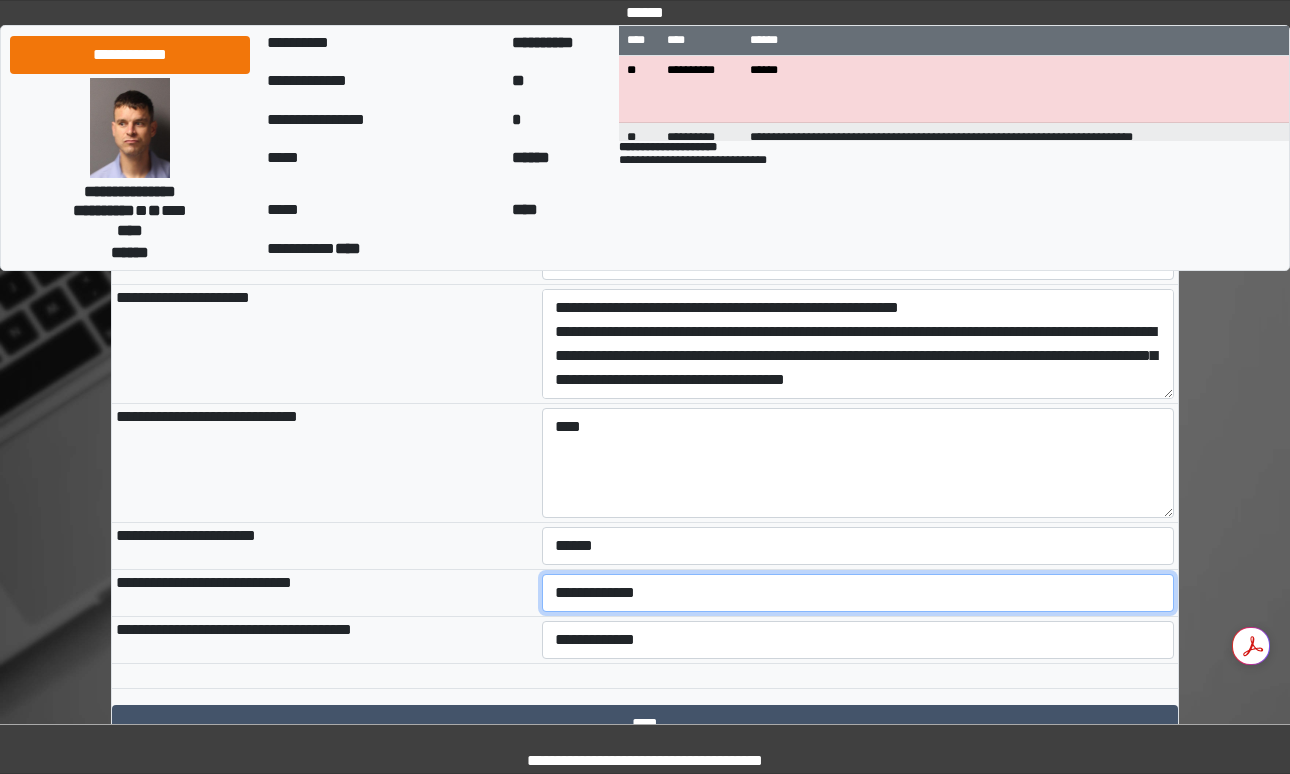 click on "**********" at bounding box center [858, 593] 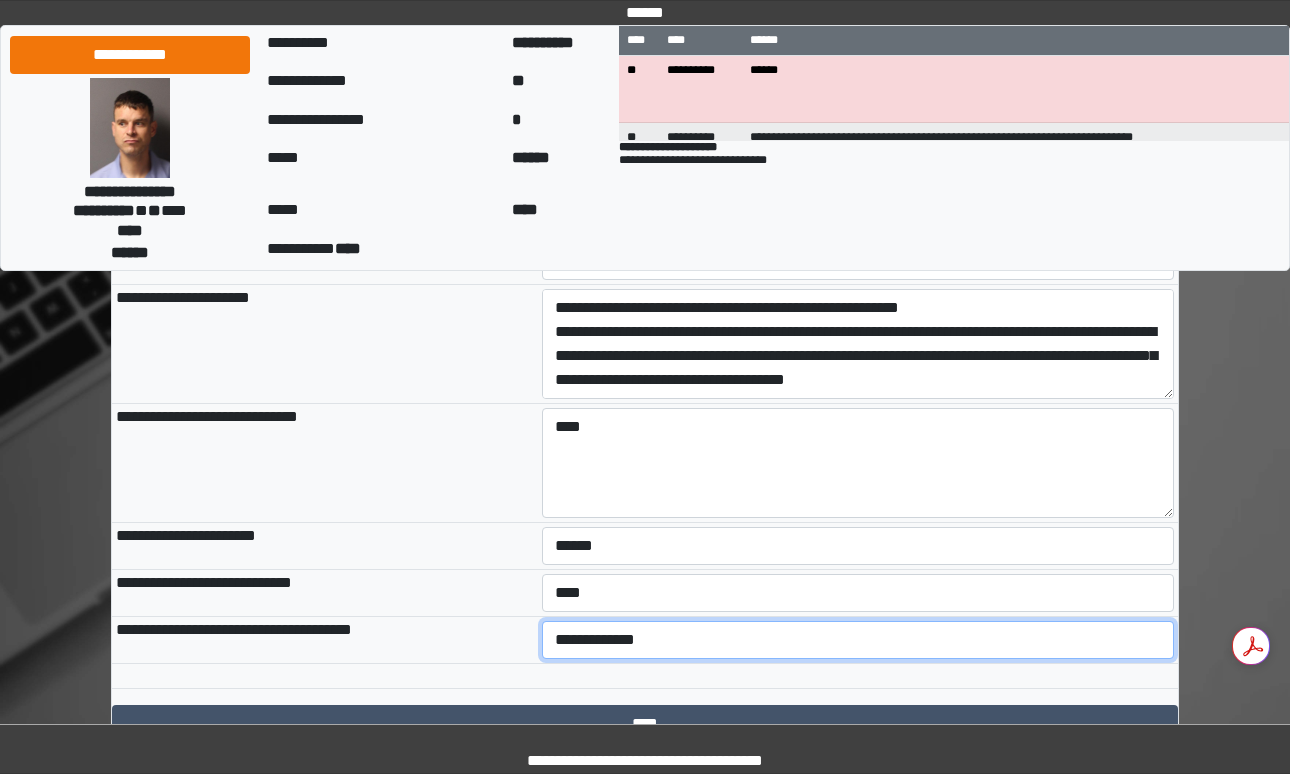 click on "**********" at bounding box center (858, 640) 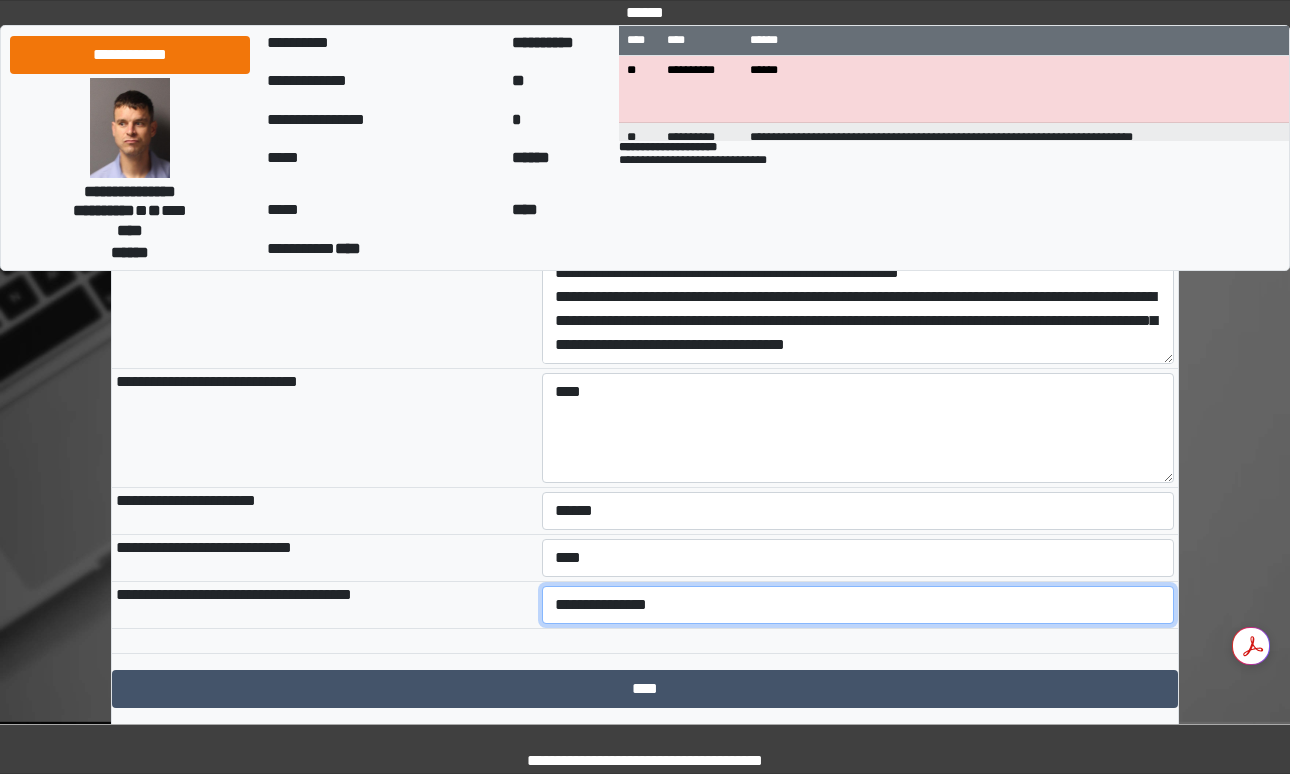 scroll, scrollTop: 920, scrollLeft: 0, axis: vertical 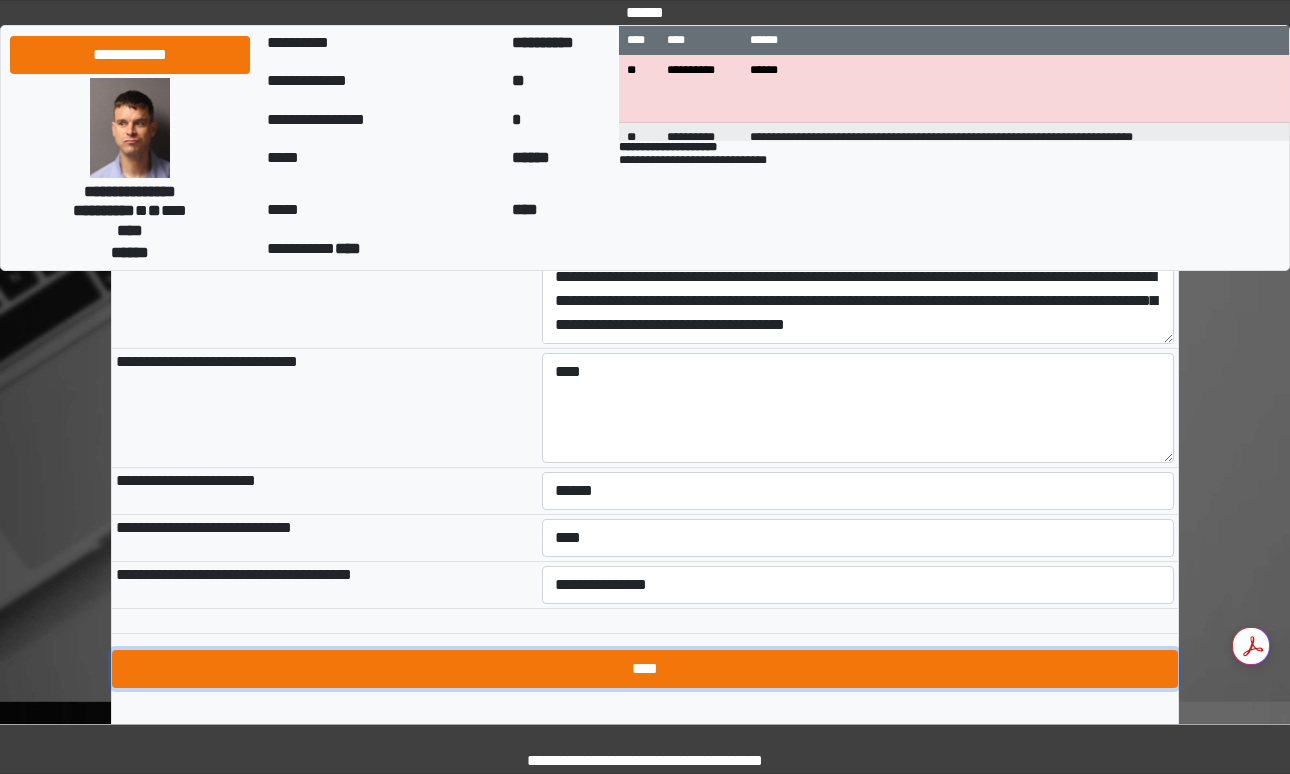 click on "****" at bounding box center [645, 669] 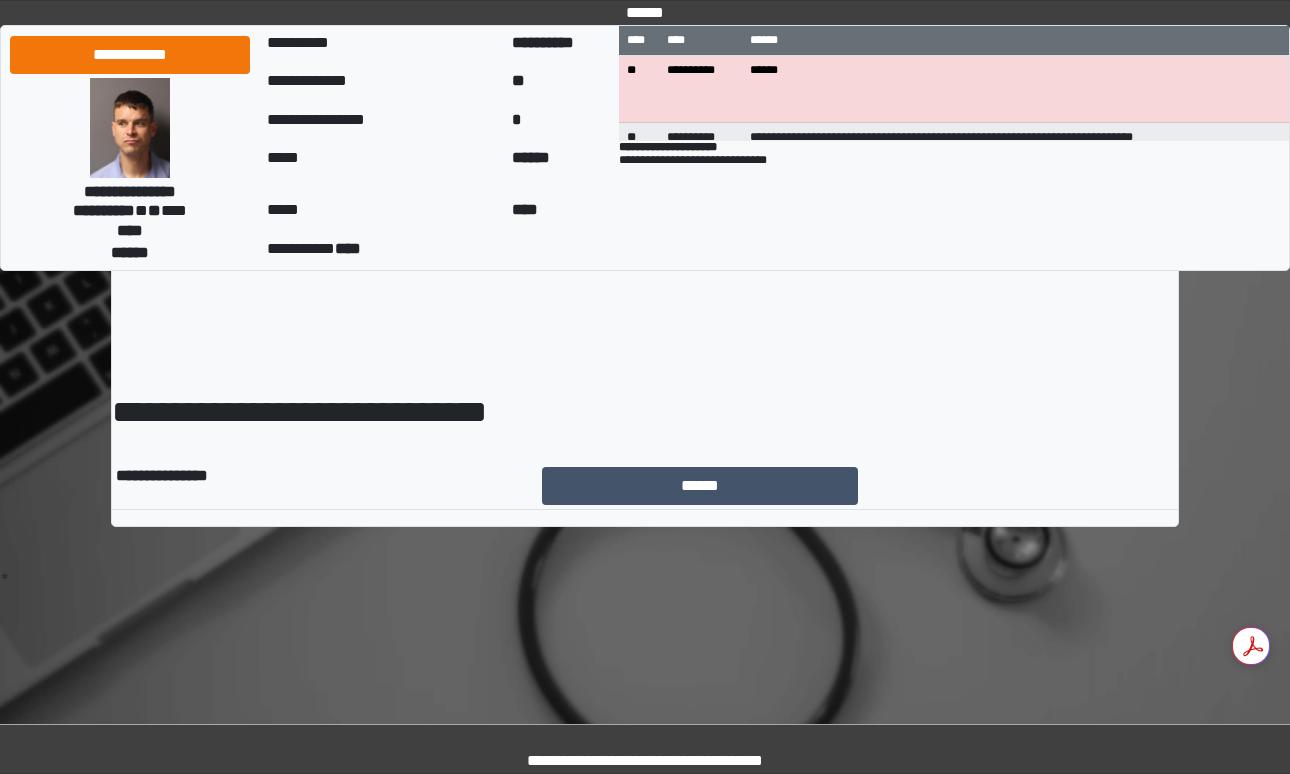 scroll, scrollTop: 0, scrollLeft: 0, axis: both 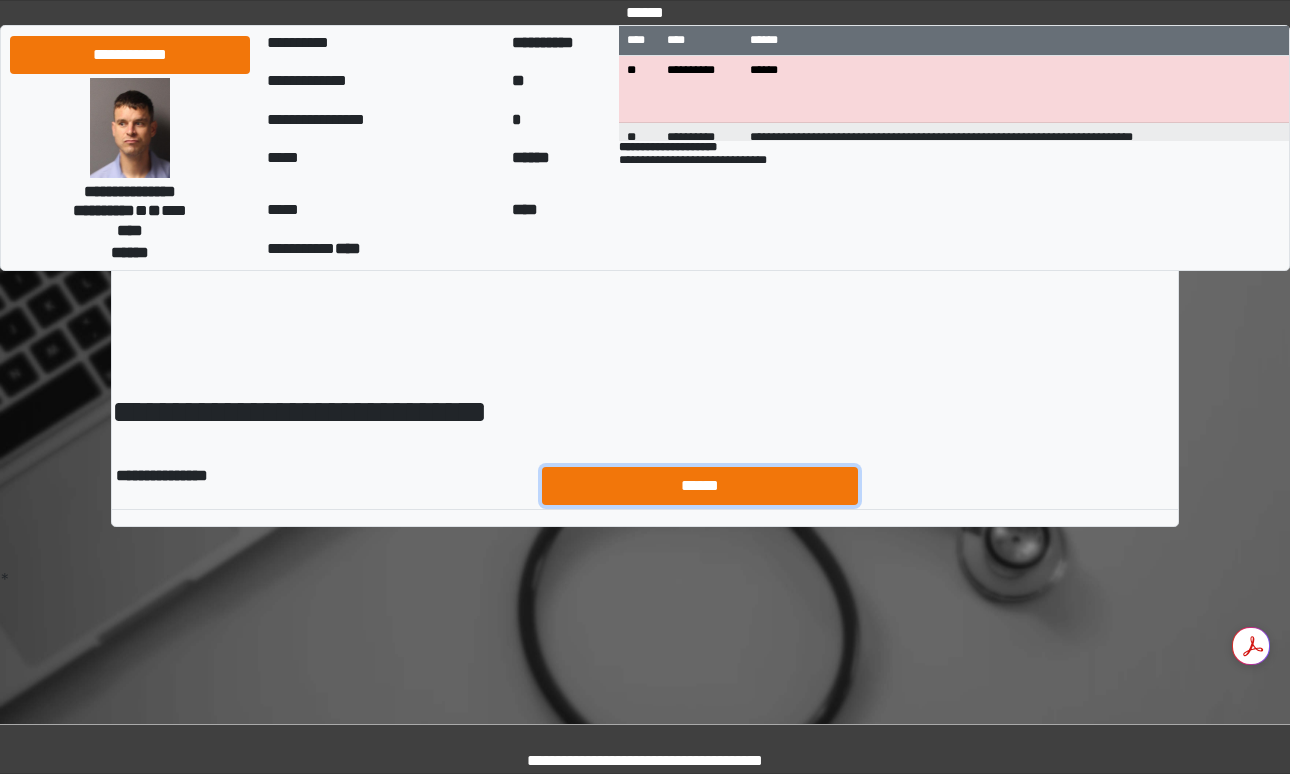 click on "******" at bounding box center (700, 486) 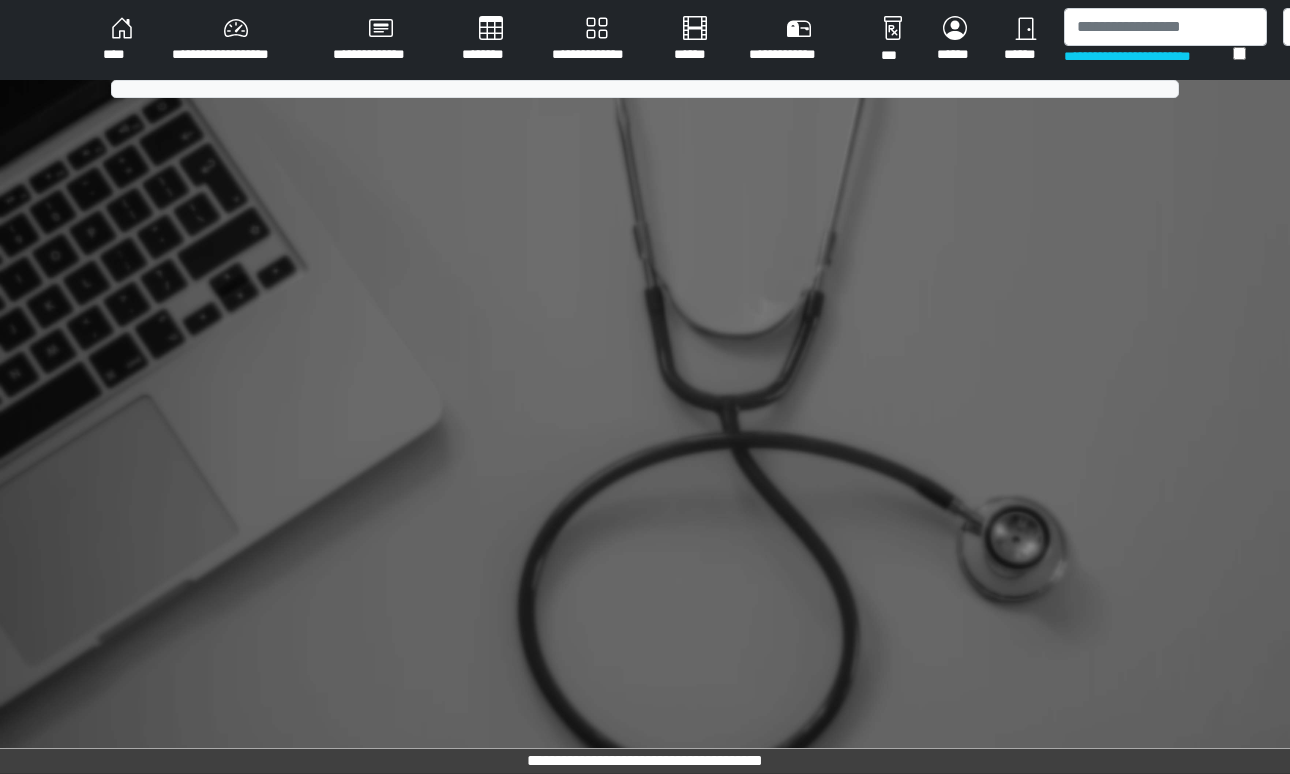 scroll, scrollTop: 0, scrollLeft: 0, axis: both 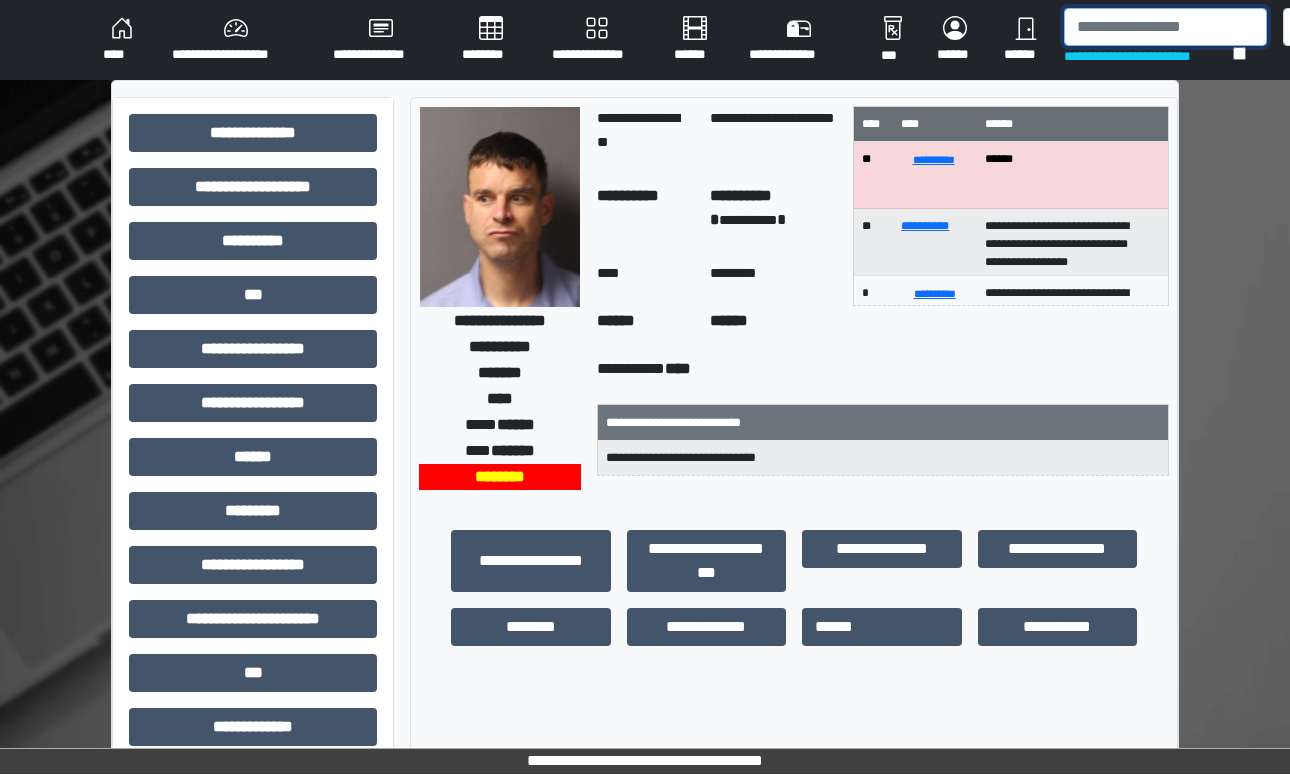 click at bounding box center (1165, 27) 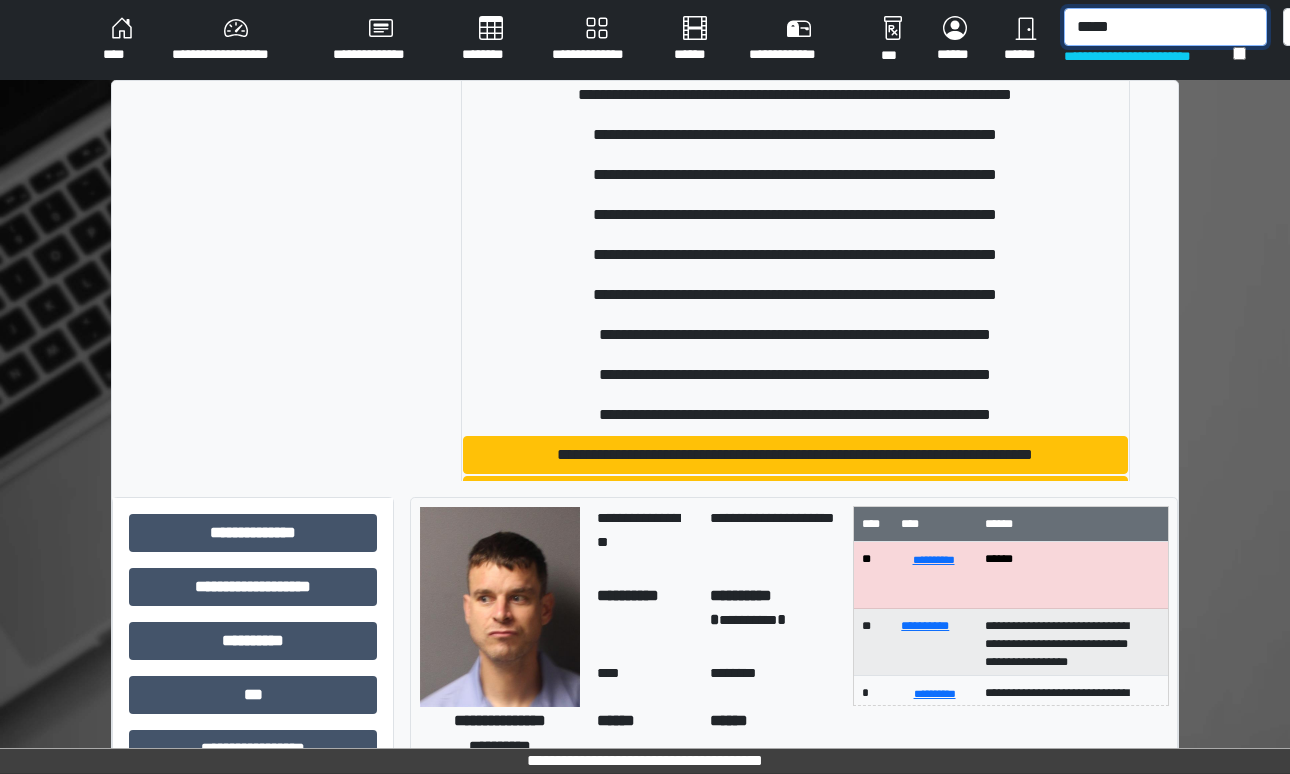 scroll, scrollTop: 374, scrollLeft: 0, axis: vertical 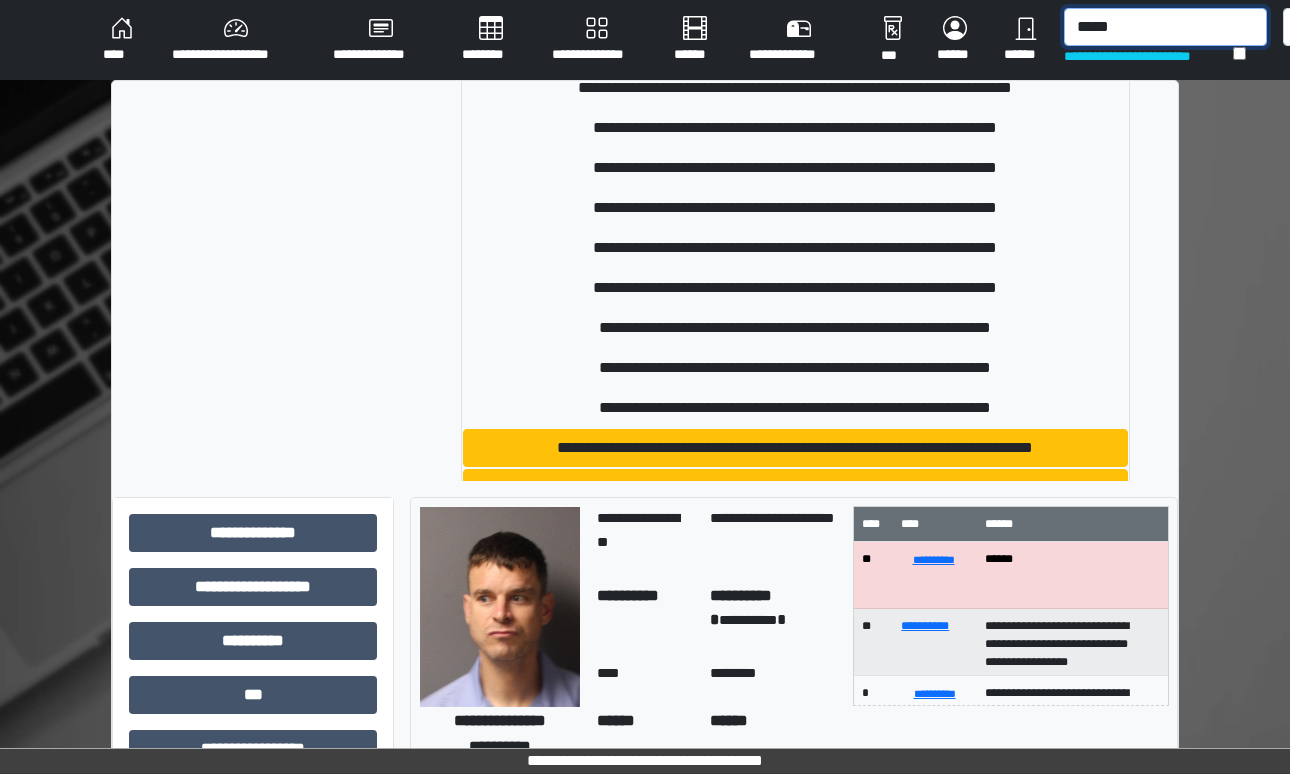 type on "*****" 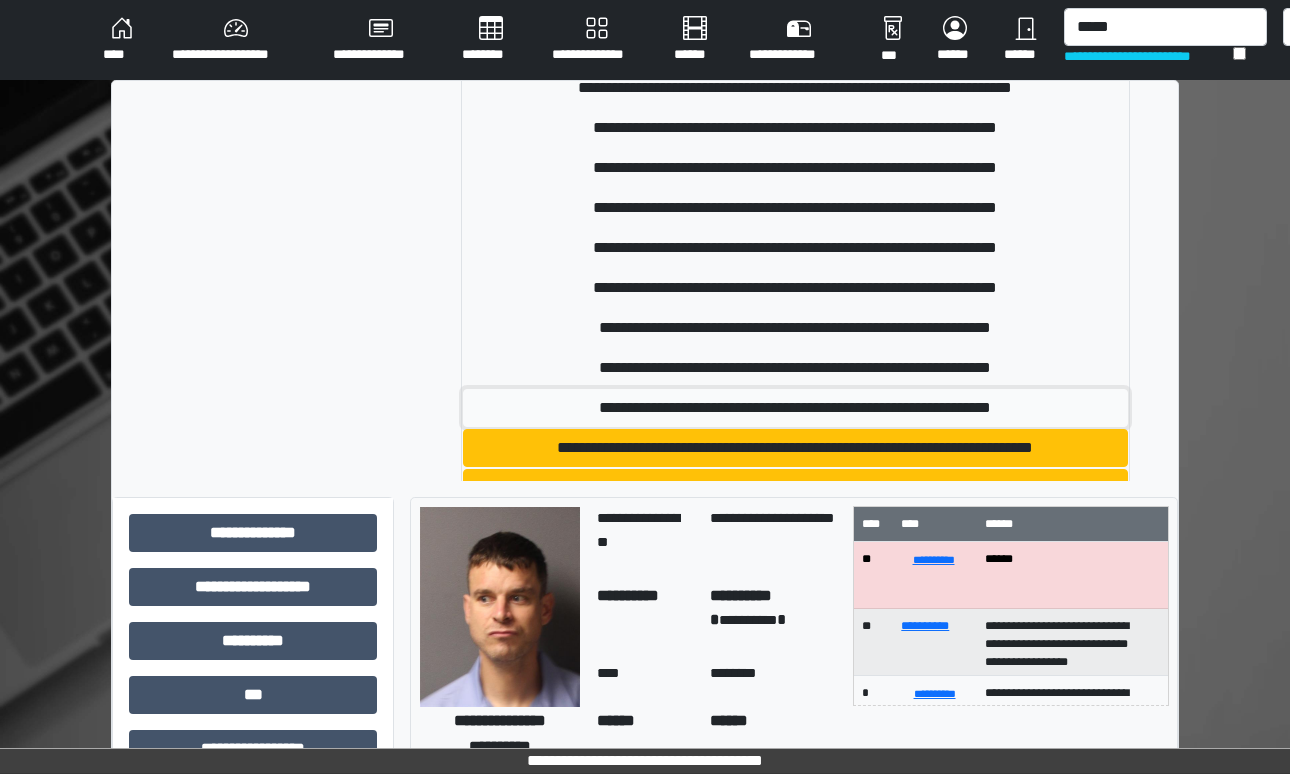 click on "**********" at bounding box center (795, 408) 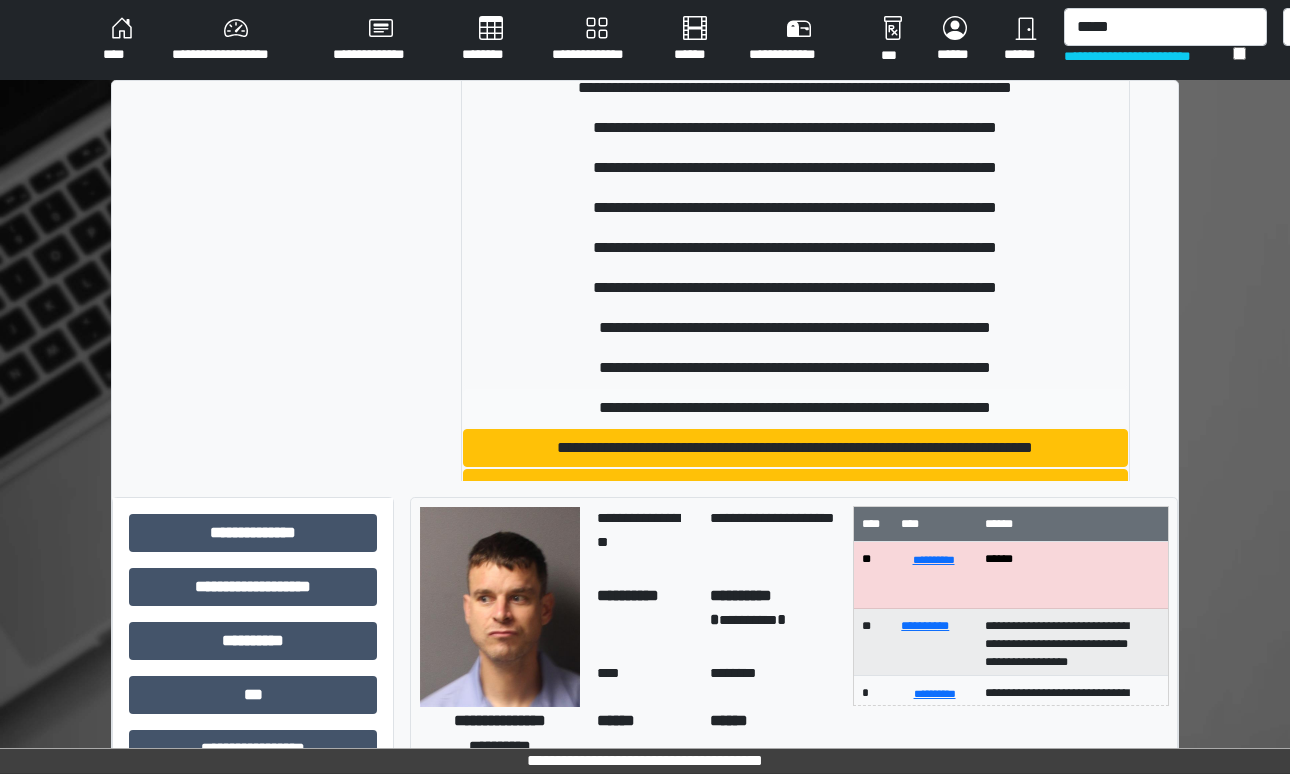 type 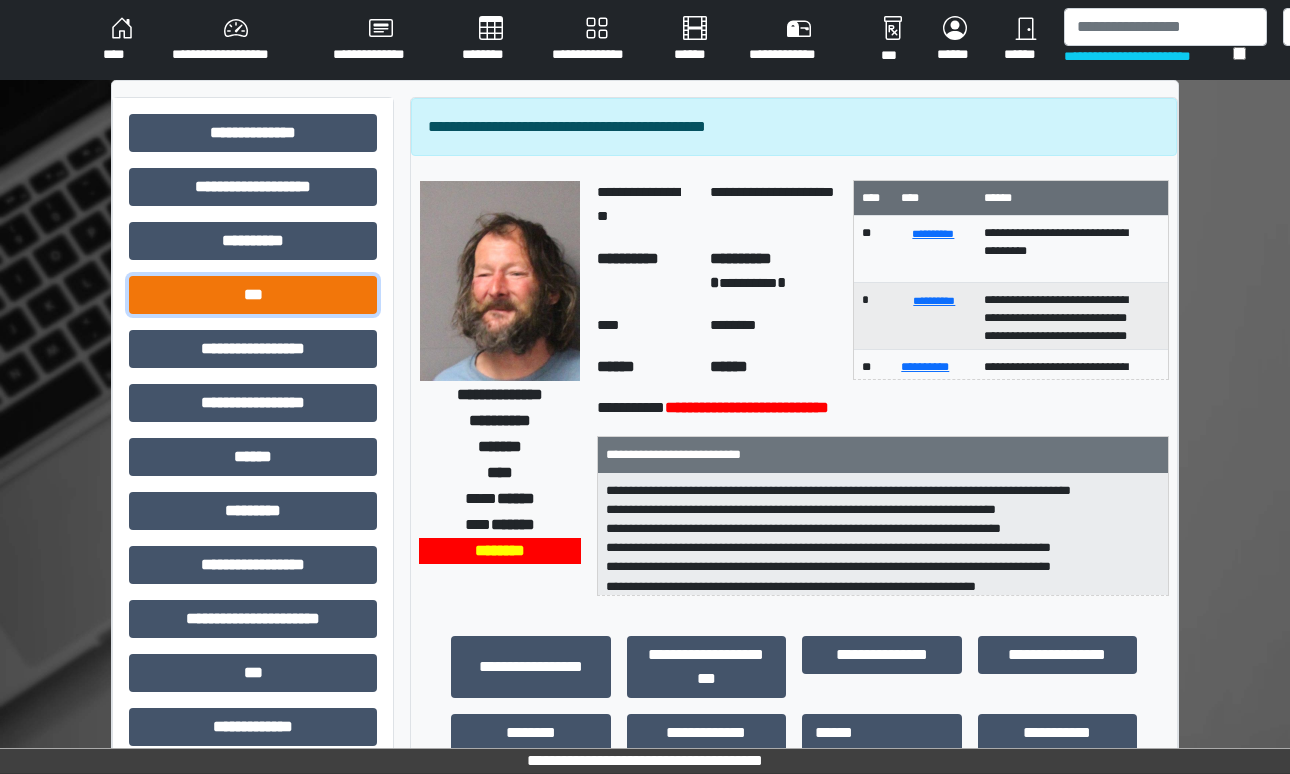 click on "***" at bounding box center [253, 295] 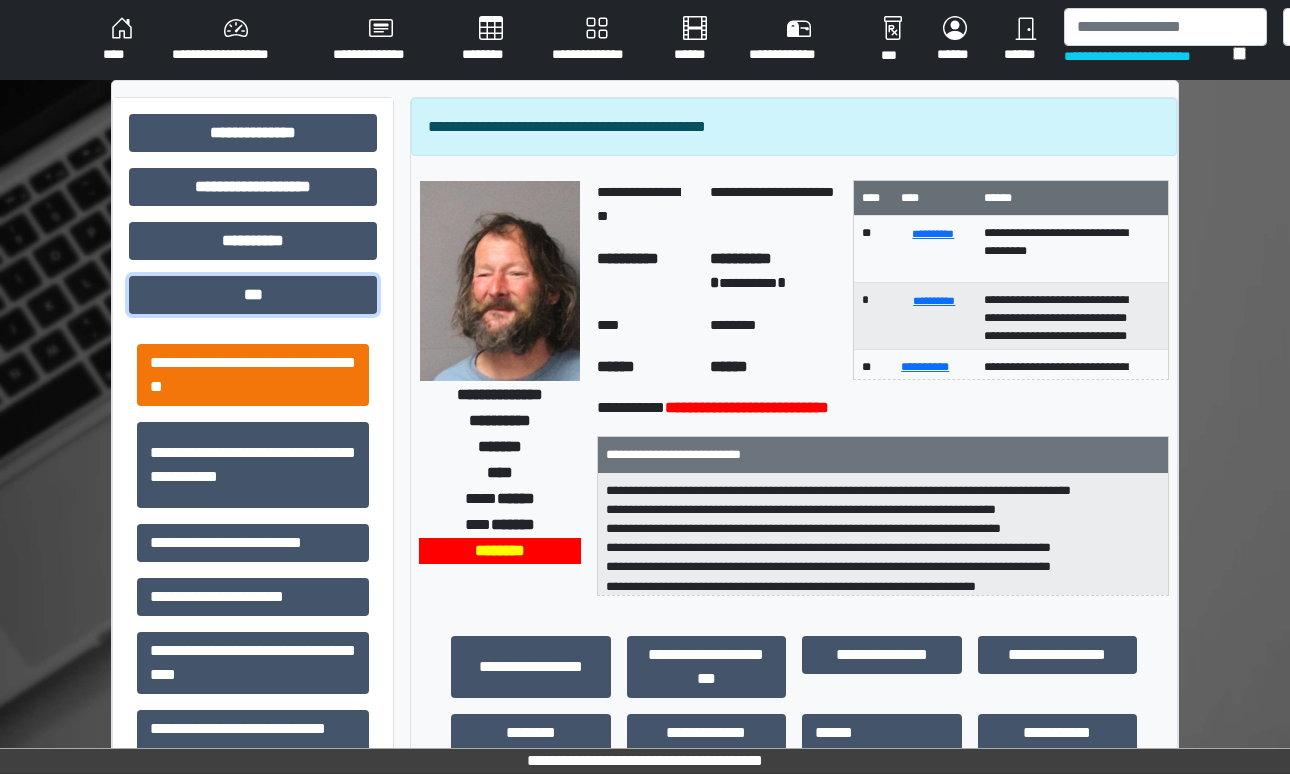 scroll, scrollTop: 151, scrollLeft: 0, axis: vertical 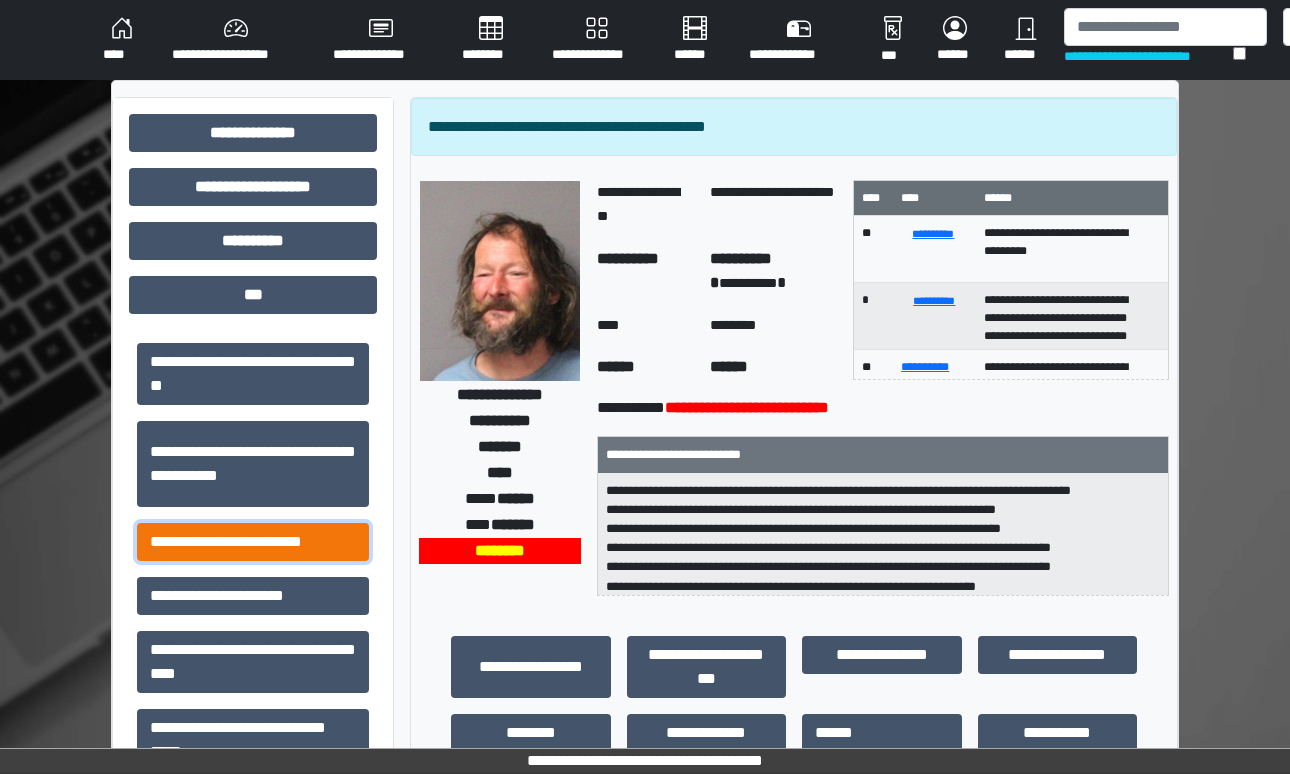 click on "**********" at bounding box center [253, 542] 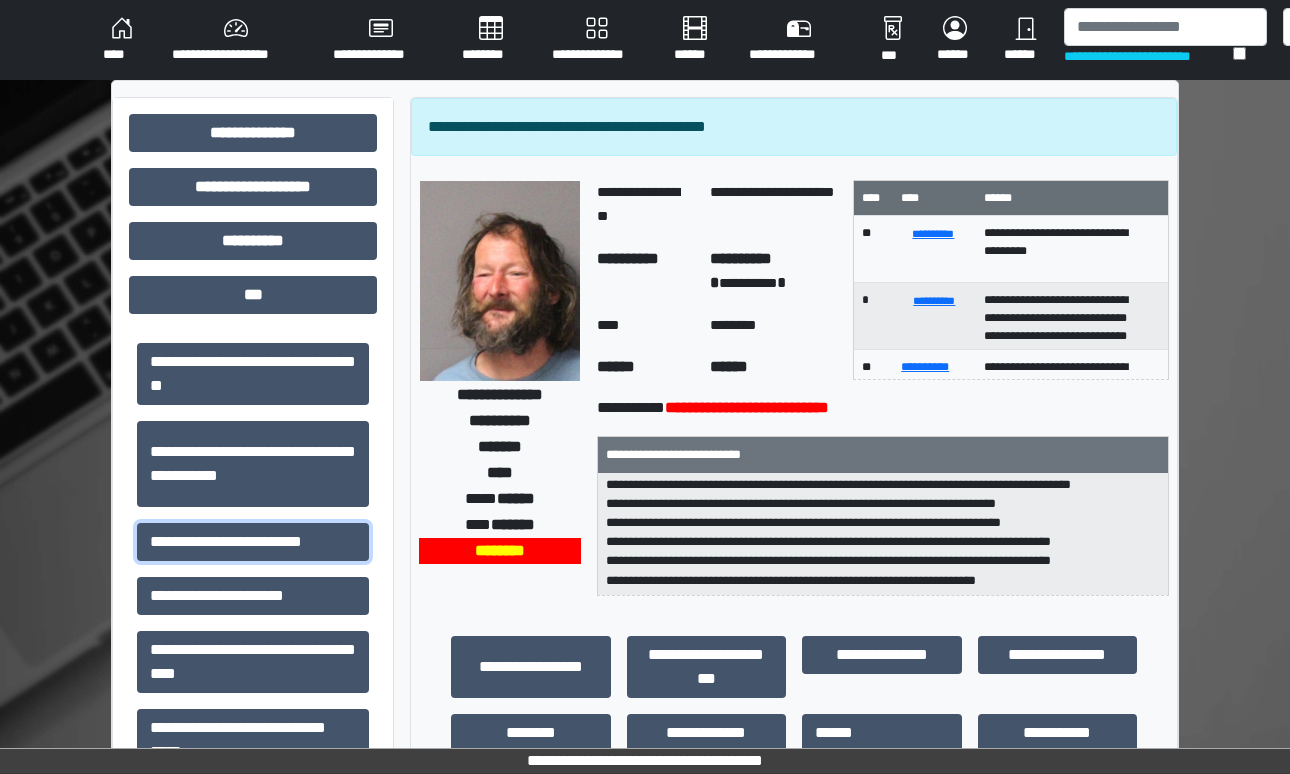 scroll, scrollTop: 43, scrollLeft: 0, axis: vertical 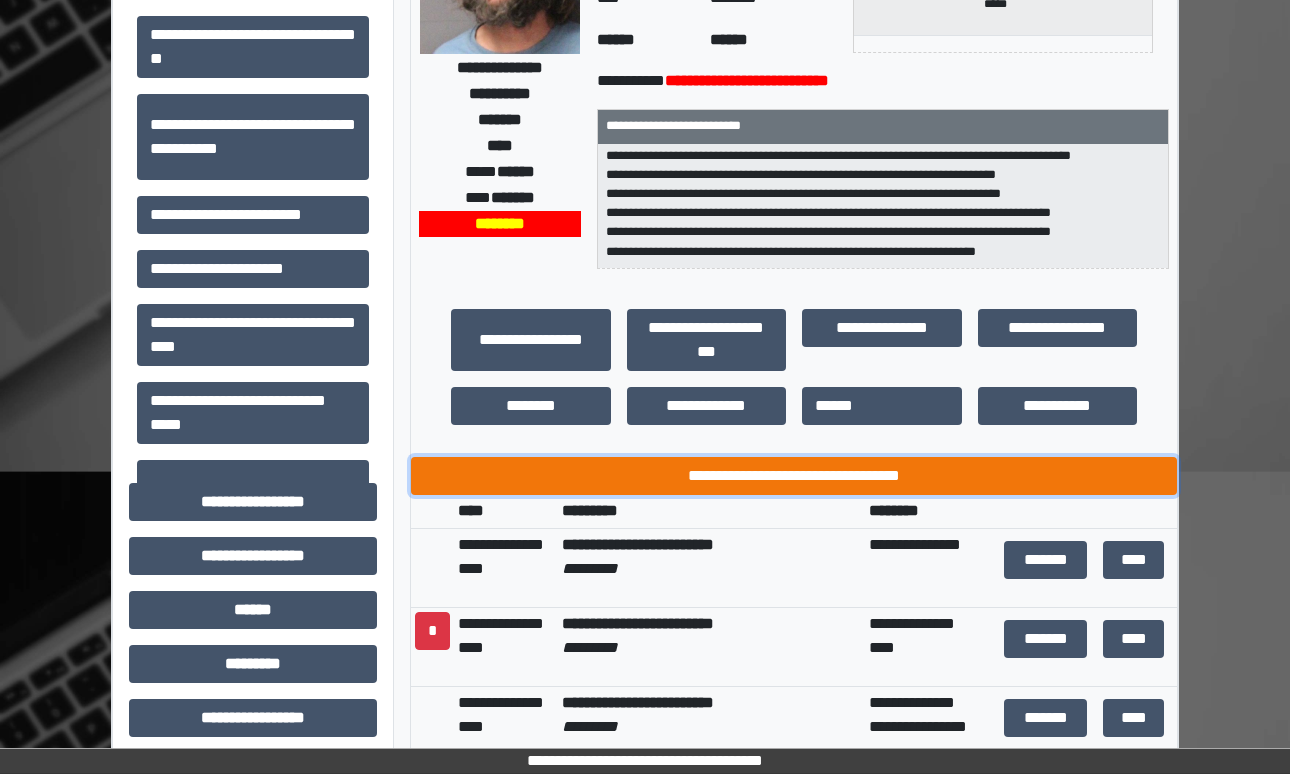 click on "**********" at bounding box center [794, 476] 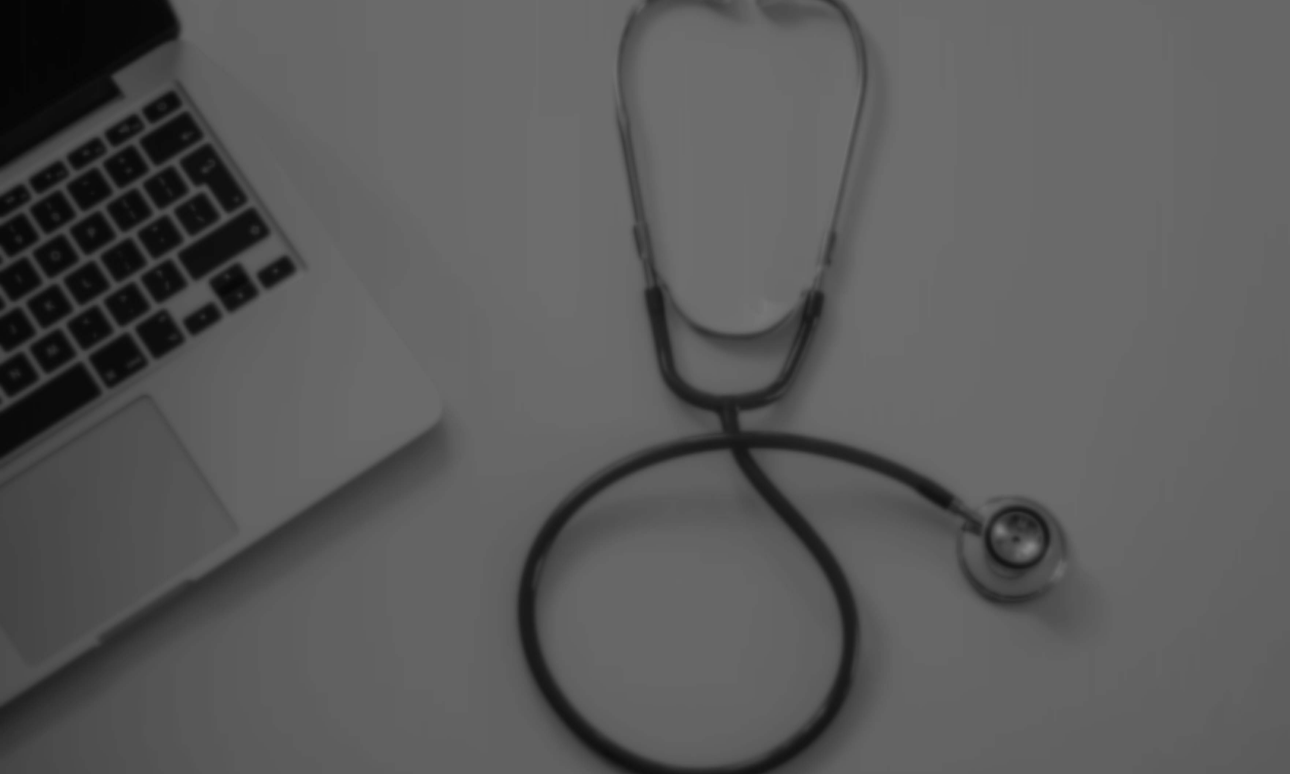 scroll, scrollTop: 0, scrollLeft: 0, axis: both 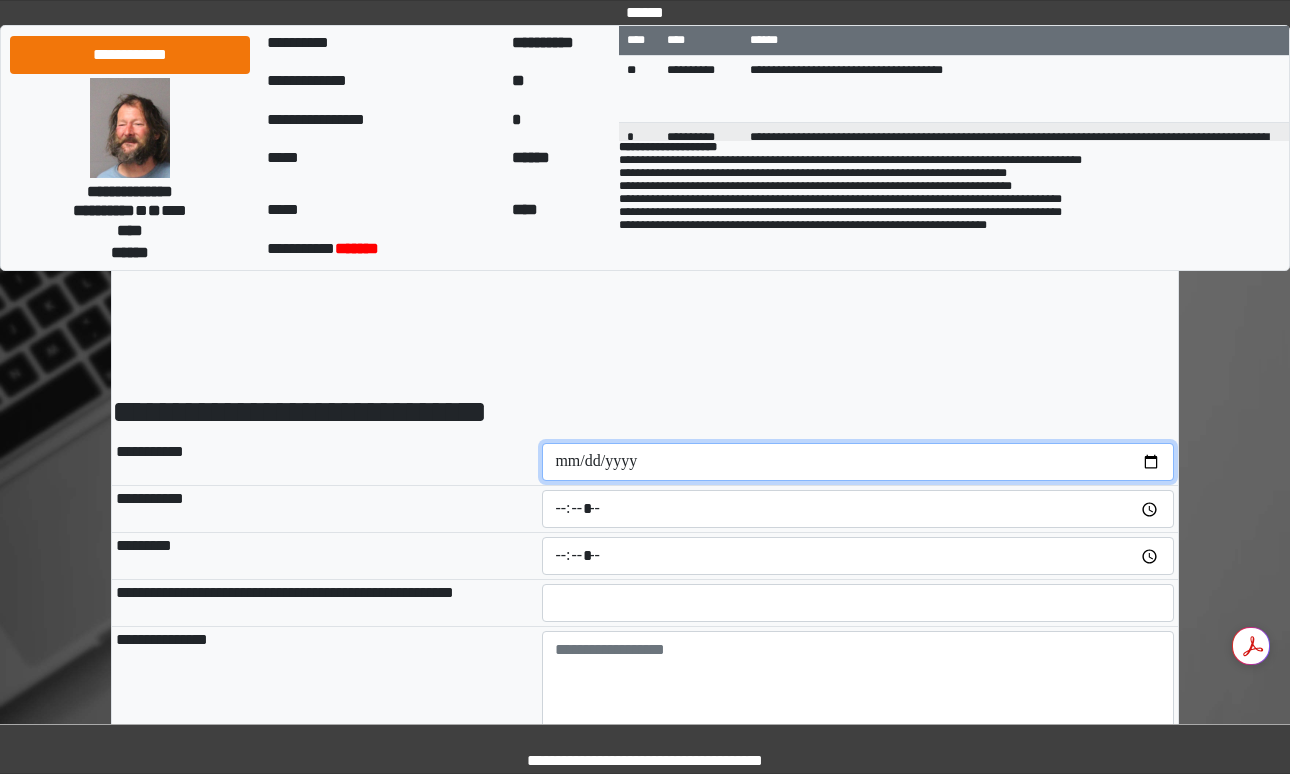 click at bounding box center (858, 462) 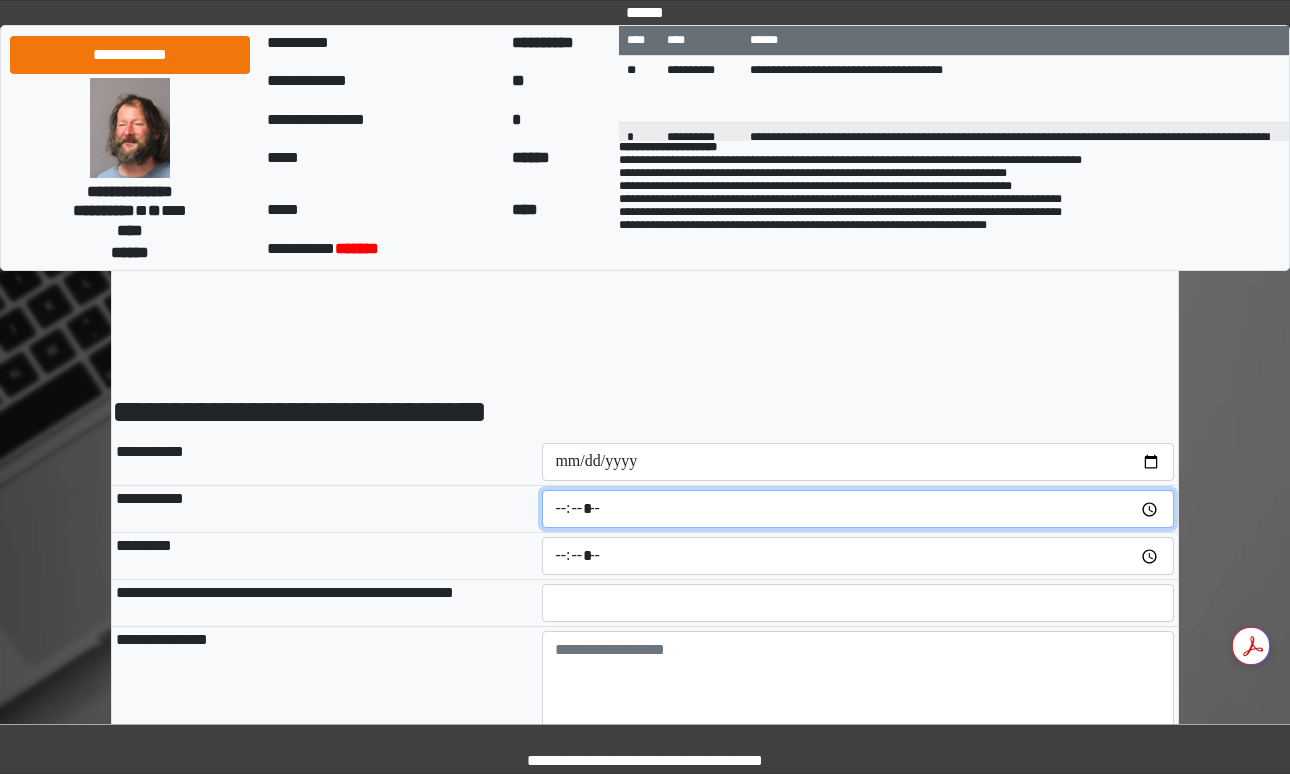 click at bounding box center (858, 509) 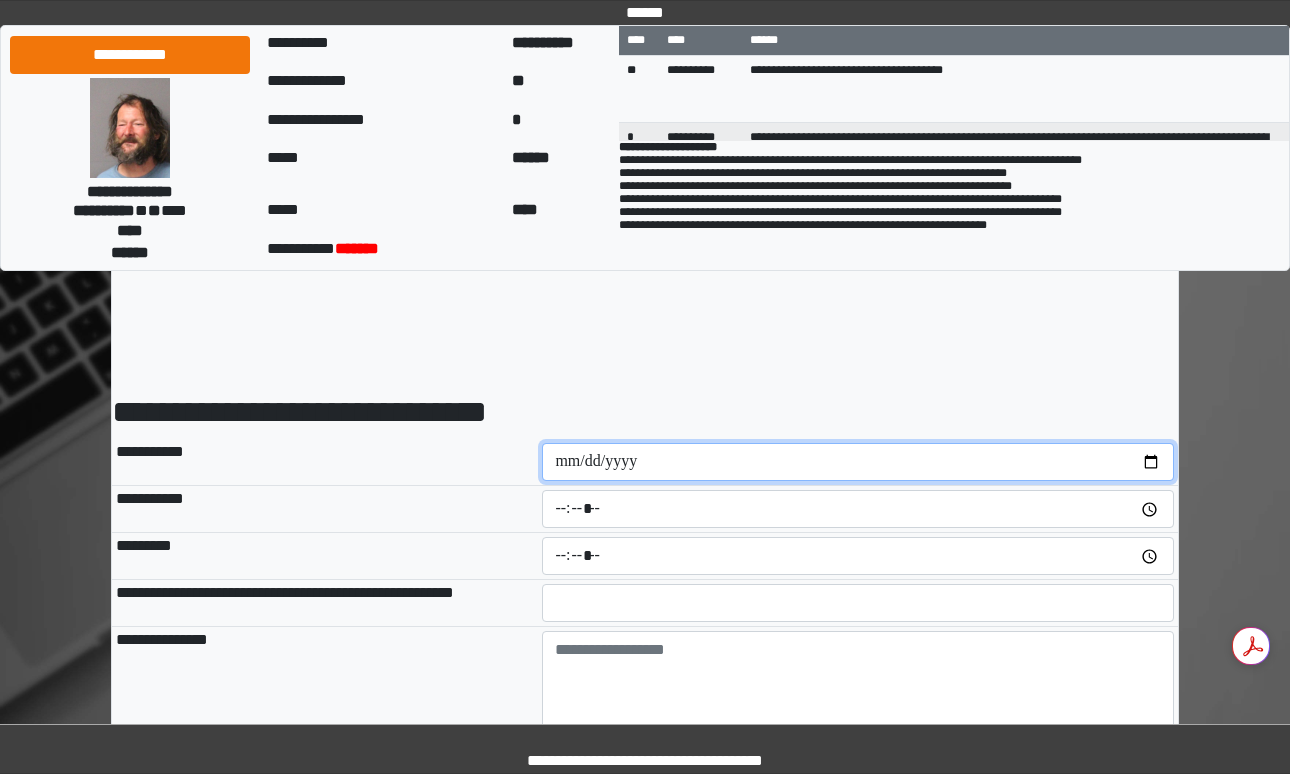 click on "**********" at bounding box center (858, 462) 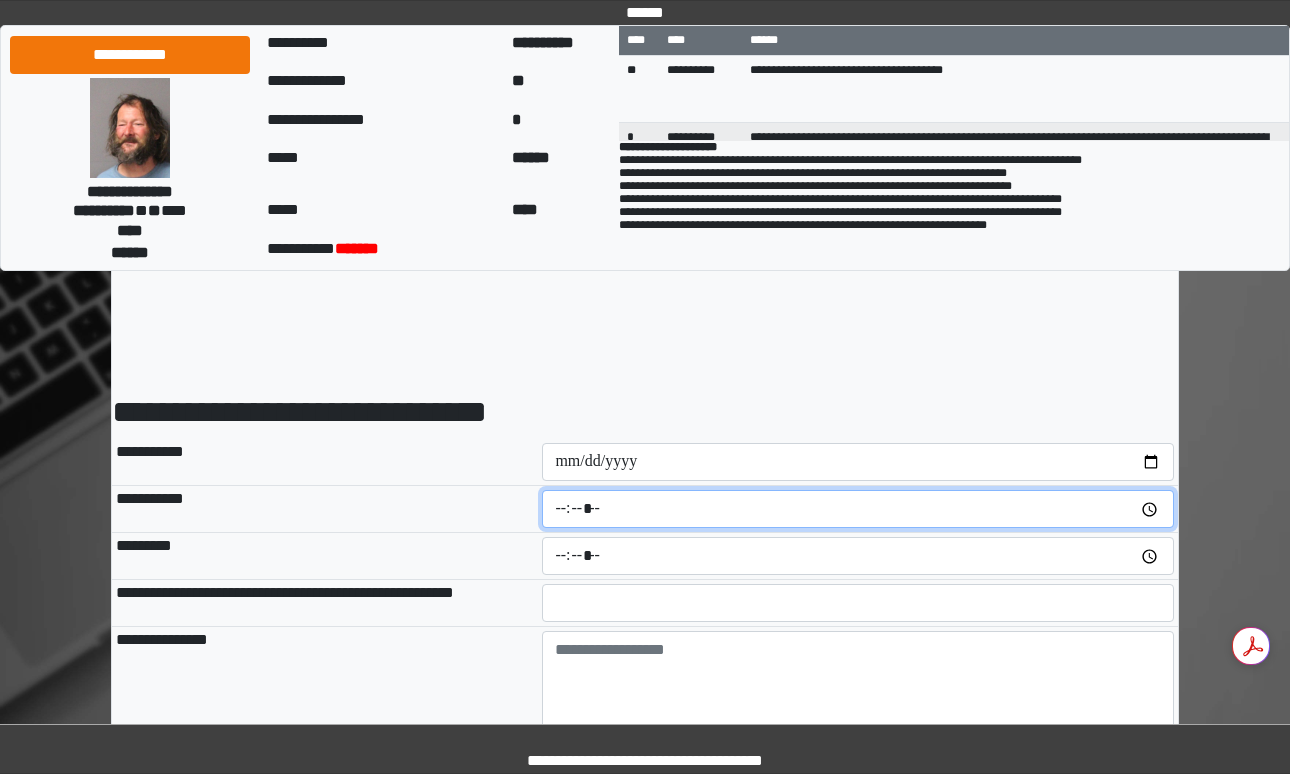 click at bounding box center [858, 509] 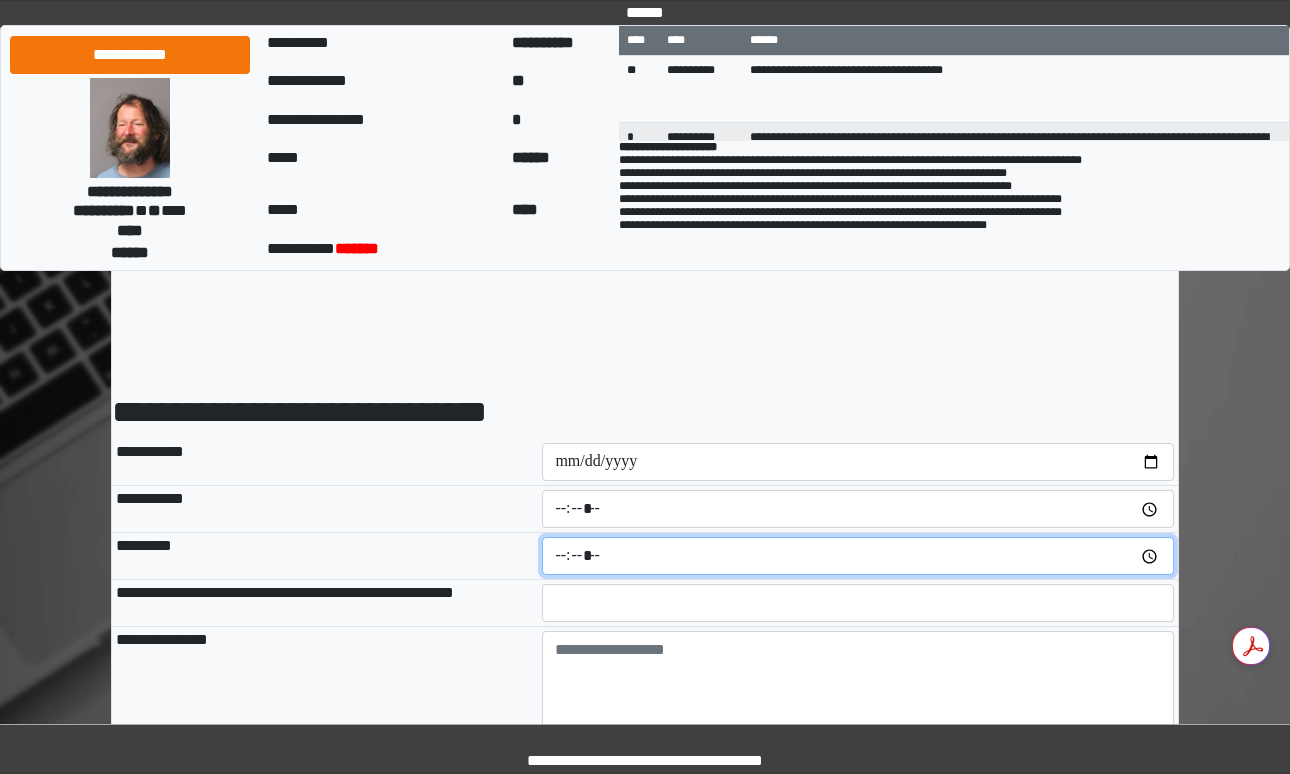 type on "*****" 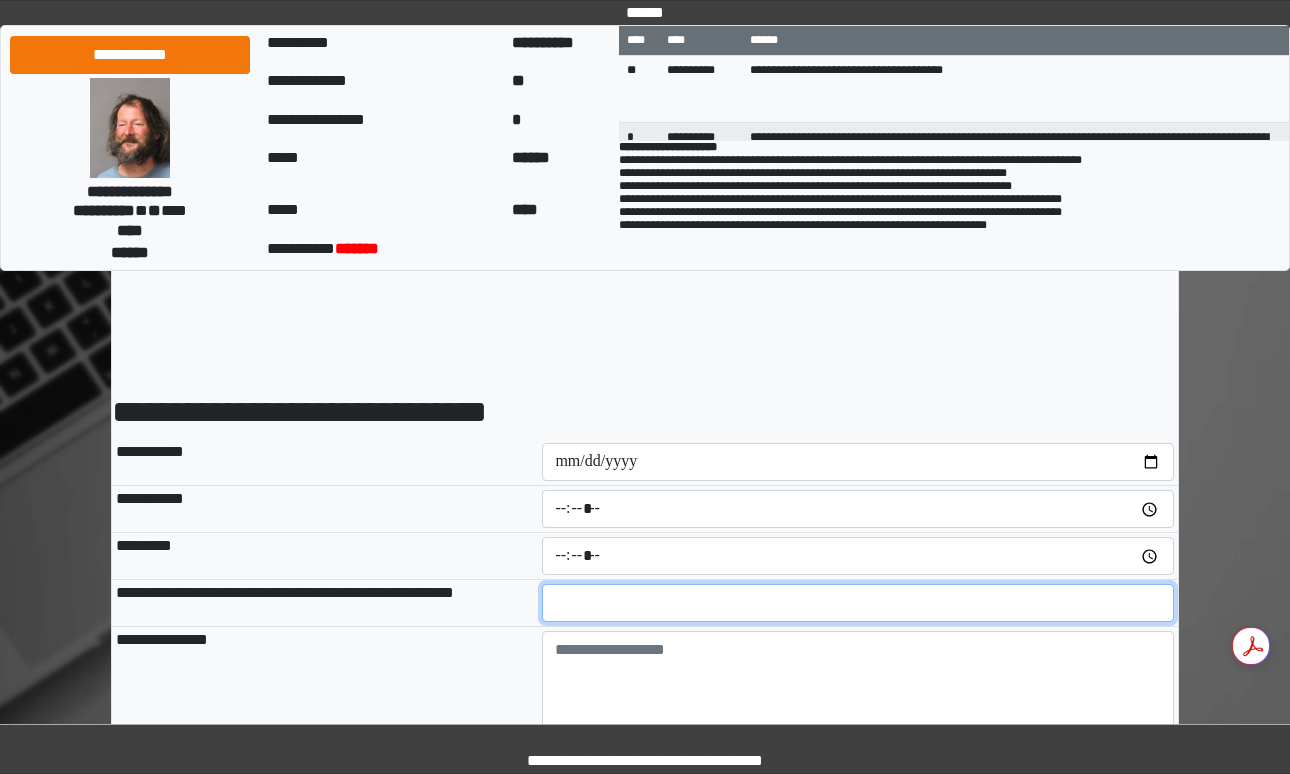 click at bounding box center [858, 603] 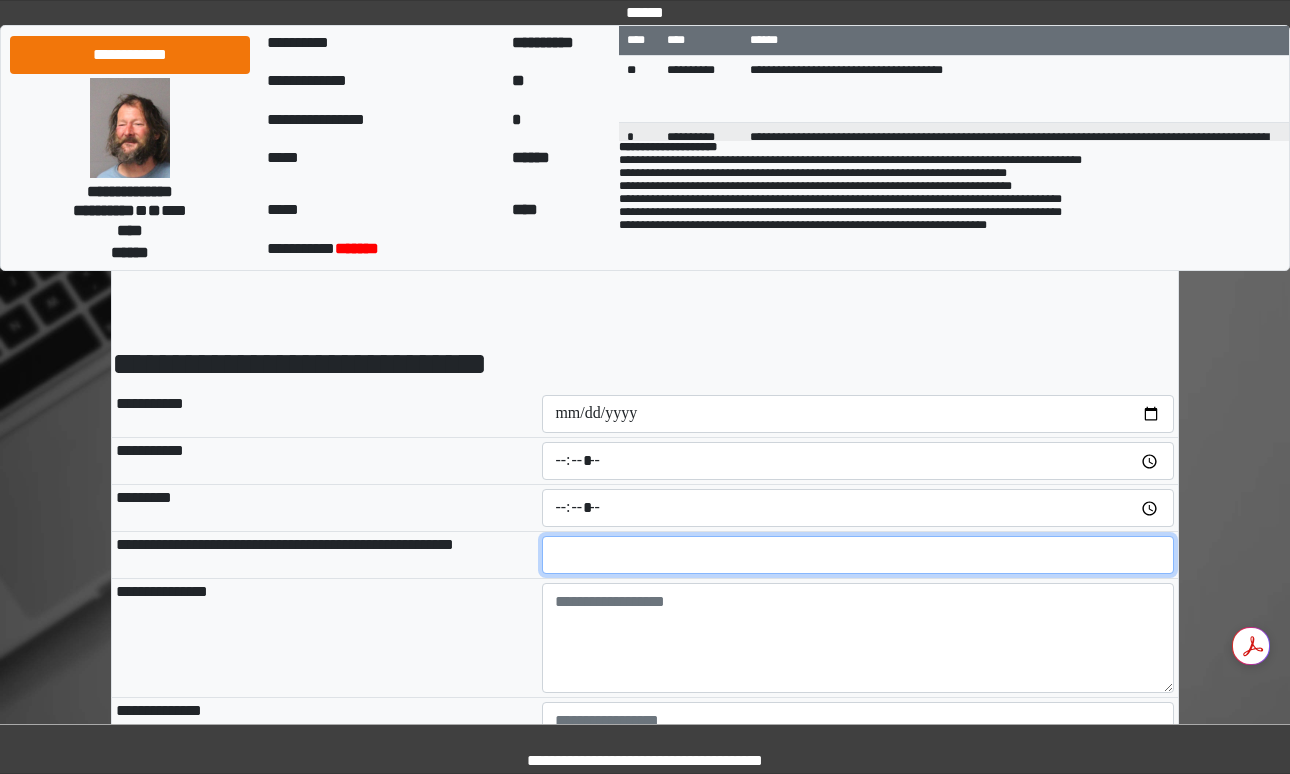 scroll, scrollTop: 49, scrollLeft: 0, axis: vertical 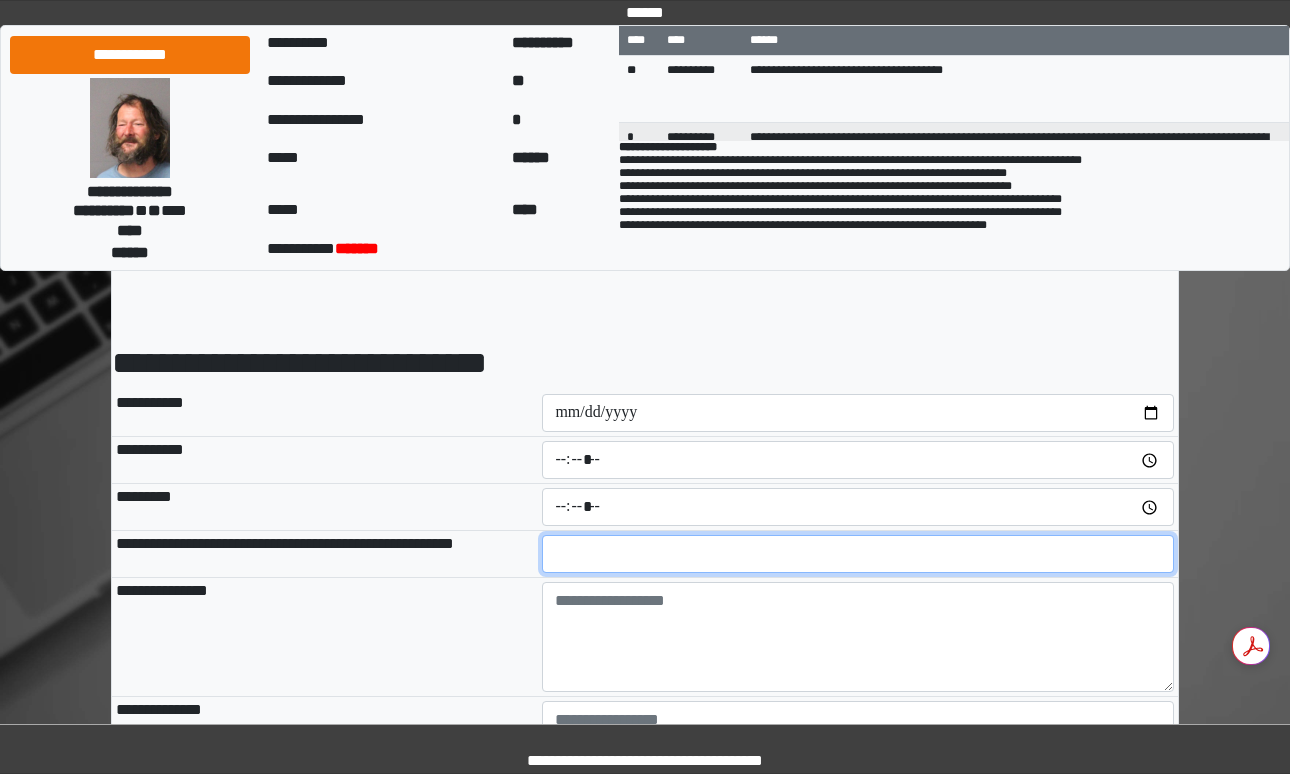 type on "**" 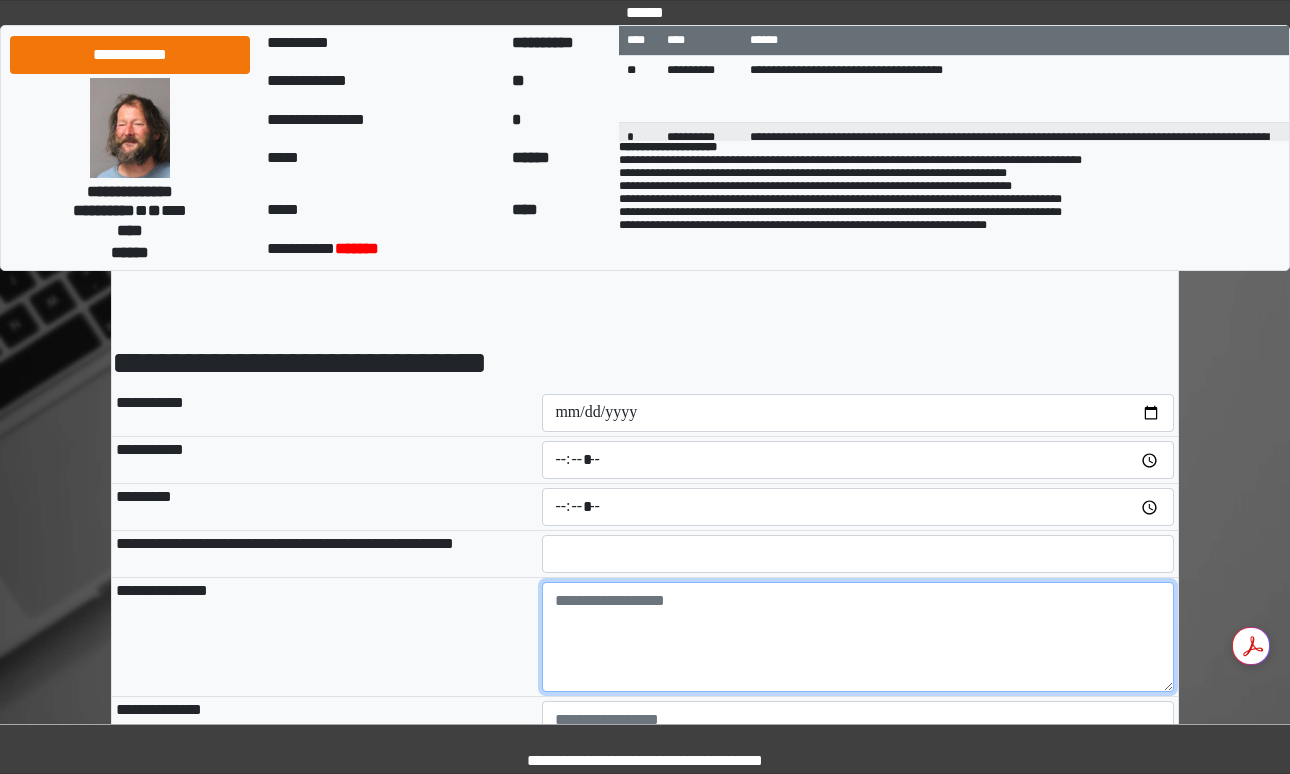 click at bounding box center [858, 637] 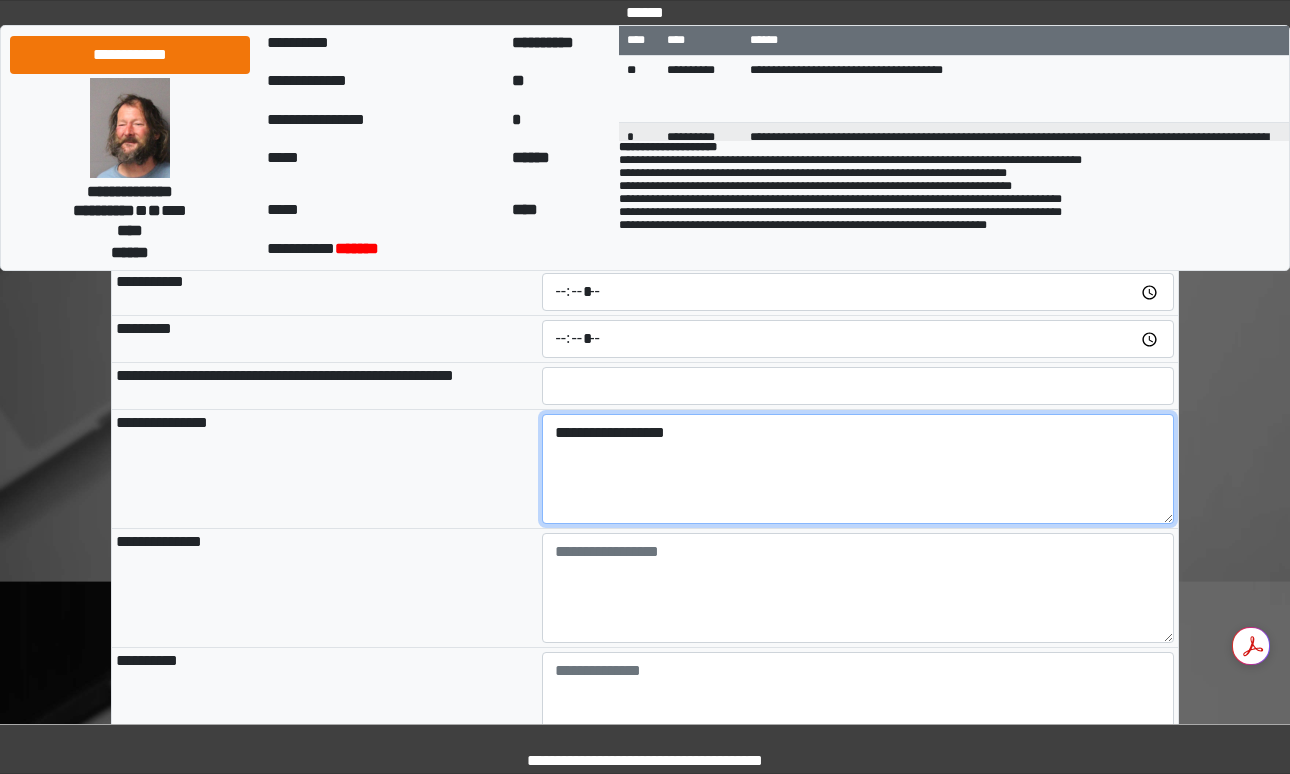 scroll, scrollTop: 239, scrollLeft: 0, axis: vertical 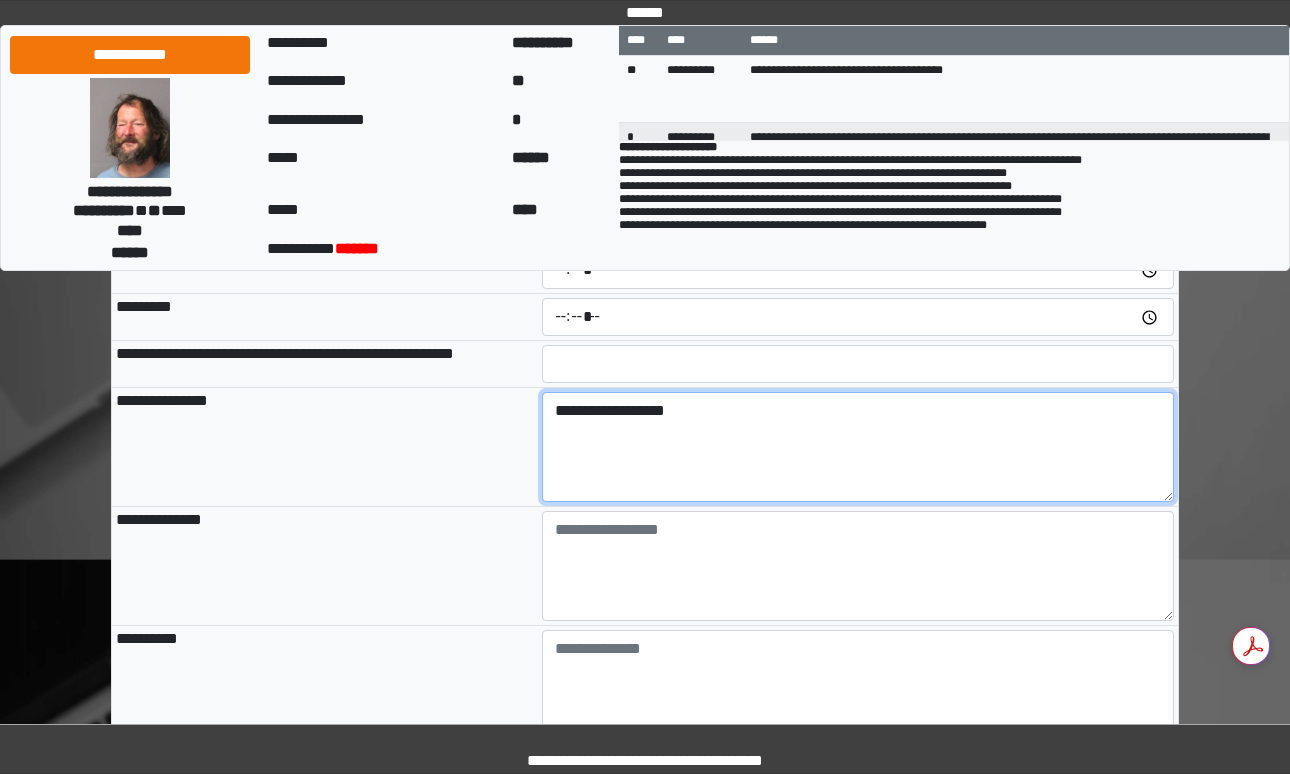type on "**********" 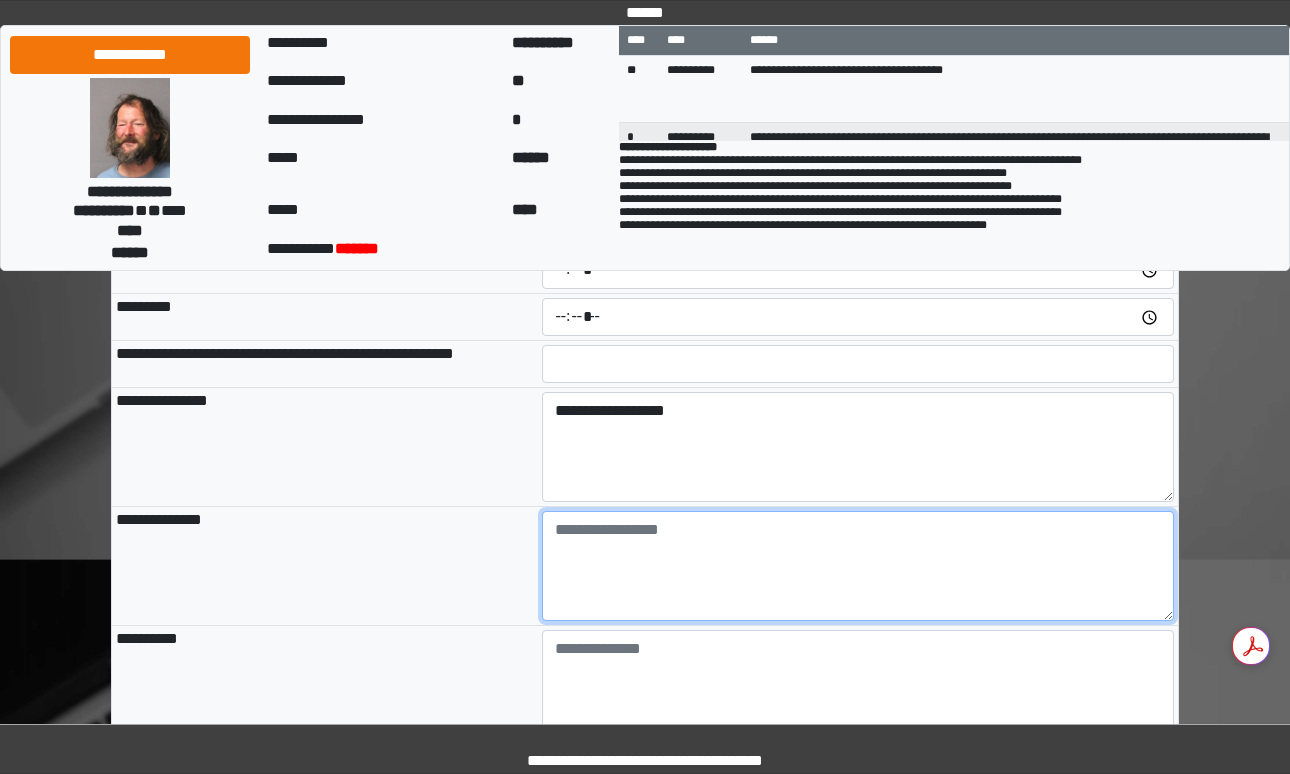 click at bounding box center [858, 566] 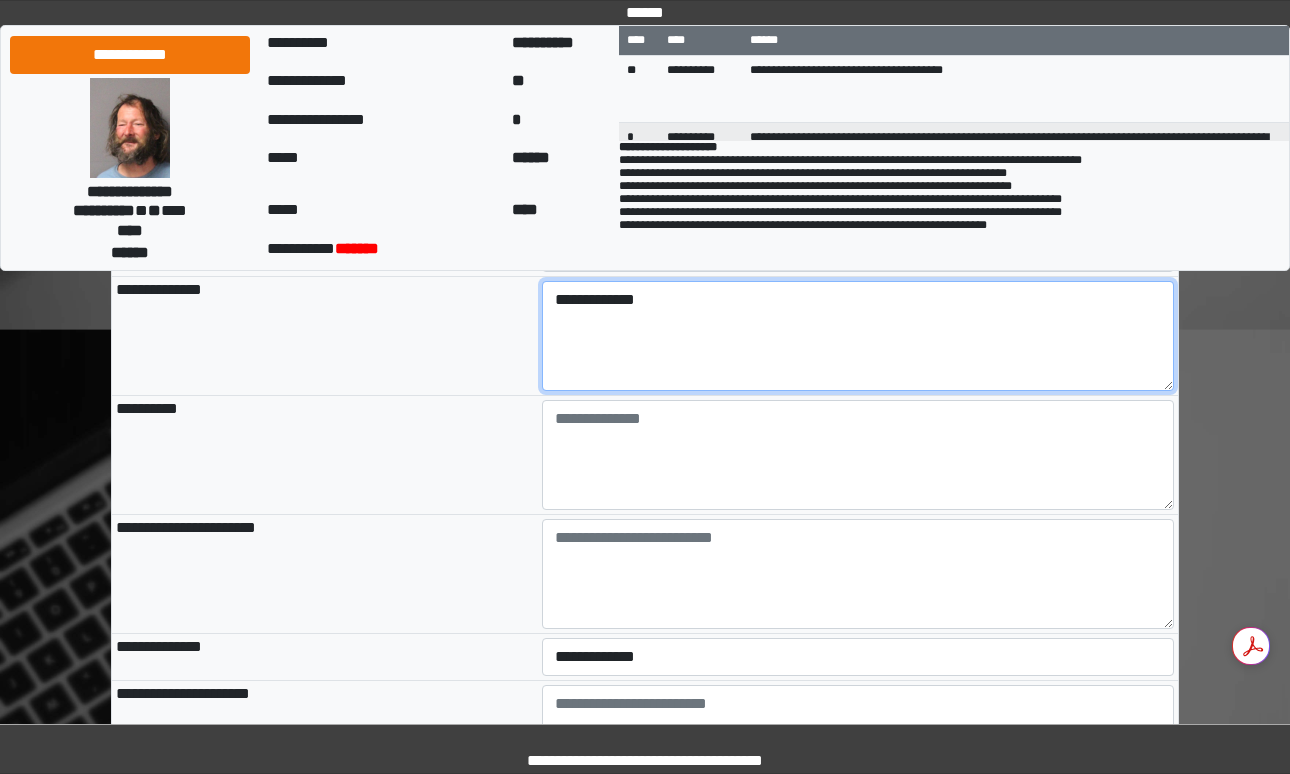 scroll, scrollTop: 496, scrollLeft: 0, axis: vertical 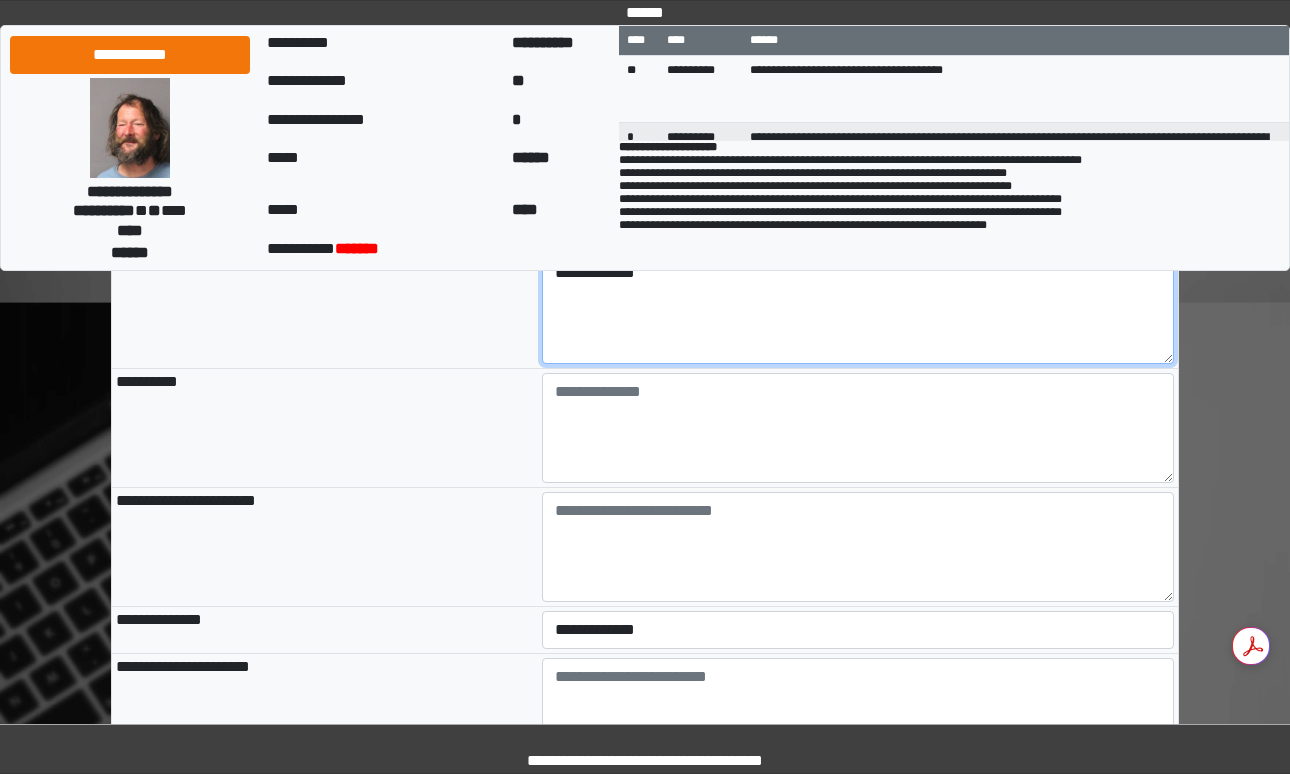 type on "**********" 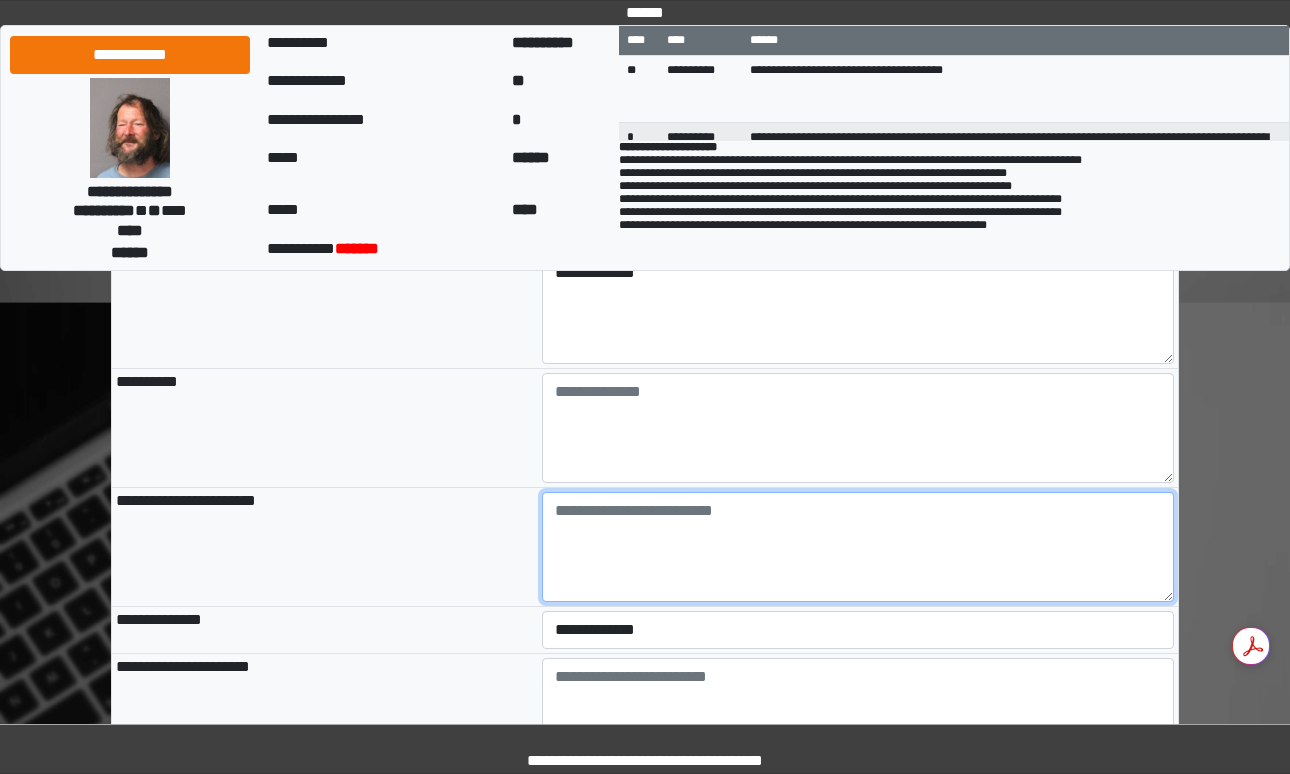 click at bounding box center (858, 547) 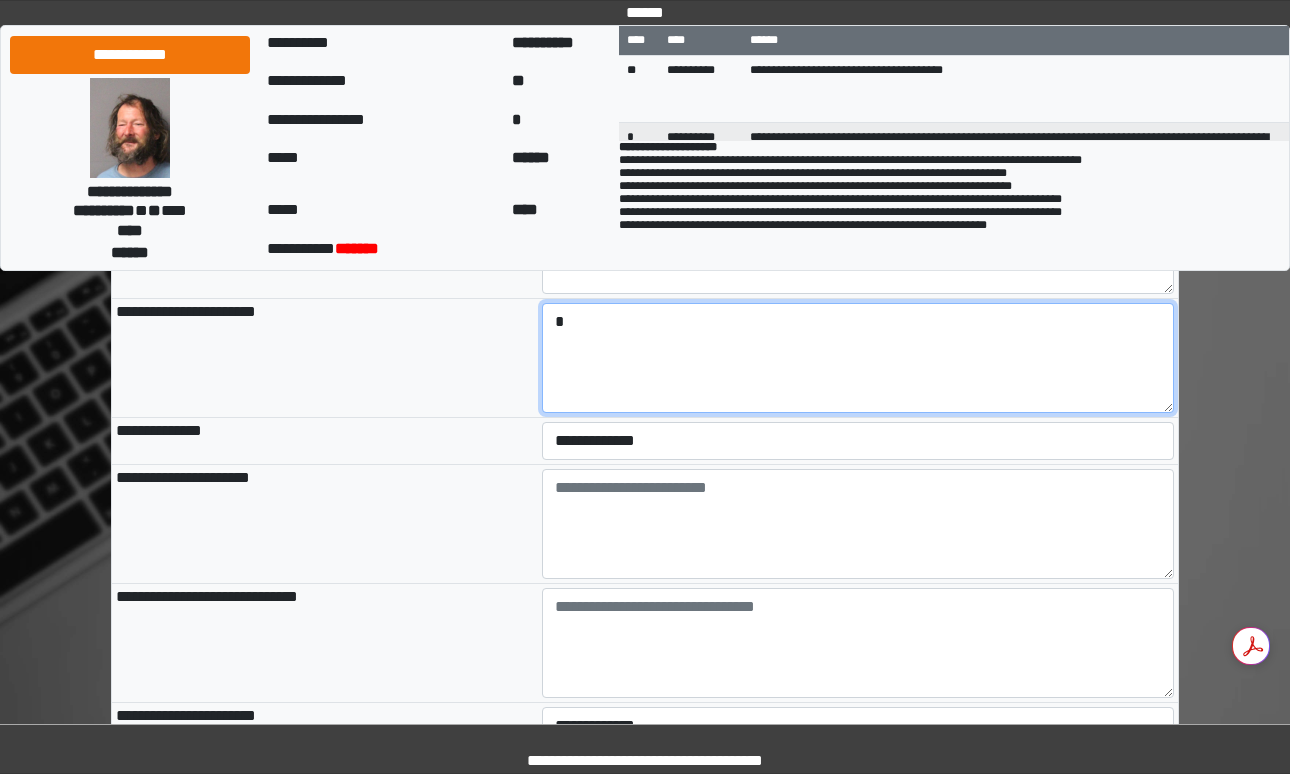 scroll, scrollTop: 700, scrollLeft: 0, axis: vertical 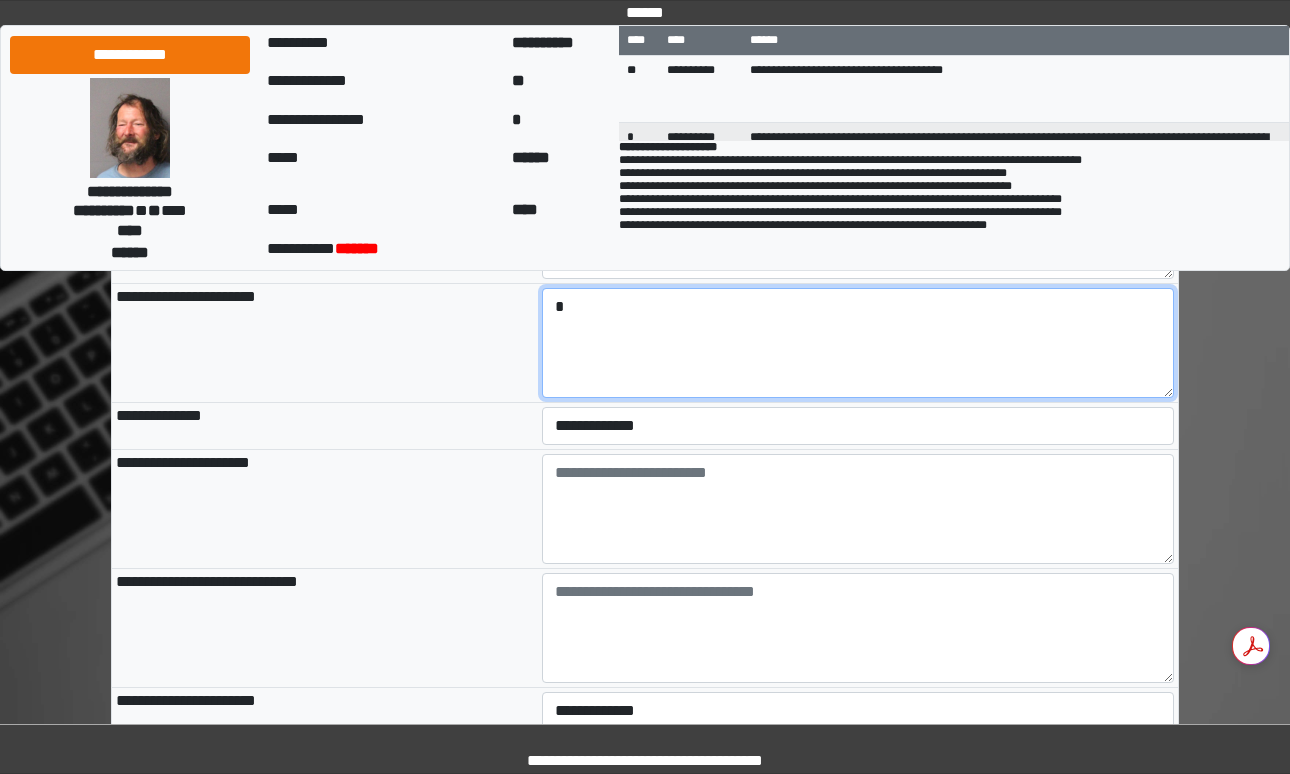 type on "*" 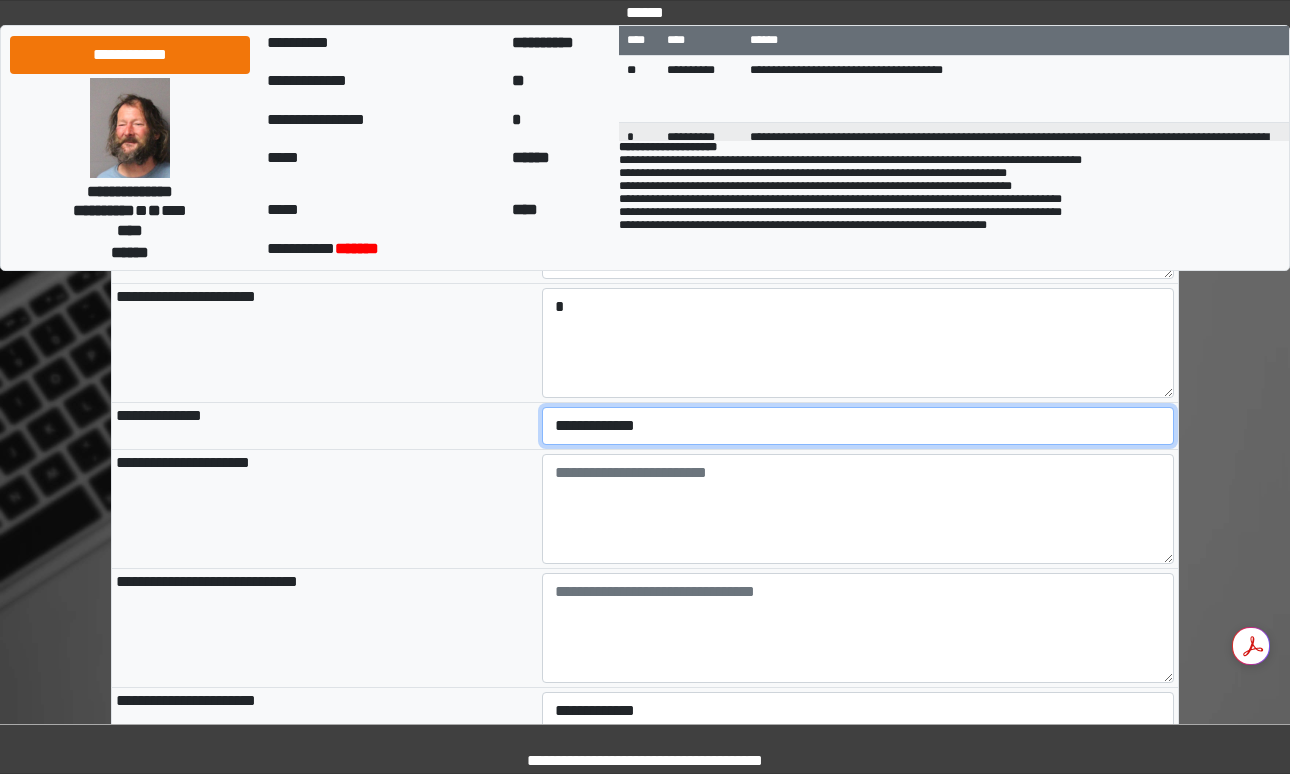 click on "**********" at bounding box center [858, 426] 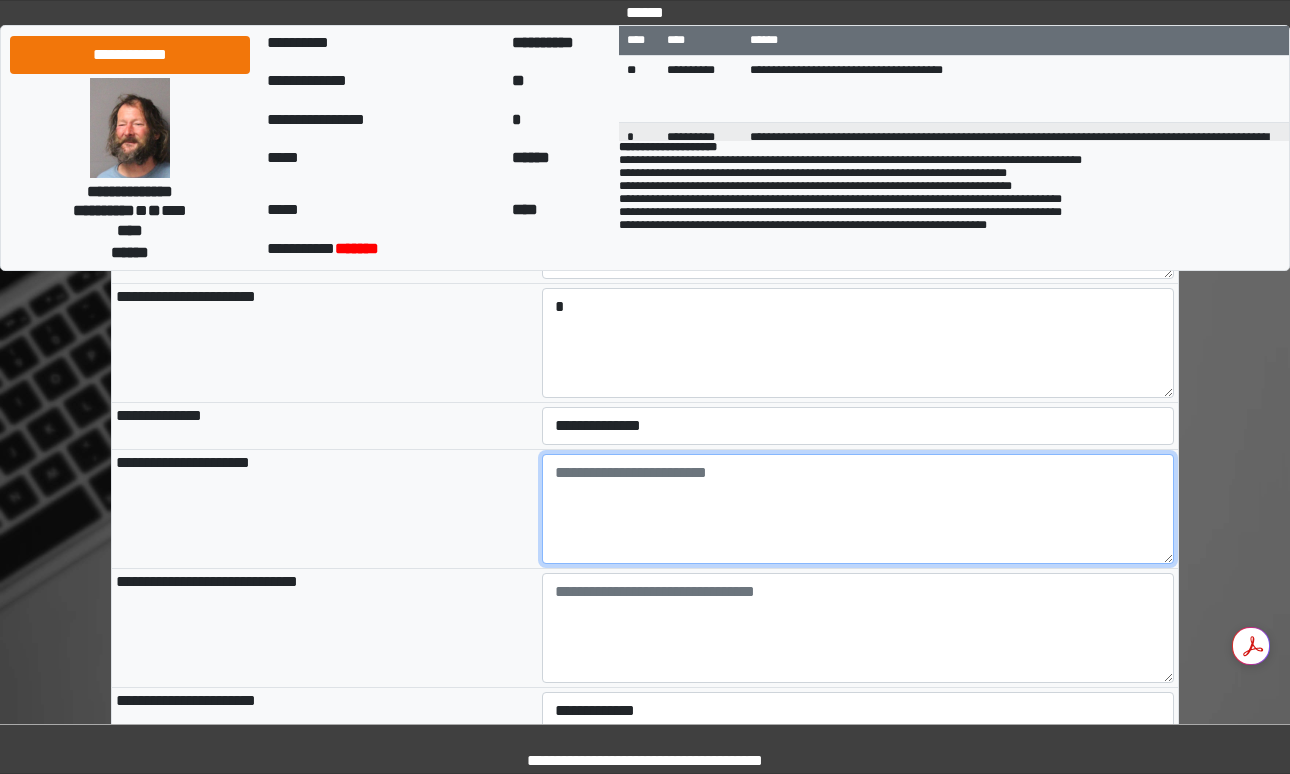click at bounding box center [858, 509] 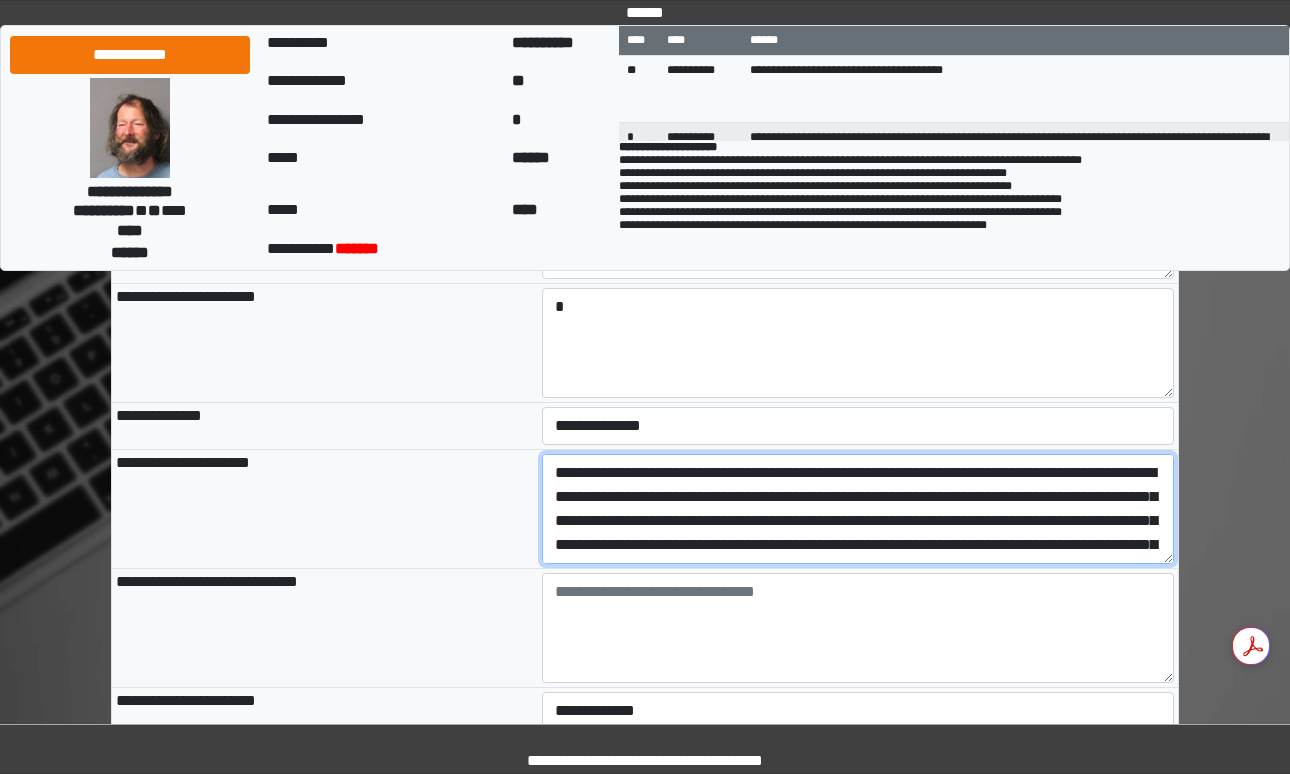 scroll, scrollTop: 303, scrollLeft: 0, axis: vertical 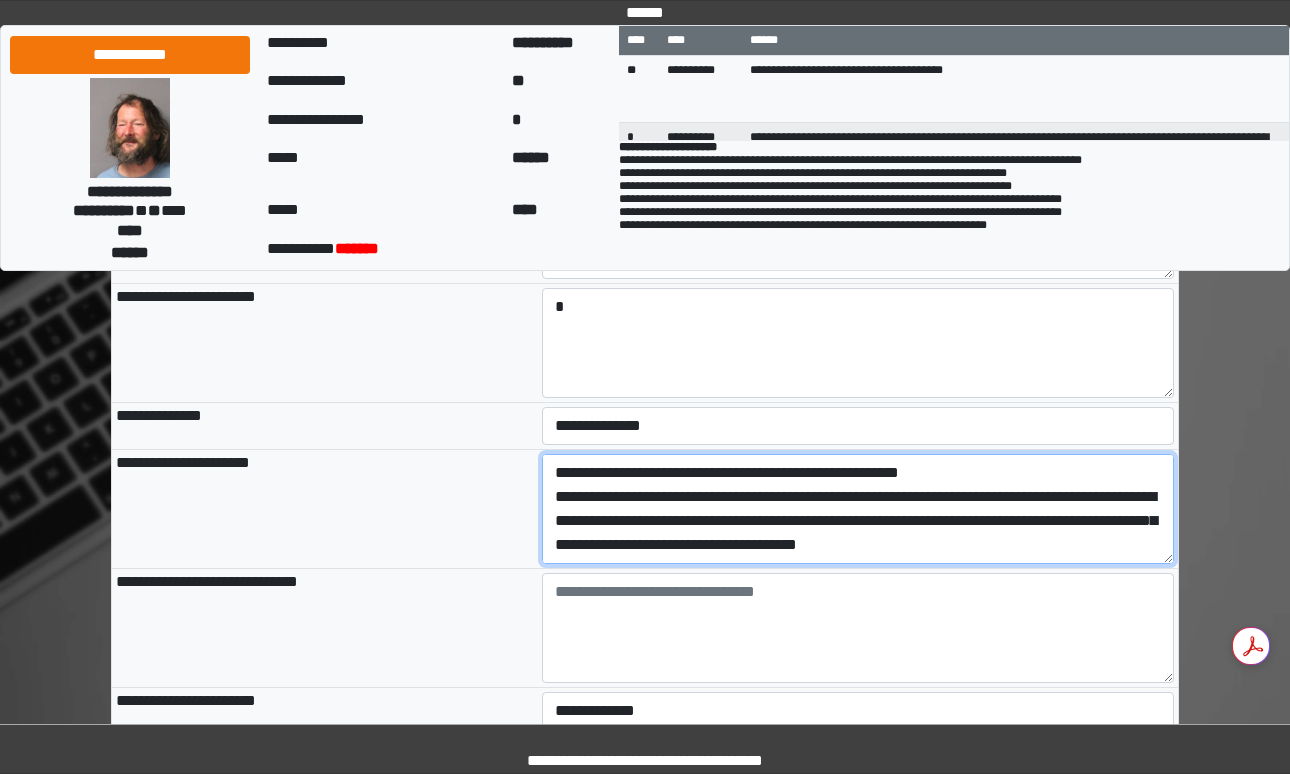 type on "**********" 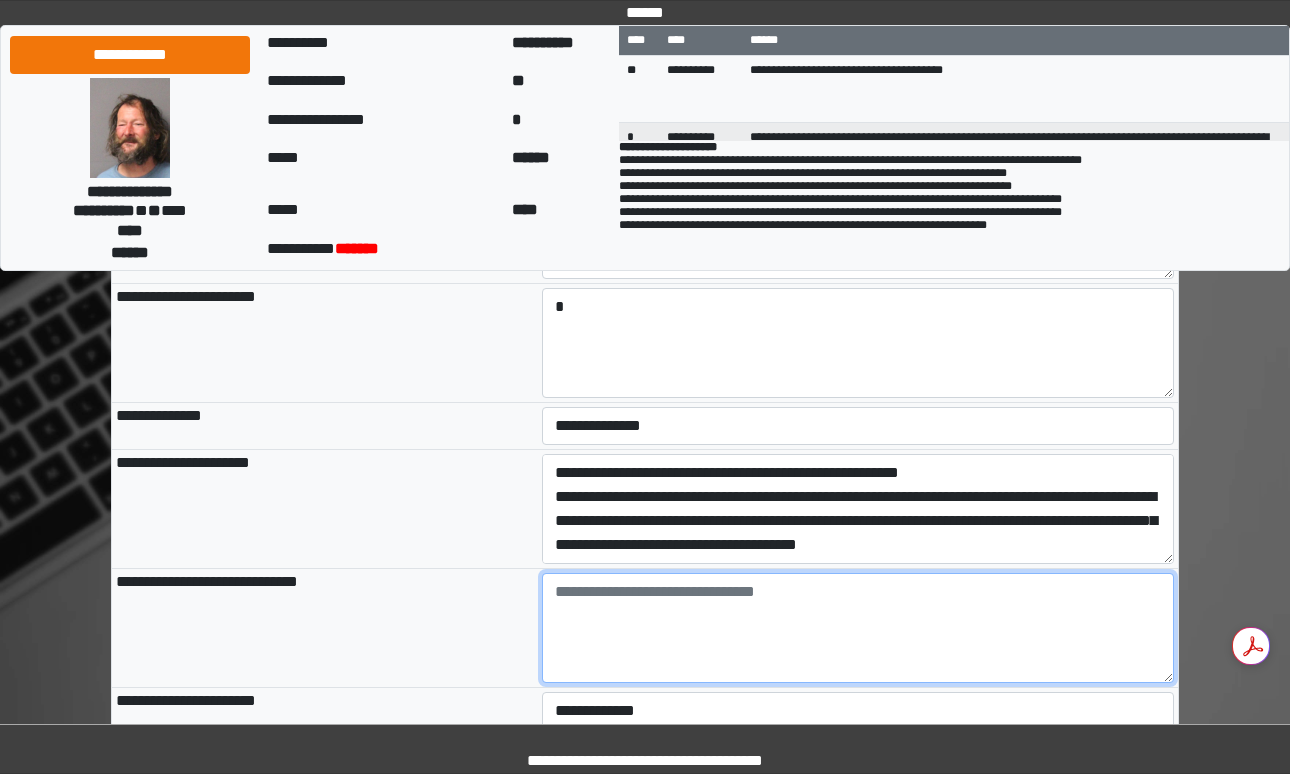 click at bounding box center [858, 628] 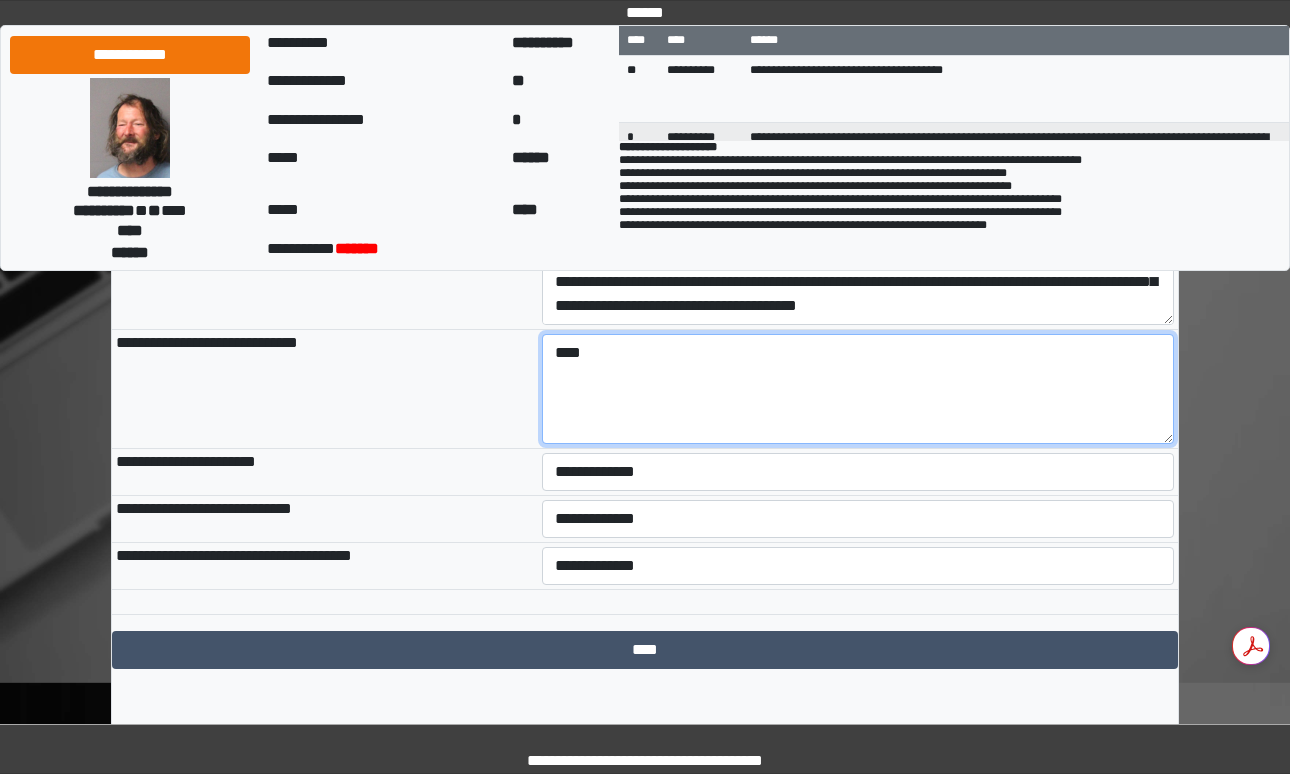 scroll, scrollTop: 963, scrollLeft: 0, axis: vertical 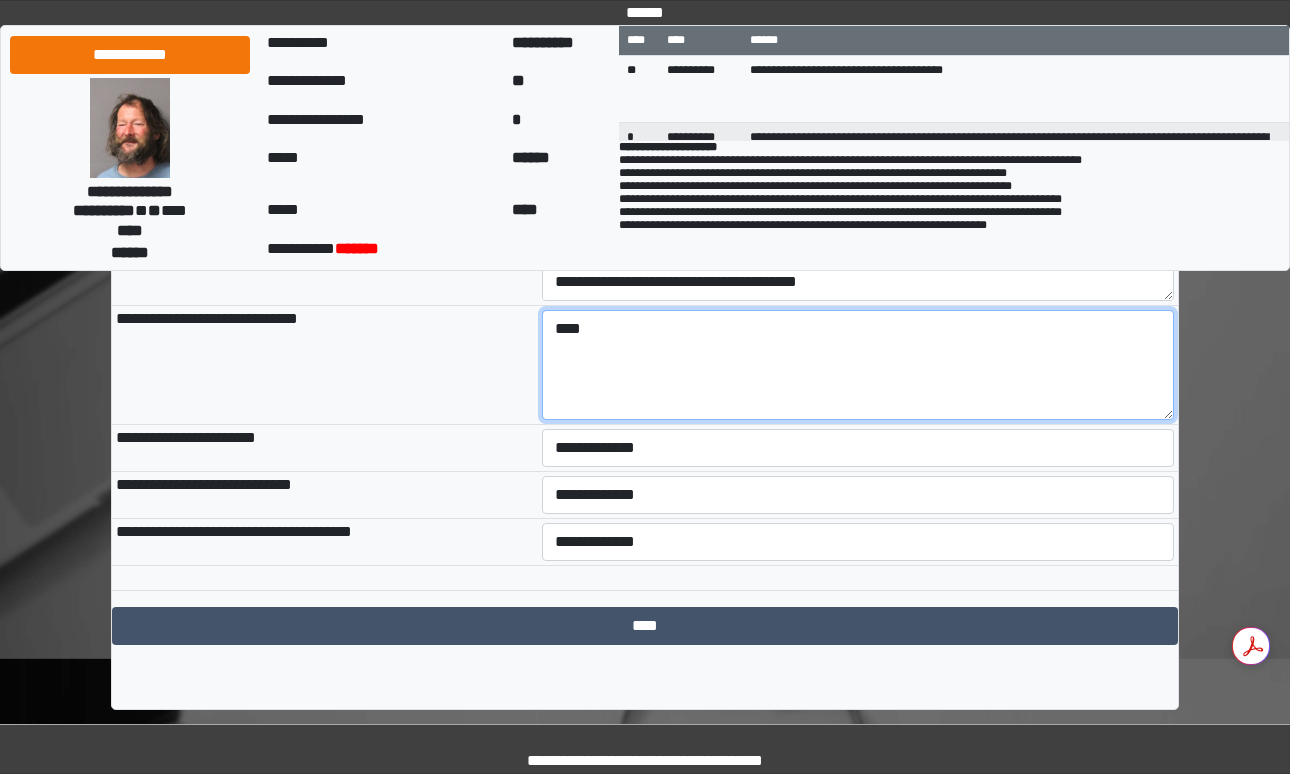 type on "****" 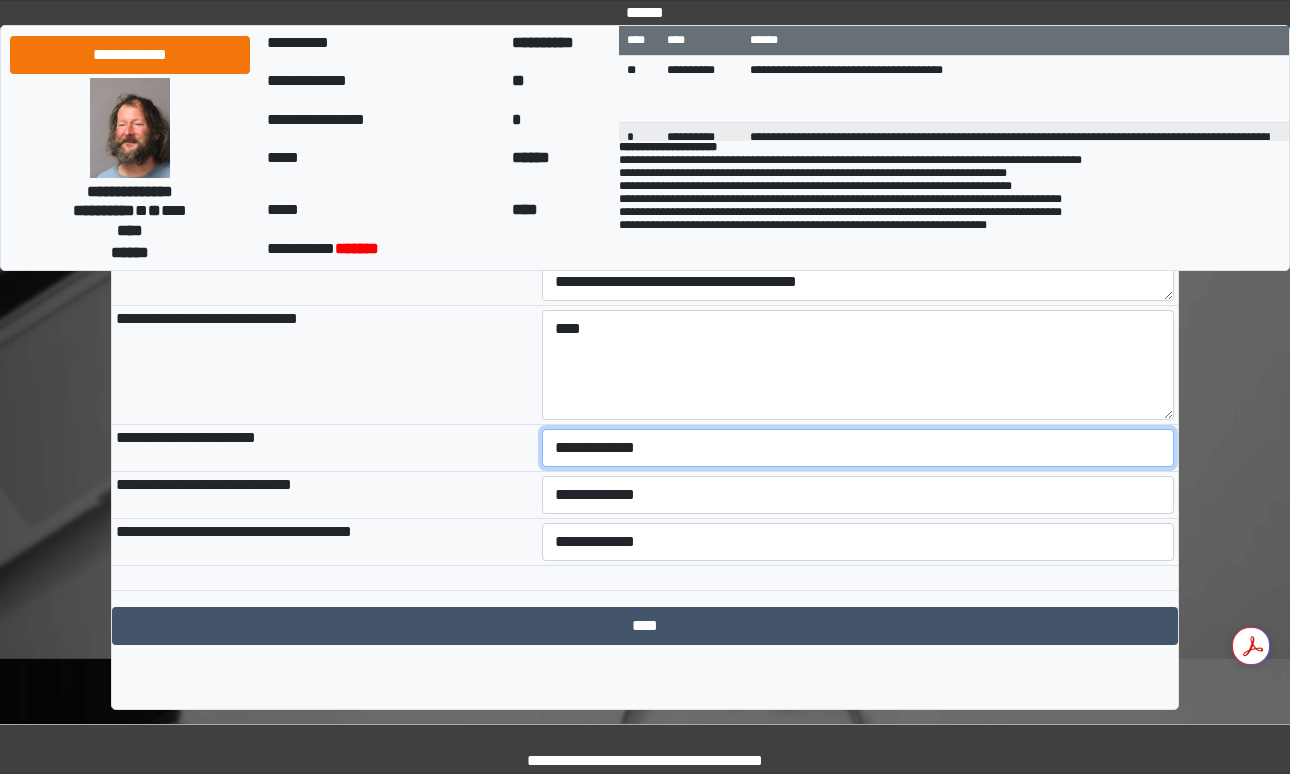 click on "**********" at bounding box center (858, 448) 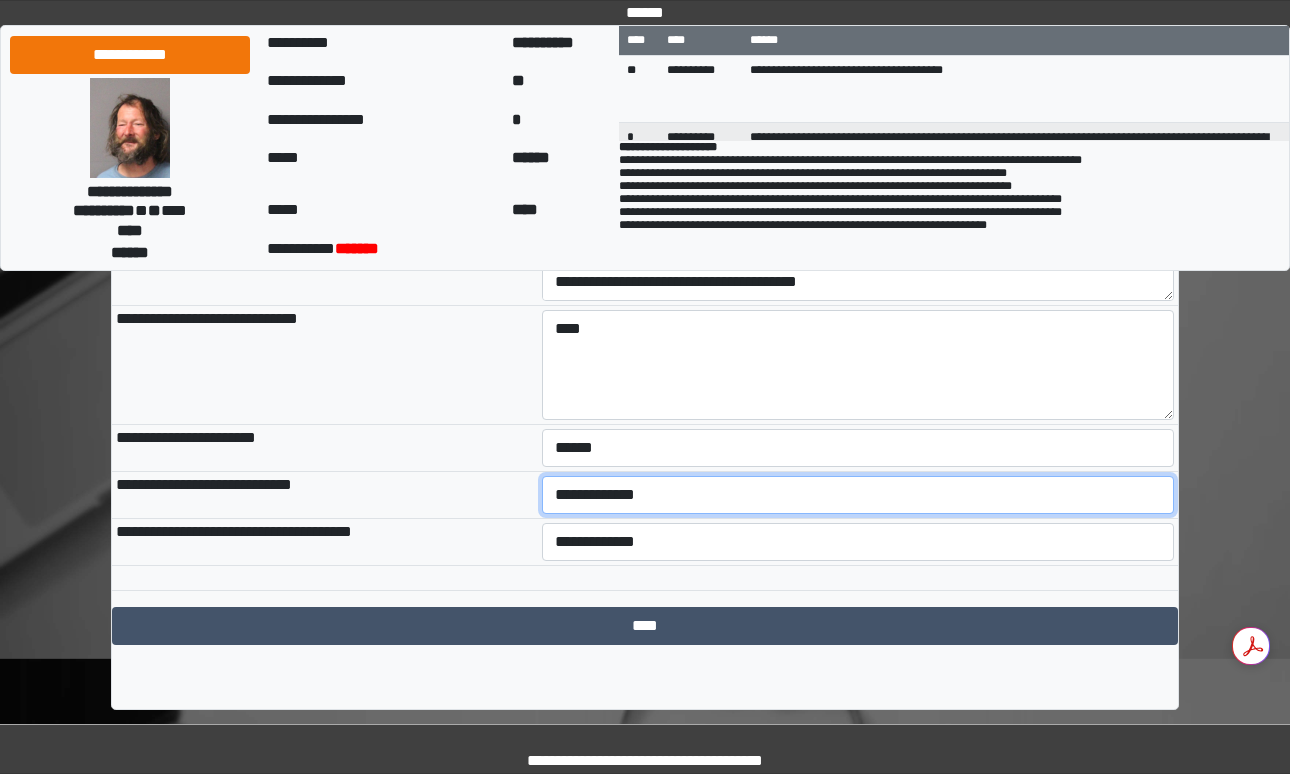 click on "**********" at bounding box center (858, 495) 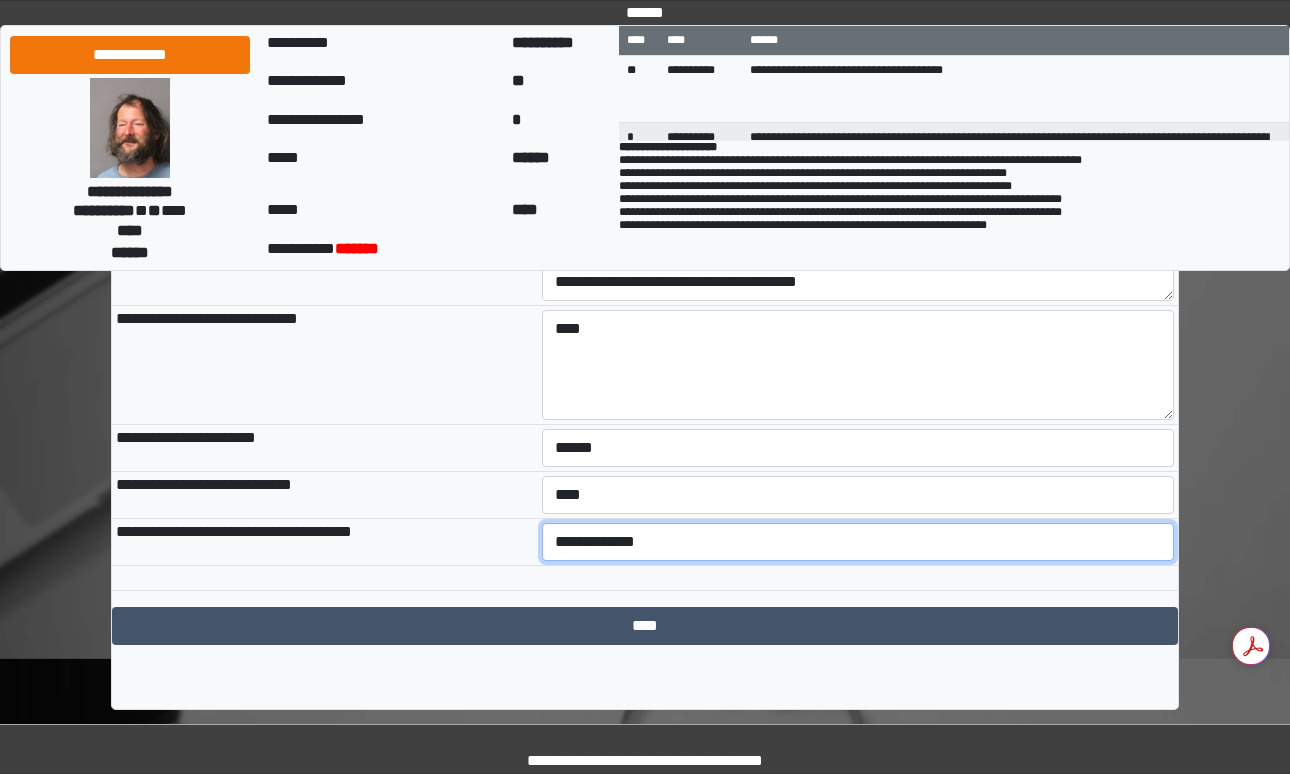 click on "**********" at bounding box center [858, 542] 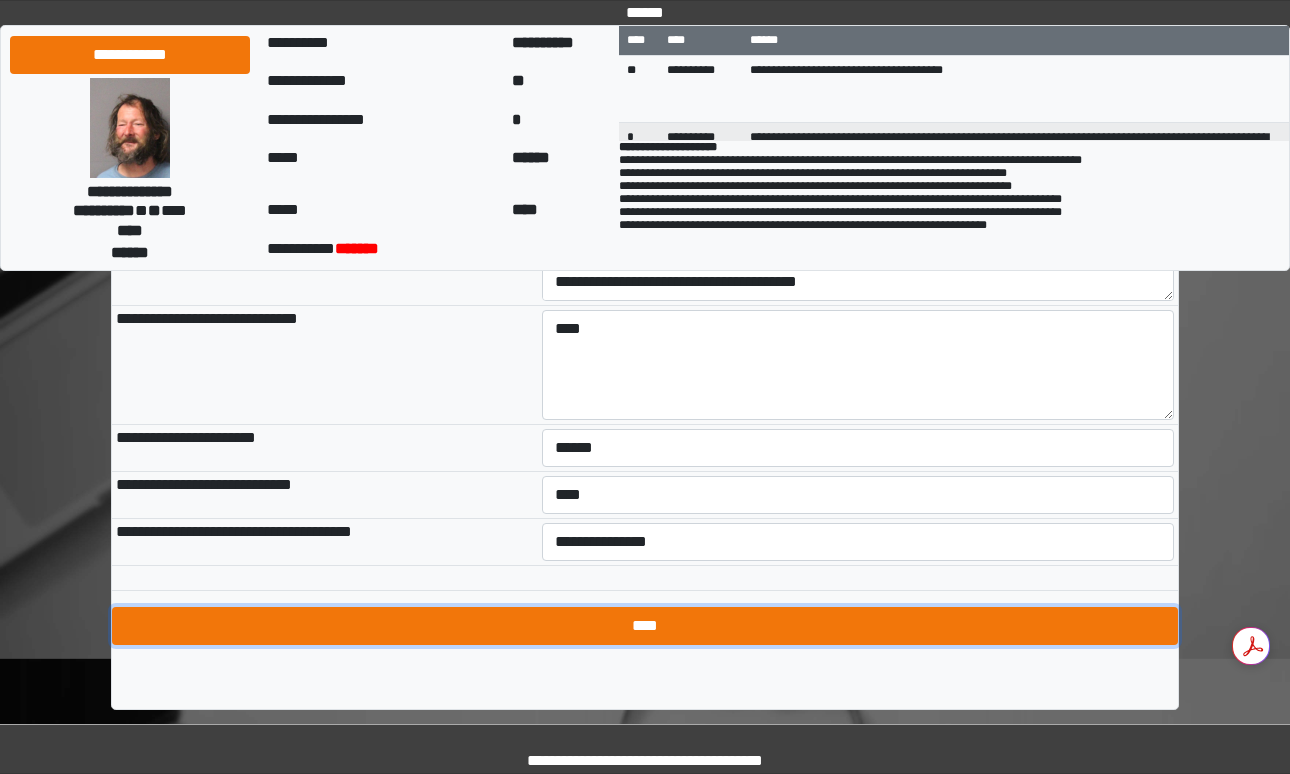 click on "****" at bounding box center (645, 626) 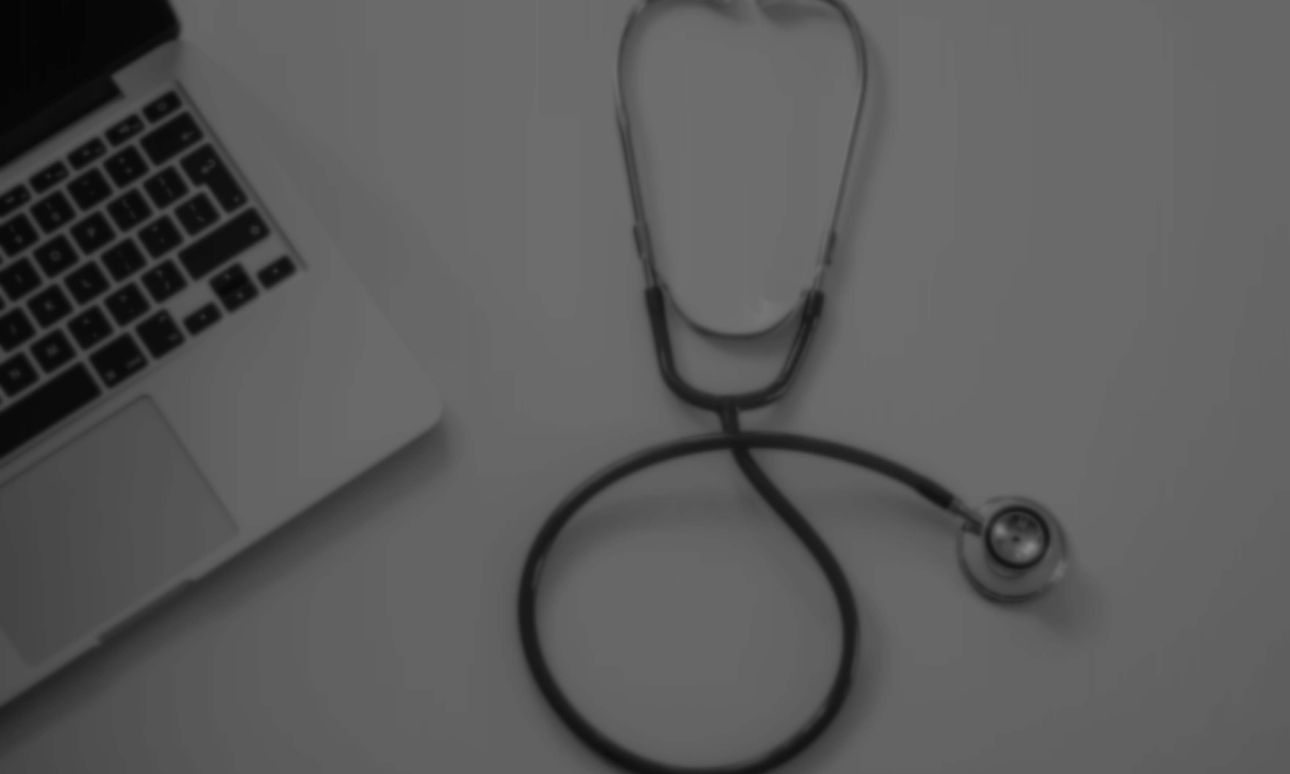 scroll, scrollTop: 0, scrollLeft: 0, axis: both 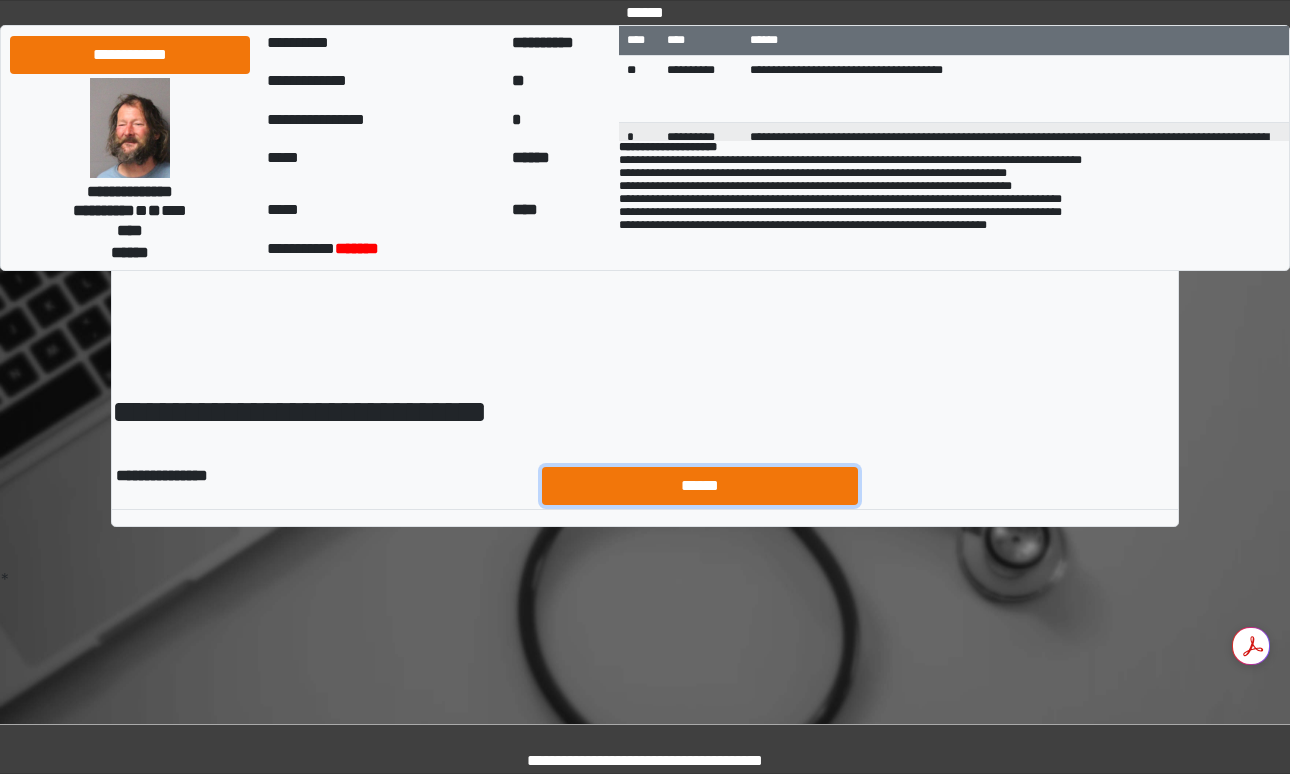 click on "******" at bounding box center (700, 486) 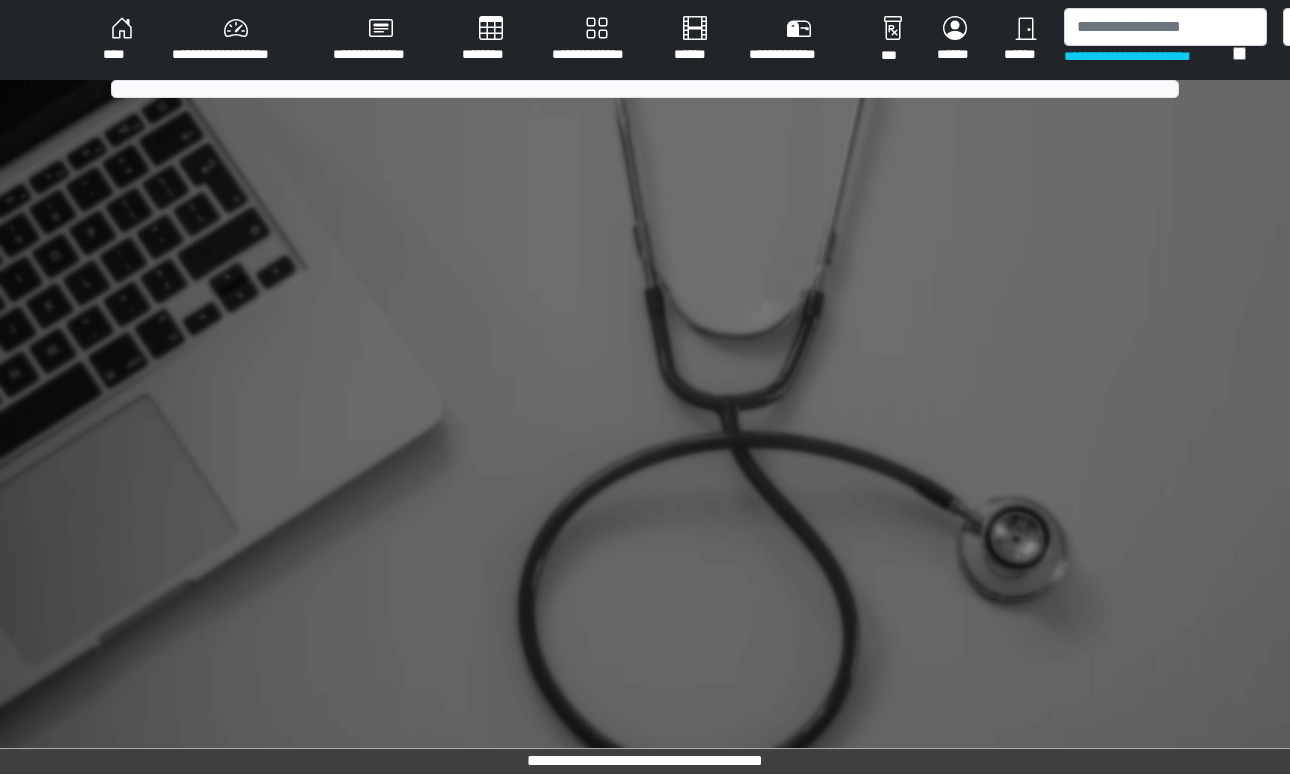 scroll, scrollTop: 0, scrollLeft: 0, axis: both 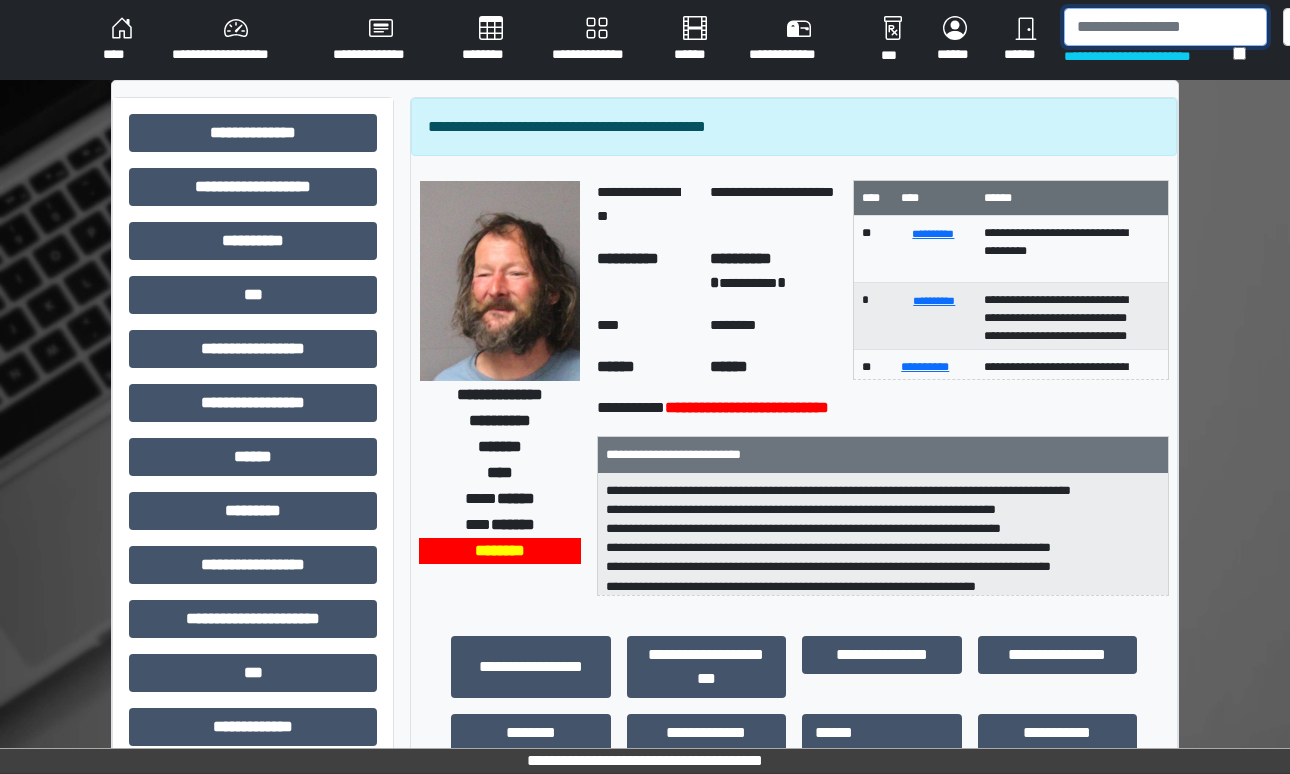 click at bounding box center [1165, 27] 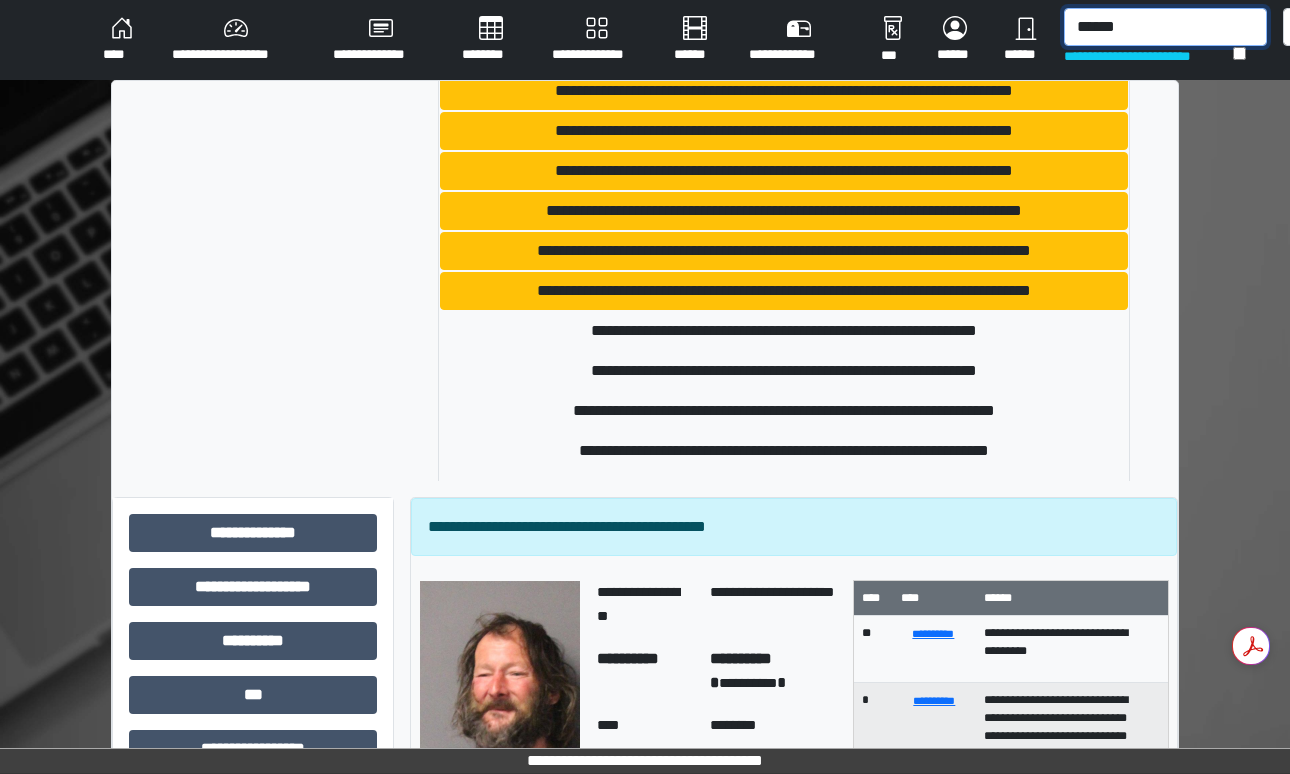 scroll, scrollTop: 698, scrollLeft: 0, axis: vertical 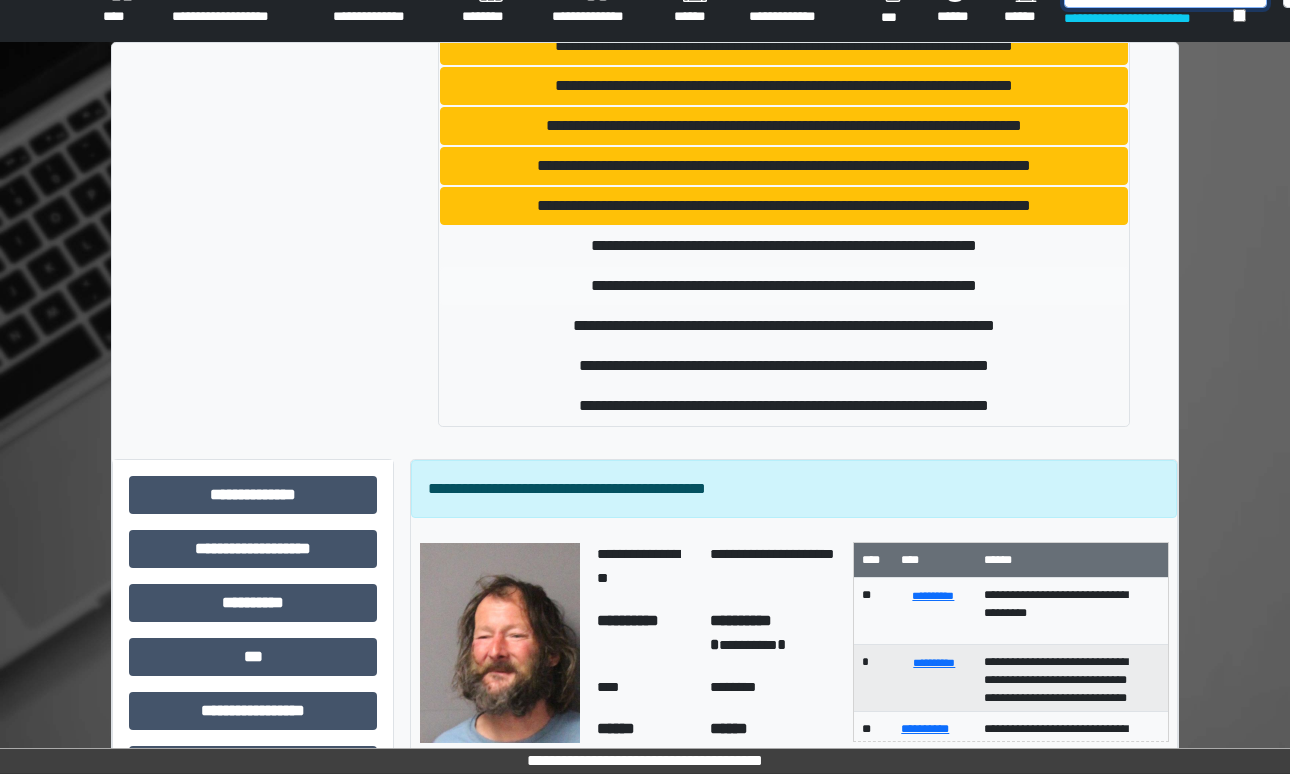 type on "******" 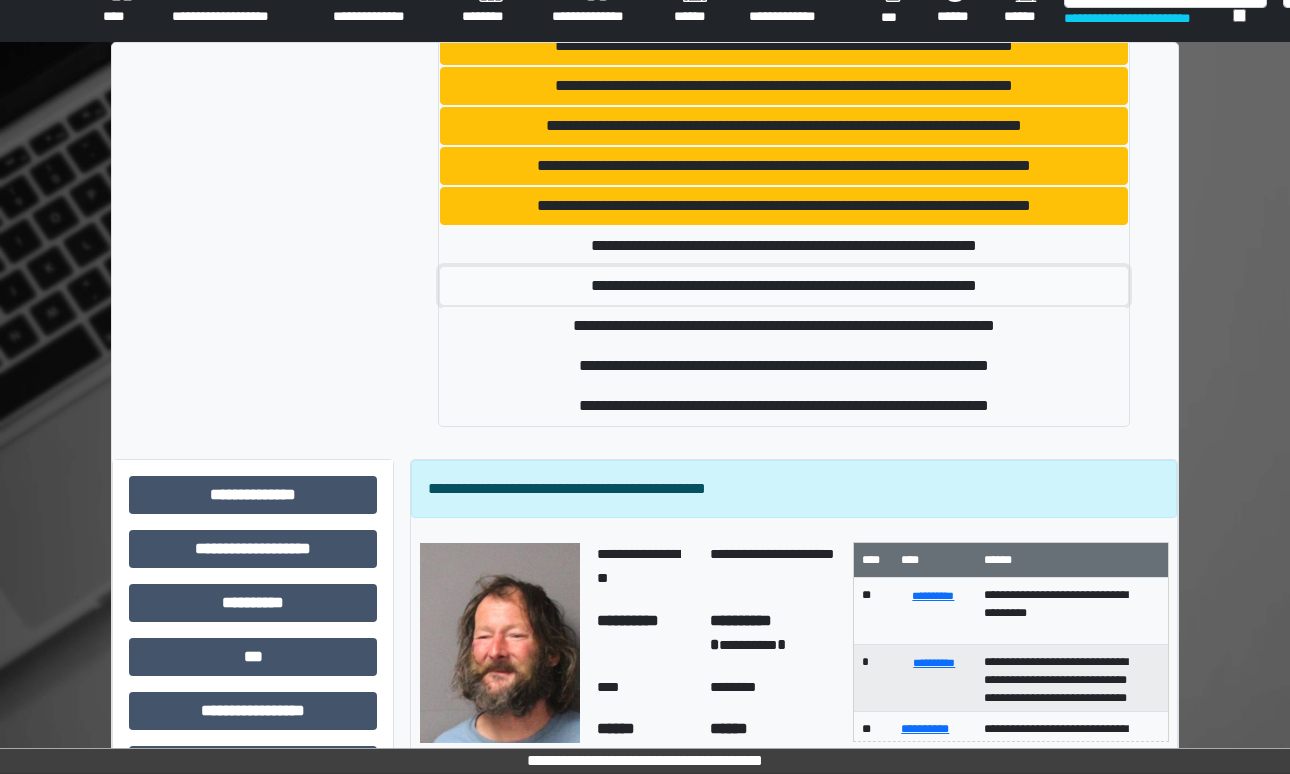 click on "**********" at bounding box center [784, 286] 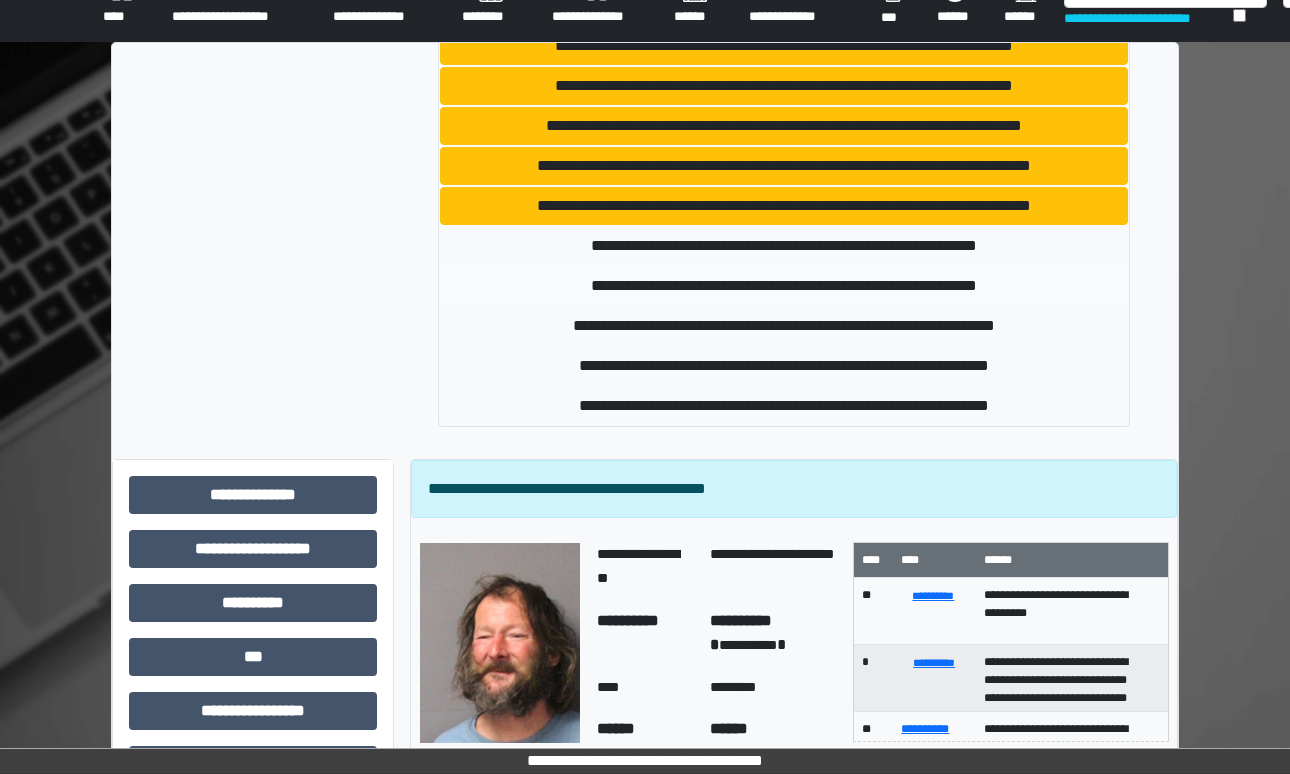 type 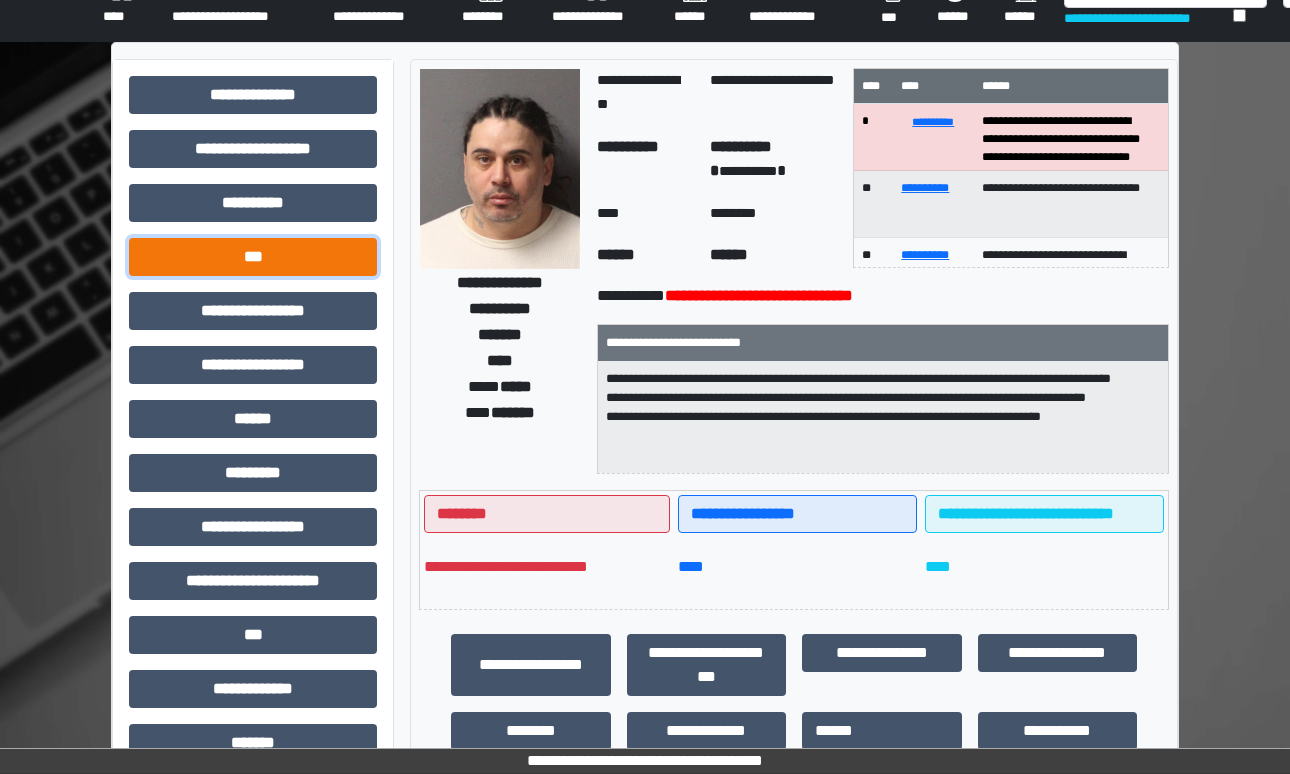 click on "***" at bounding box center (253, 257) 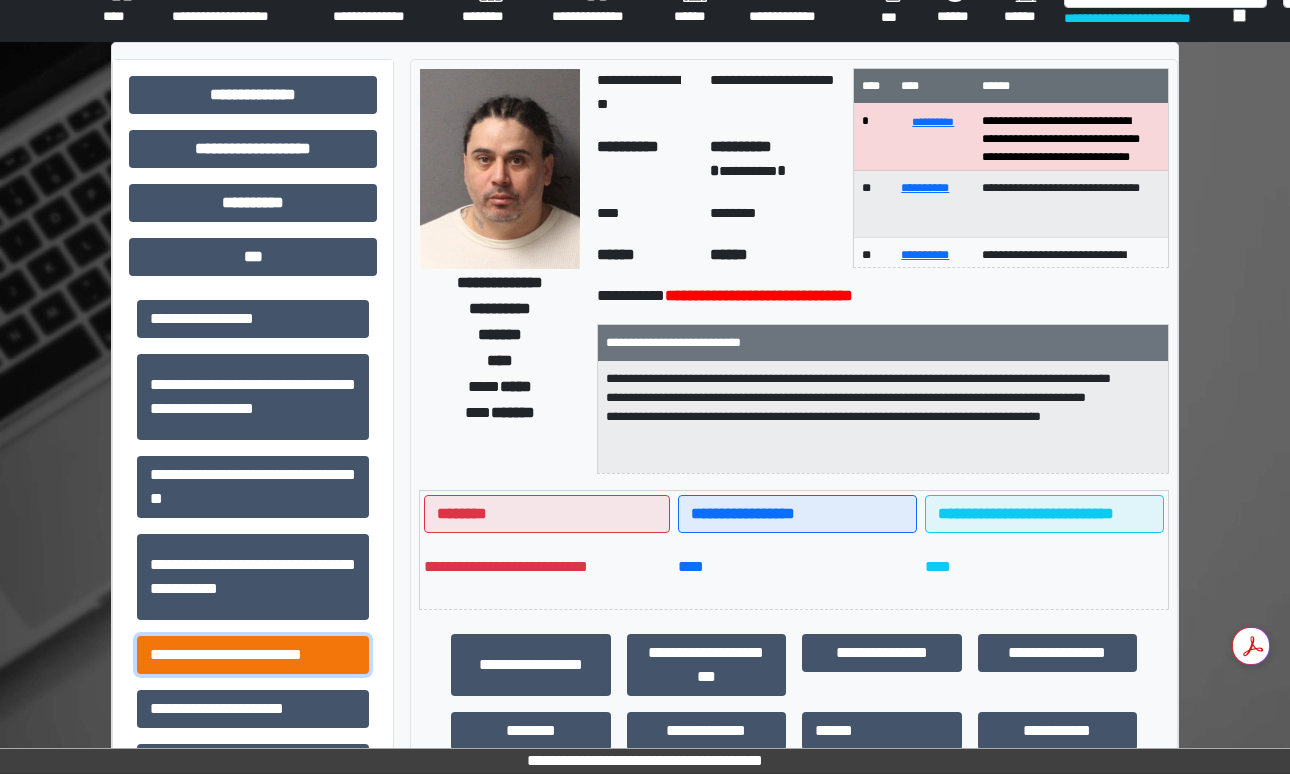 click on "**********" at bounding box center (253, 655) 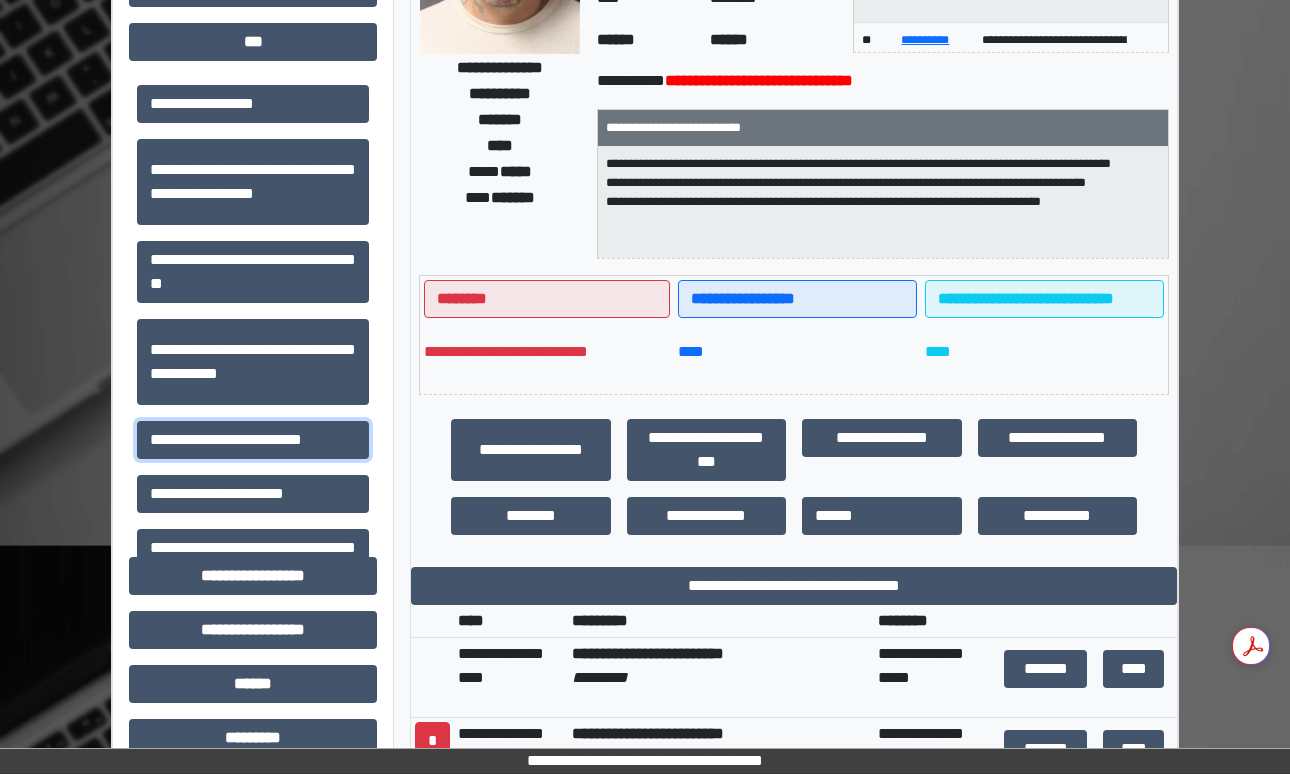 scroll, scrollTop: 255, scrollLeft: 0, axis: vertical 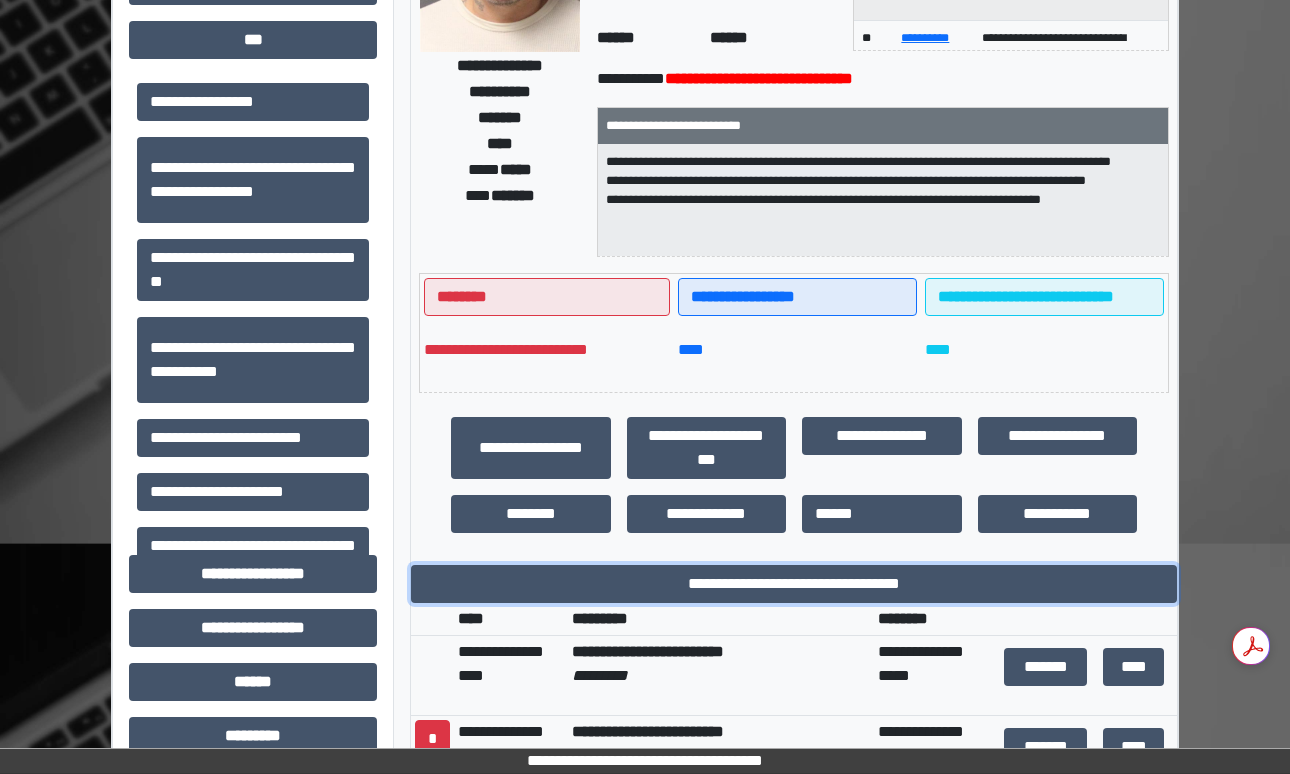 click on "**********" at bounding box center (794, 584) 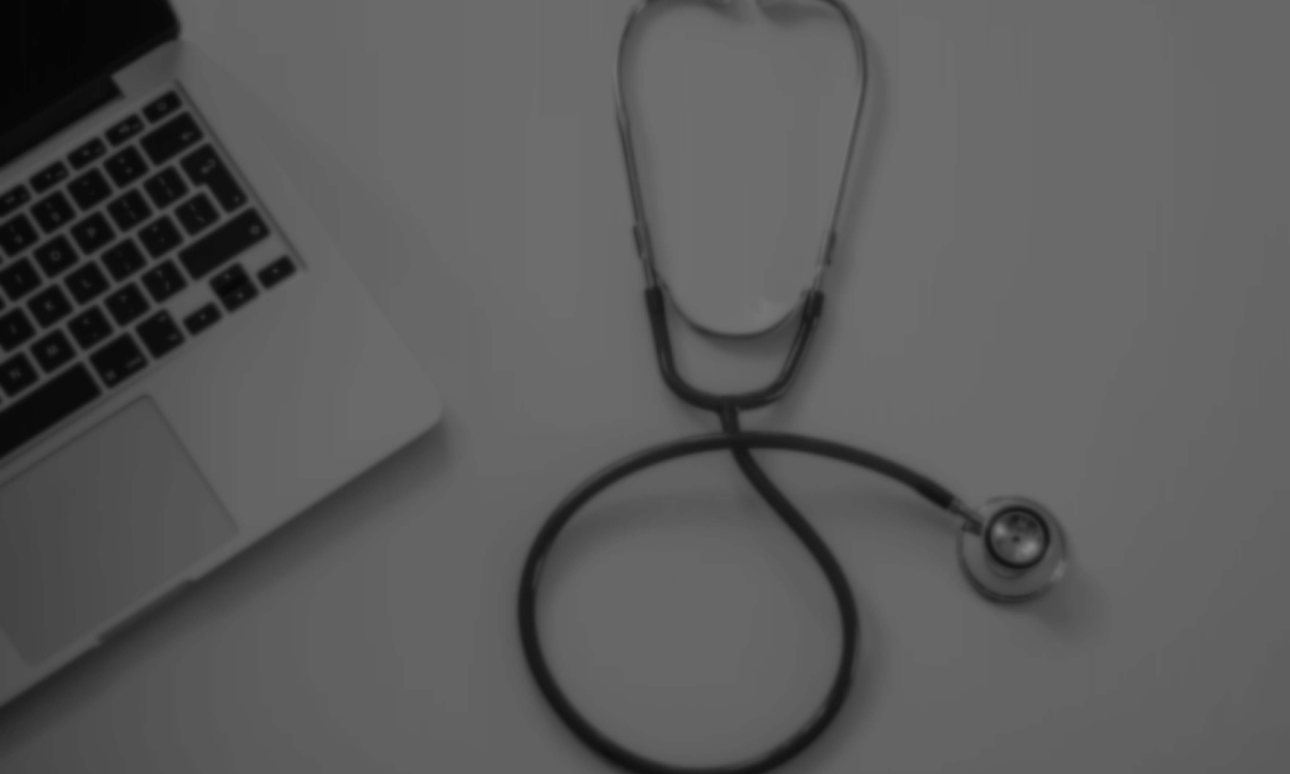 scroll, scrollTop: 0, scrollLeft: 0, axis: both 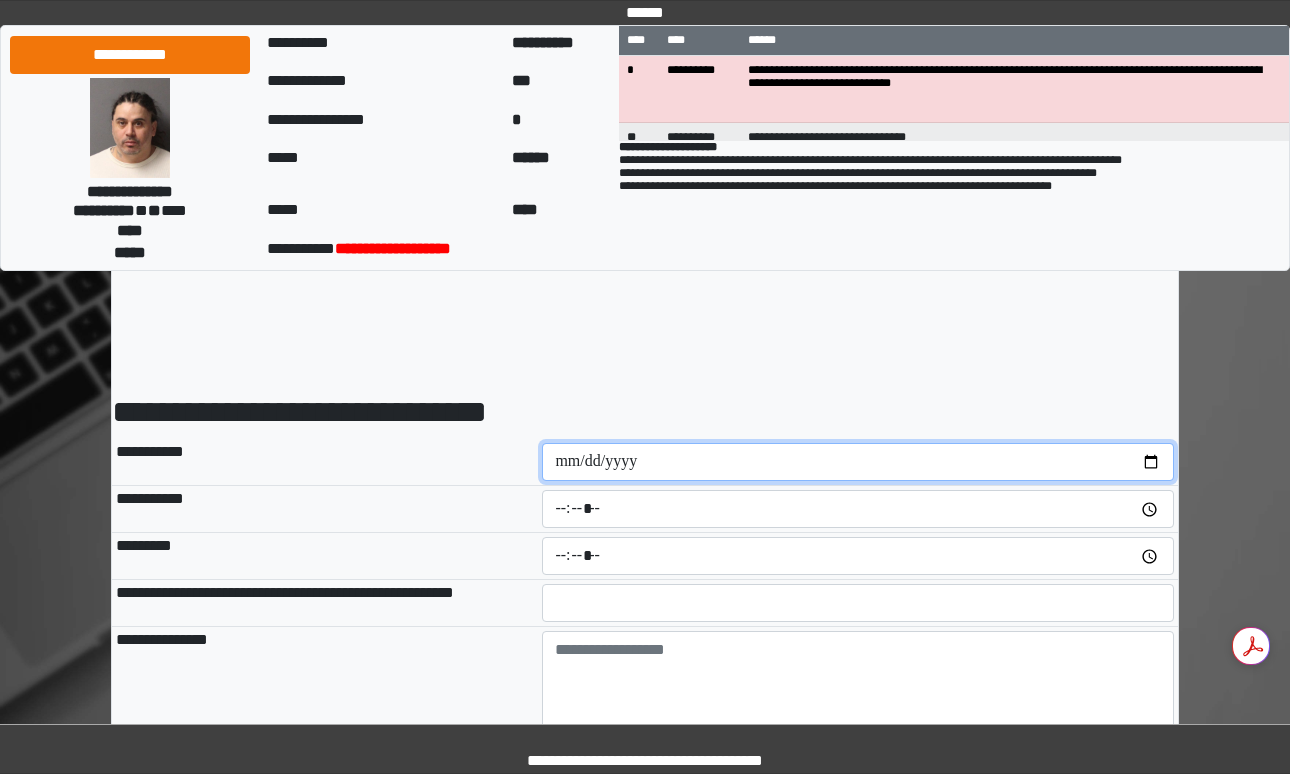 click at bounding box center (858, 462) 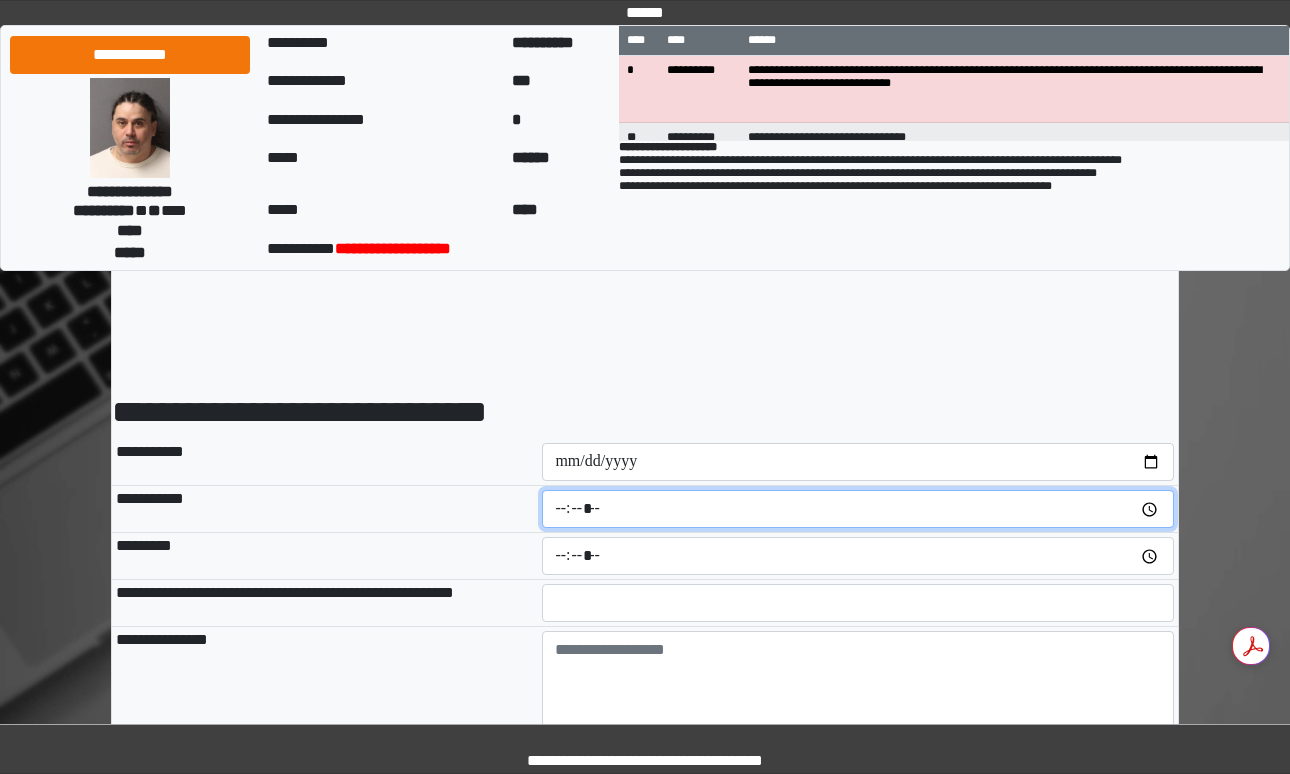 type on "*****" 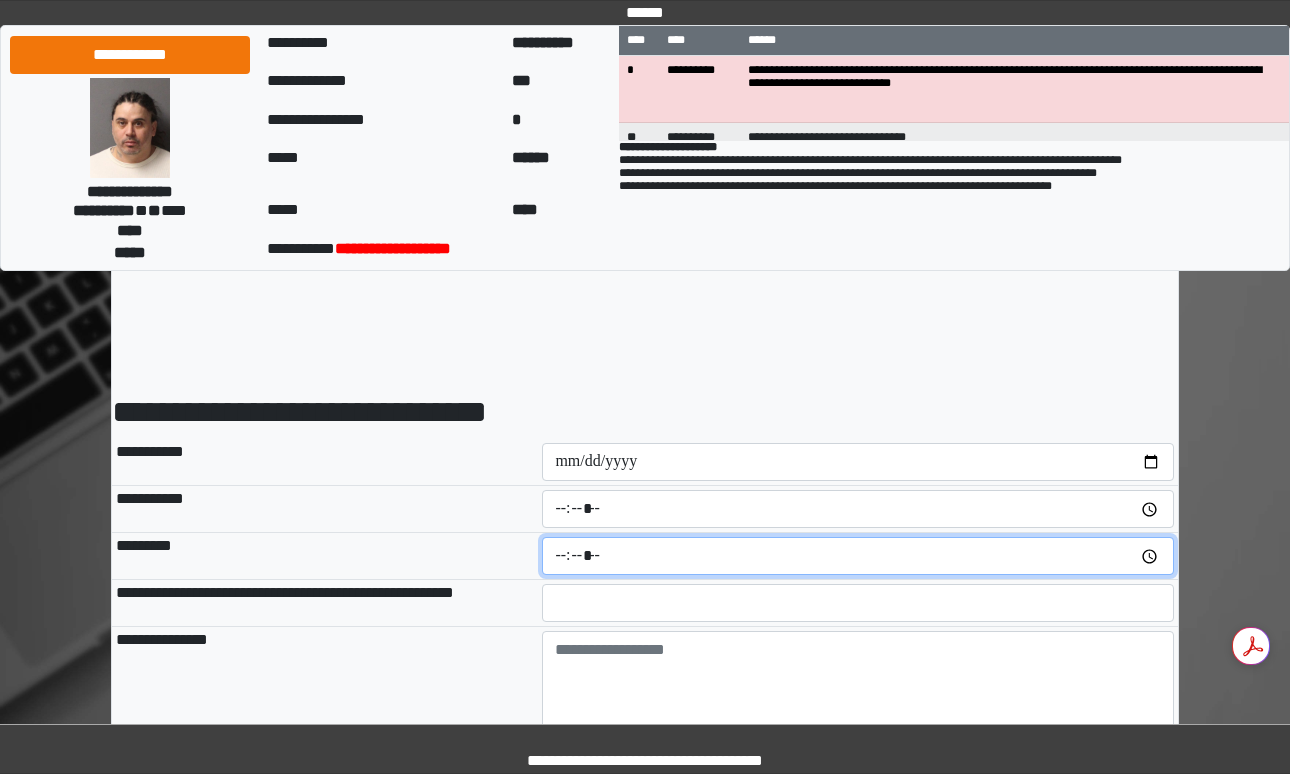 type on "*****" 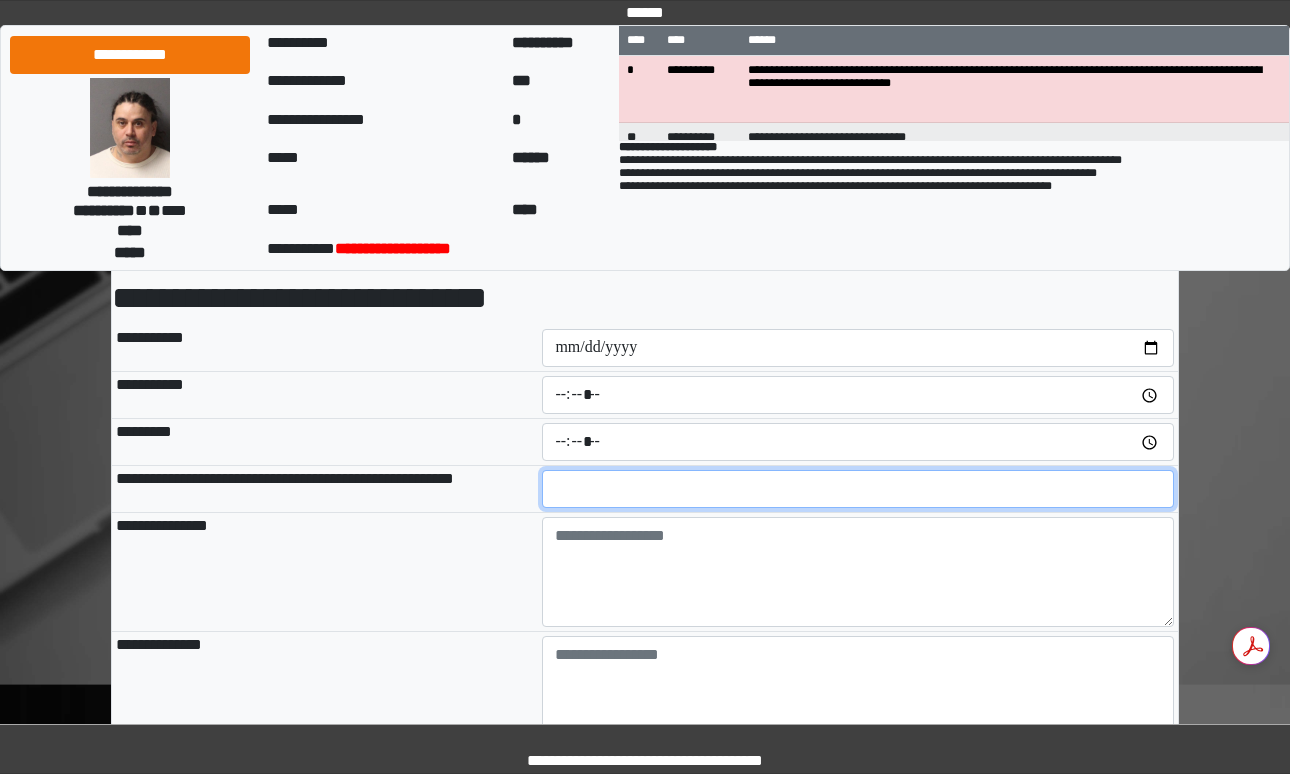 scroll, scrollTop: 138, scrollLeft: 0, axis: vertical 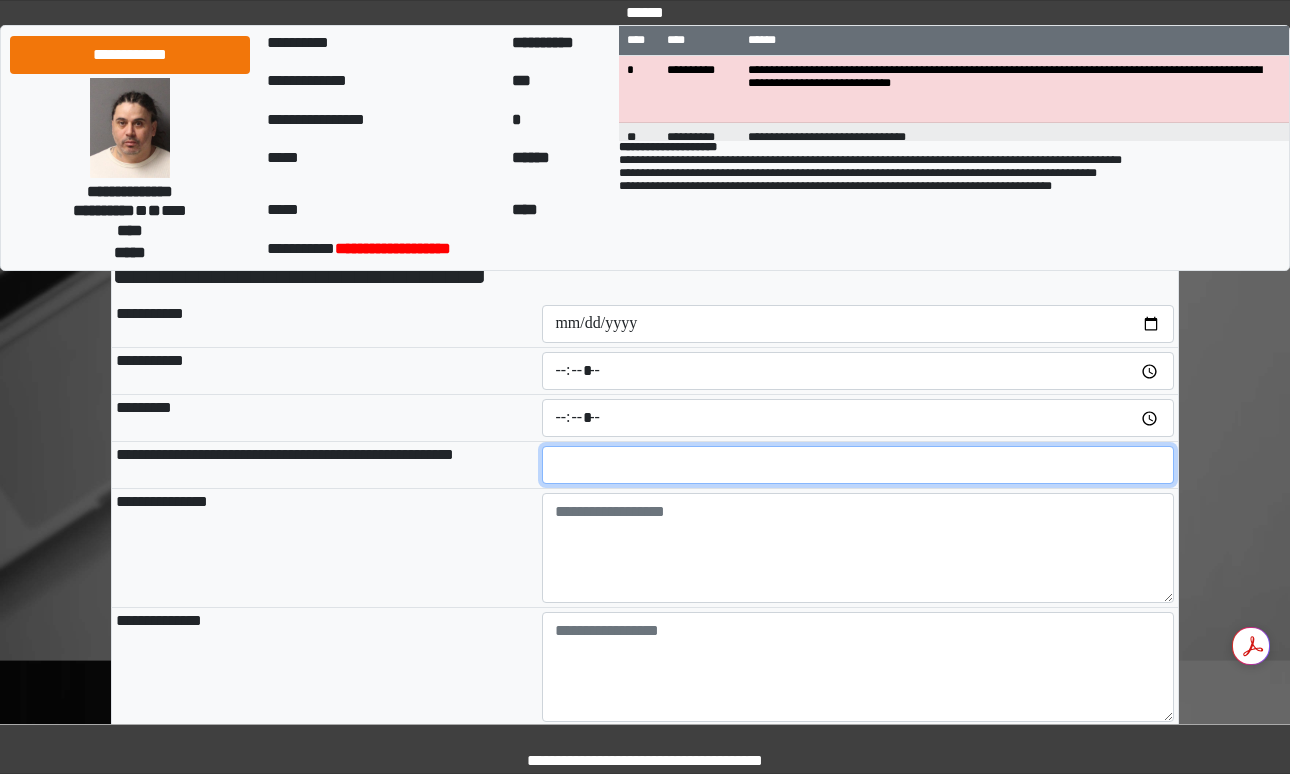 type on "**" 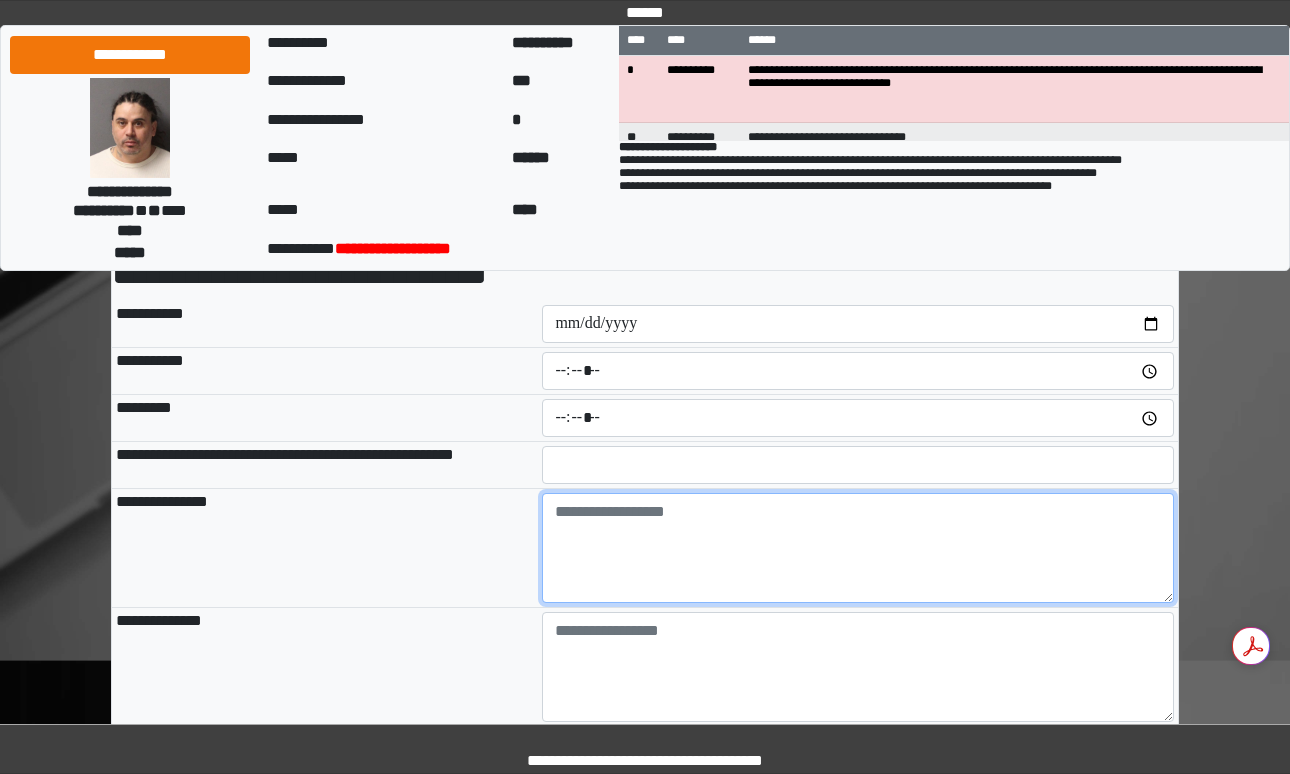 click at bounding box center (858, 548) 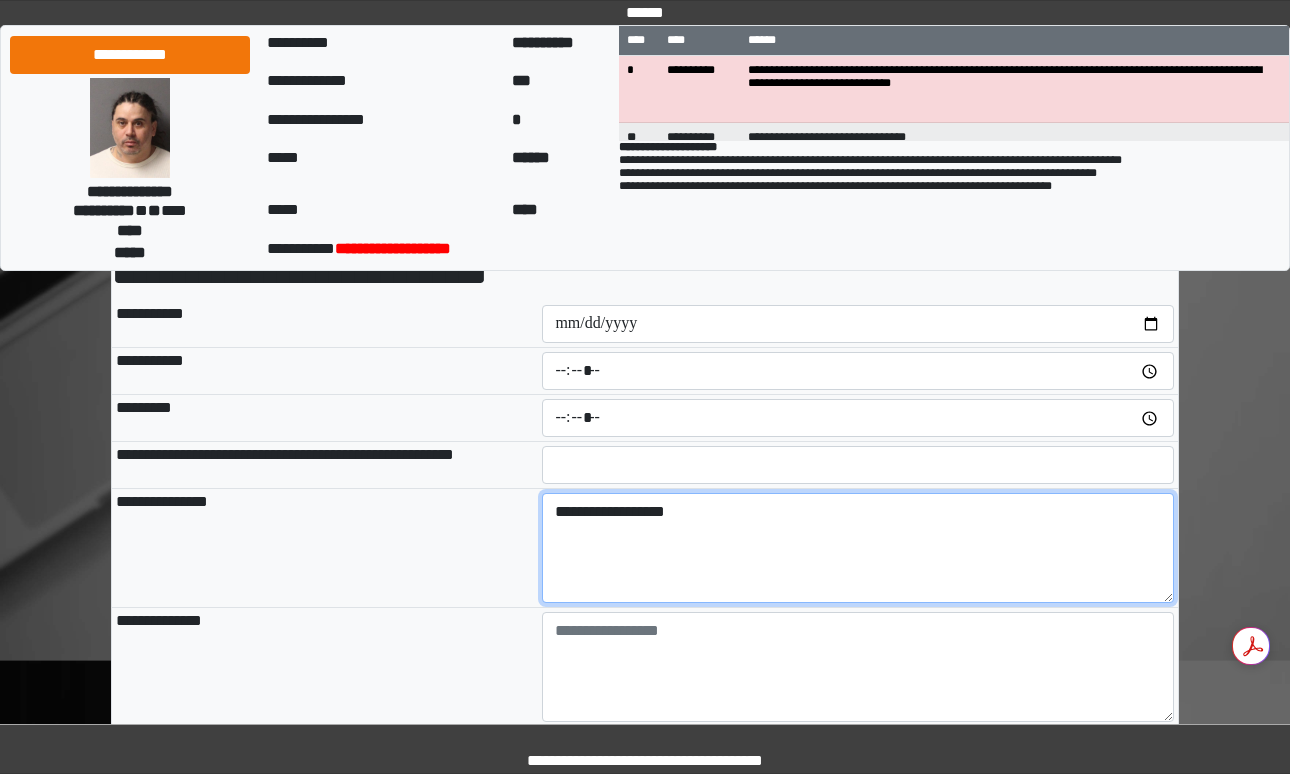 type on "**********" 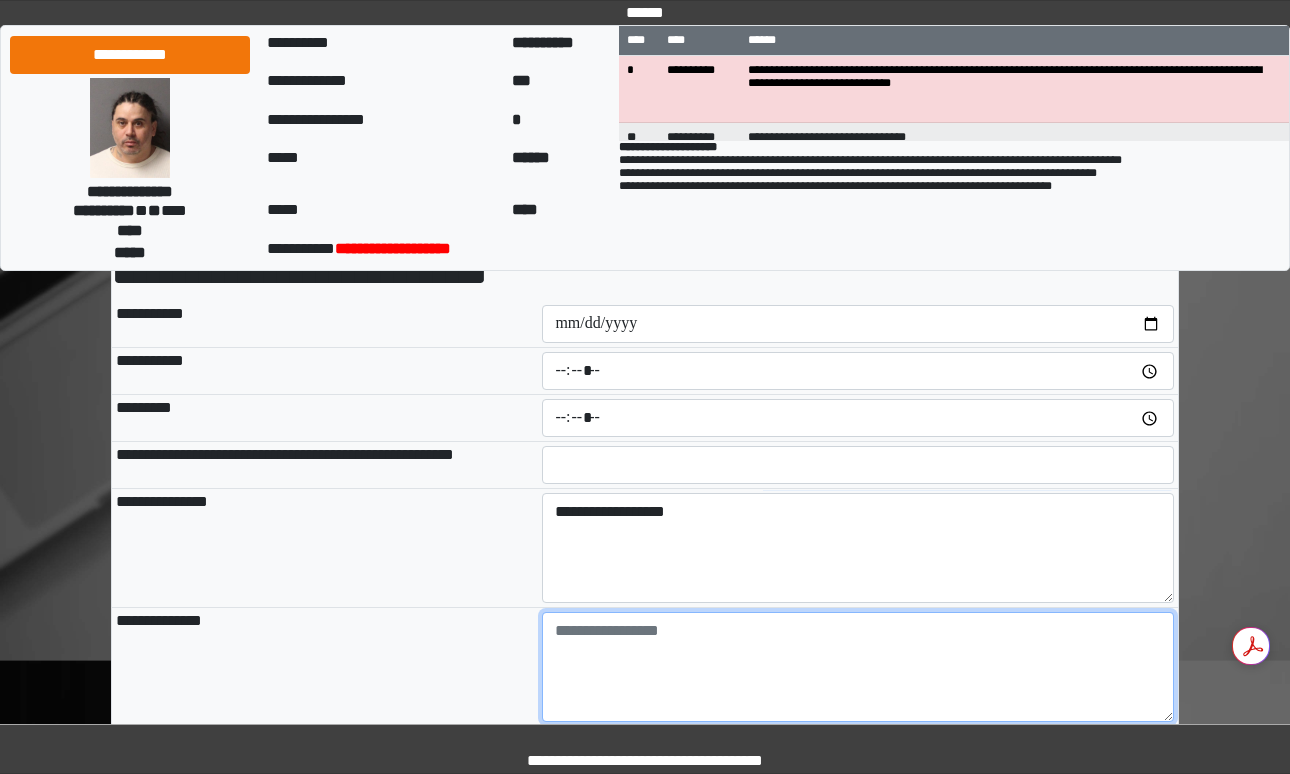 click at bounding box center (858, 667) 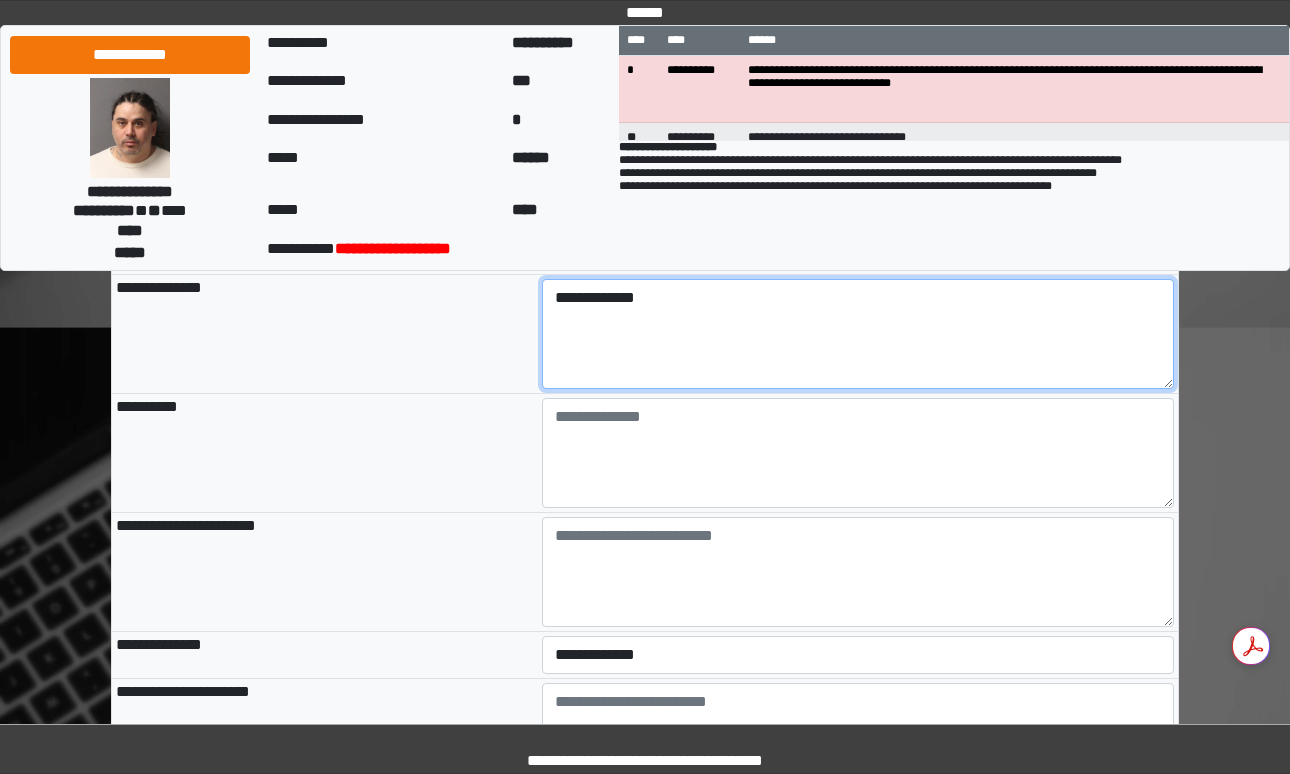 scroll, scrollTop: 485, scrollLeft: 0, axis: vertical 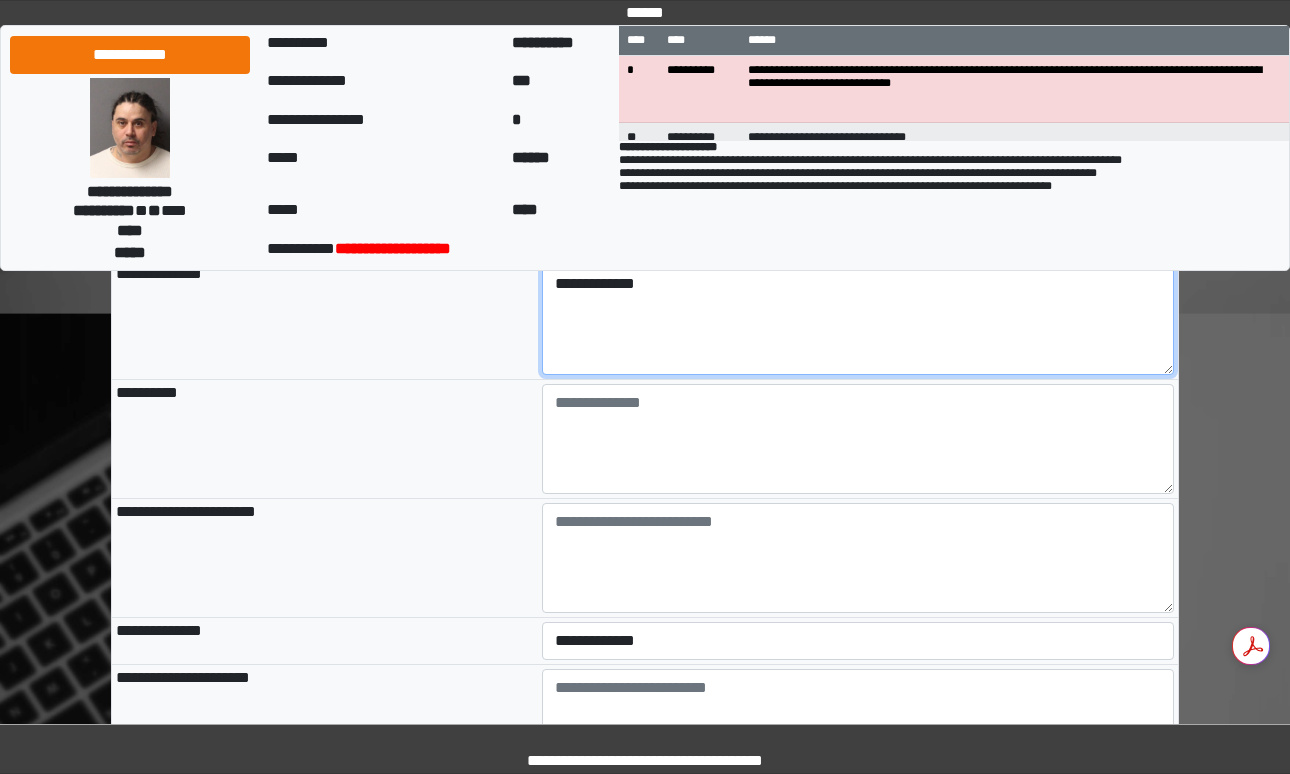 type on "**********" 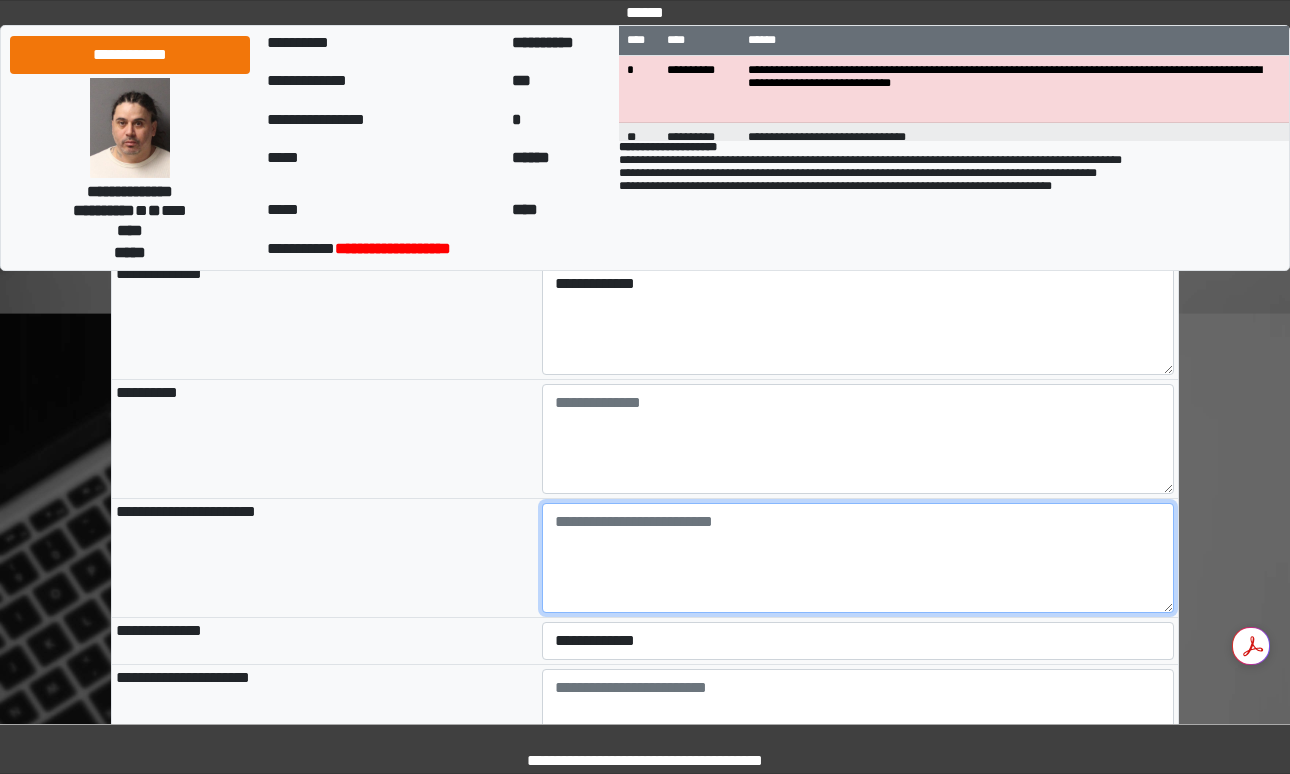 click at bounding box center [858, 558] 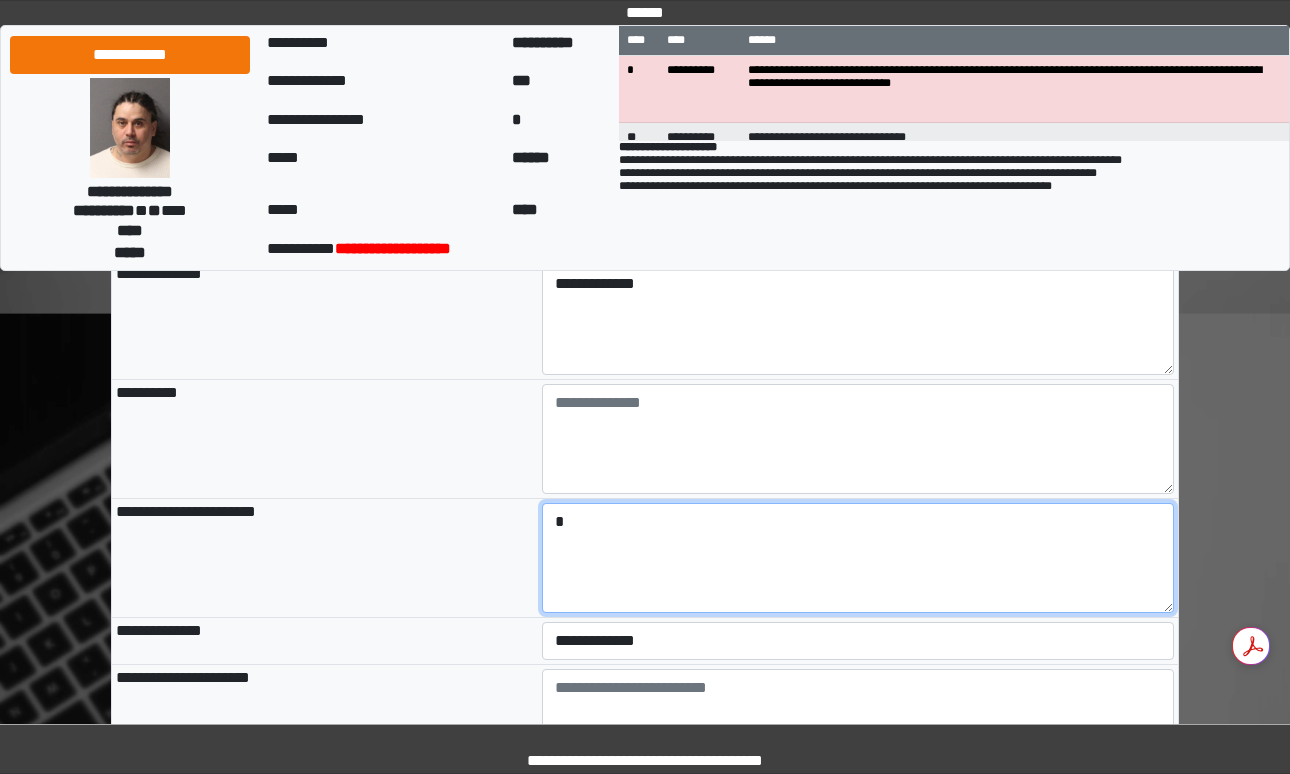 type on "*" 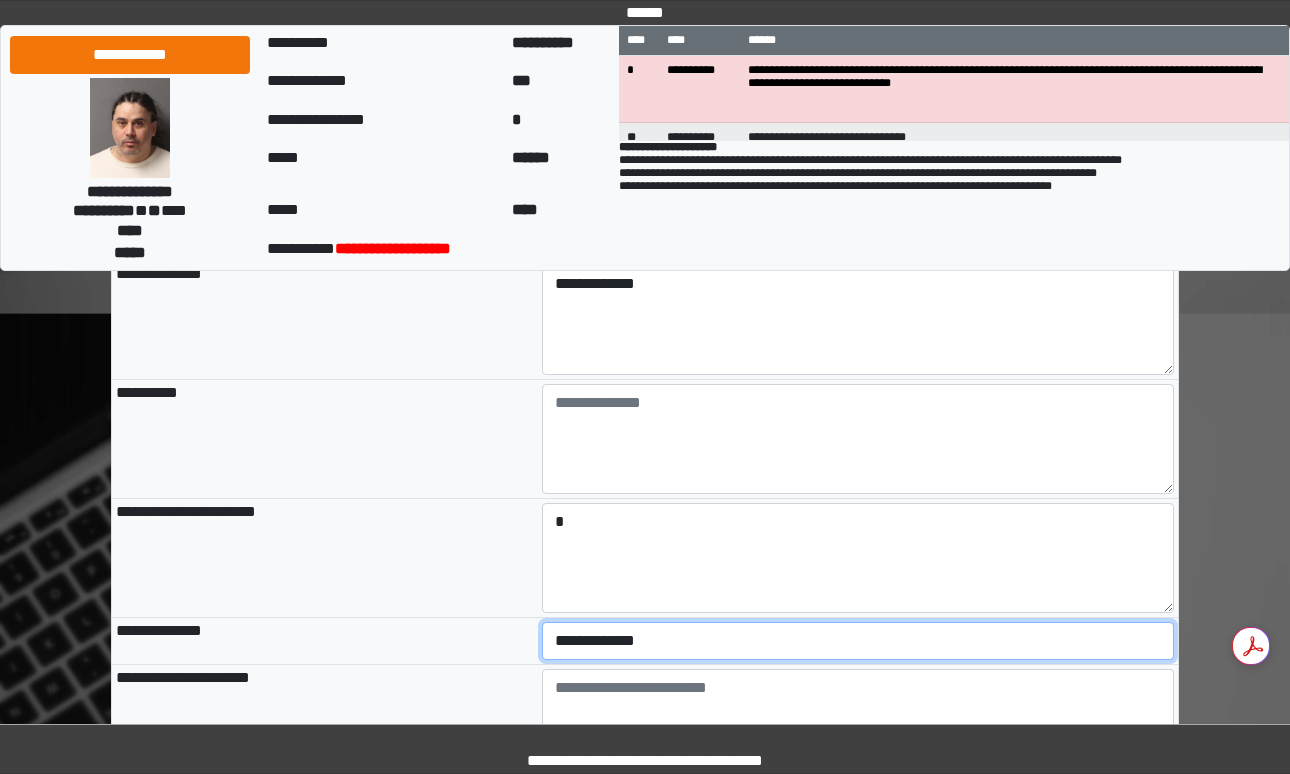 click on "**********" at bounding box center [858, 641] 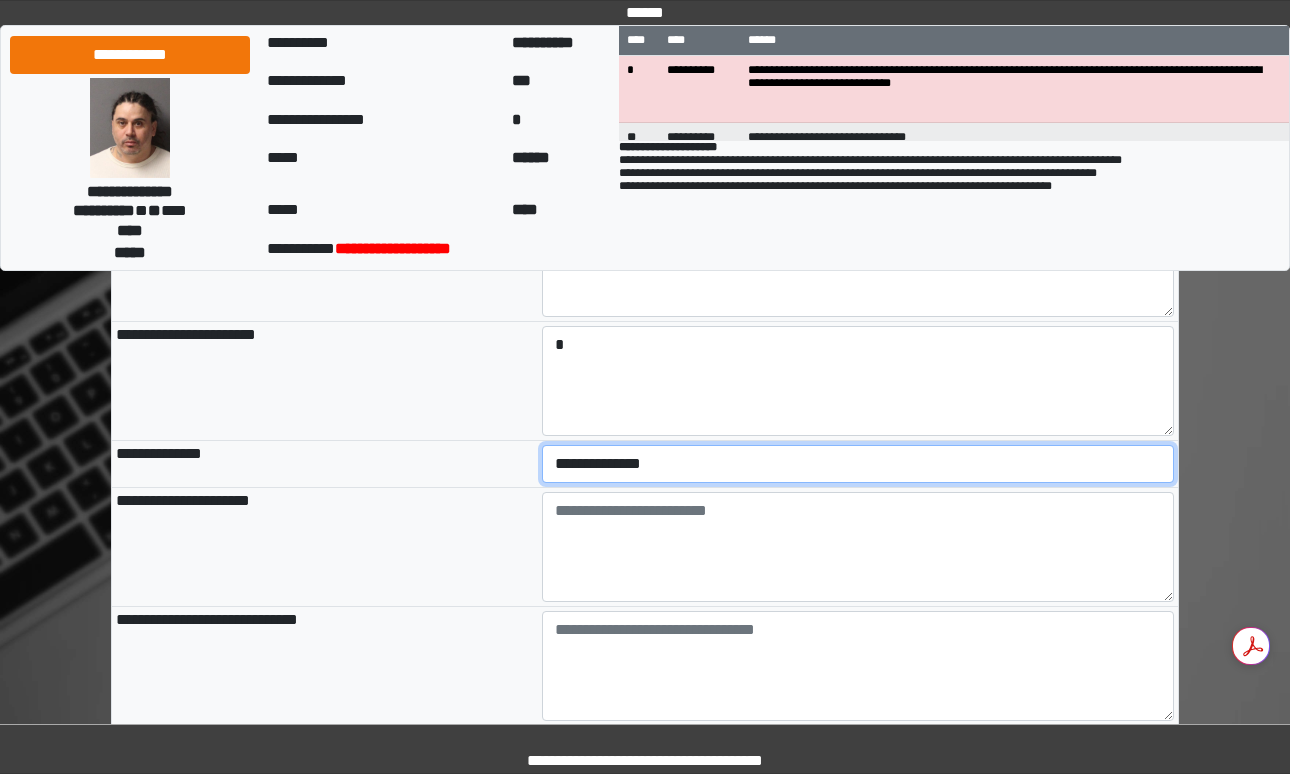 scroll, scrollTop: 681, scrollLeft: 0, axis: vertical 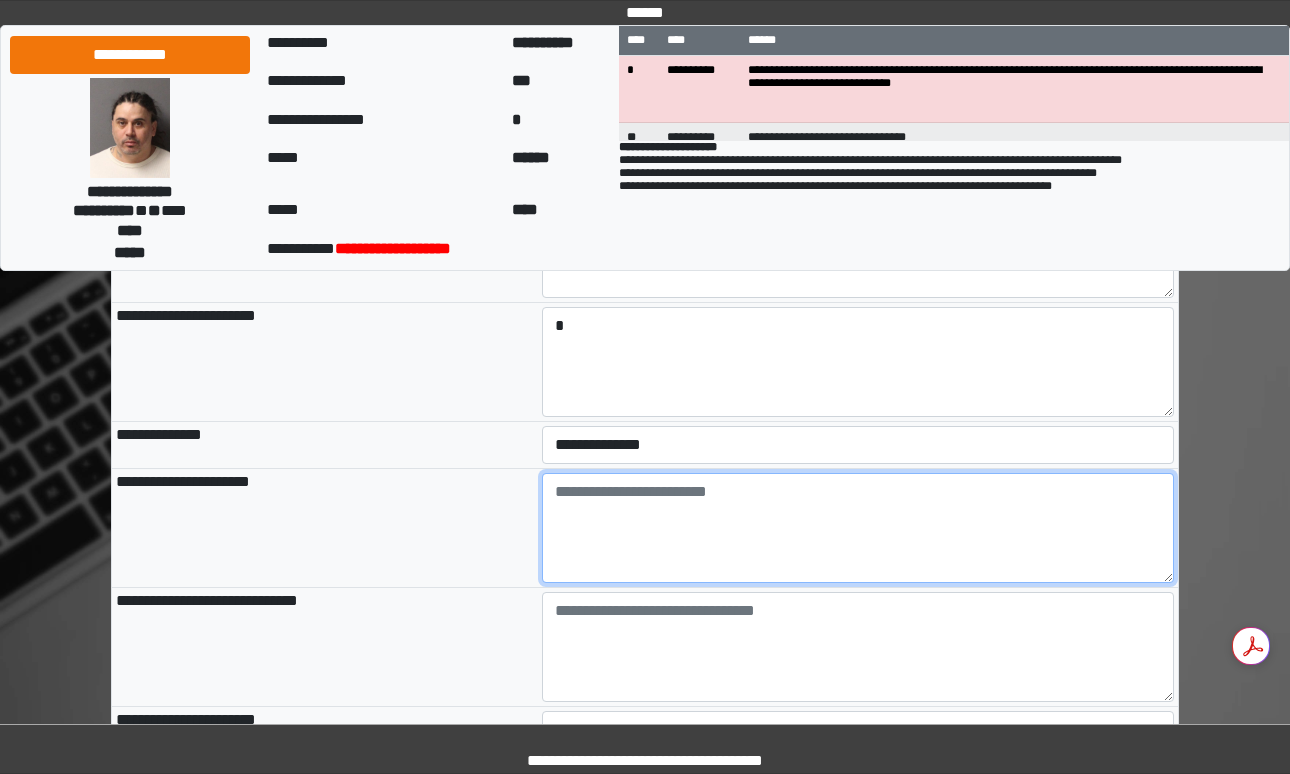 click at bounding box center [858, 528] 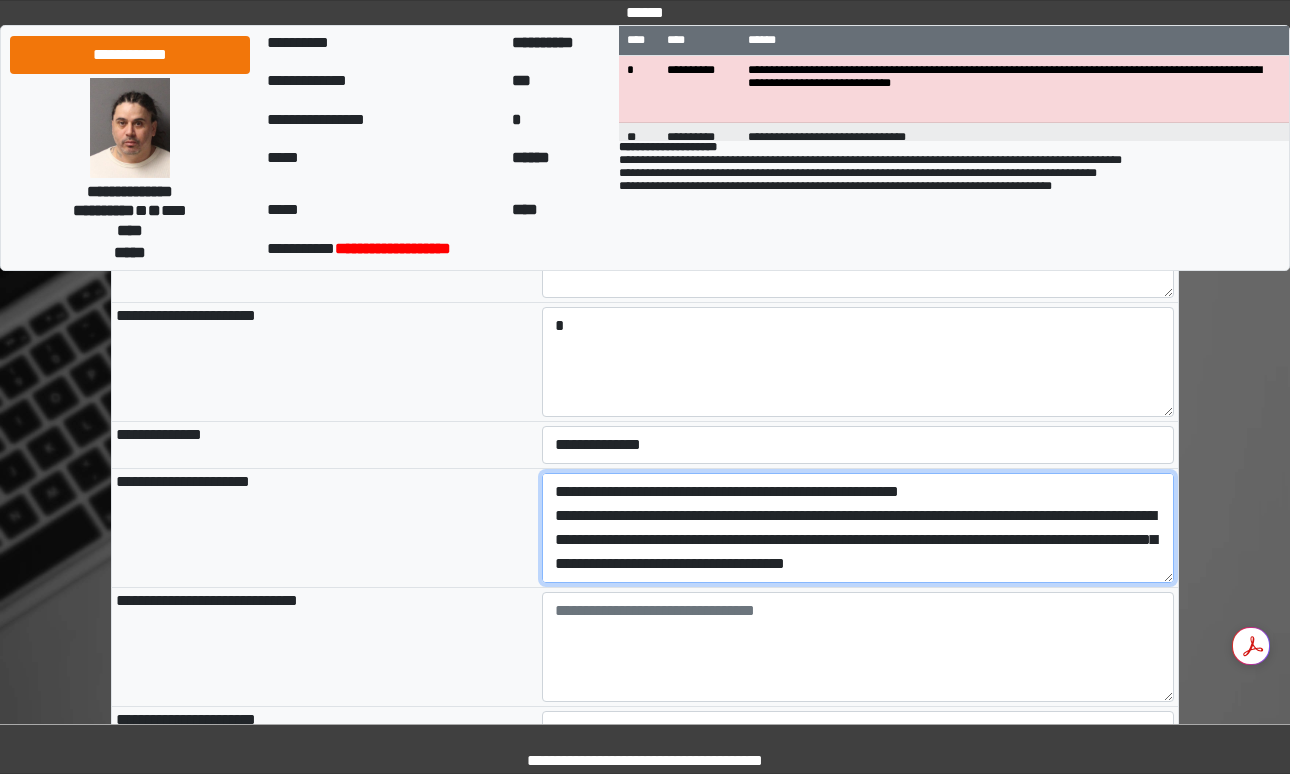 scroll, scrollTop: 264, scrollLeft: 0, axis: vertical 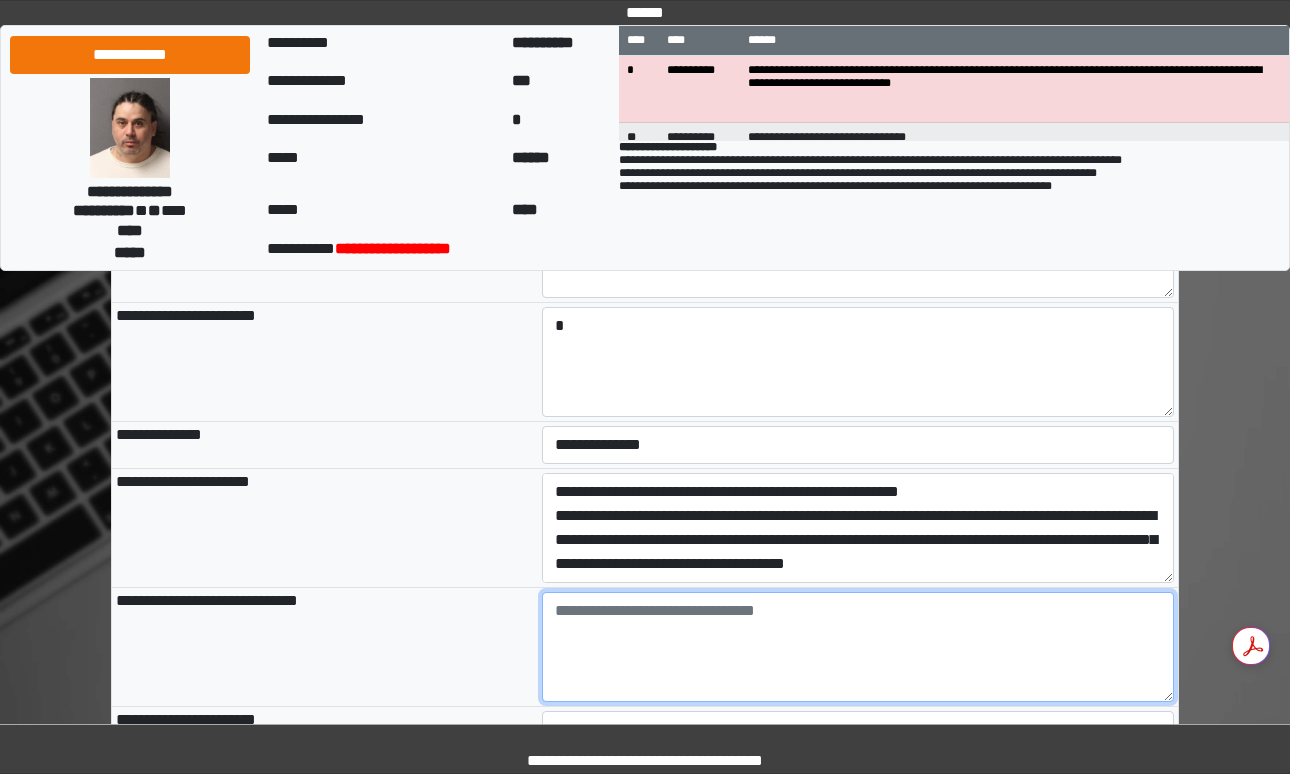 click at bounding box center (858, 647) 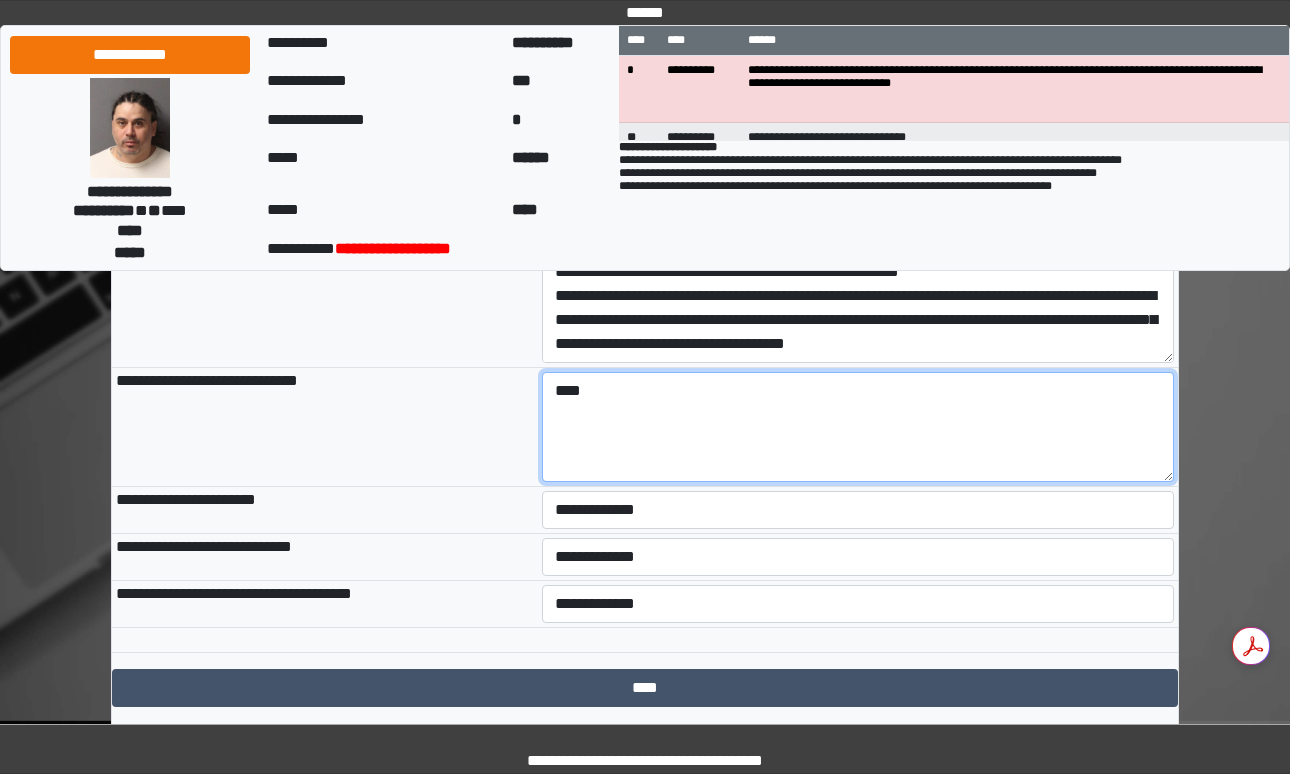 scroll, scrollTop: 949, scrollLeft: 0, axis: vertical 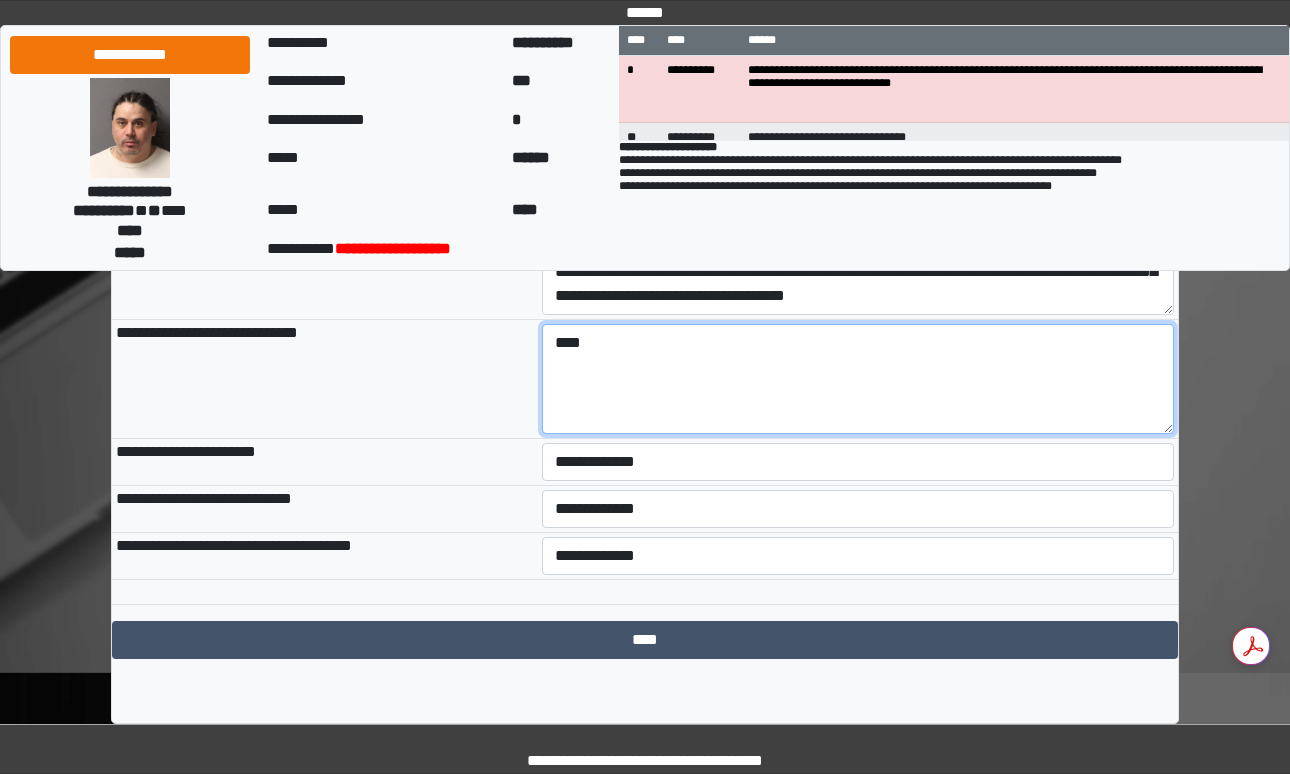 type on "****" 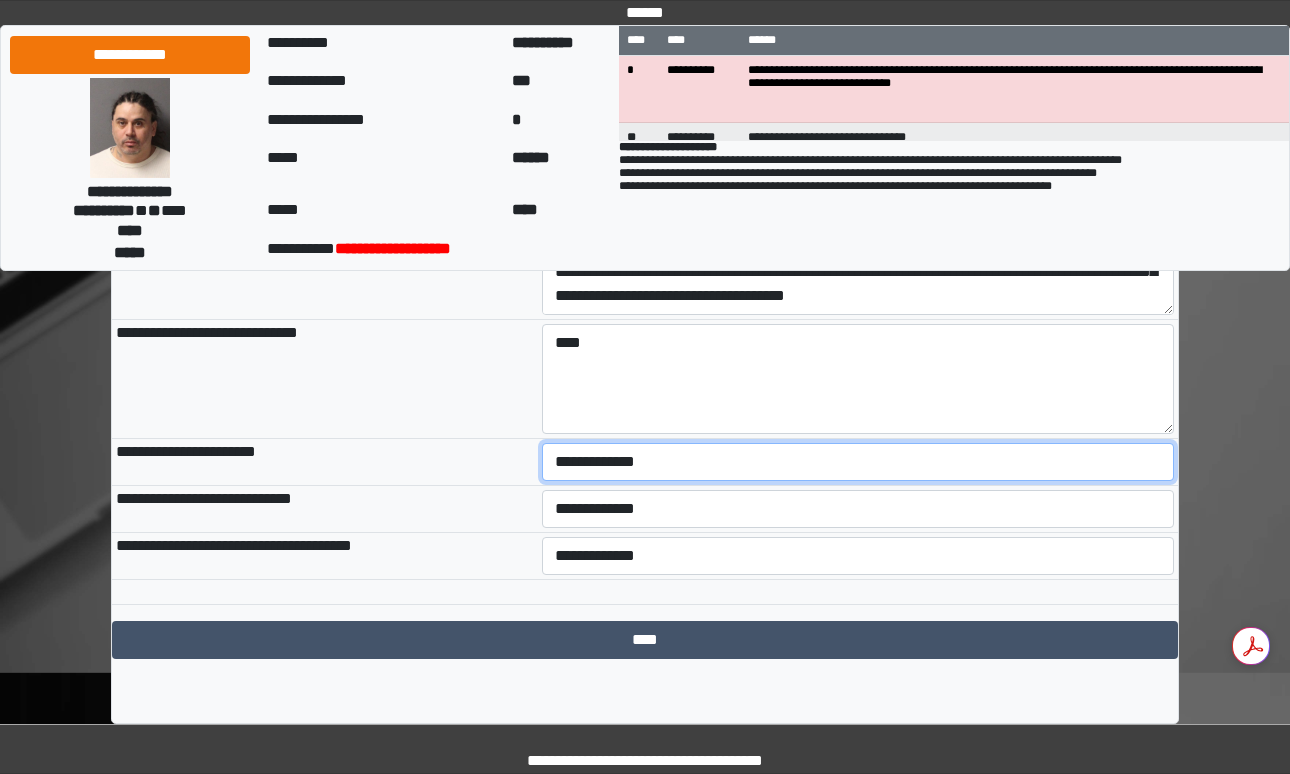 click on "**********" at bounding box center [858, 462] 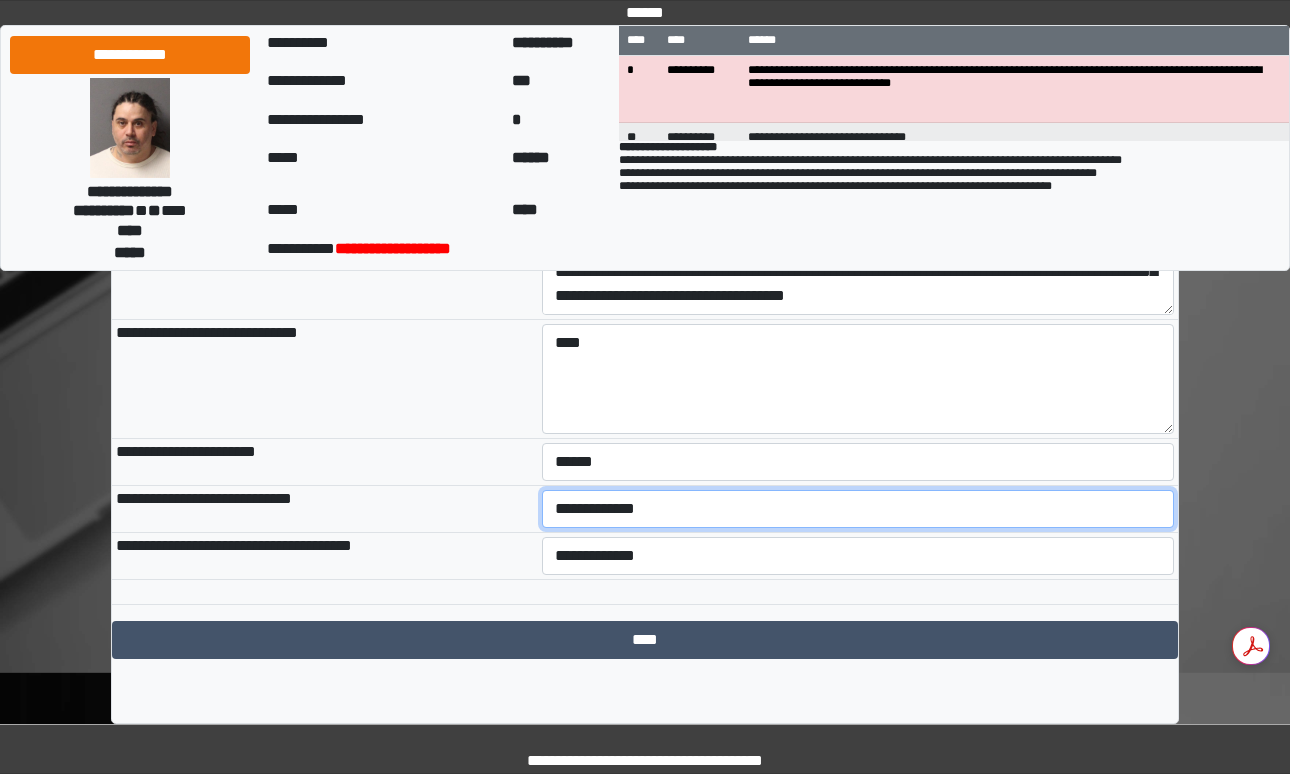 click on "**********" at bounding box center [858, 509] 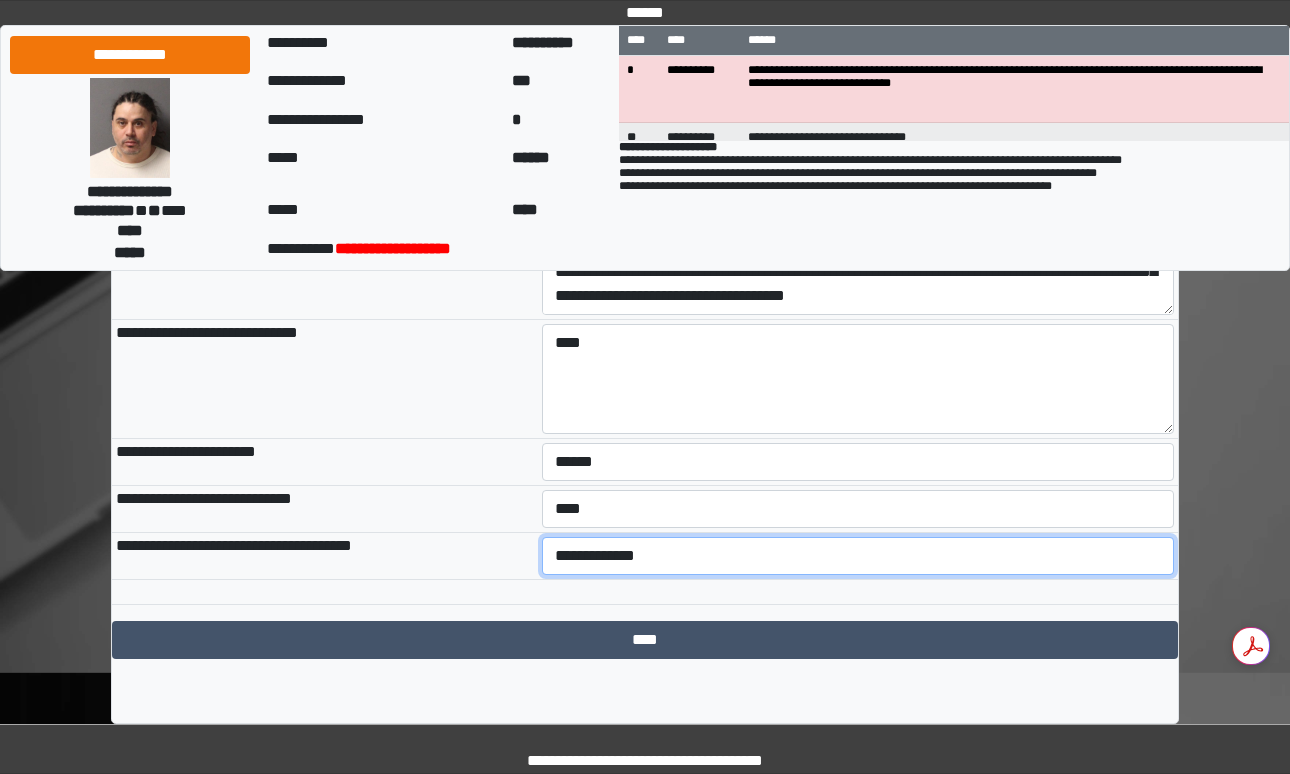 click on "**********" at bounding box center [858, 556] 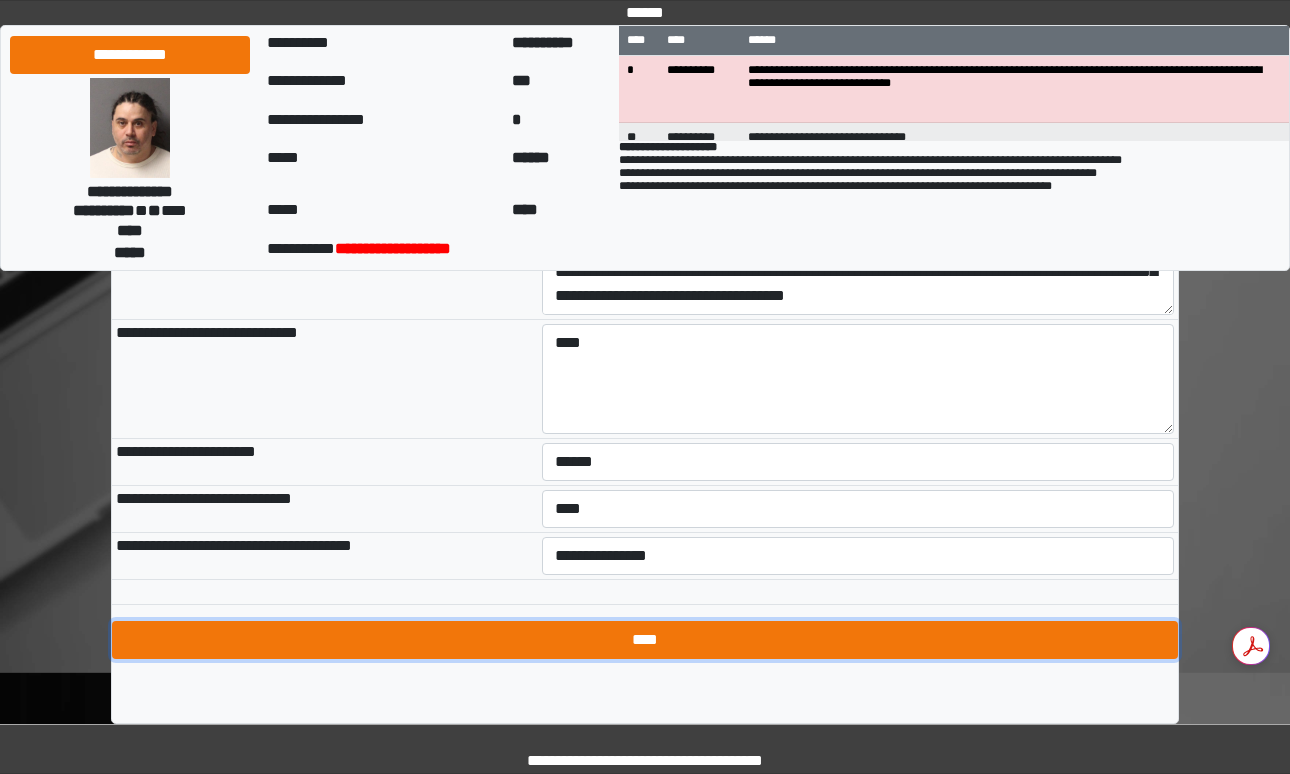 click on "****" at bounding box center (645, 640) 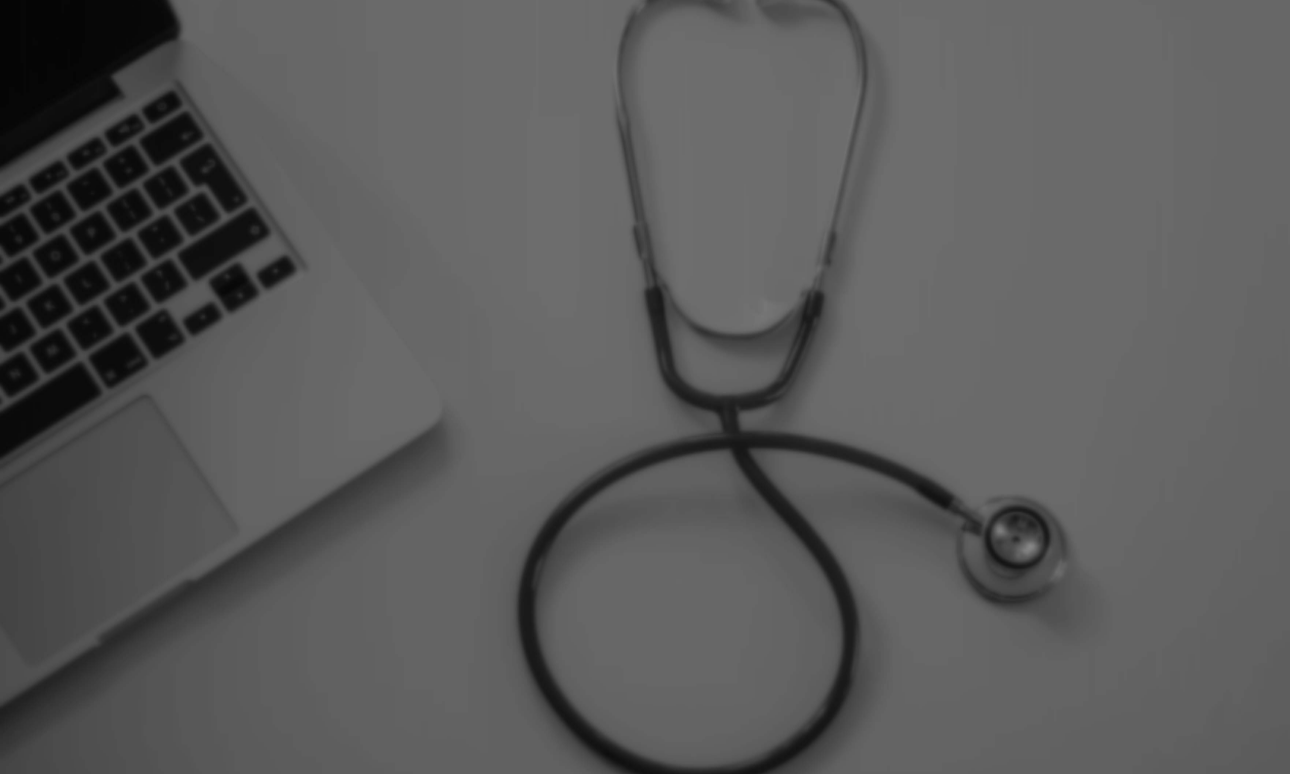 scroll, scrollTop: 0, scrollLeft: 0, axis: both 